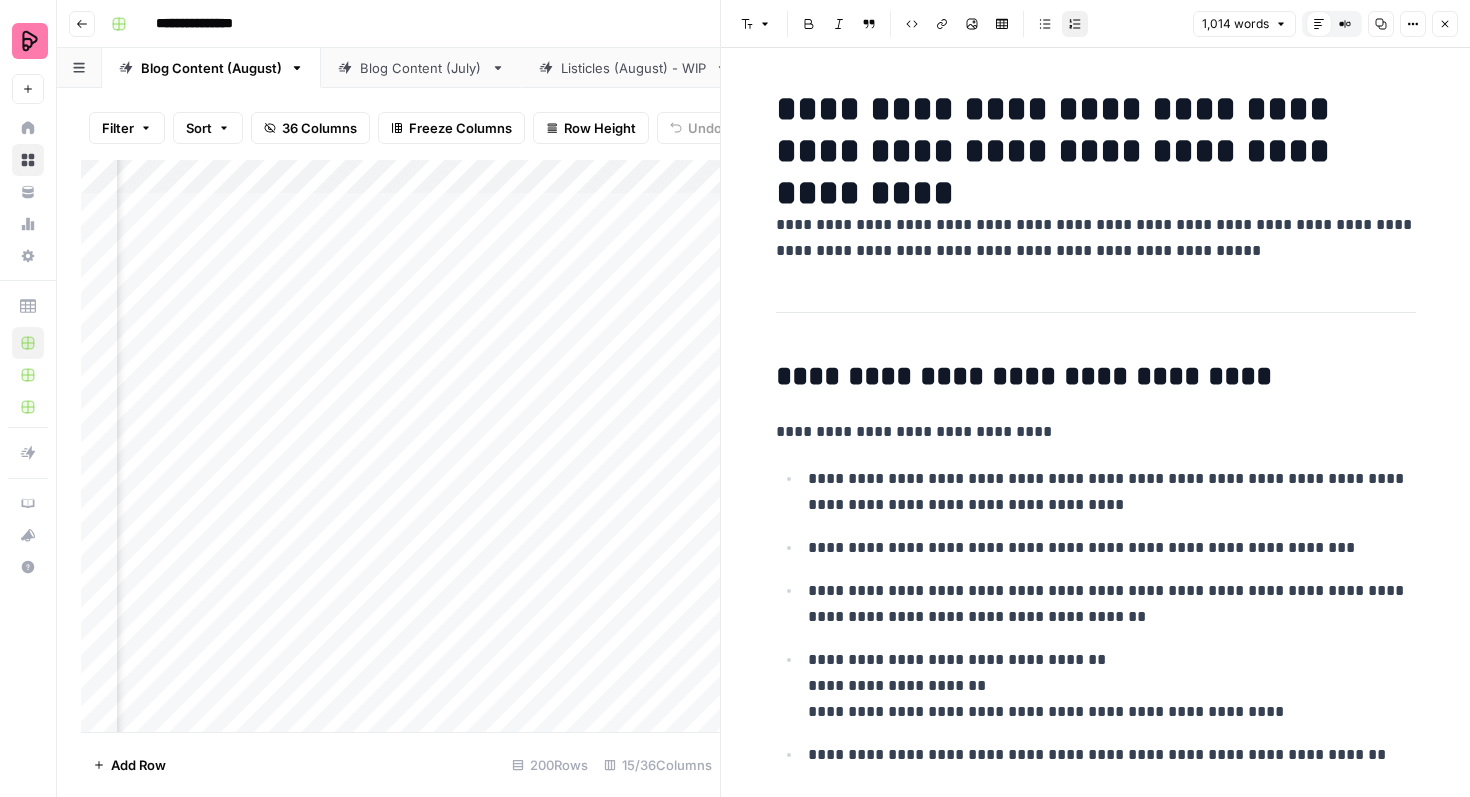 scroll, scrollTop: 0, scrollLeft: 0, axis: both 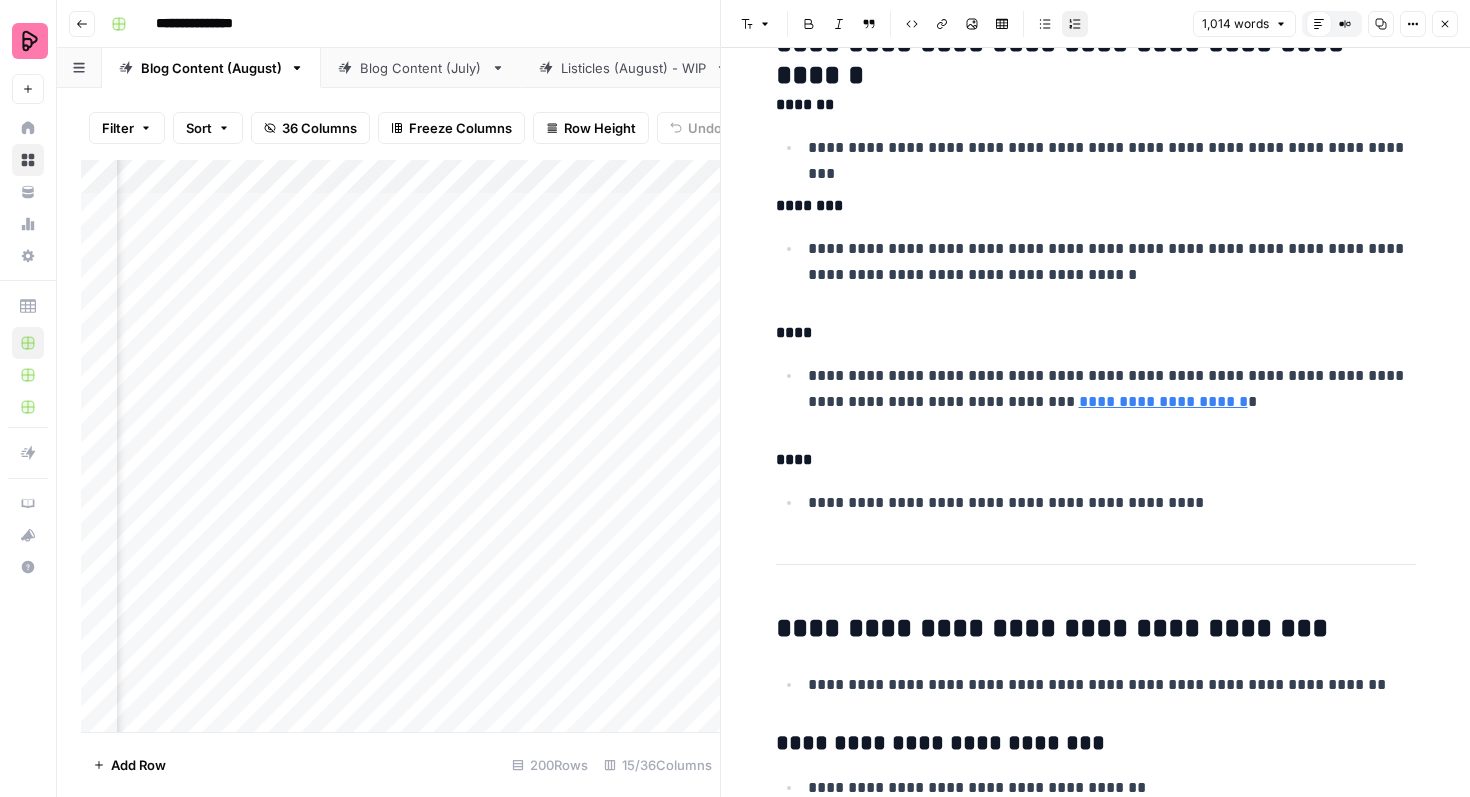 click 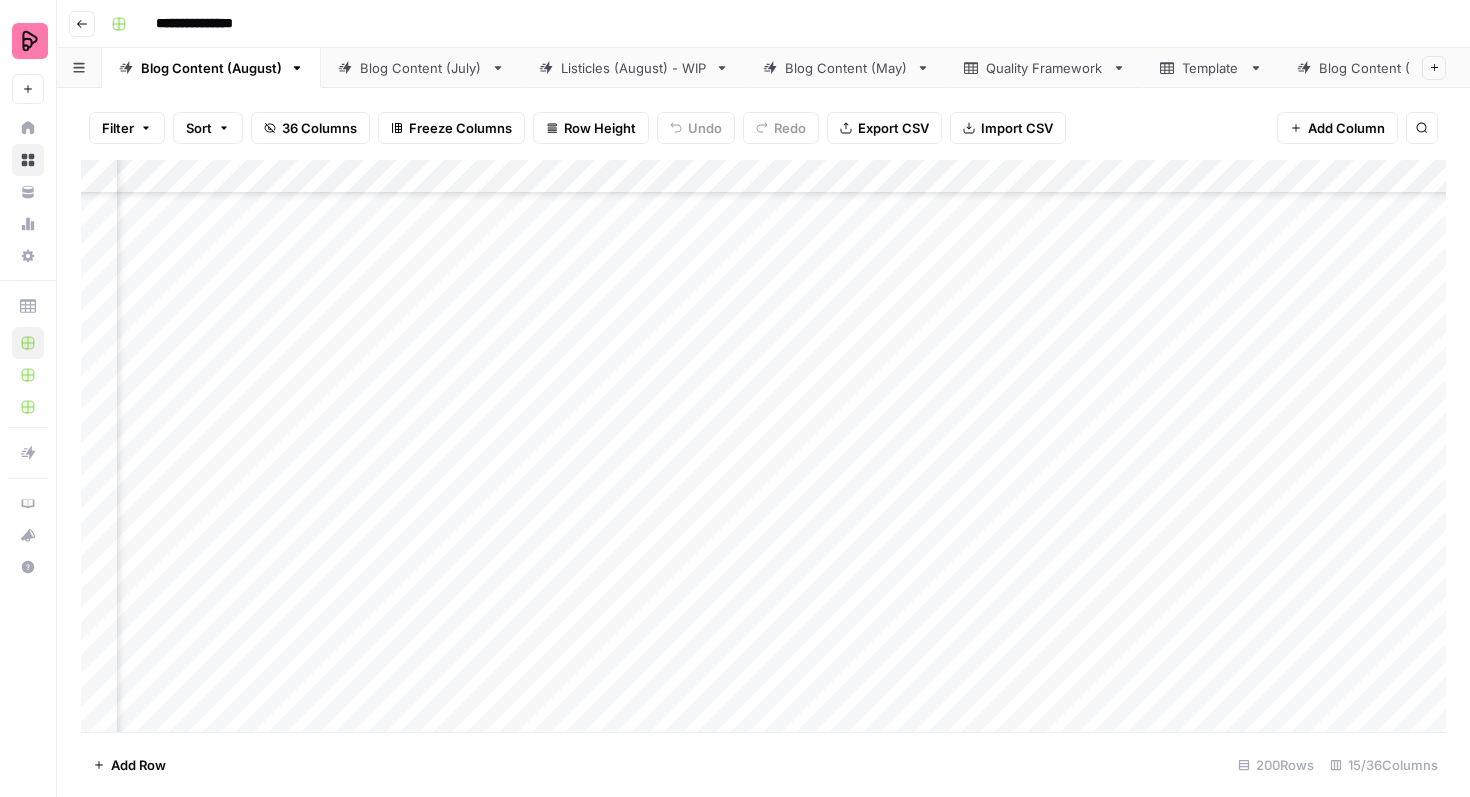 scroll, scrollTop: 0, scrollLeft: 218, axis: horizontal 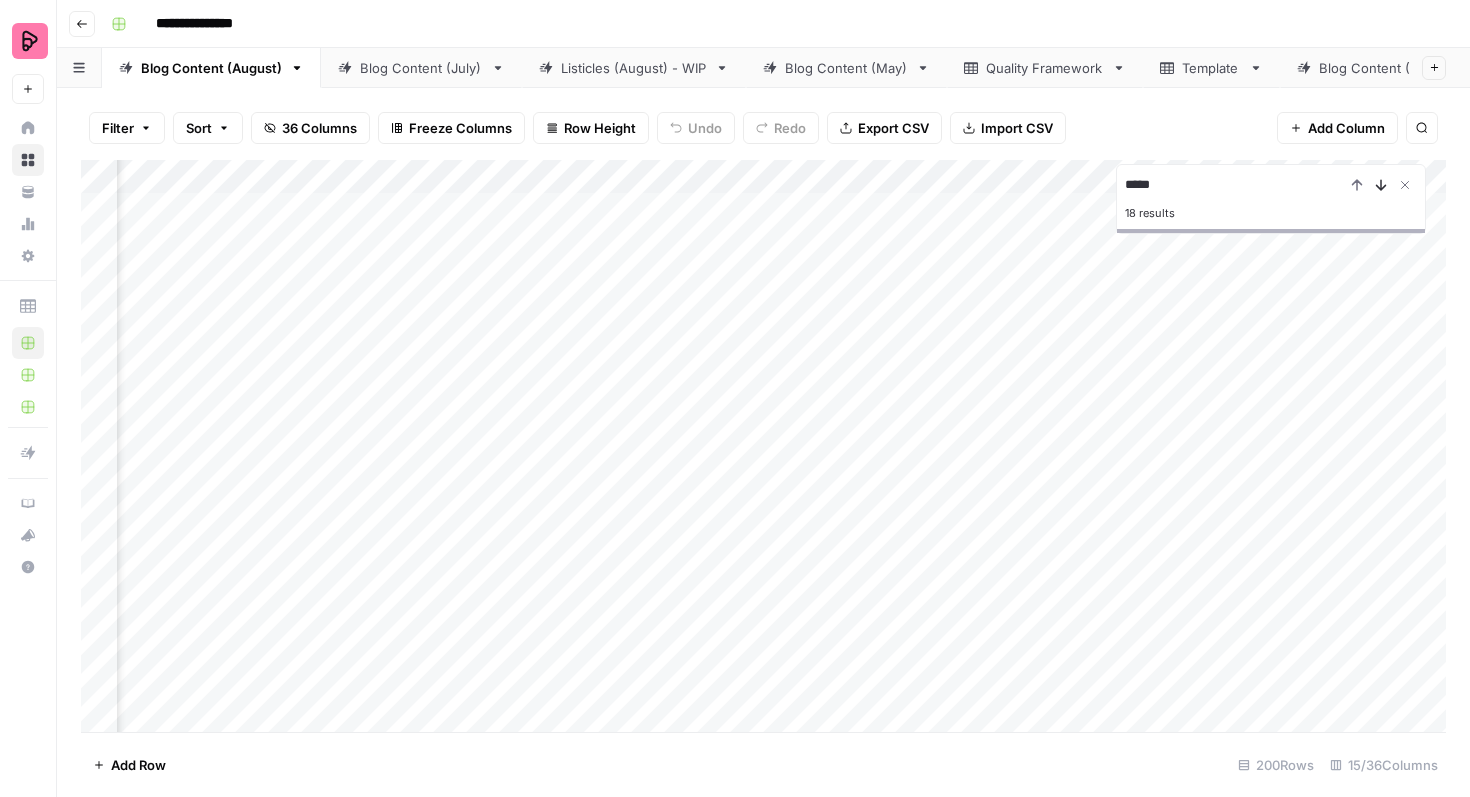 type on "*****" 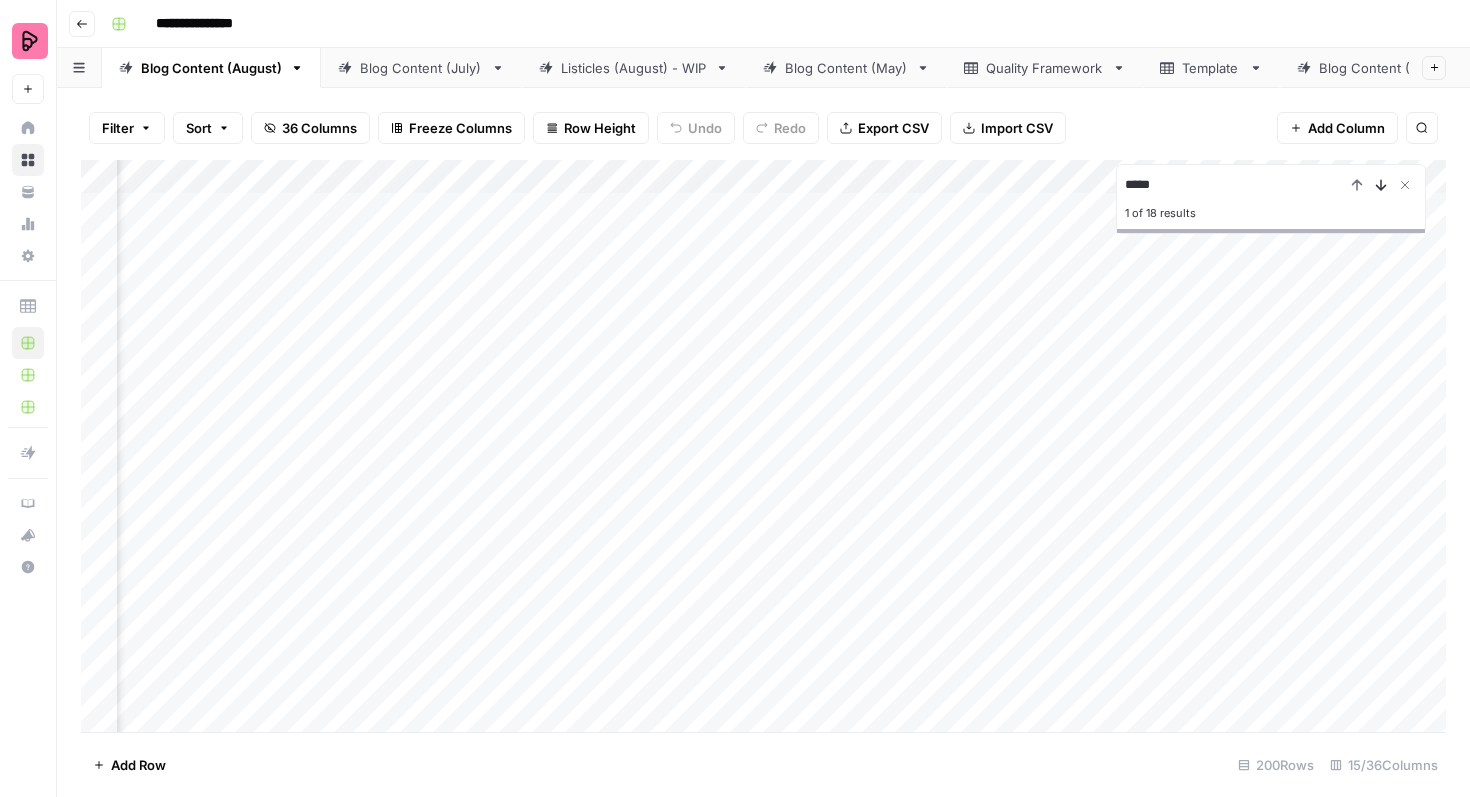 scroll, scrollTop: 0, scrollLeft: 908, axis: horizontal 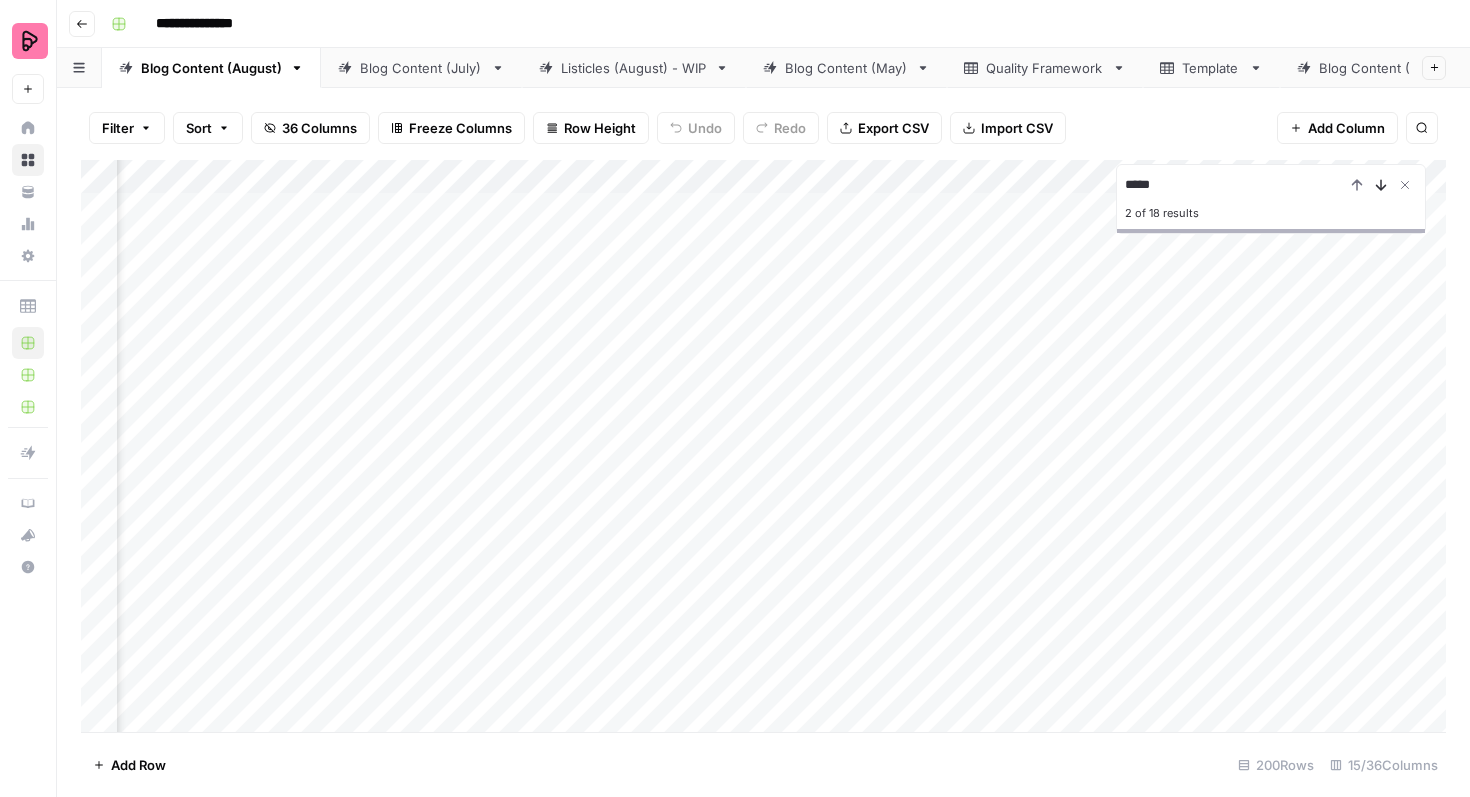 click 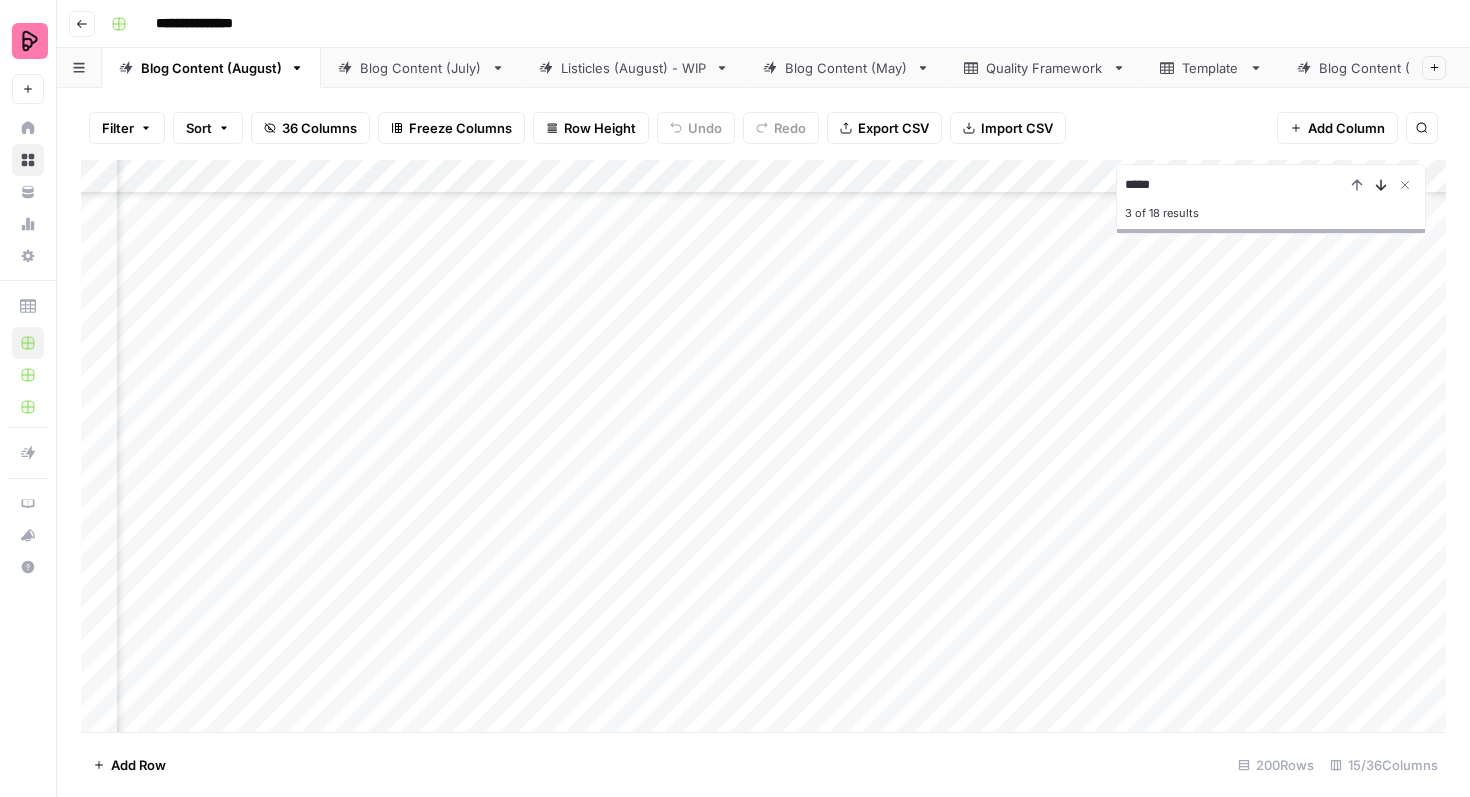 click 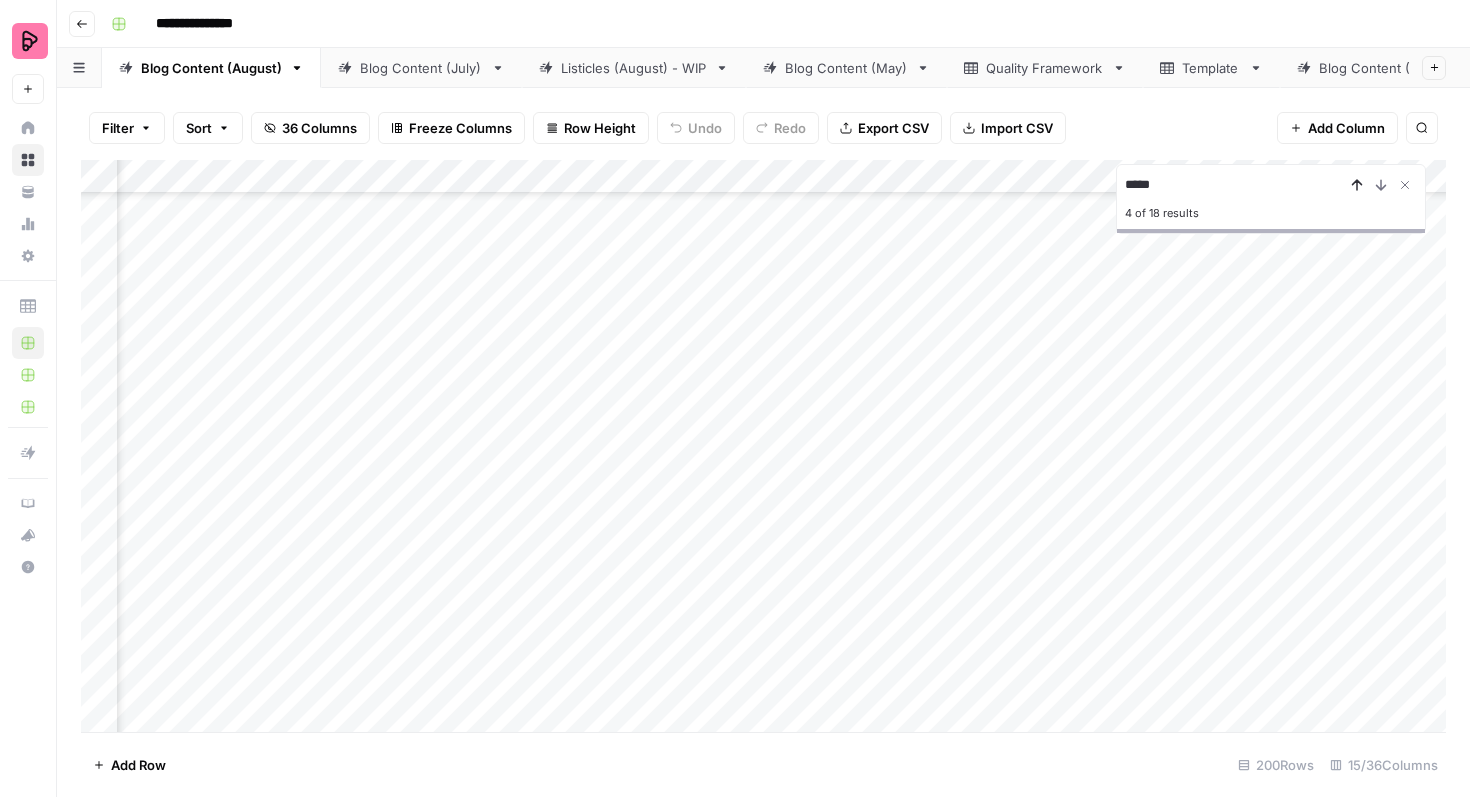 click 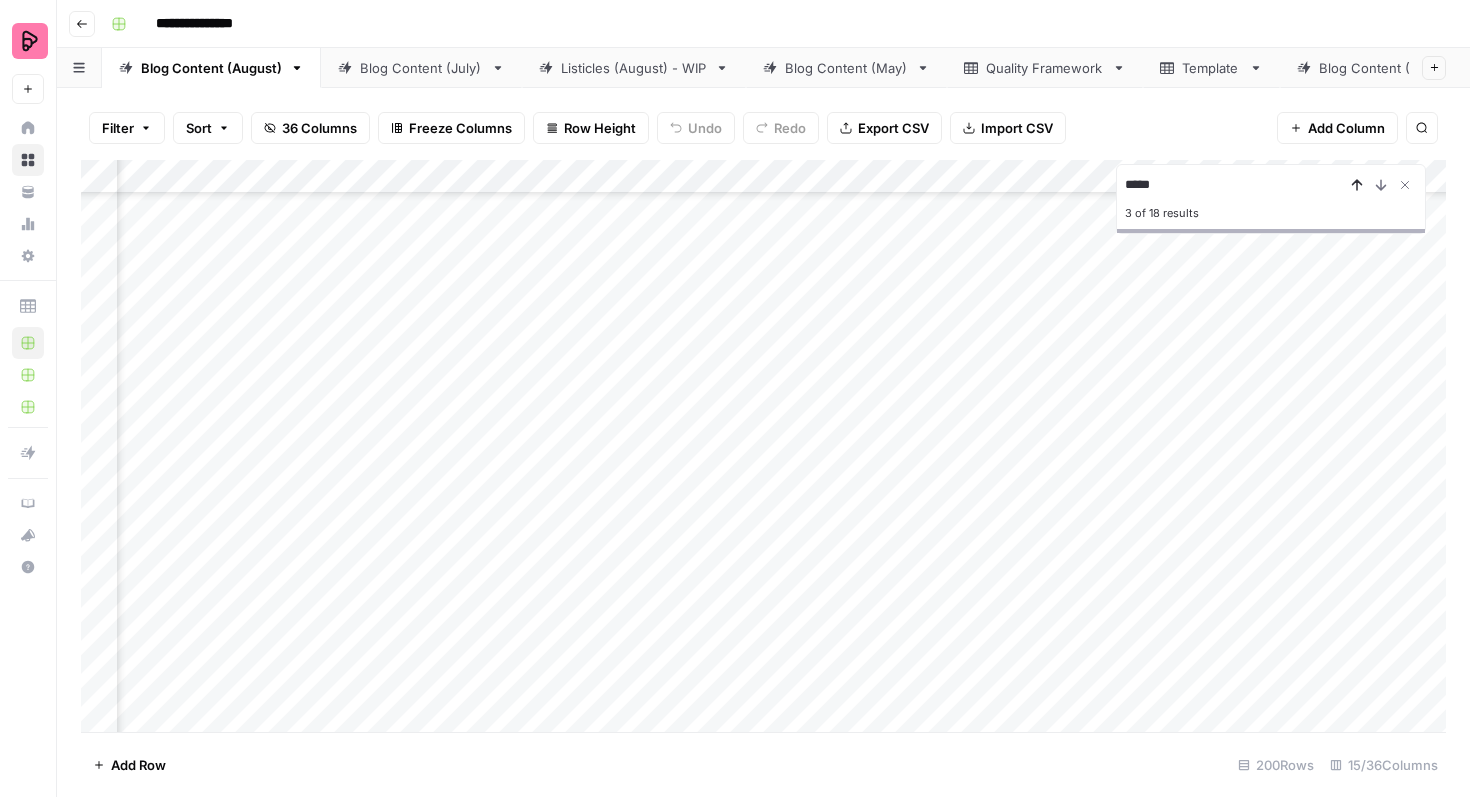 click 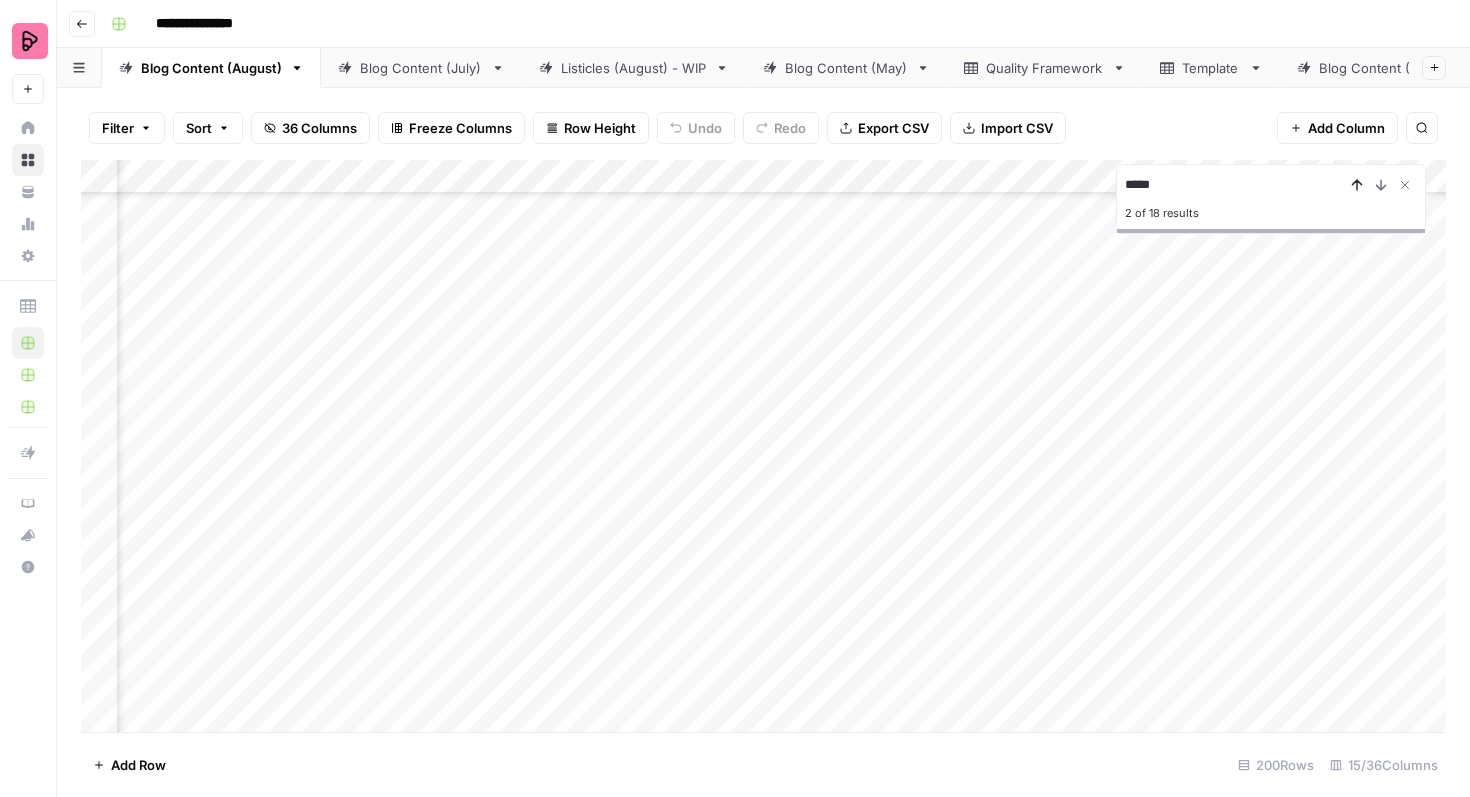 click 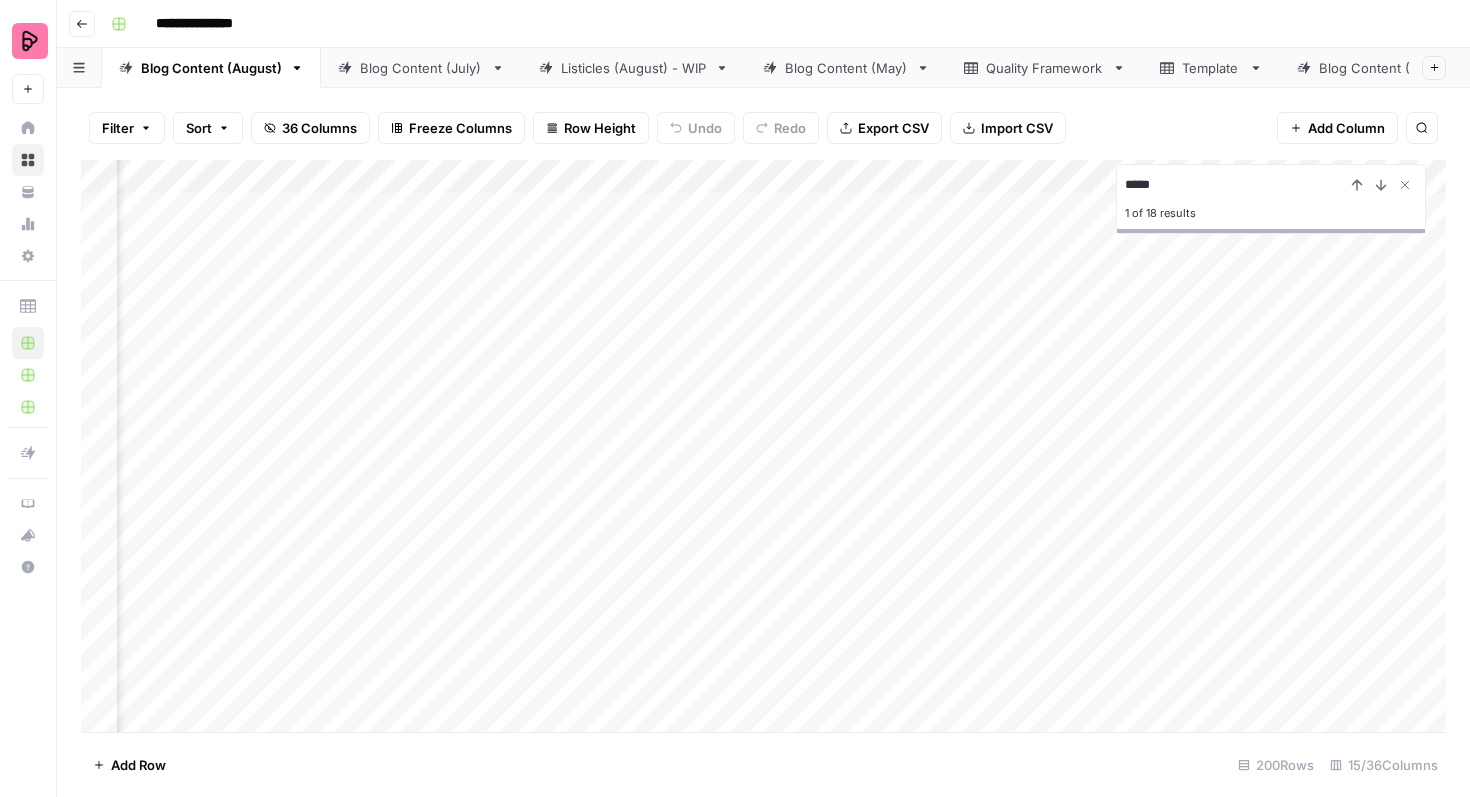 scroll, scrollTop: 0, scrollLeft: 1243, axis: horizontal 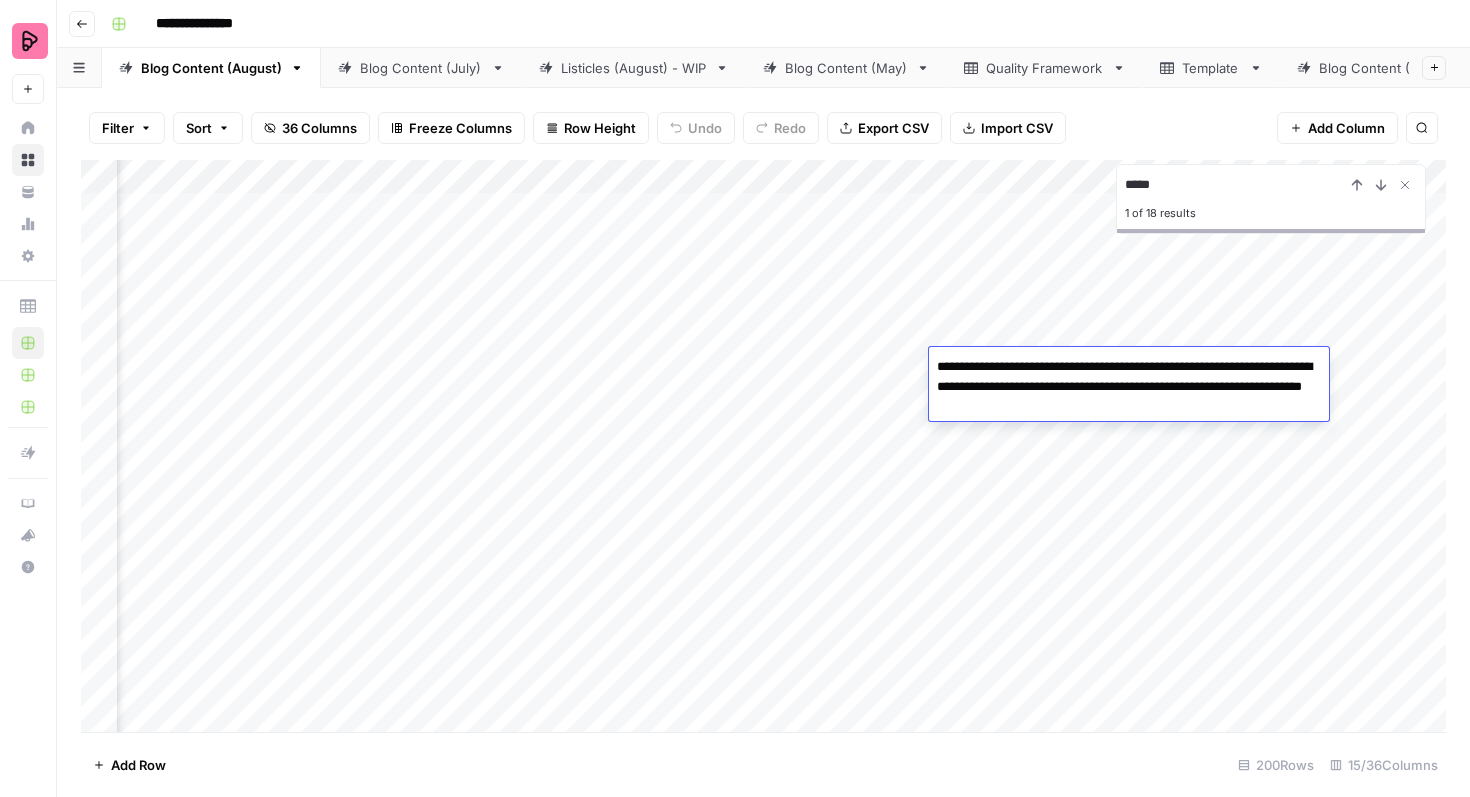 drag, startPoint x: 1128, startPoint y: 367, endPoint x: 1315, endPoint y: 366, distance: 187.00267 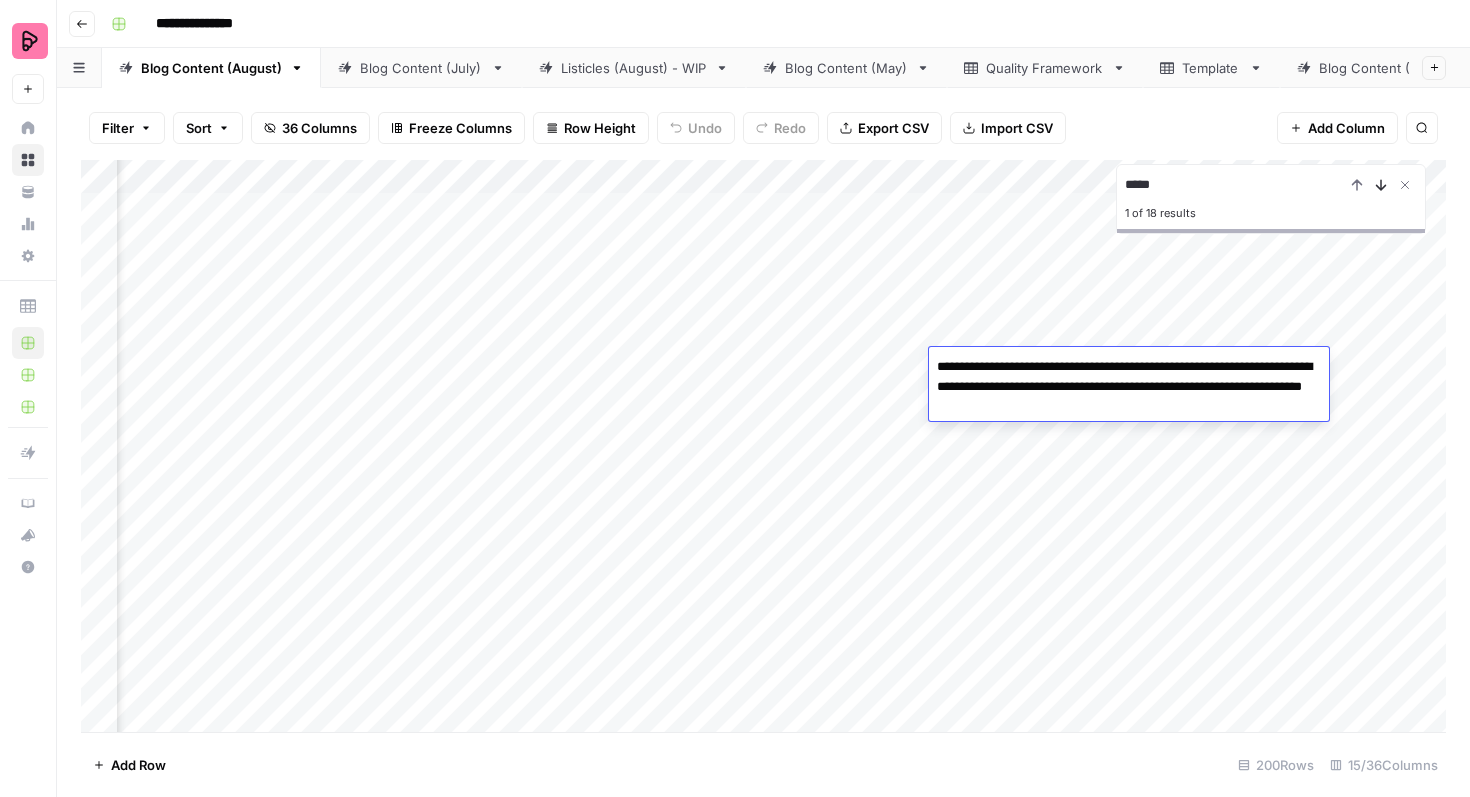 click at bounding box center (1381, 185) 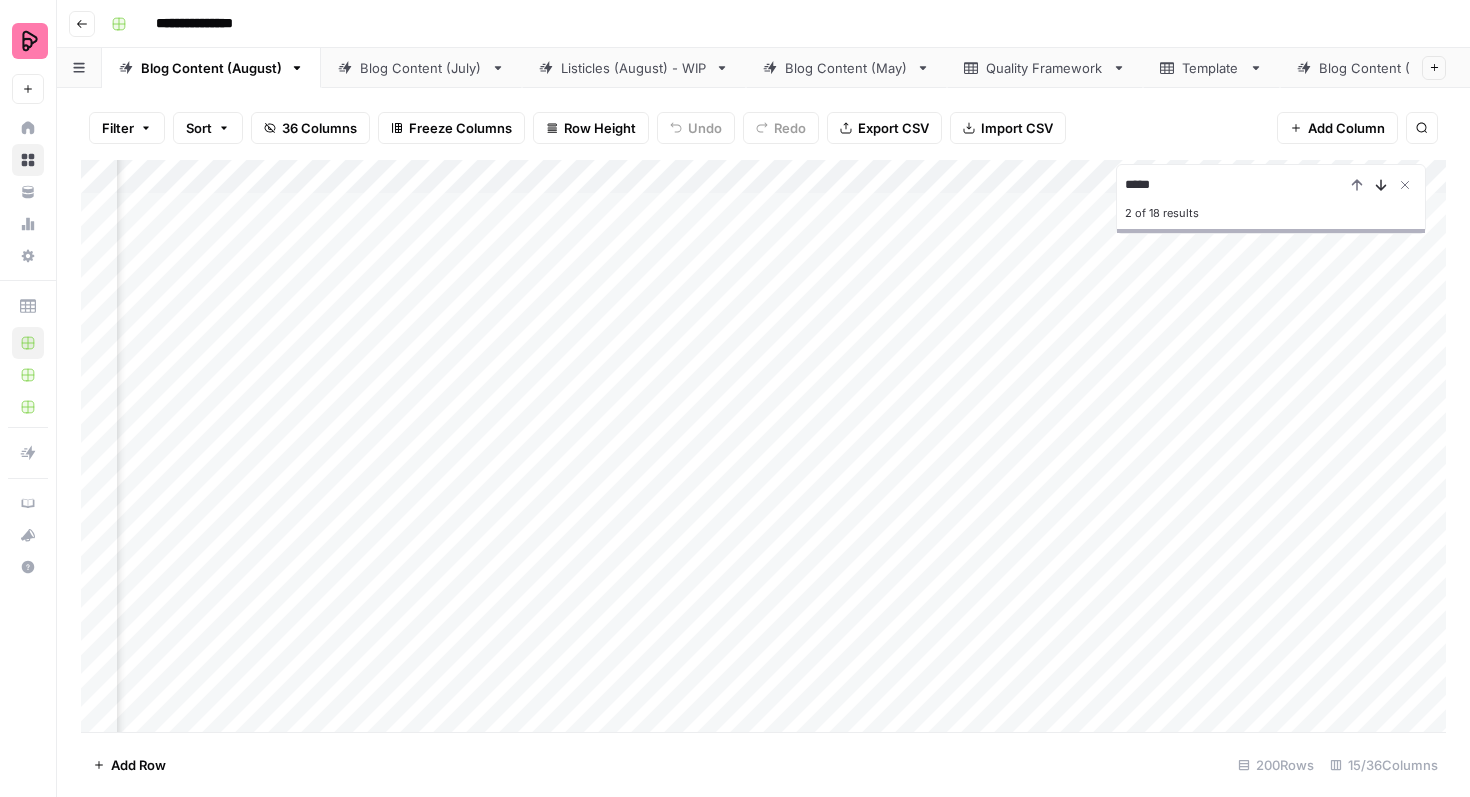 scroll, scrollTop: 0, scrollLeft: 863, axis: horizontal 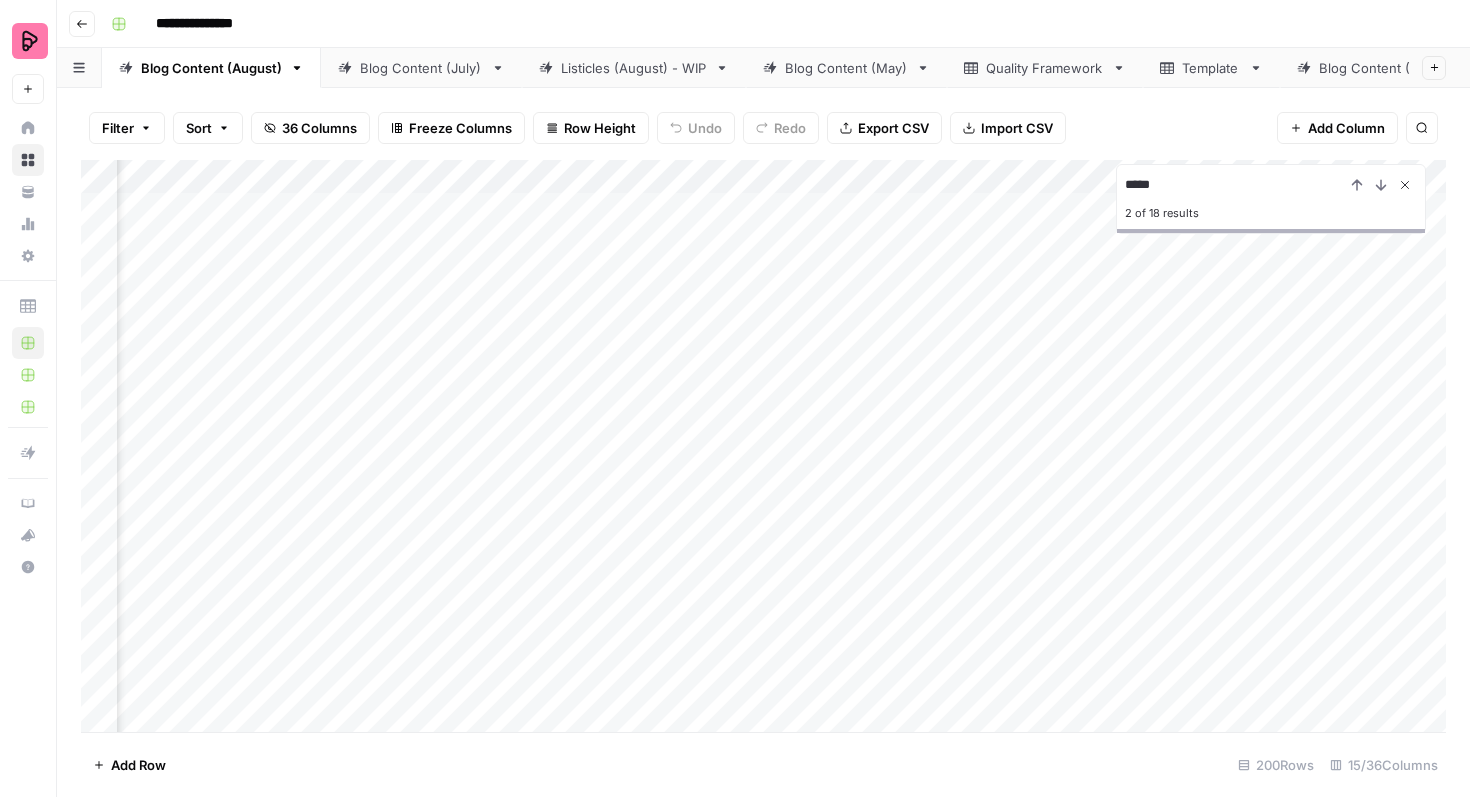 click 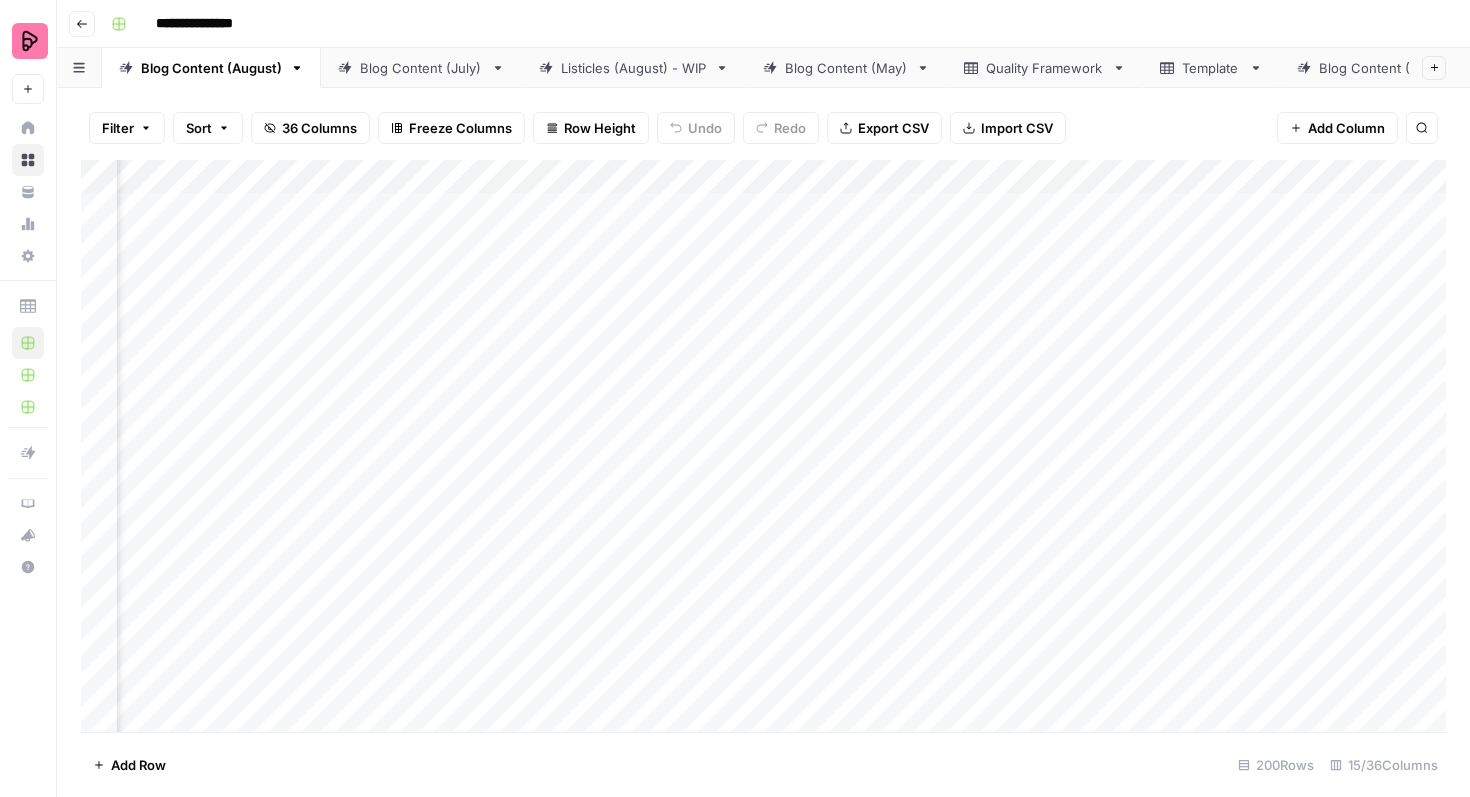 click on "Add Column" at bounding box center [763, 446] 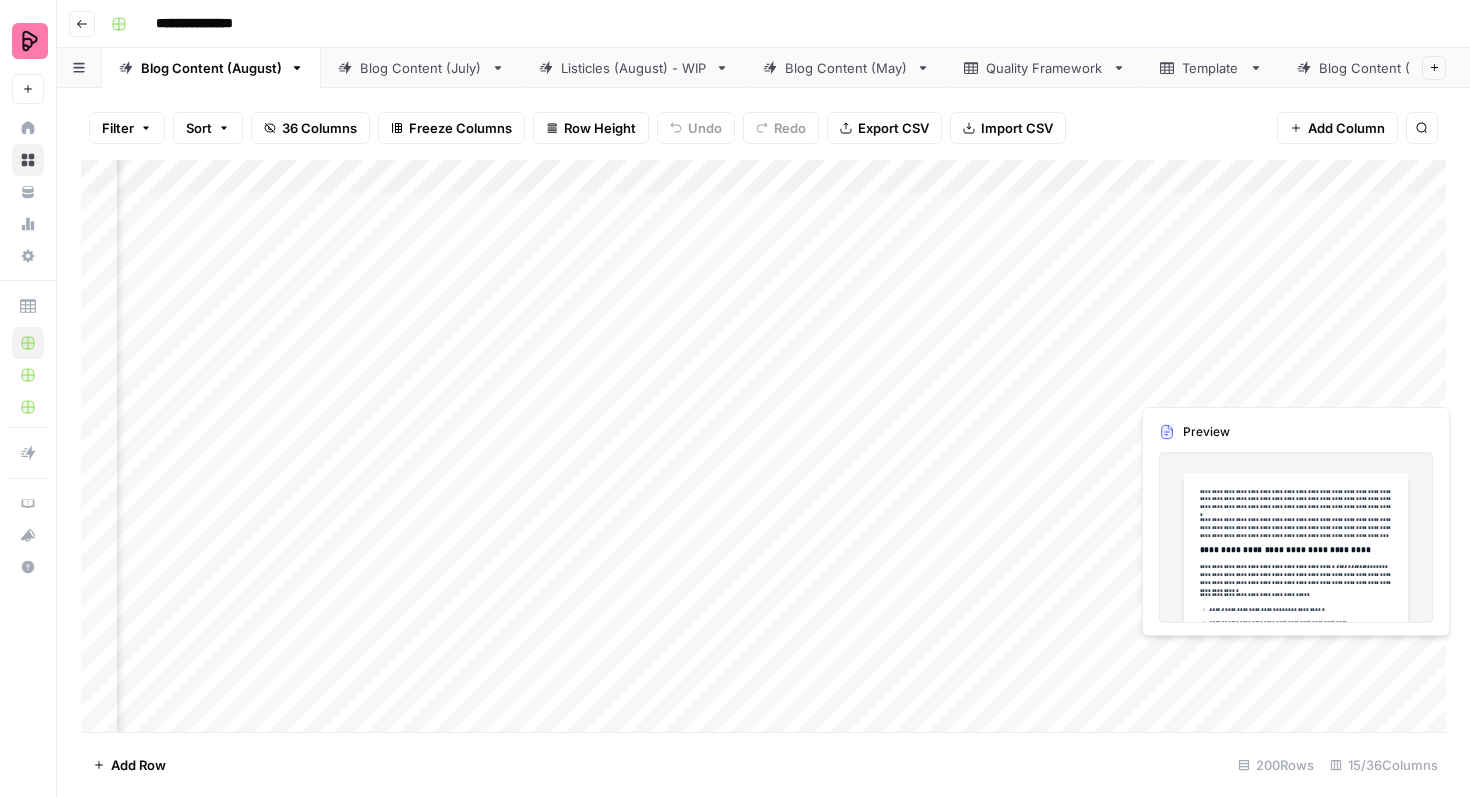 click on "Add Column" at bounding box center [763, 446] 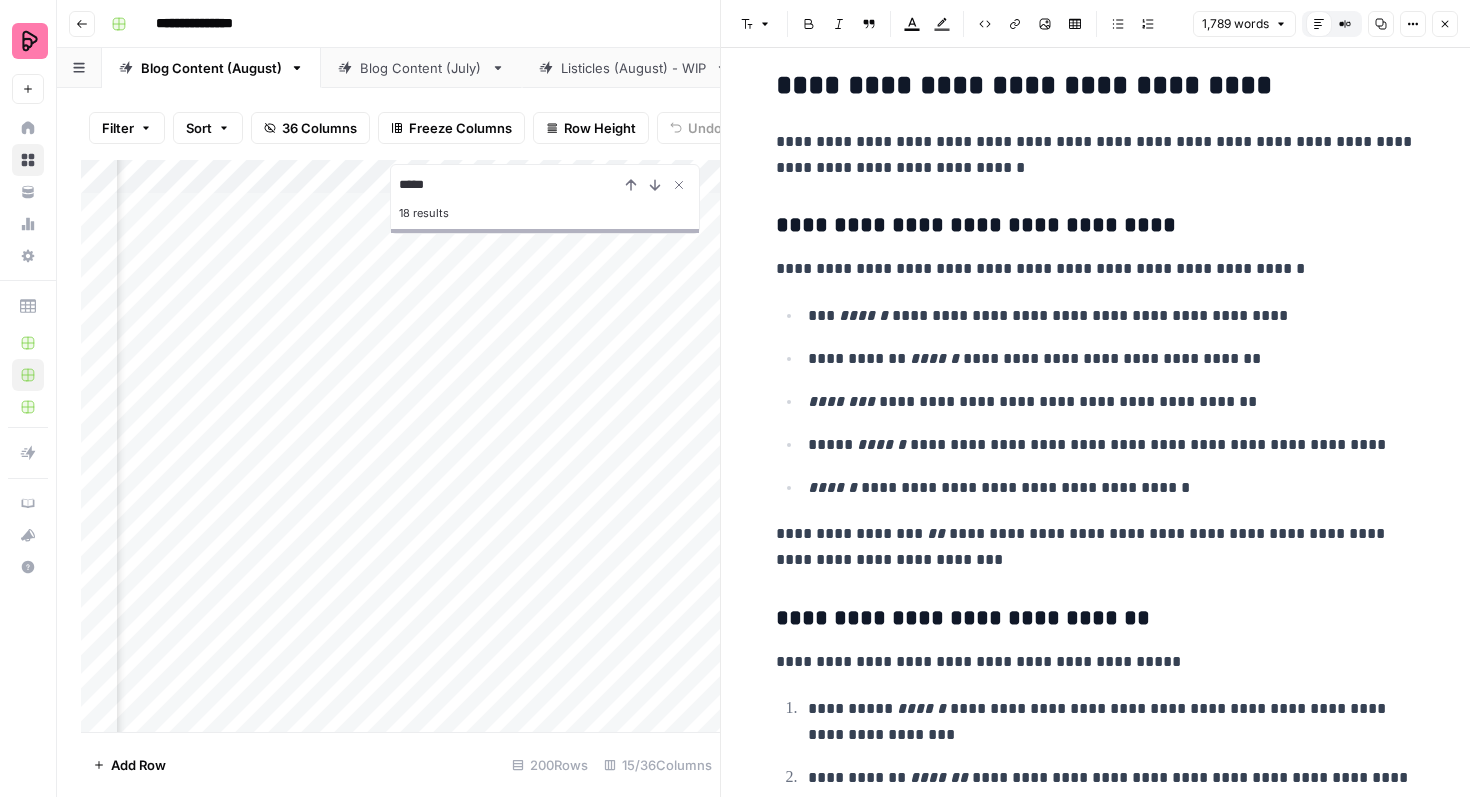 scroll, scrollTop: 6220, scrollLeft: 0, axis: vertical 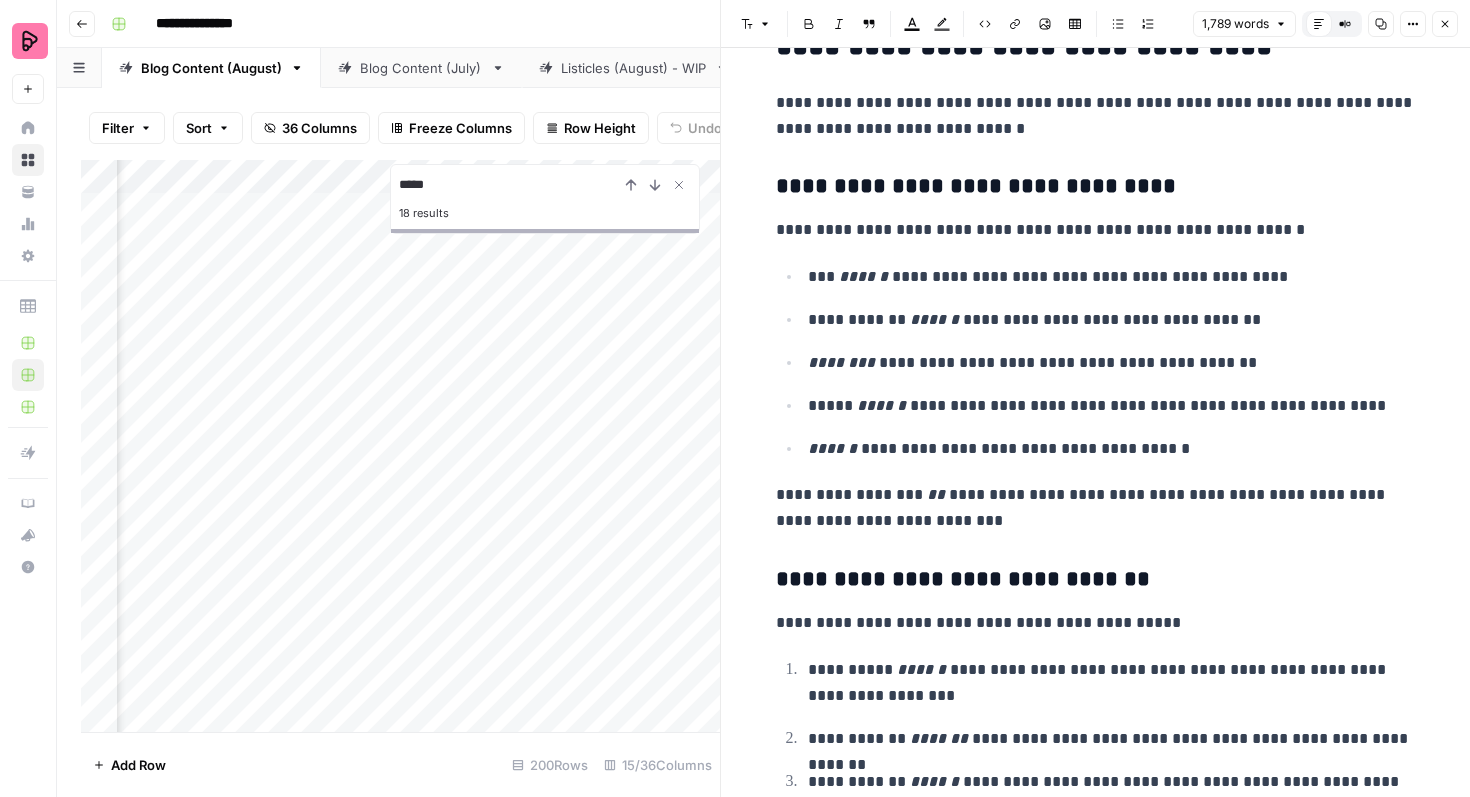 type on "*****" 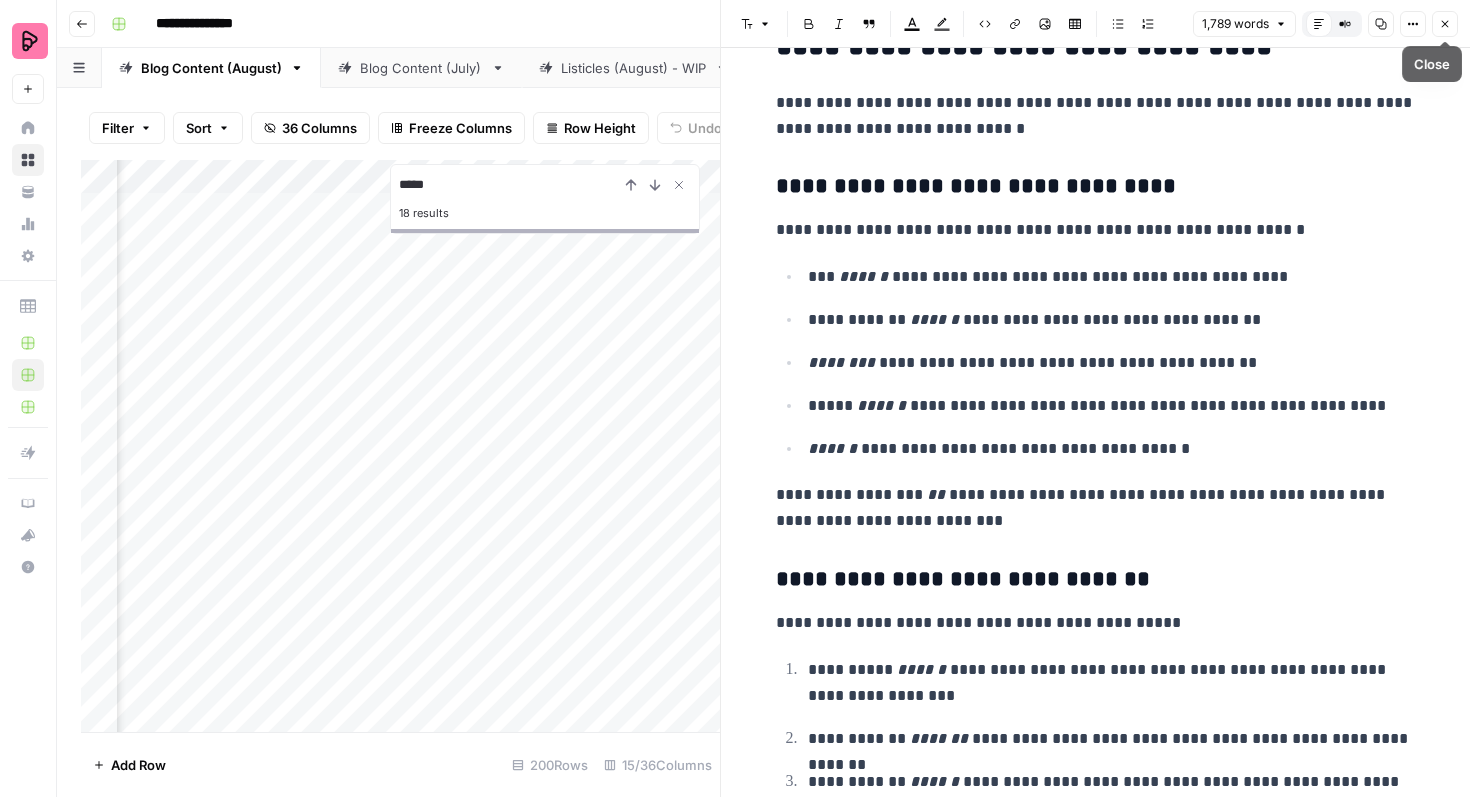 click 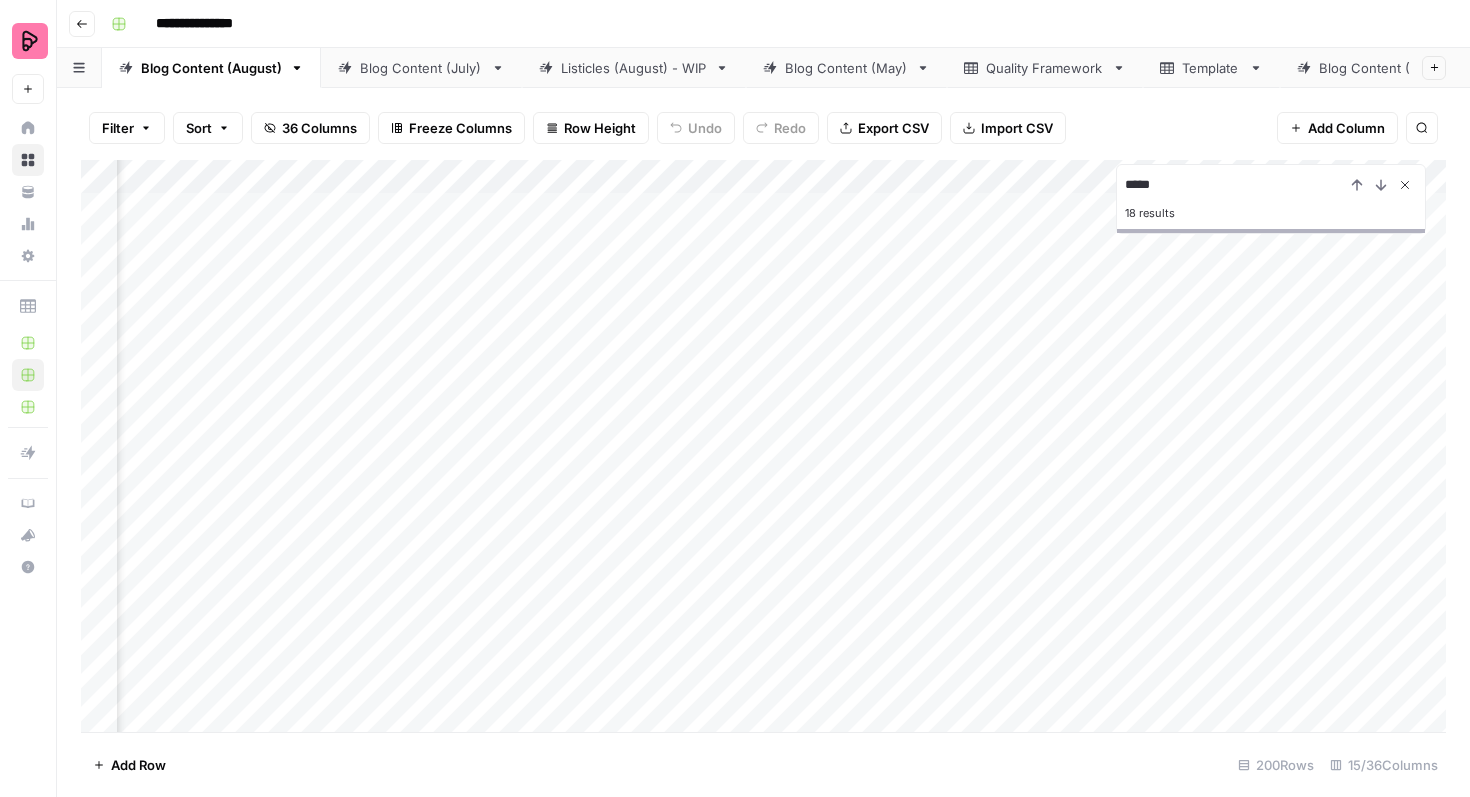 click 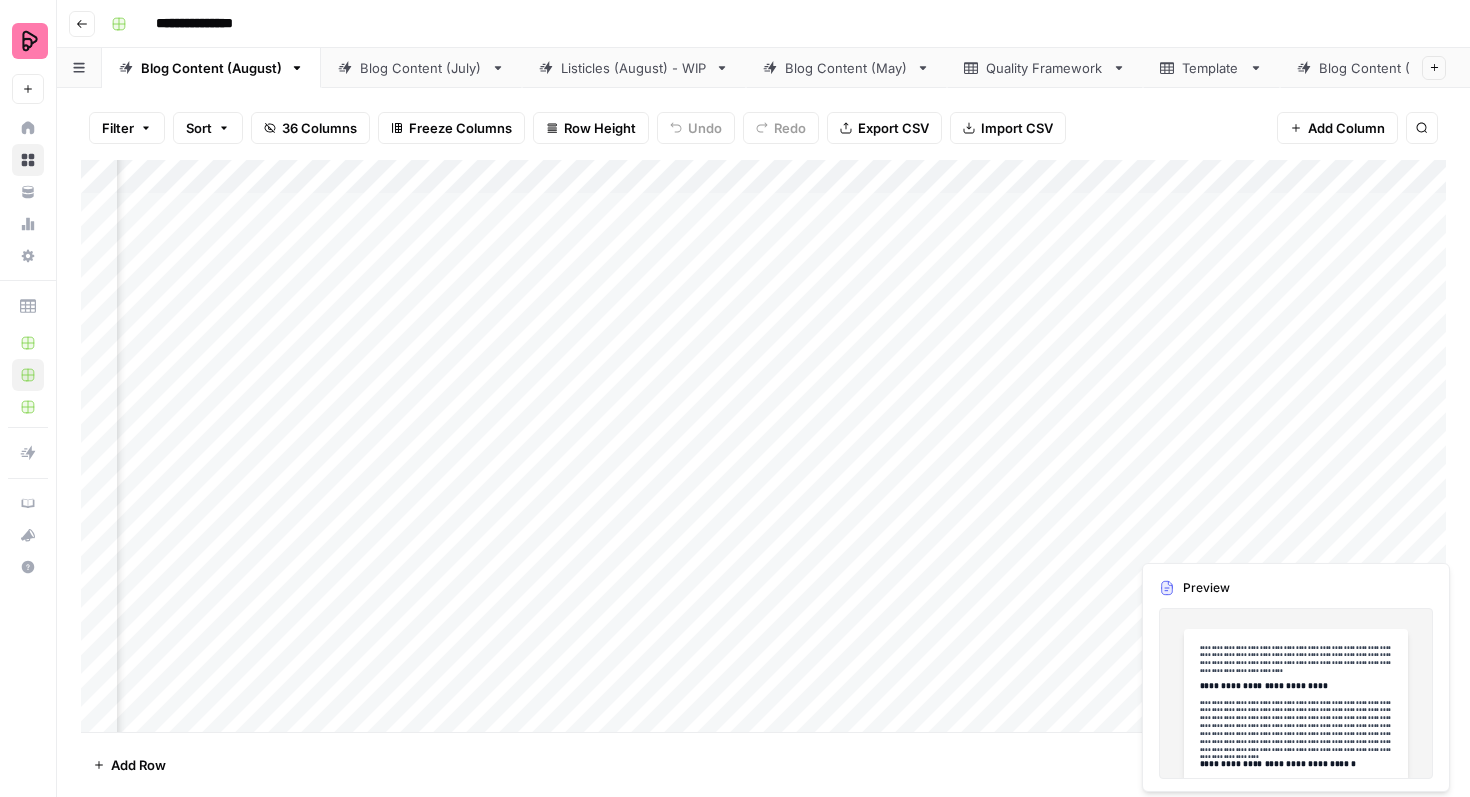 click on "Add Column" at bounding box center (763, 446) 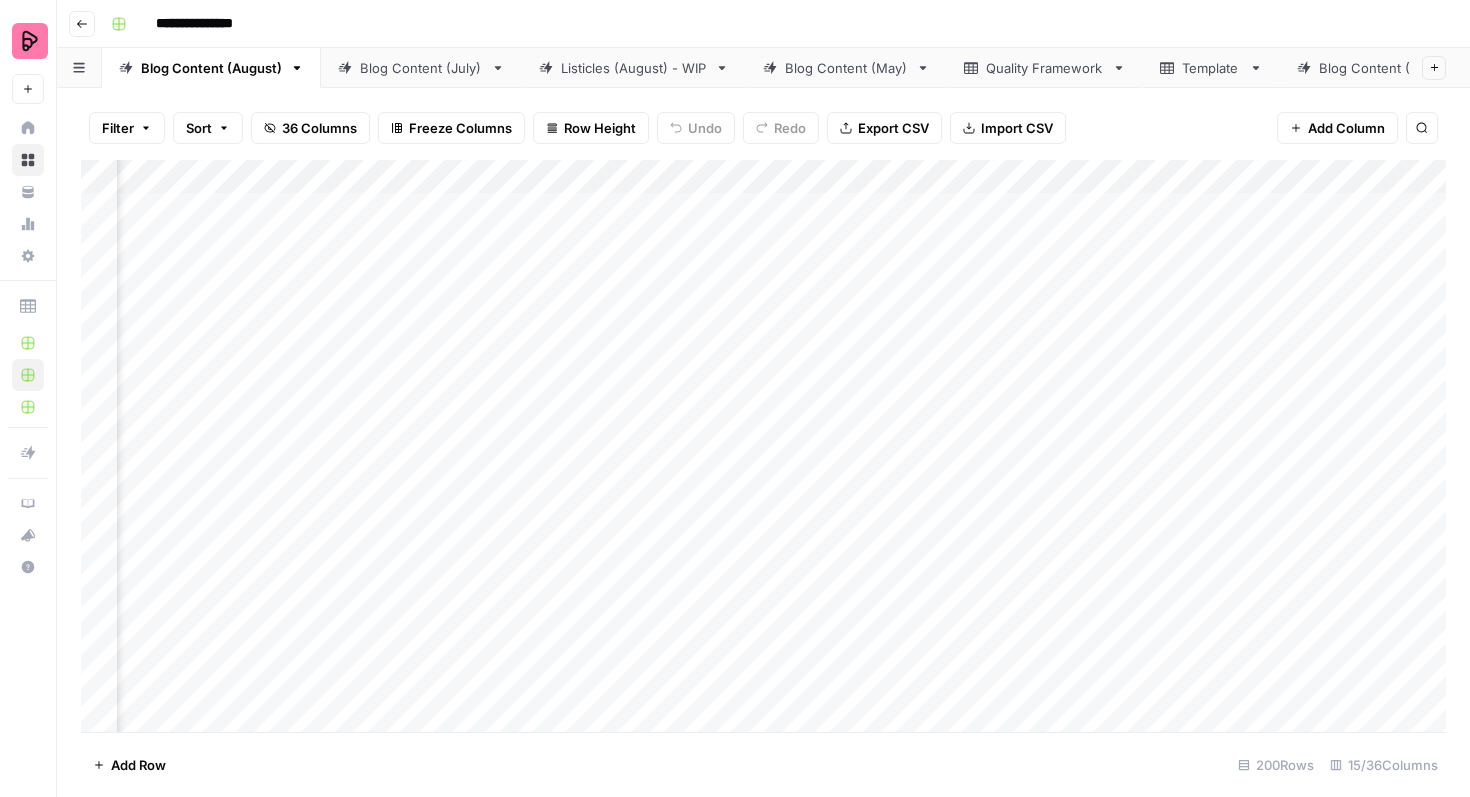 click on "Add Column" at bounding box center (763, 446) 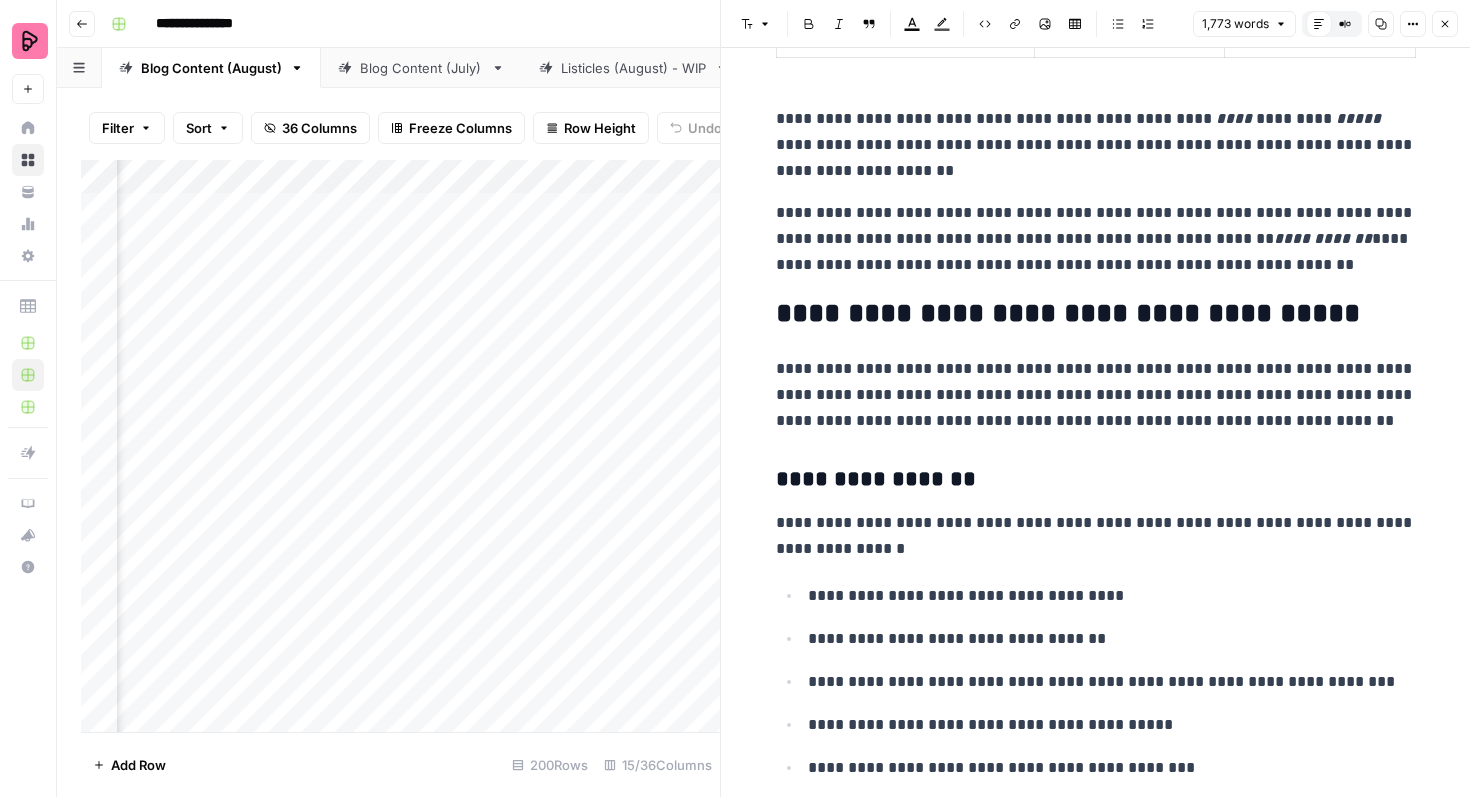 scroll, scrollTop: 2092, scrollLeft: 0, axis: vertical 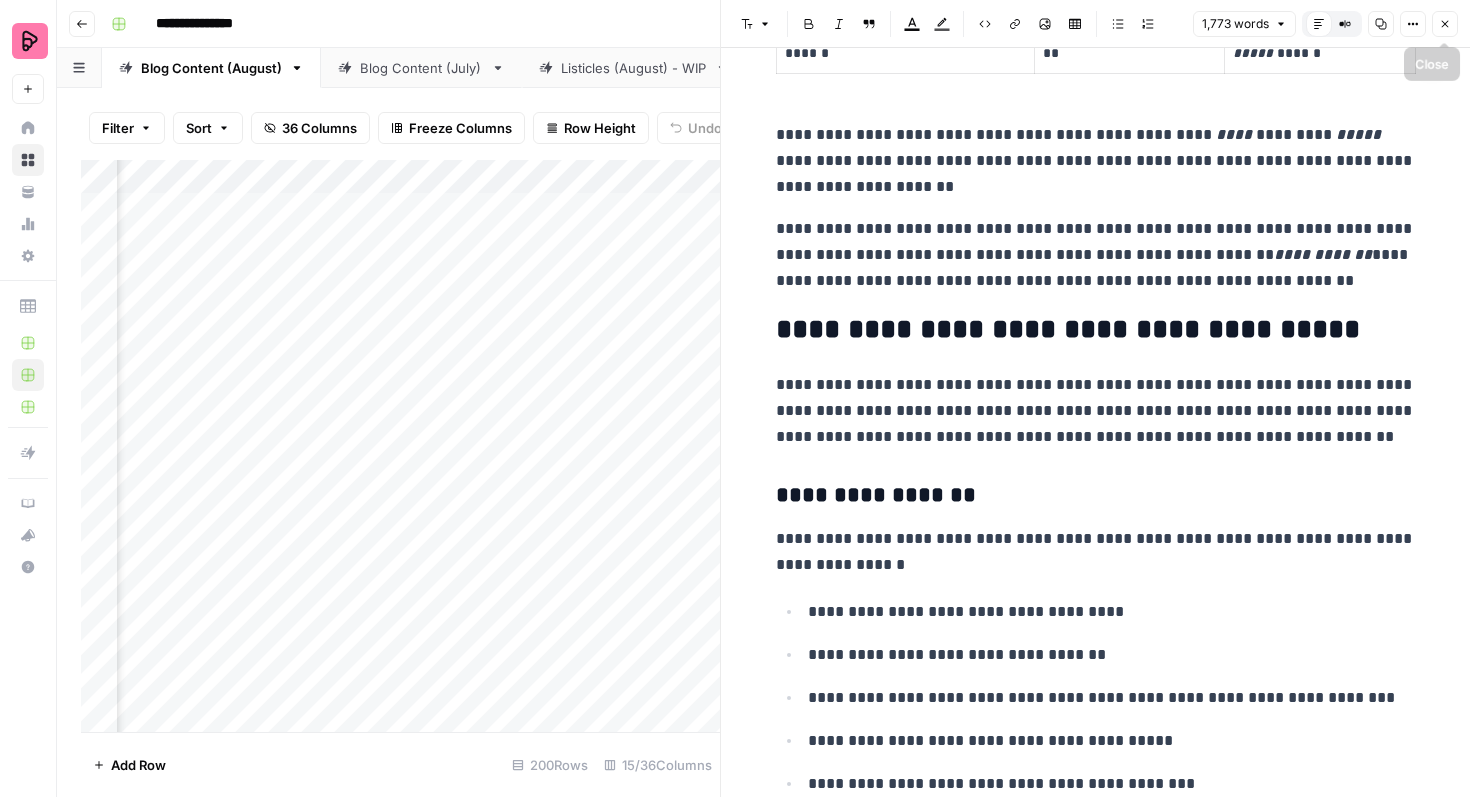 click 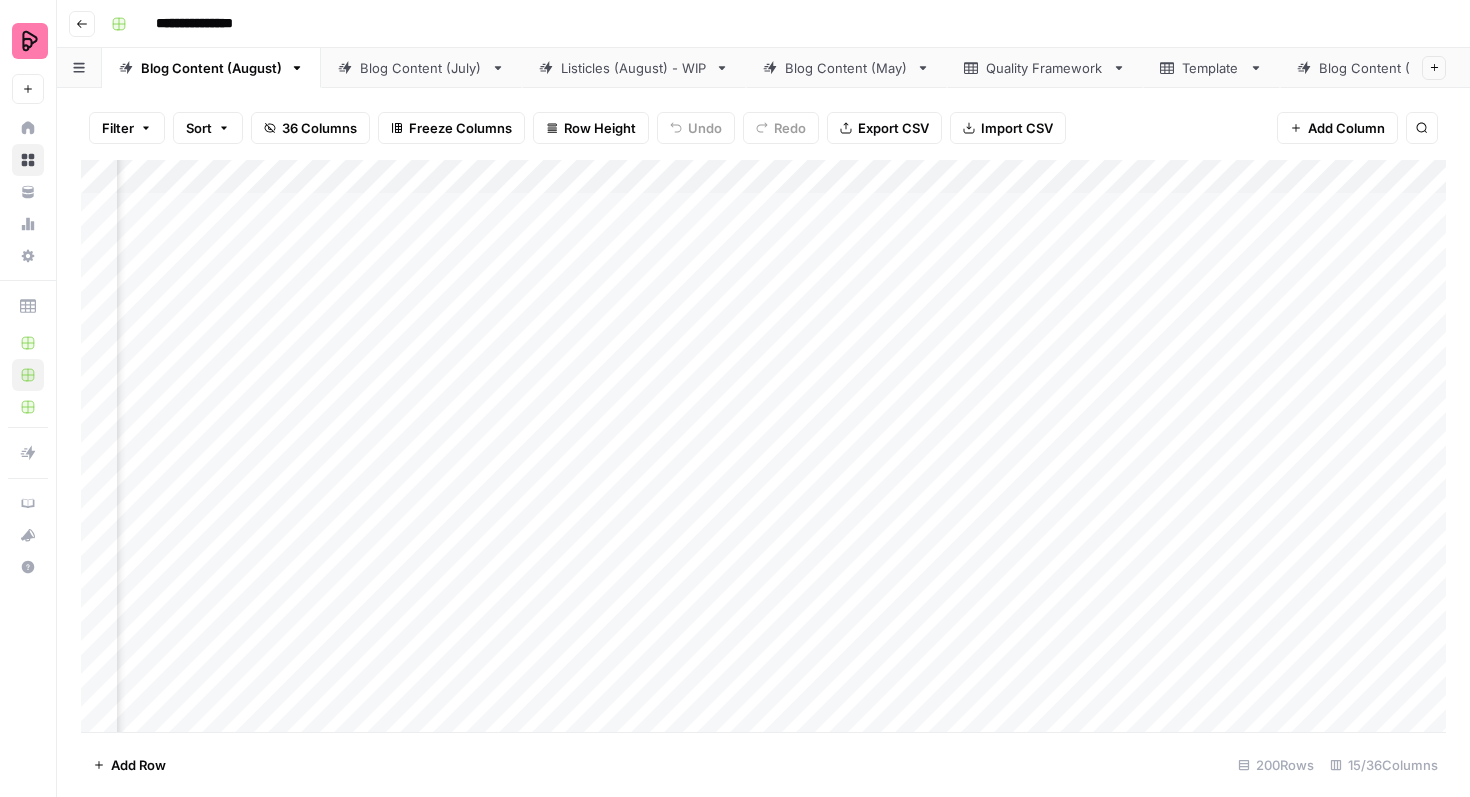 scroll, scrollTop: 0, scrollLeft: 848, axis: horizontal 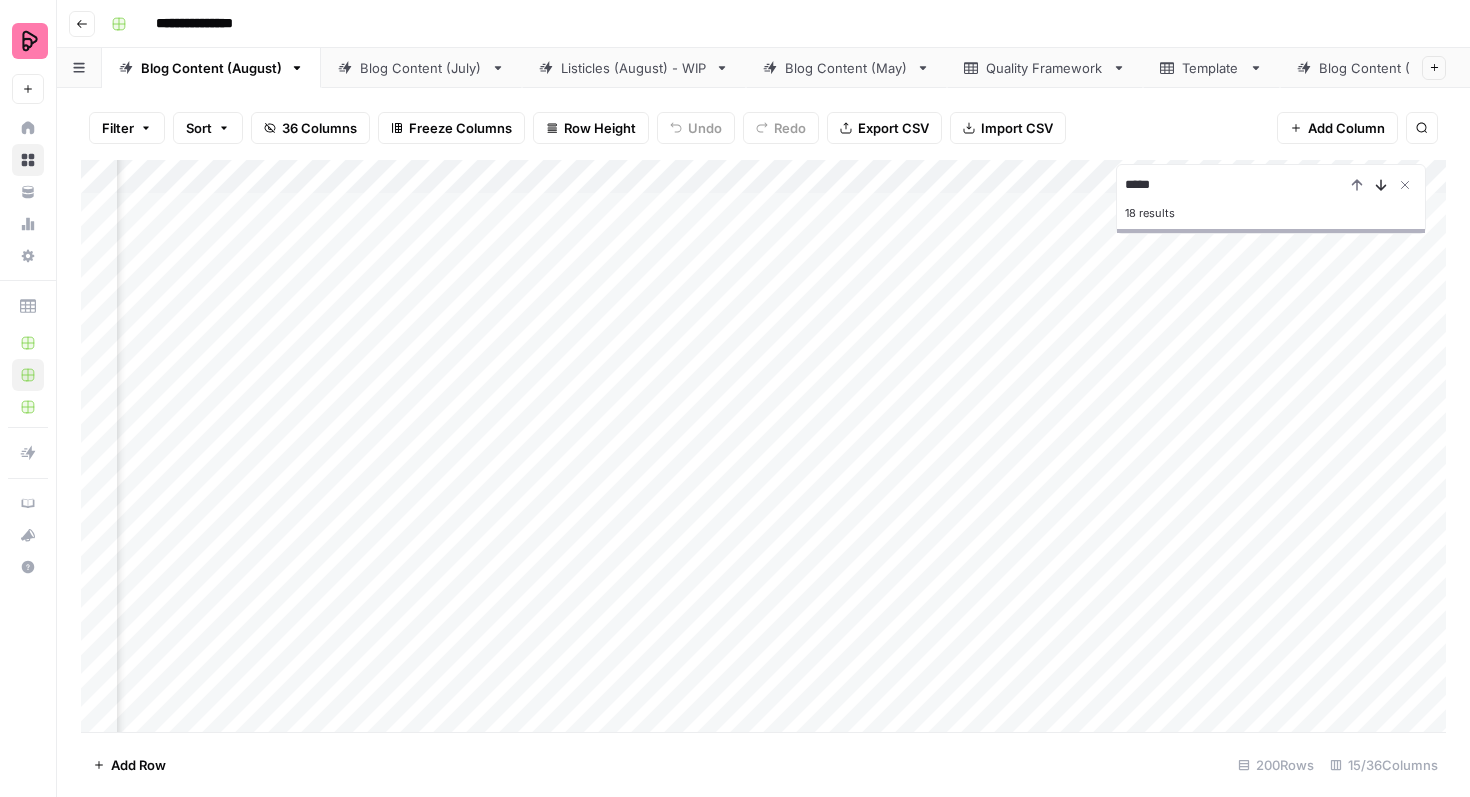 type on "*****" 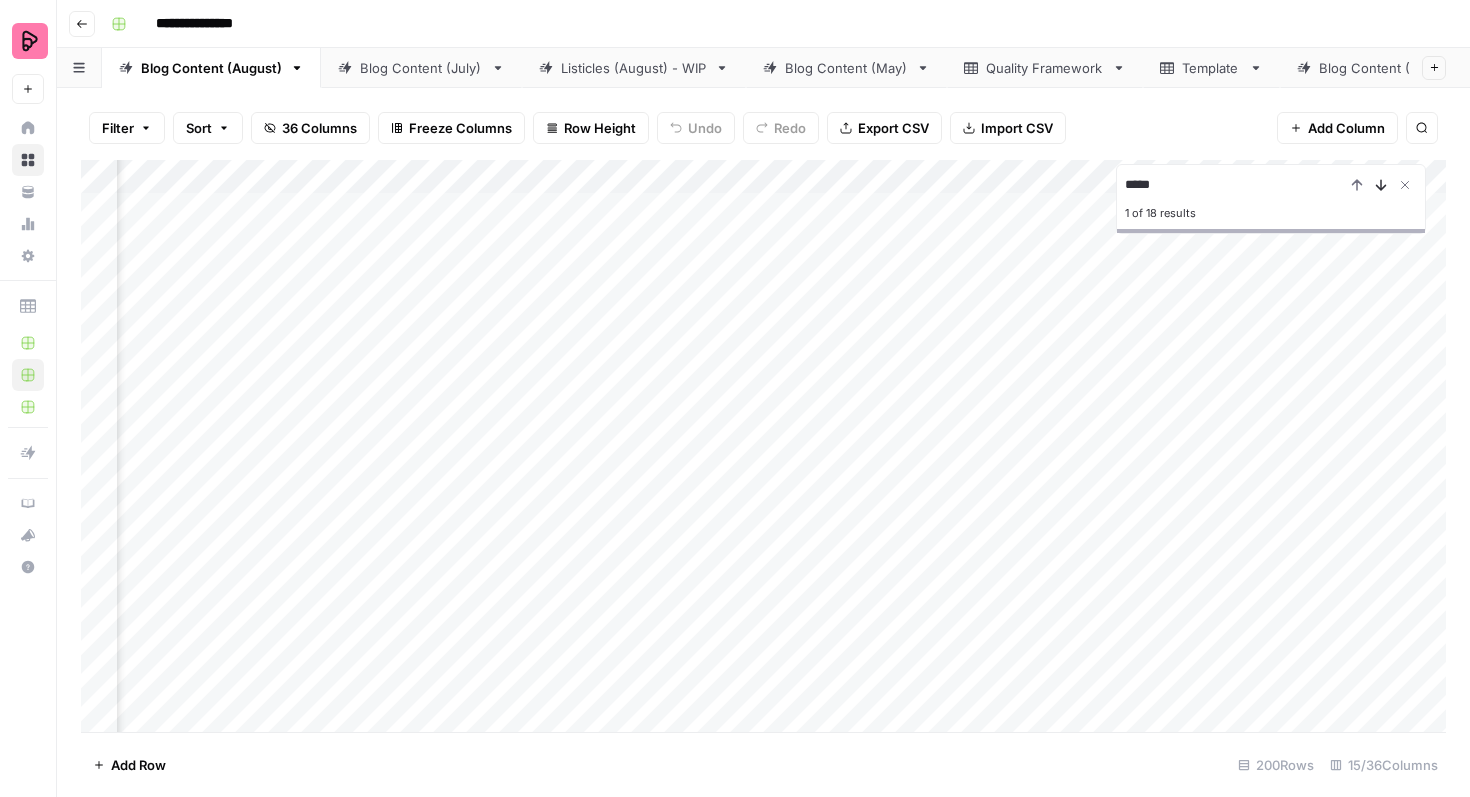 scroll, scrollTop: 0, scrollLeft: 908, axis: horizontal 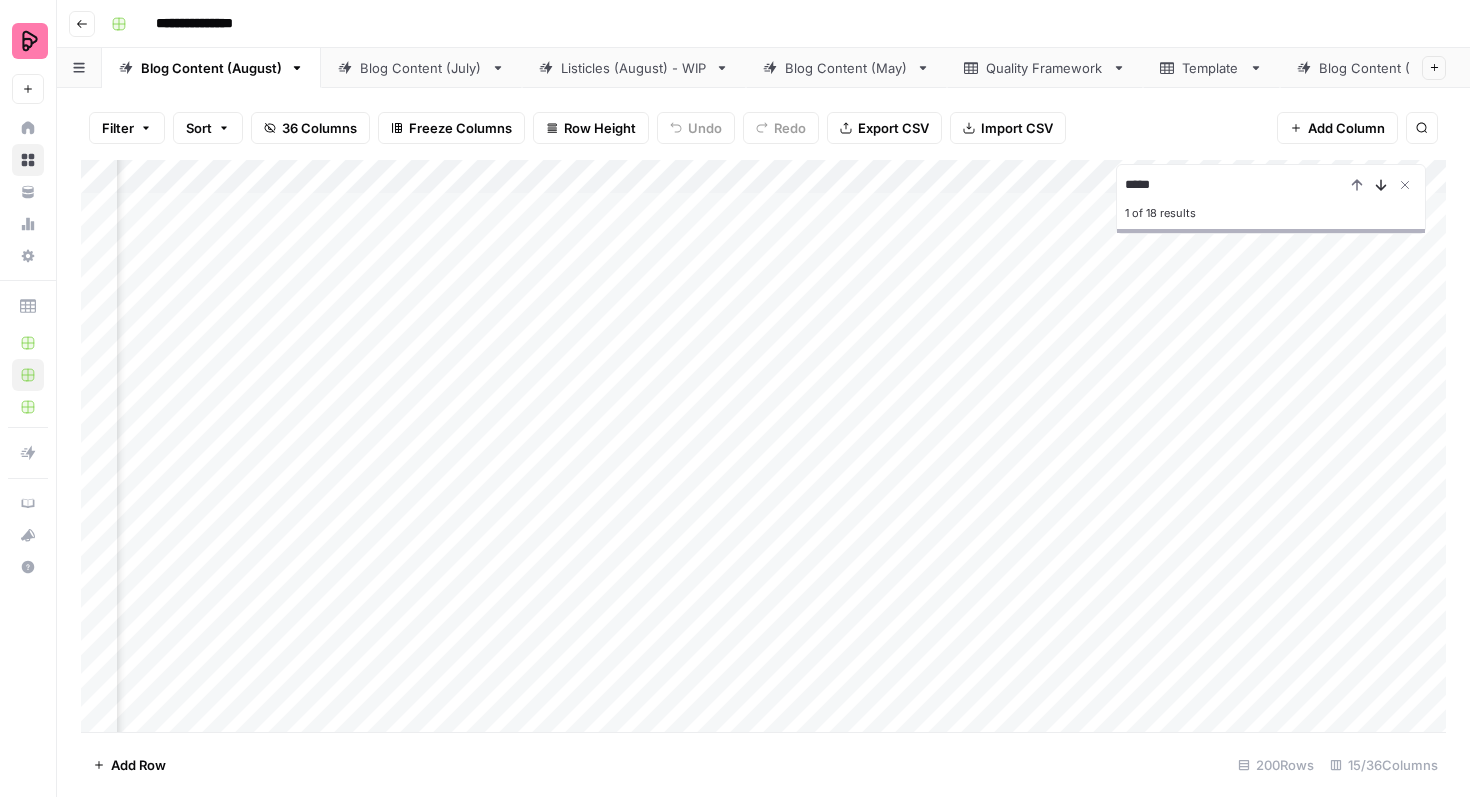 click 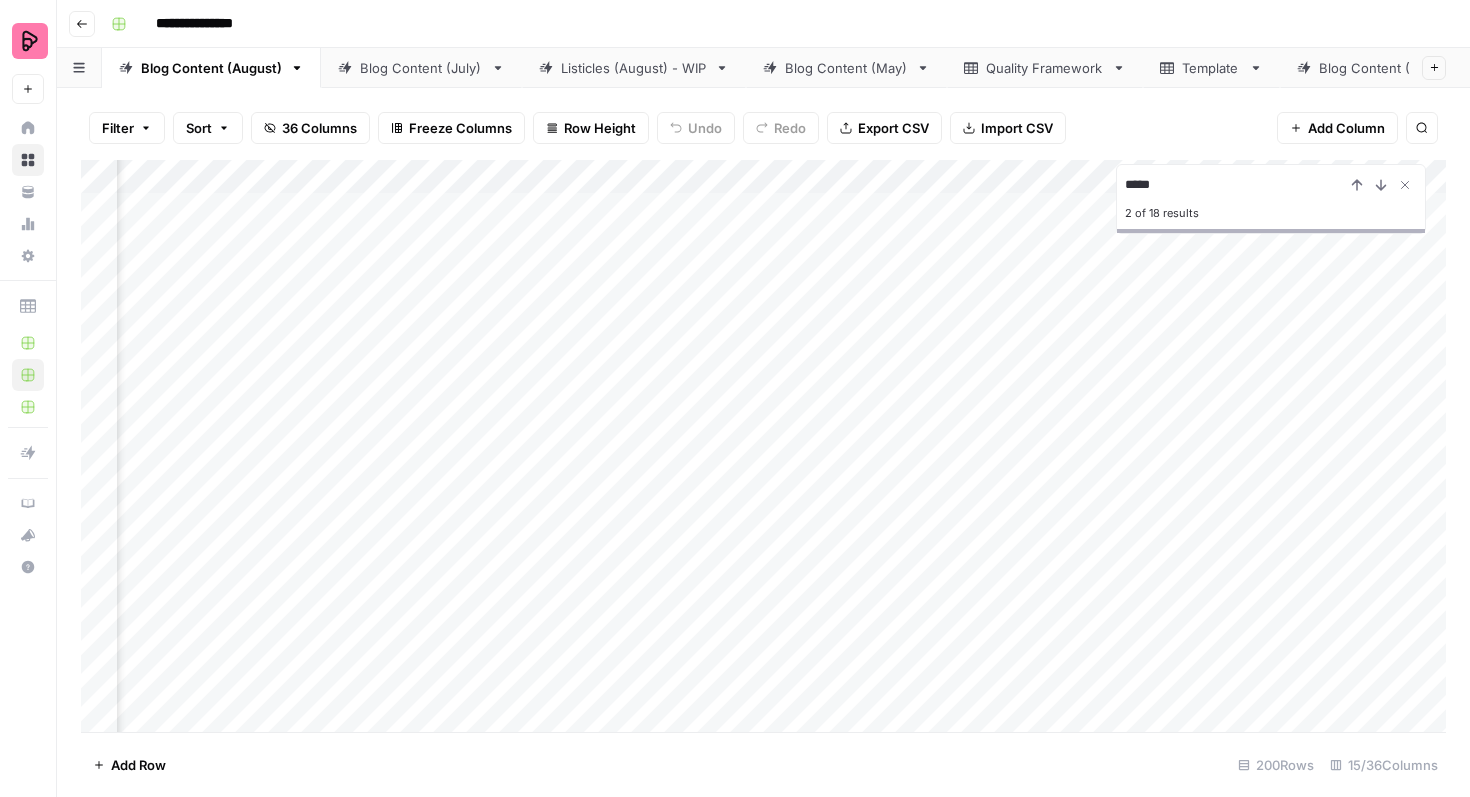 scroll, scrollTop: 0, scrollLeft: 522, axis: horizontal 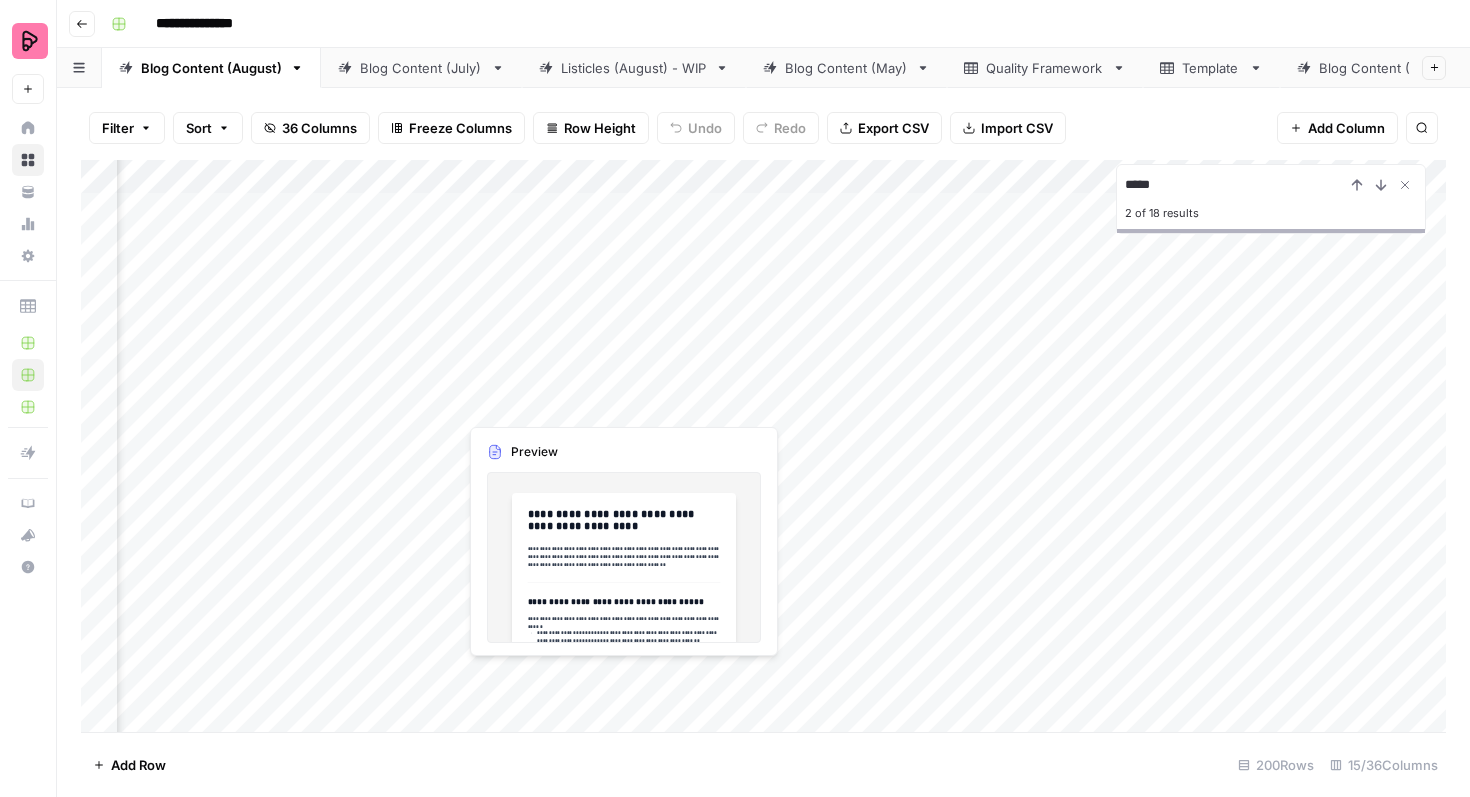 click on "Add Column" at bounding box center [763, 446] 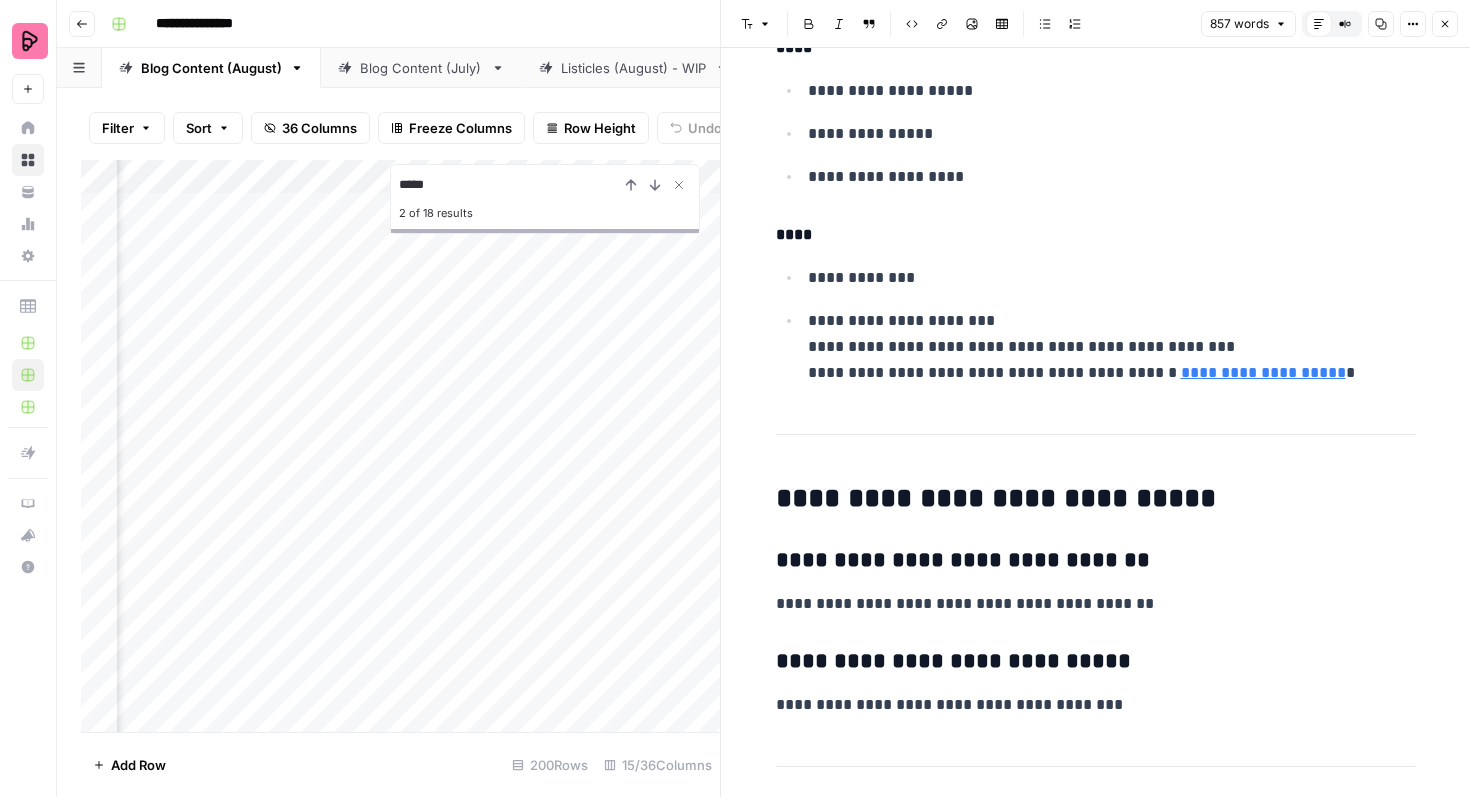 scroll, scrollTop: 5519, scrollLeft: 0, axis: vertical 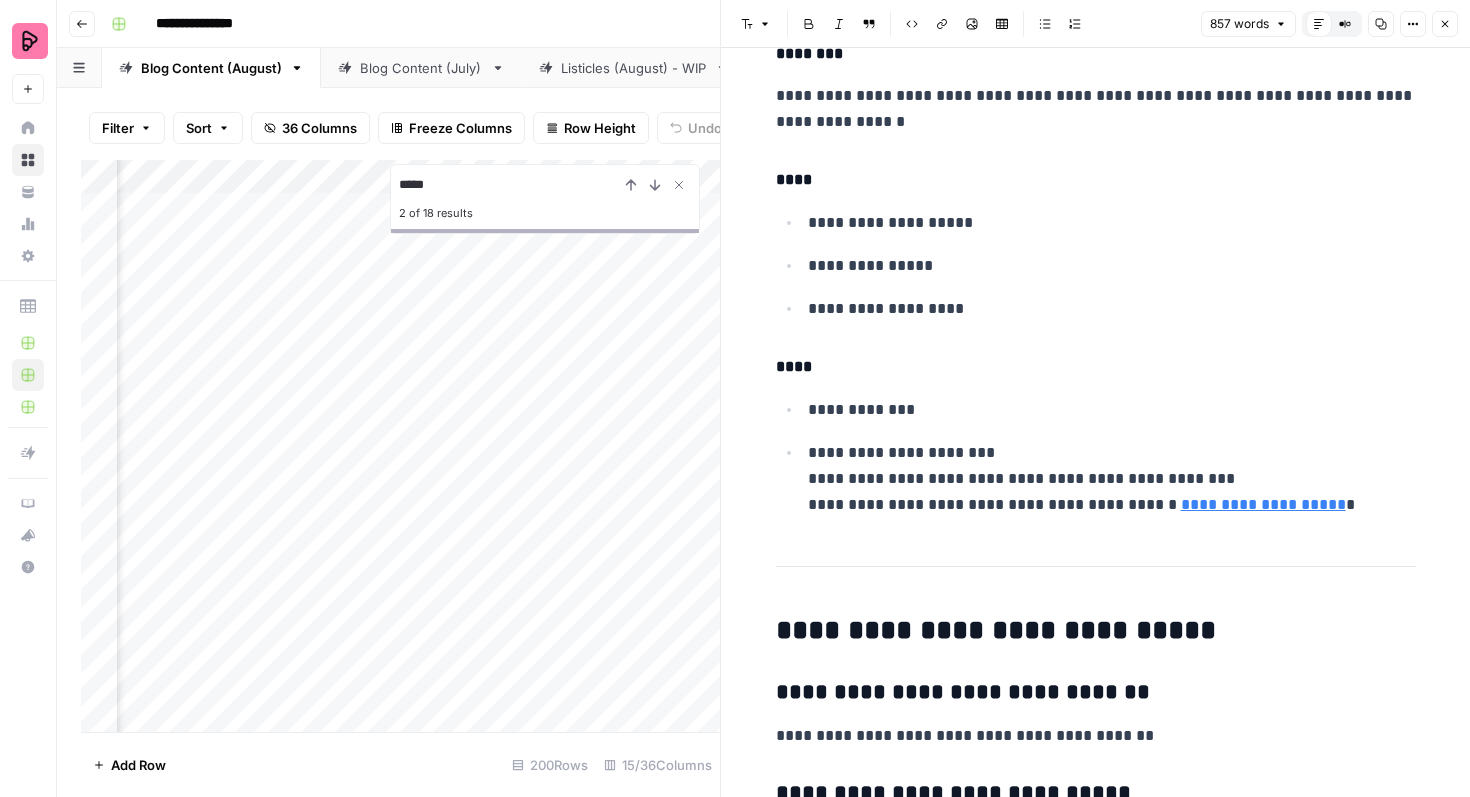 click on "Close" at bounding box center (1445, 24) 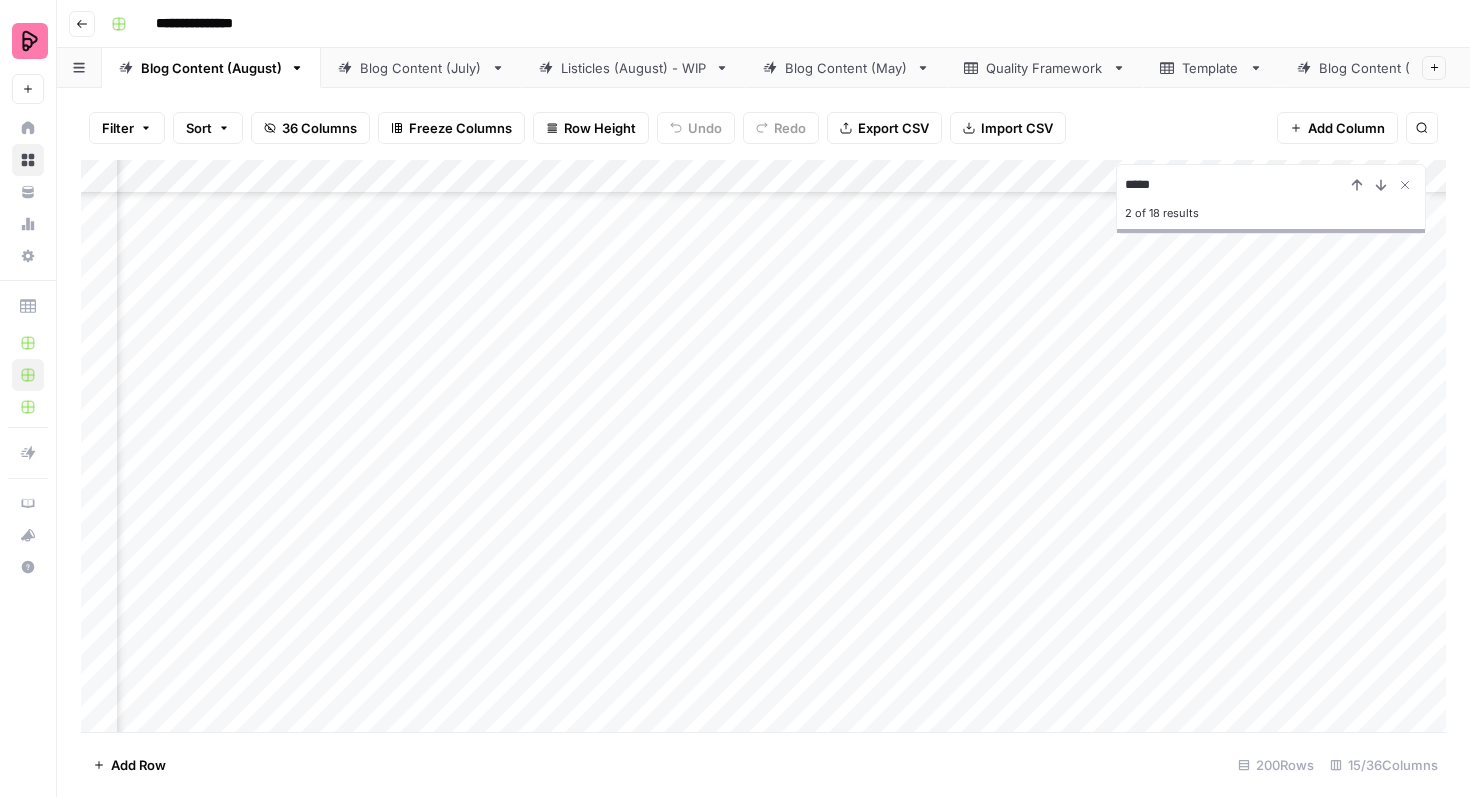scroll, scrollTop: 379, scrollLeft: 522, axis: both 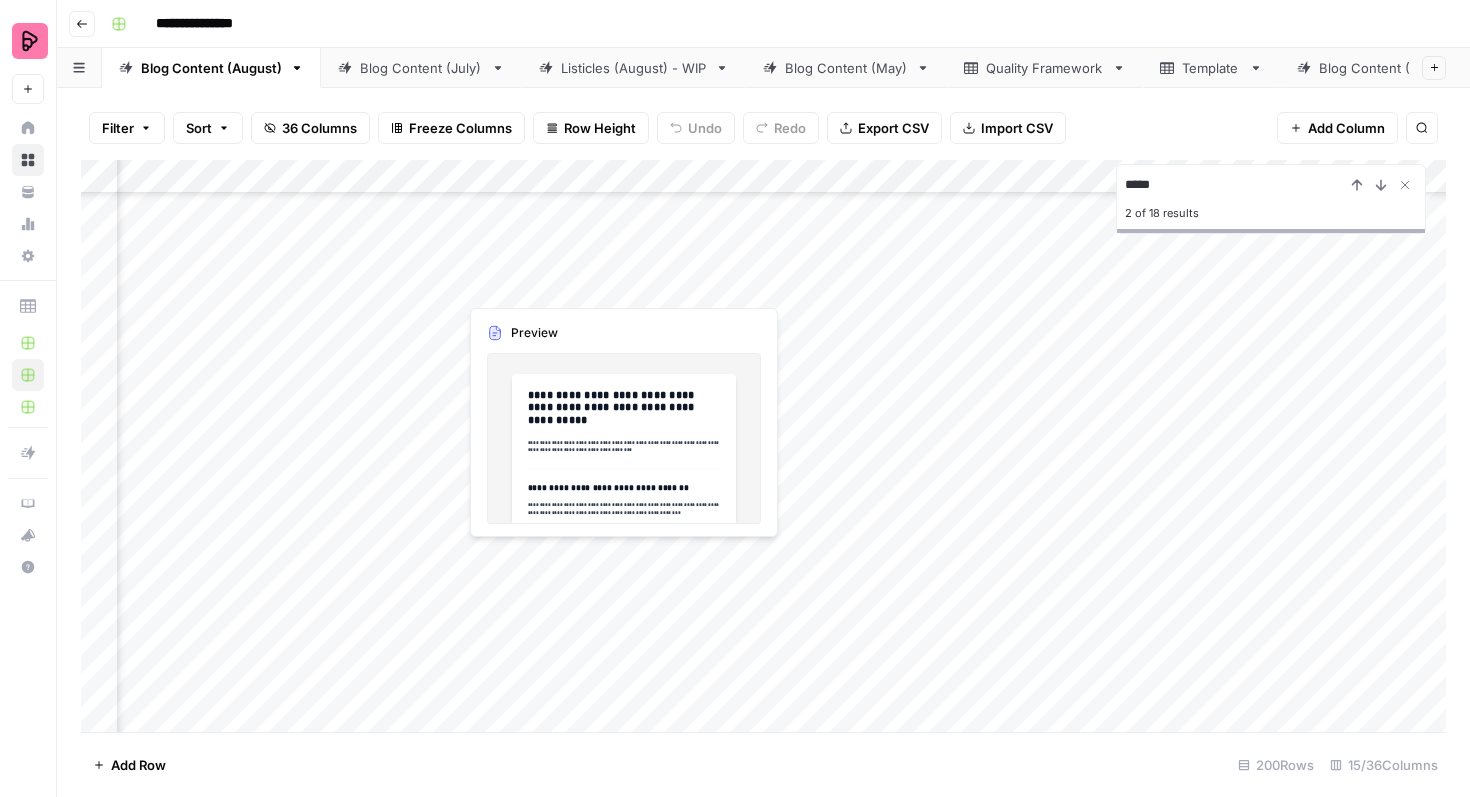 click on "Add Column" at bounding box center [763, 446] 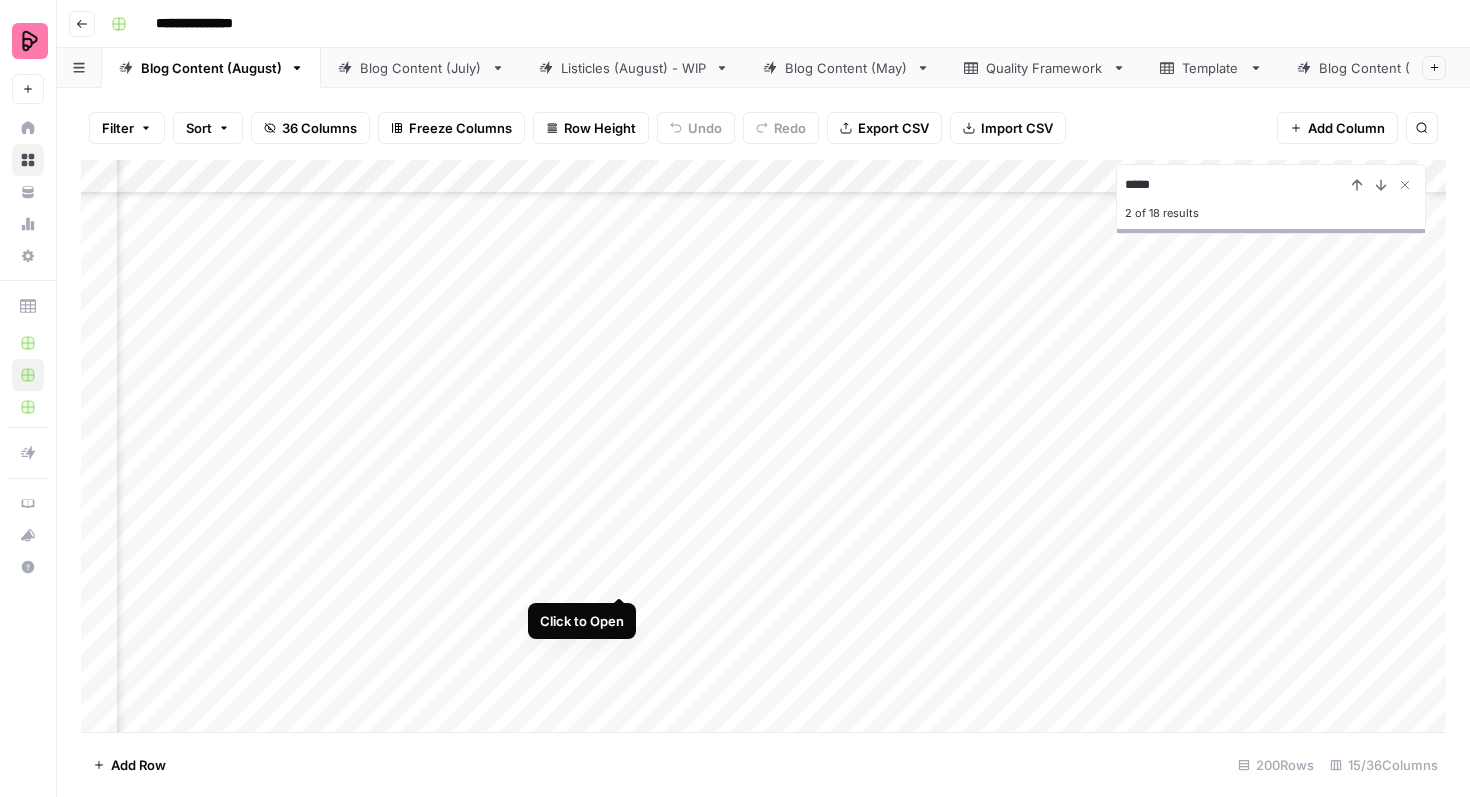 click on "Add Column" at bounding box center [763, 446] 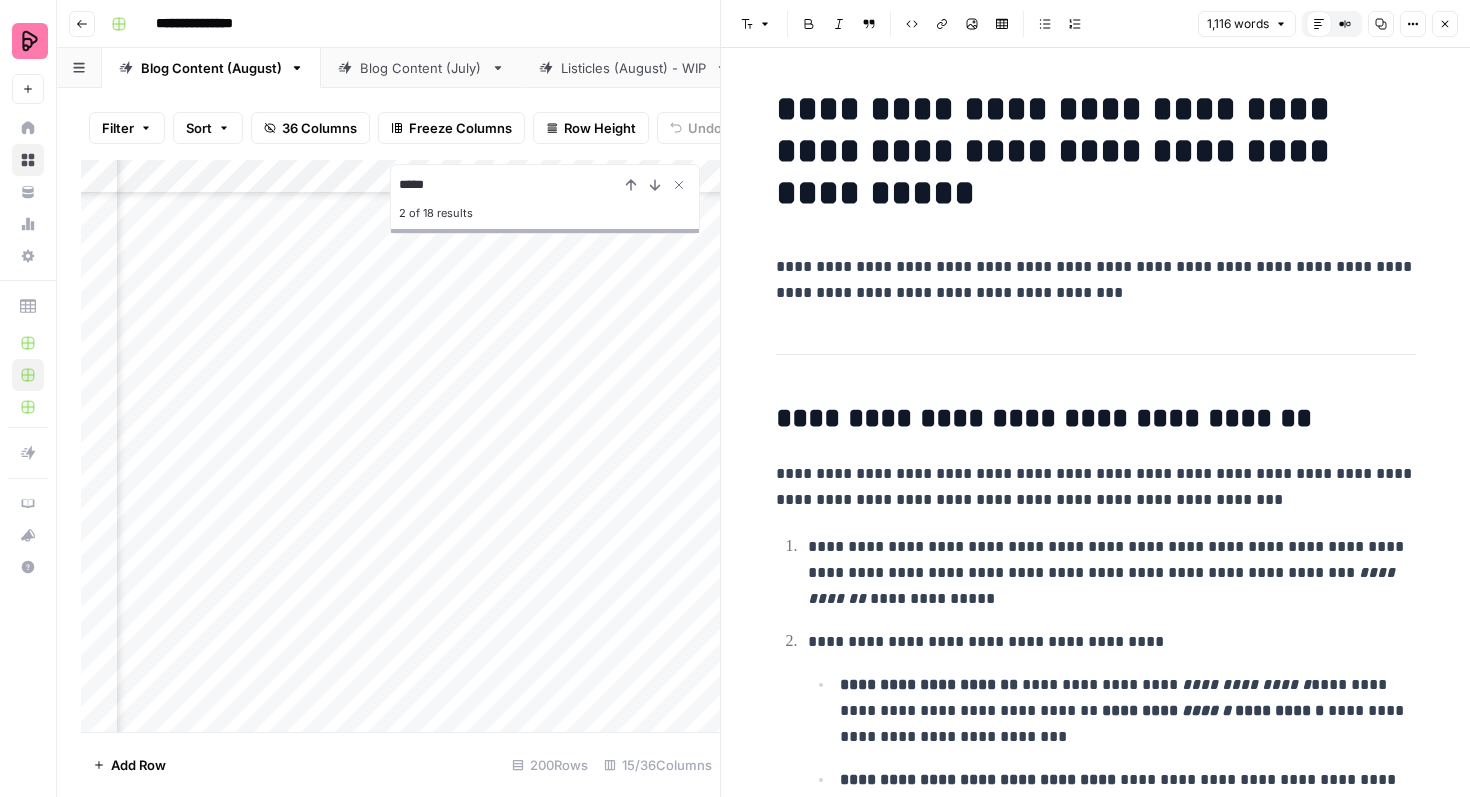 type 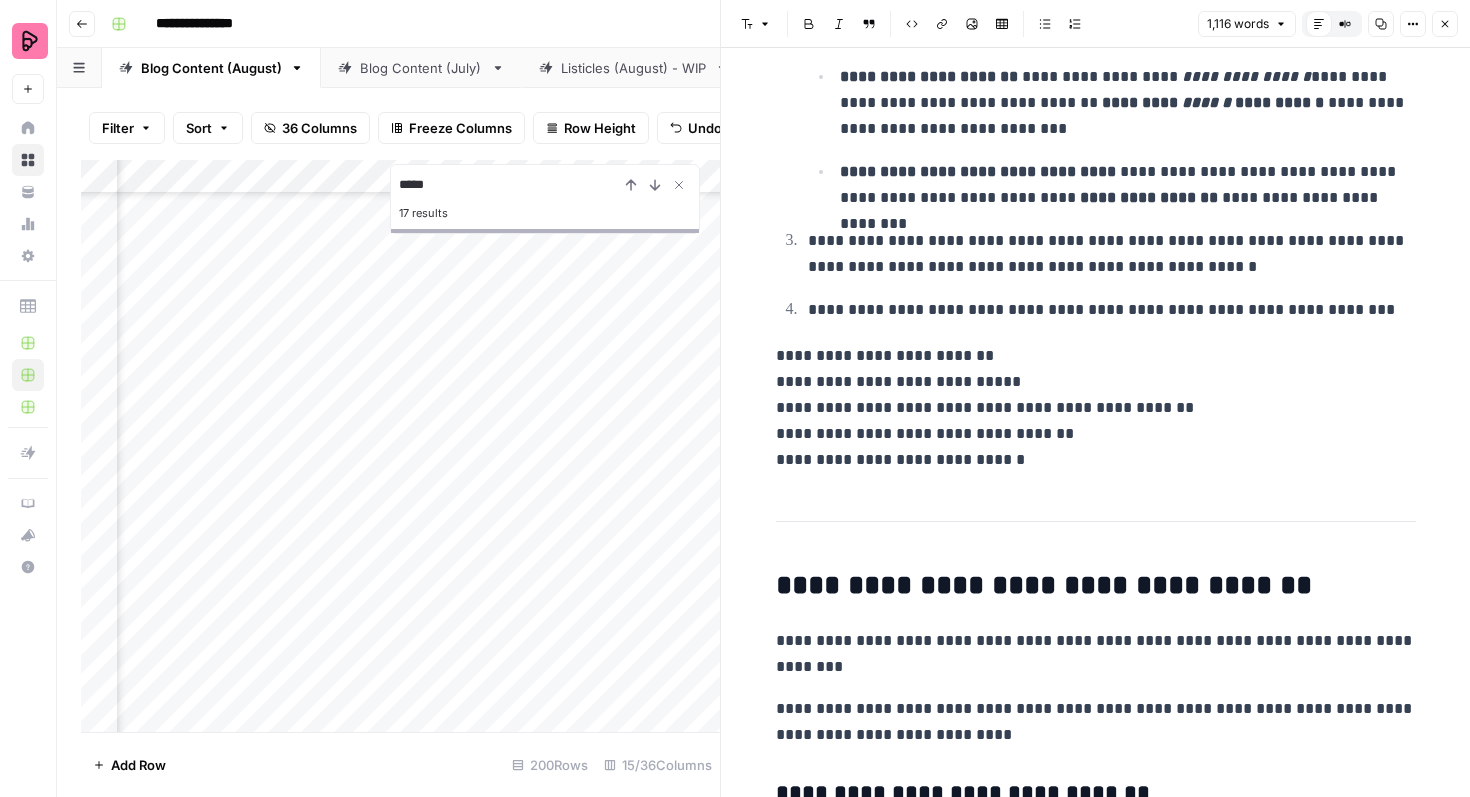 scroll, scrollTop: 617, scrollLeft: 0, axis: vertical 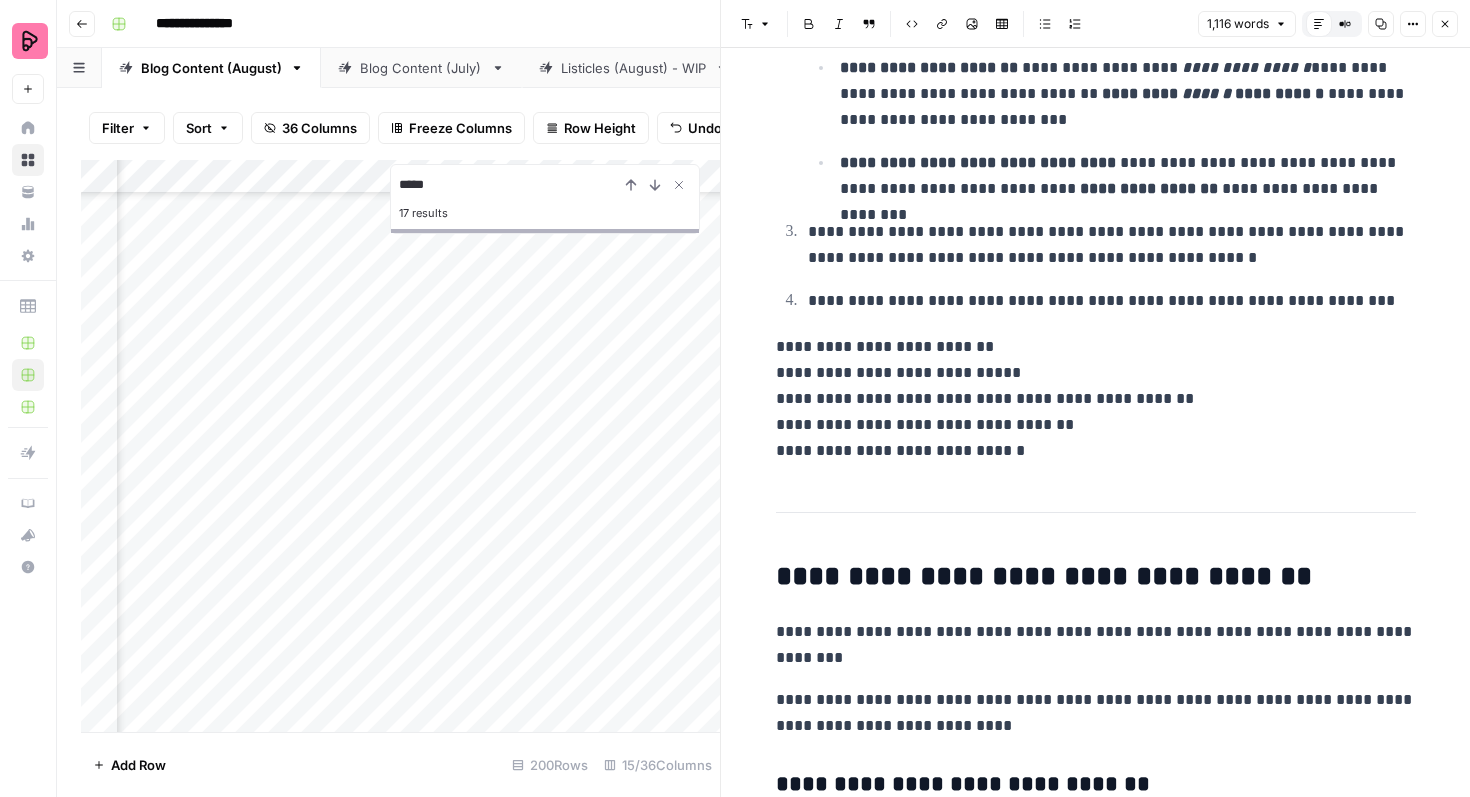 type on "*****" 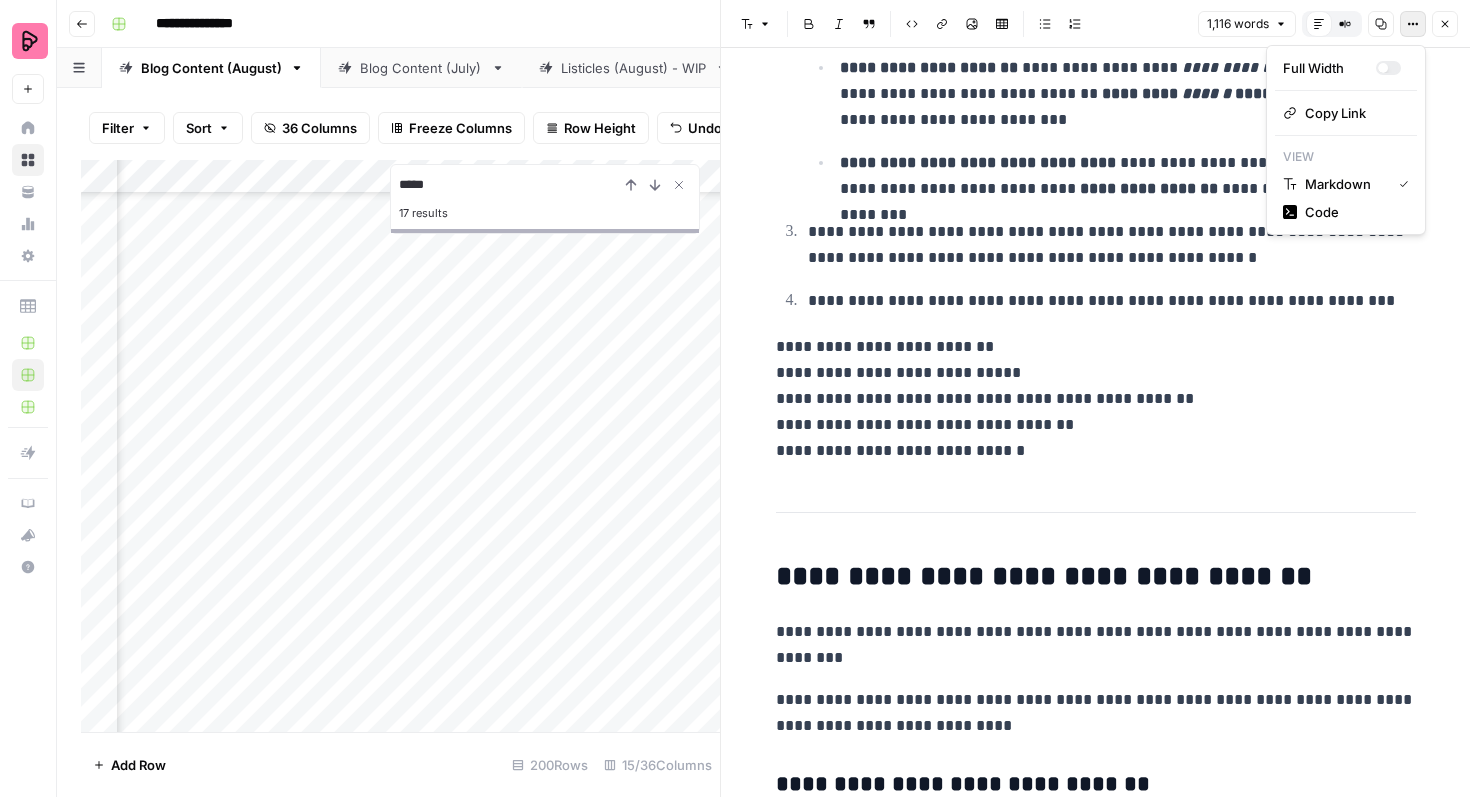 click on "**********" at bounding box center (1096, 2745) 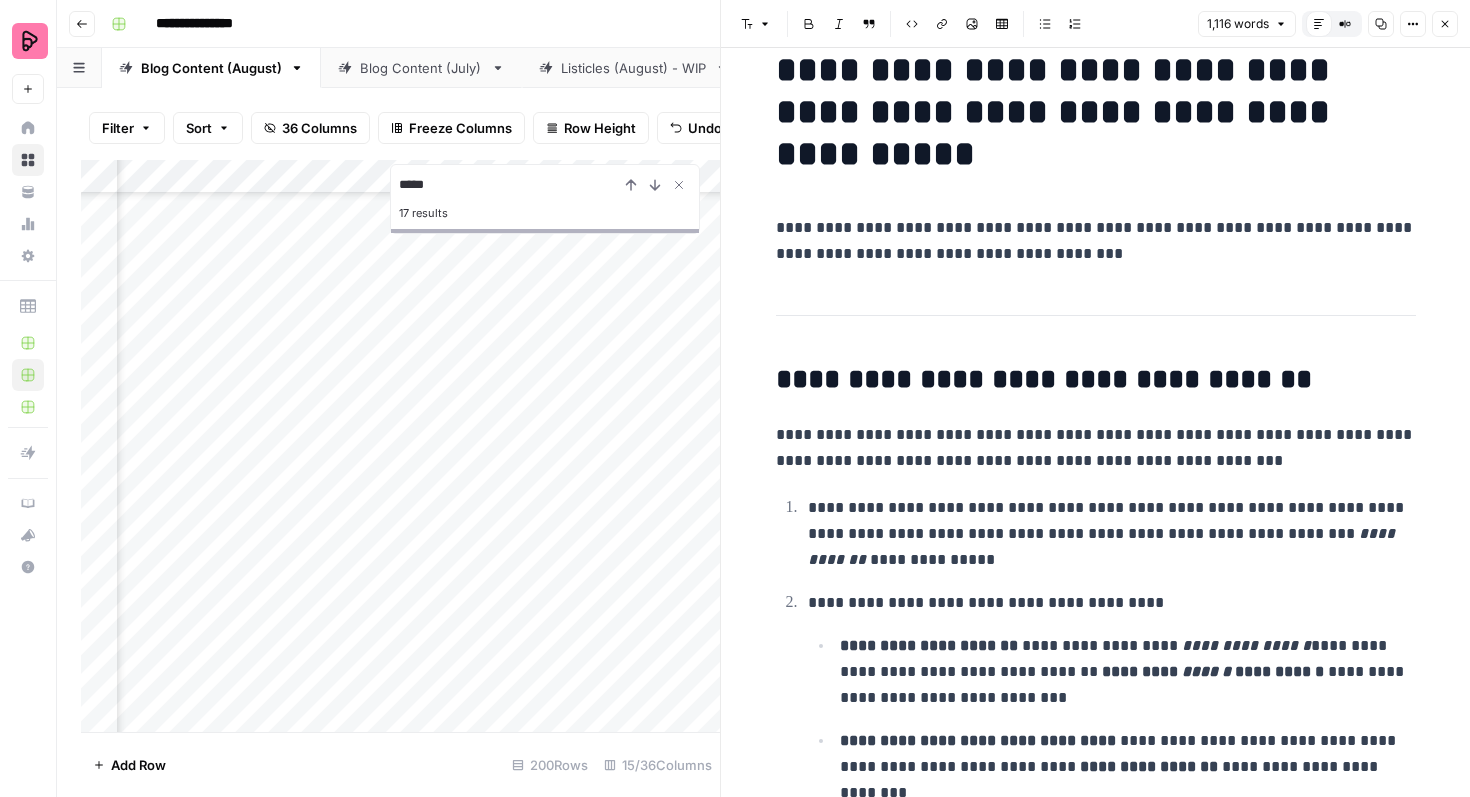 scroll, scrollTop: 0, scrollLeft: 0, axis: both 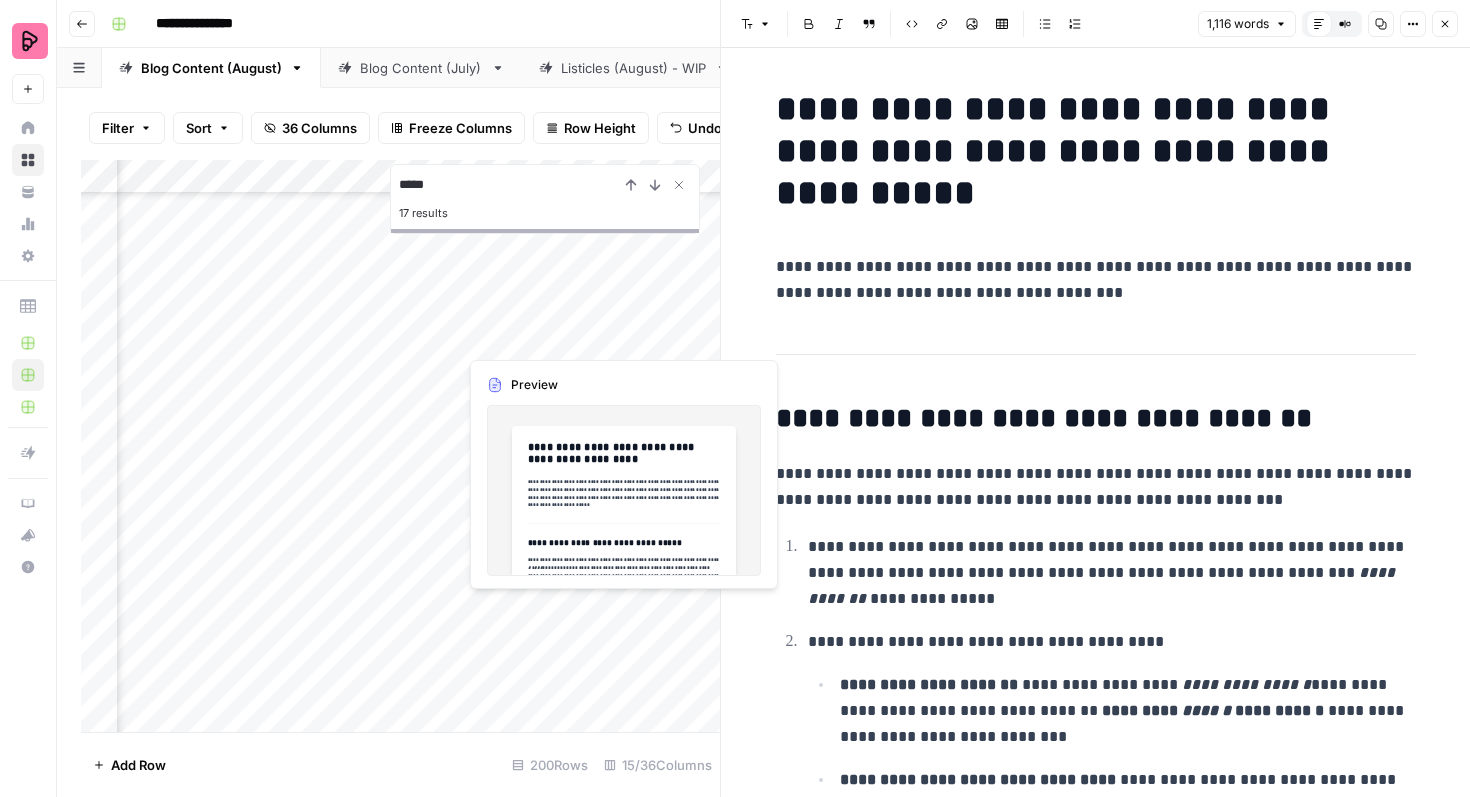 click on "Add Column" at bounding box center (400, 446) 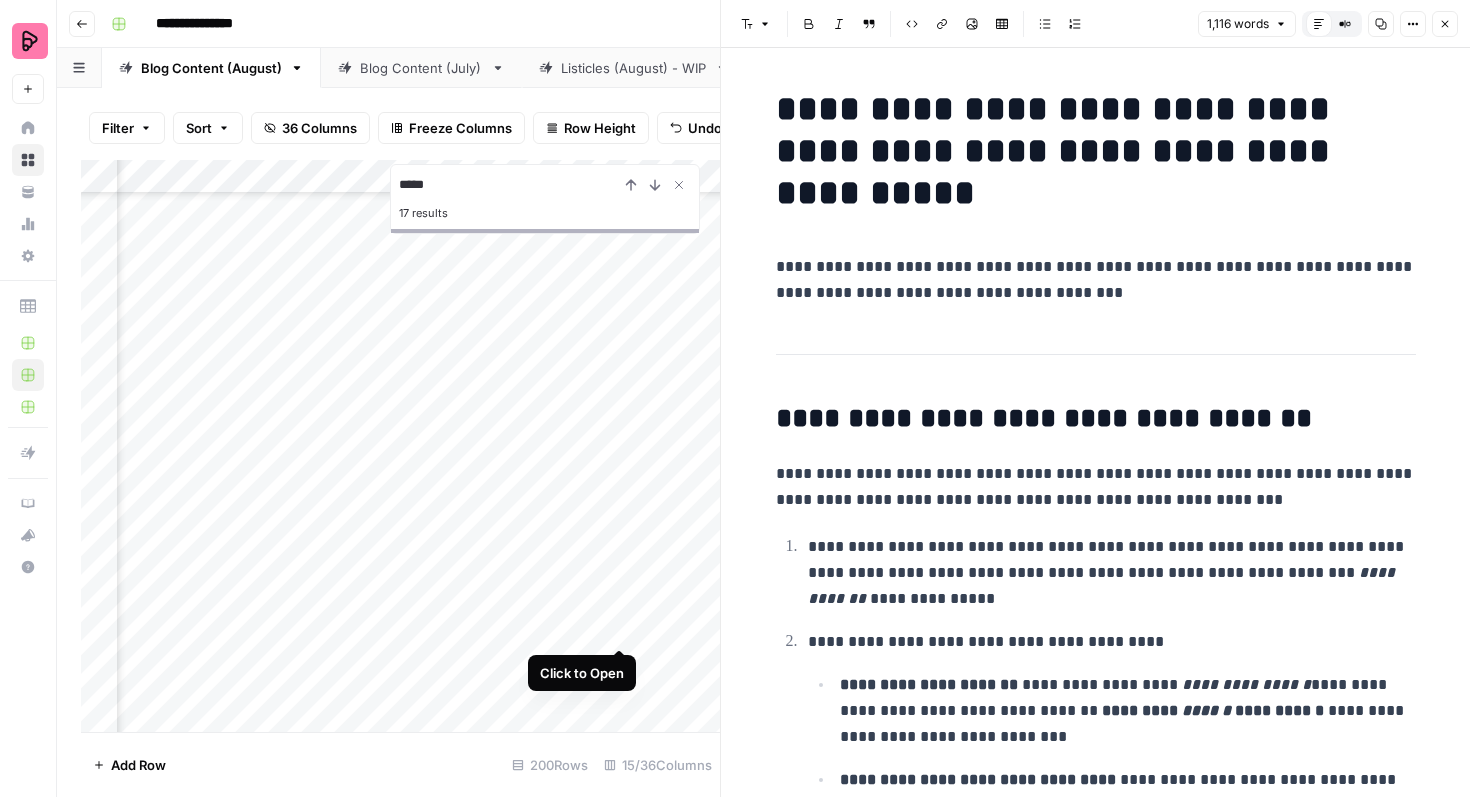 click on "Add Column" at bounding box center [400, 446] 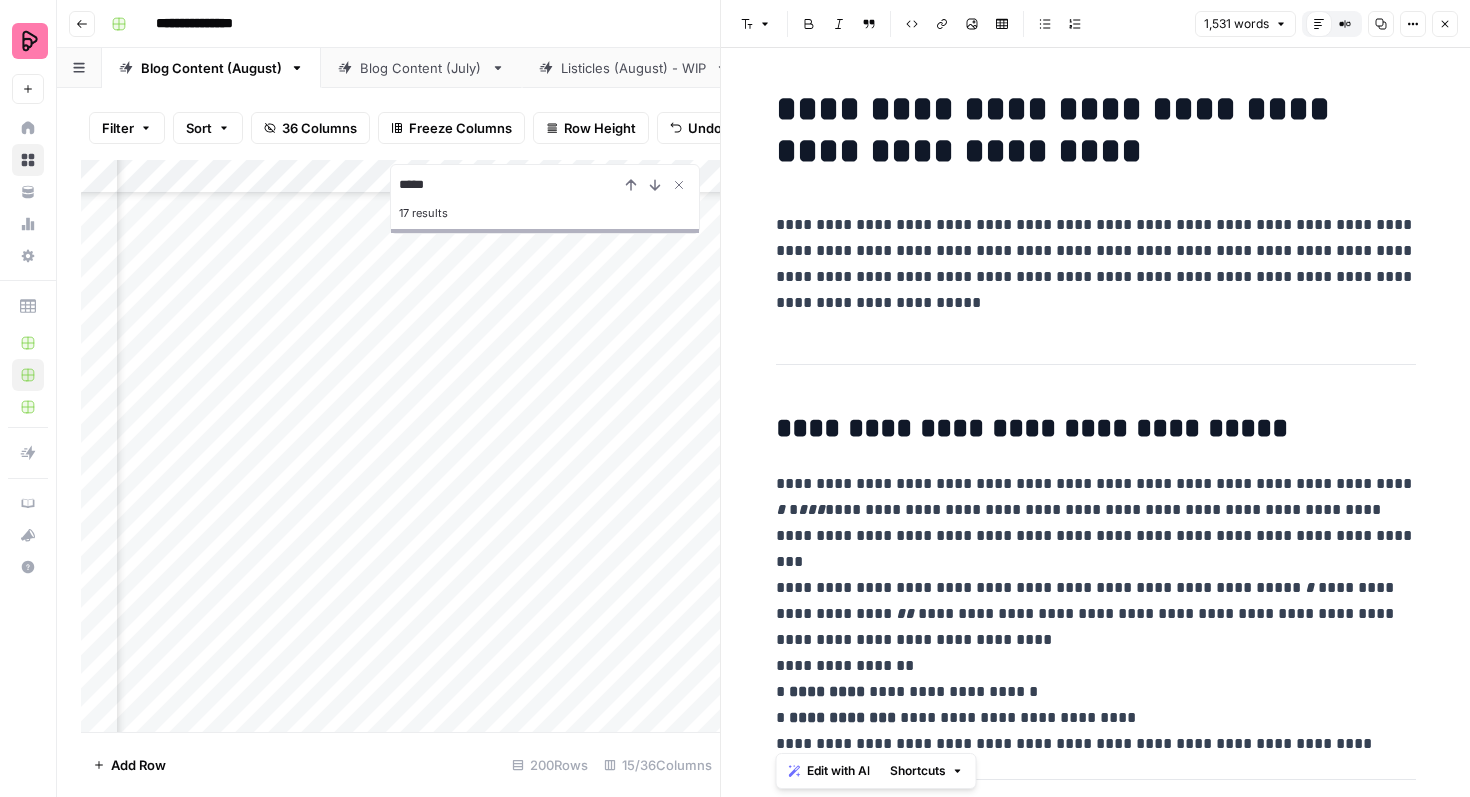 scroll, scrollTop: 379, scrollLeft: 616, axis: both 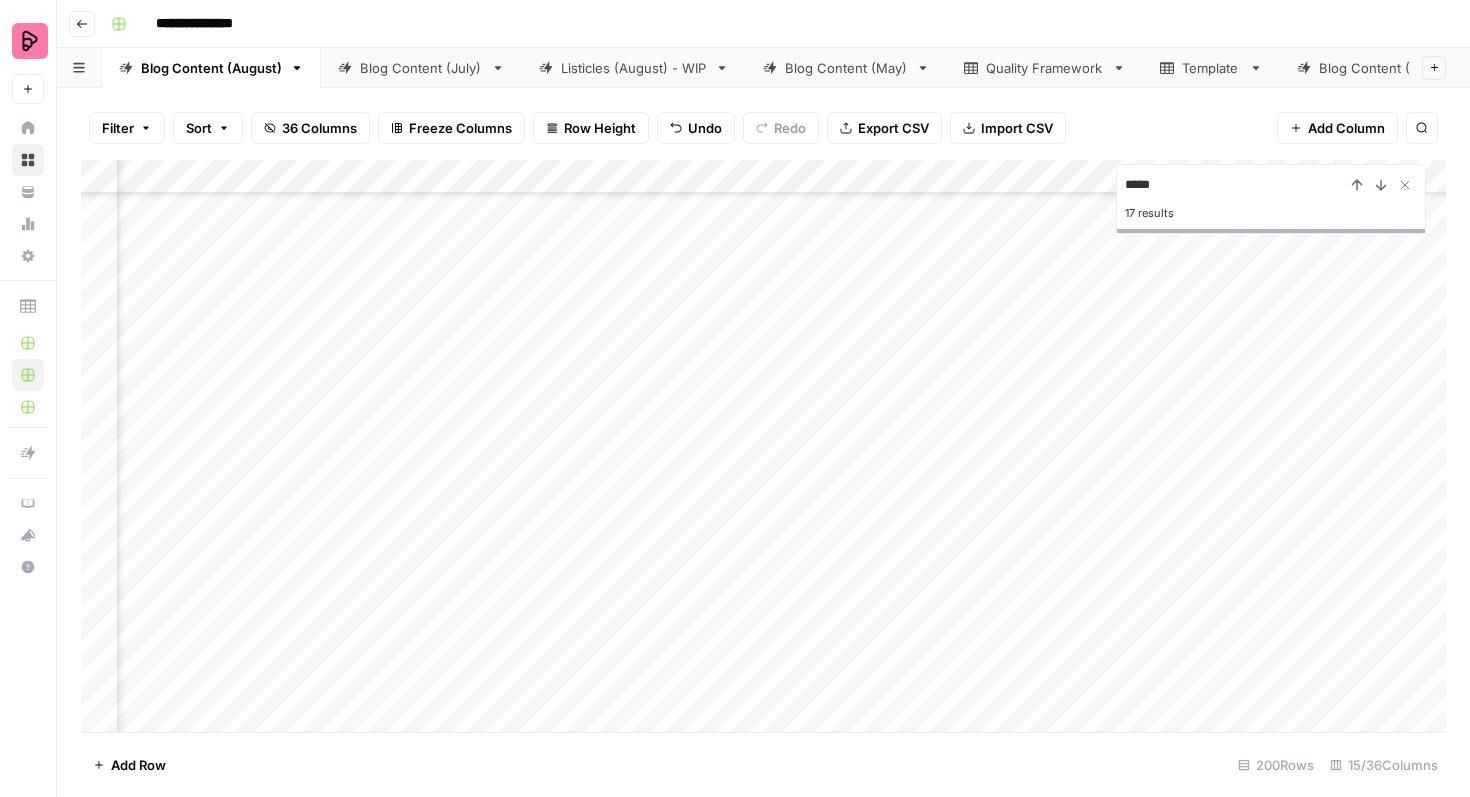 click 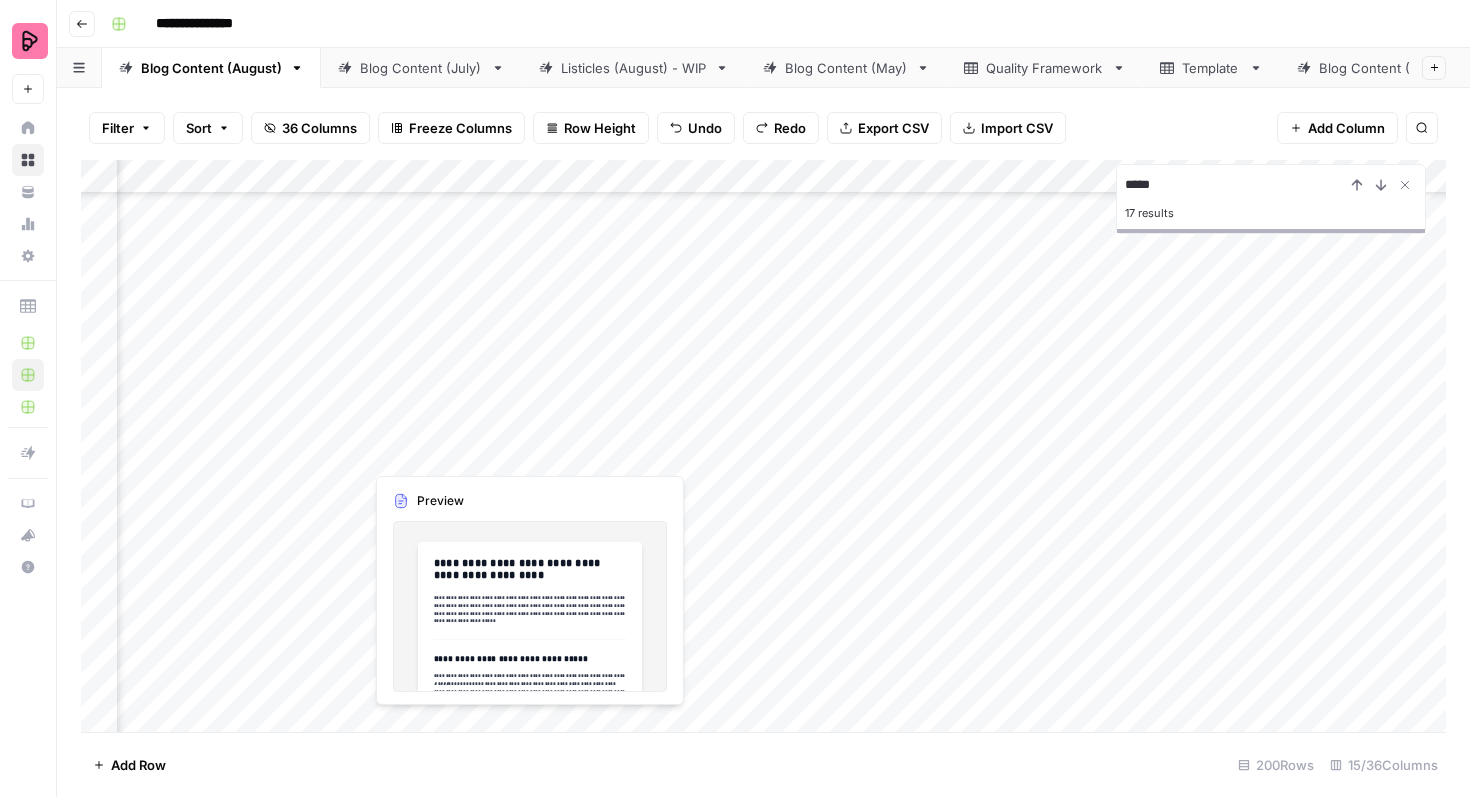 click on "Add Column" at bounding box center [763, 446] 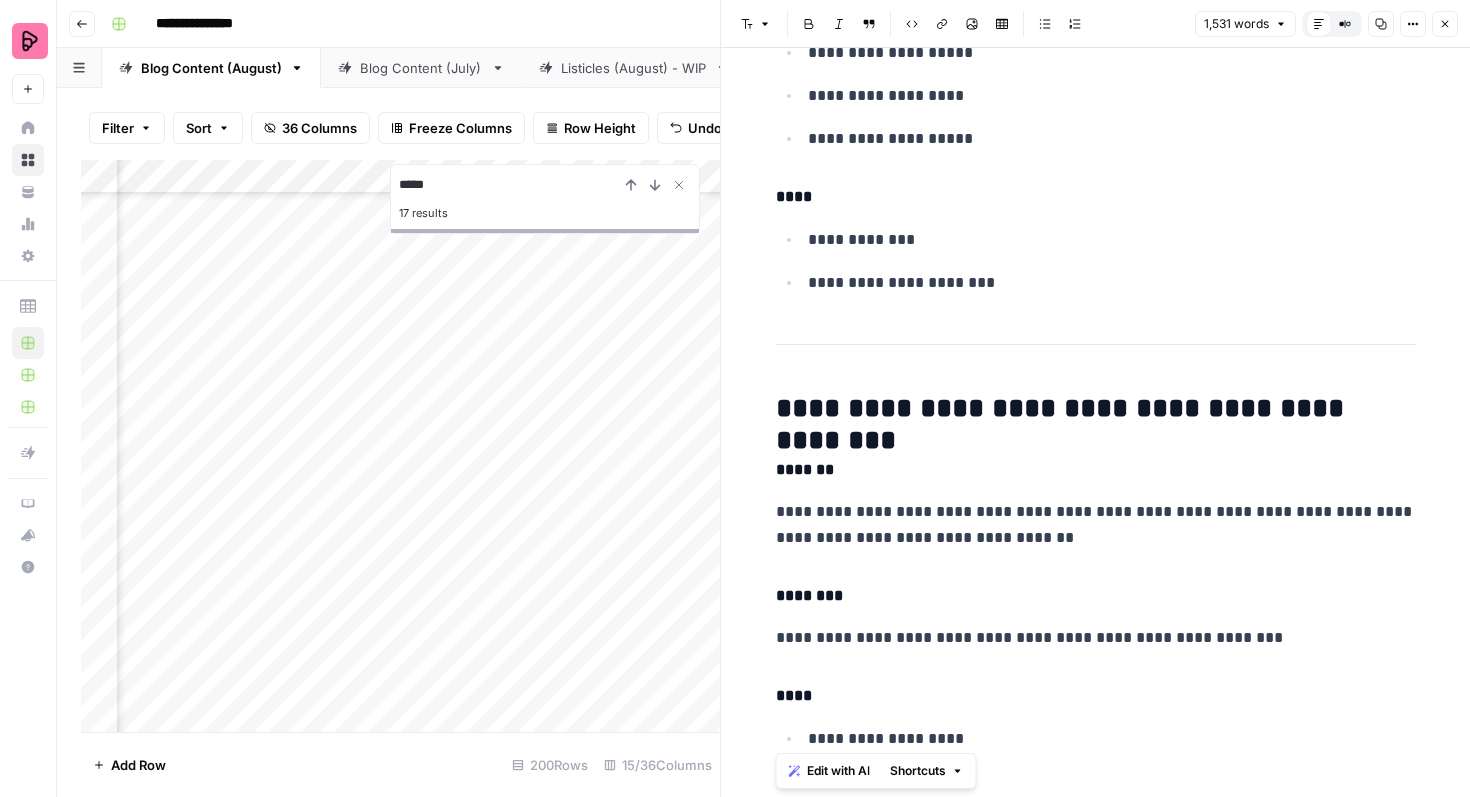 scroll, scrollTop: 5975, scrollLeft: 0, axis: vertical 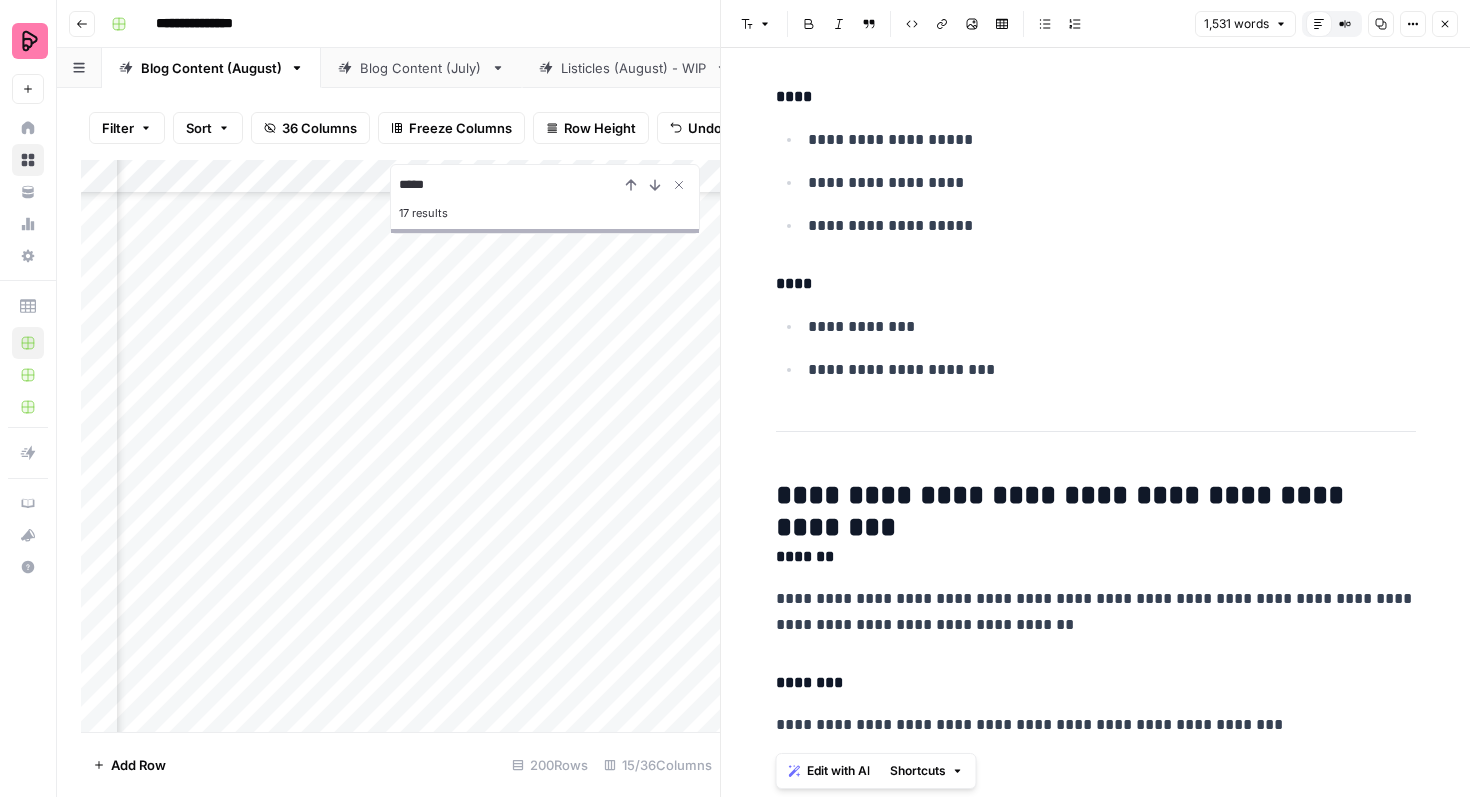 click on "Add Column" at bounding box center [400, 446] 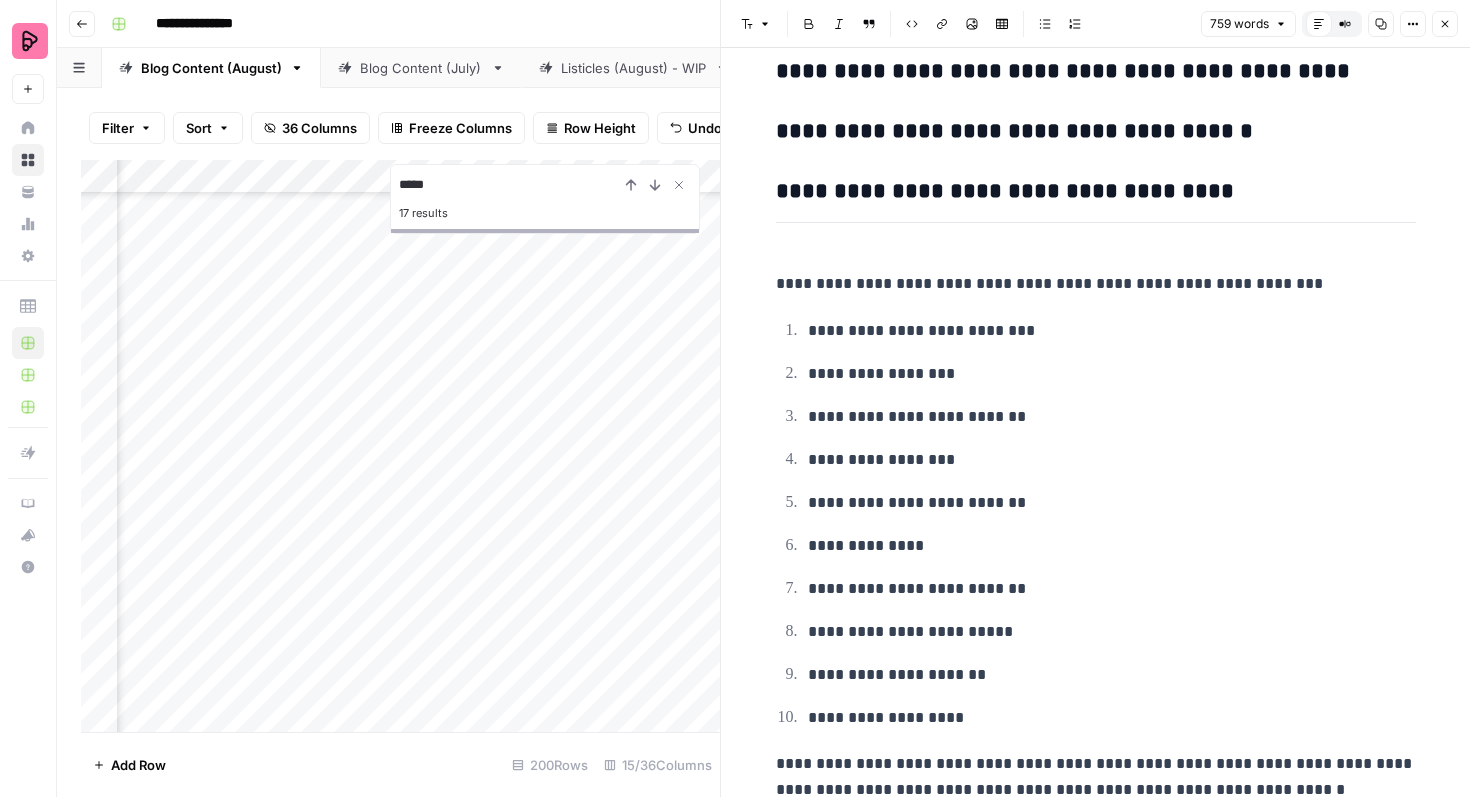 scroll, scrollTop: 3522, scrollLeft: 0, axis: vertical 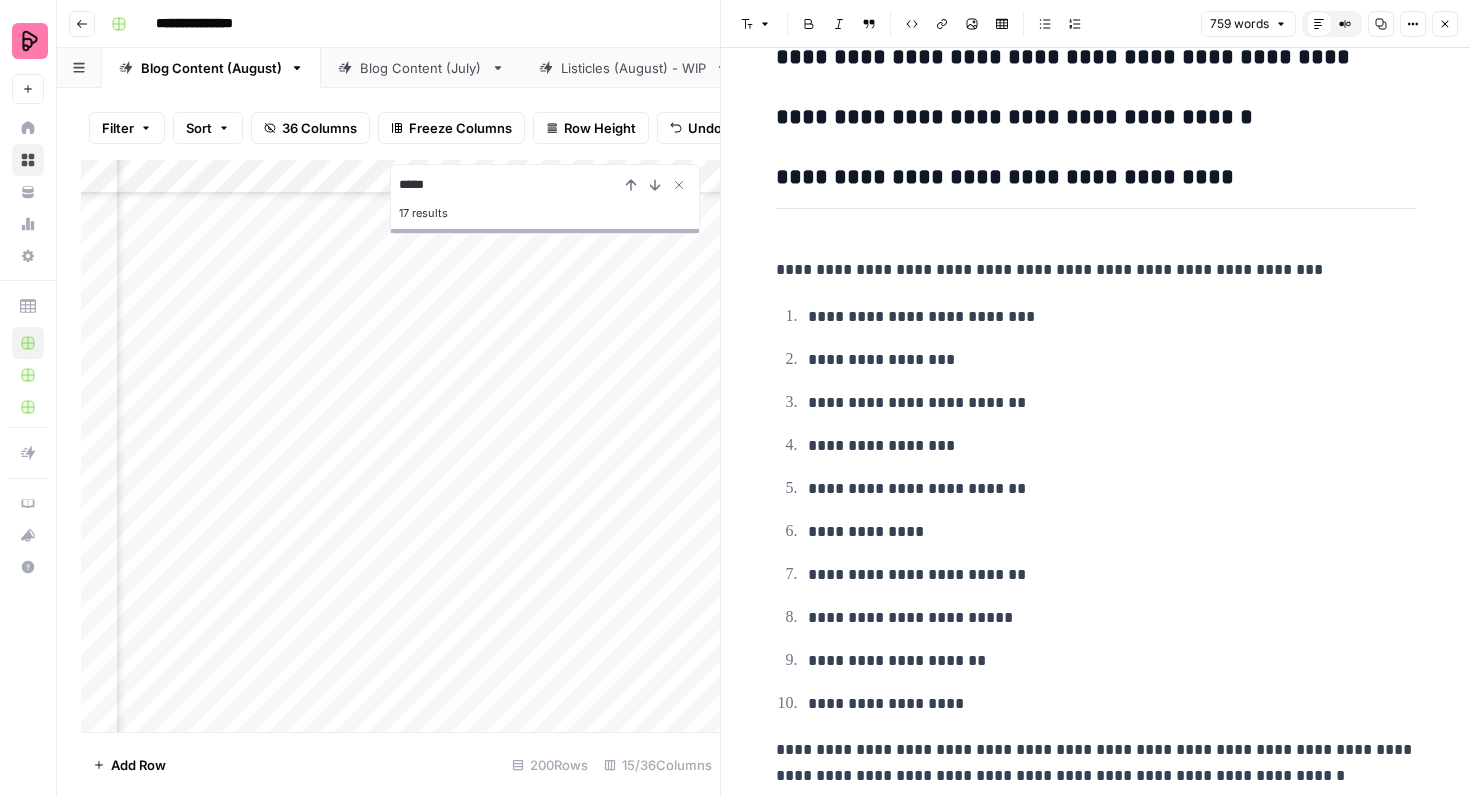 click on "Add Column" at bounding box center [400, 446] 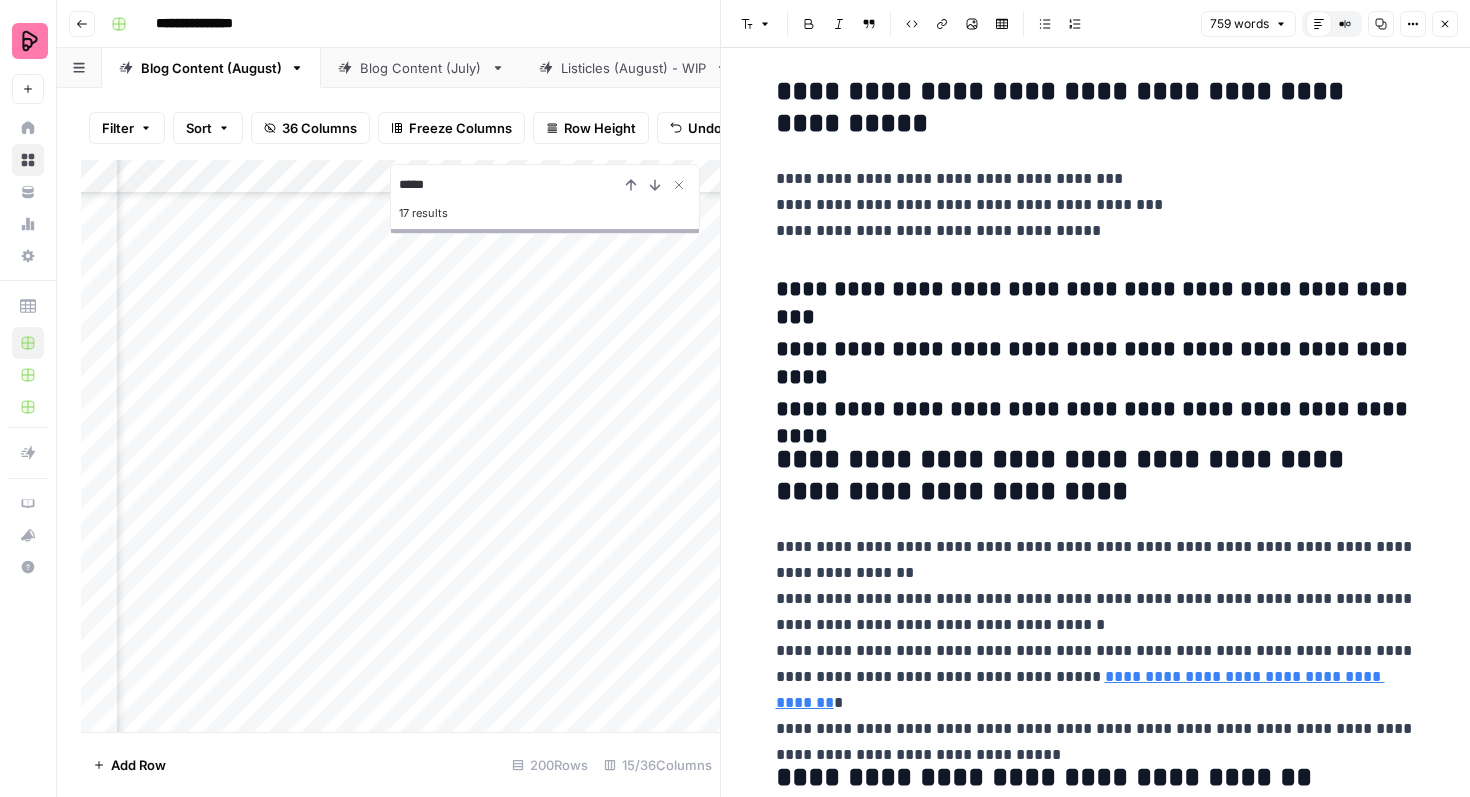 scroll, scrollTop: 2858, scrollLeft: 0, axis: vertical 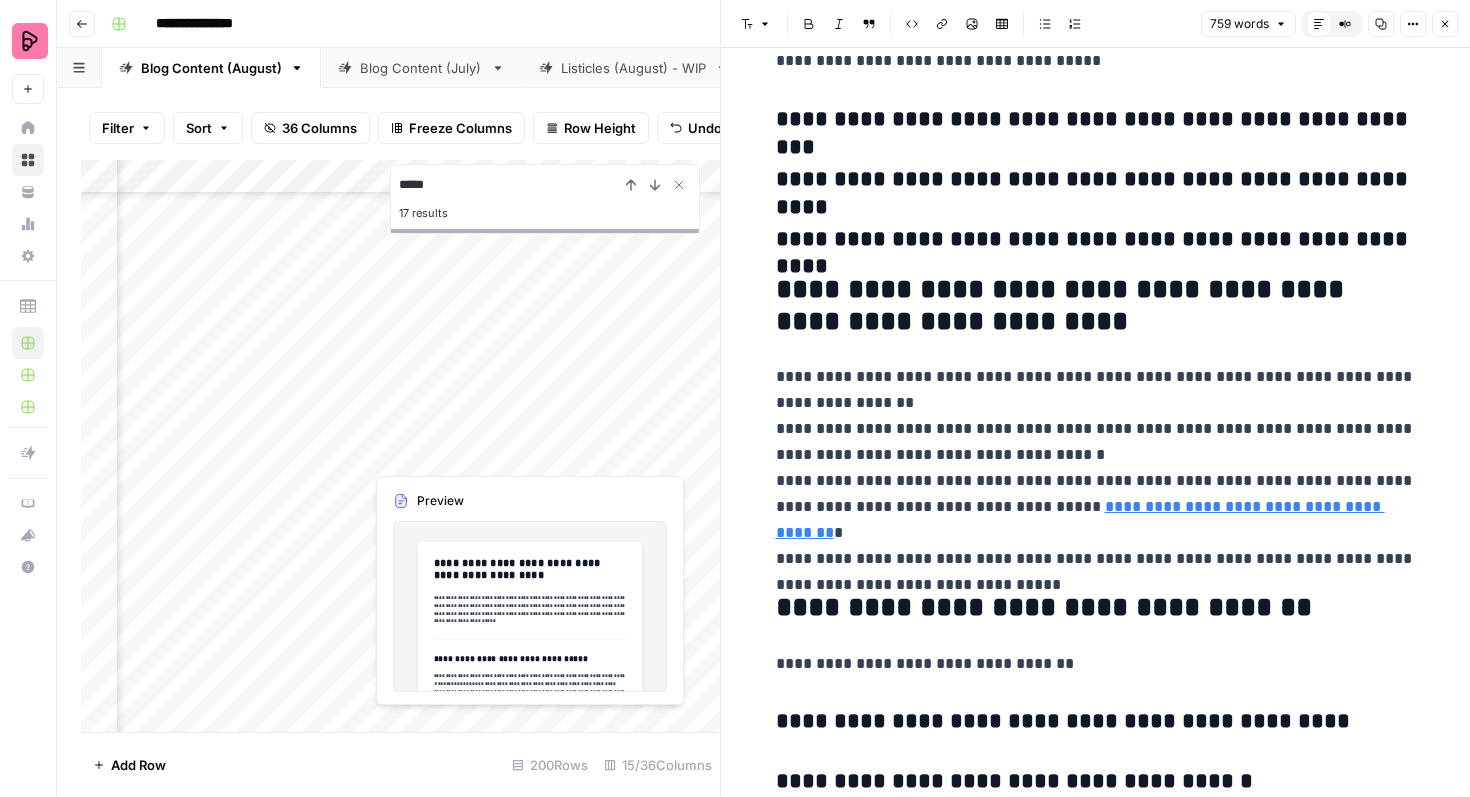 click on "Add Column" at bounding box center (400, 446) 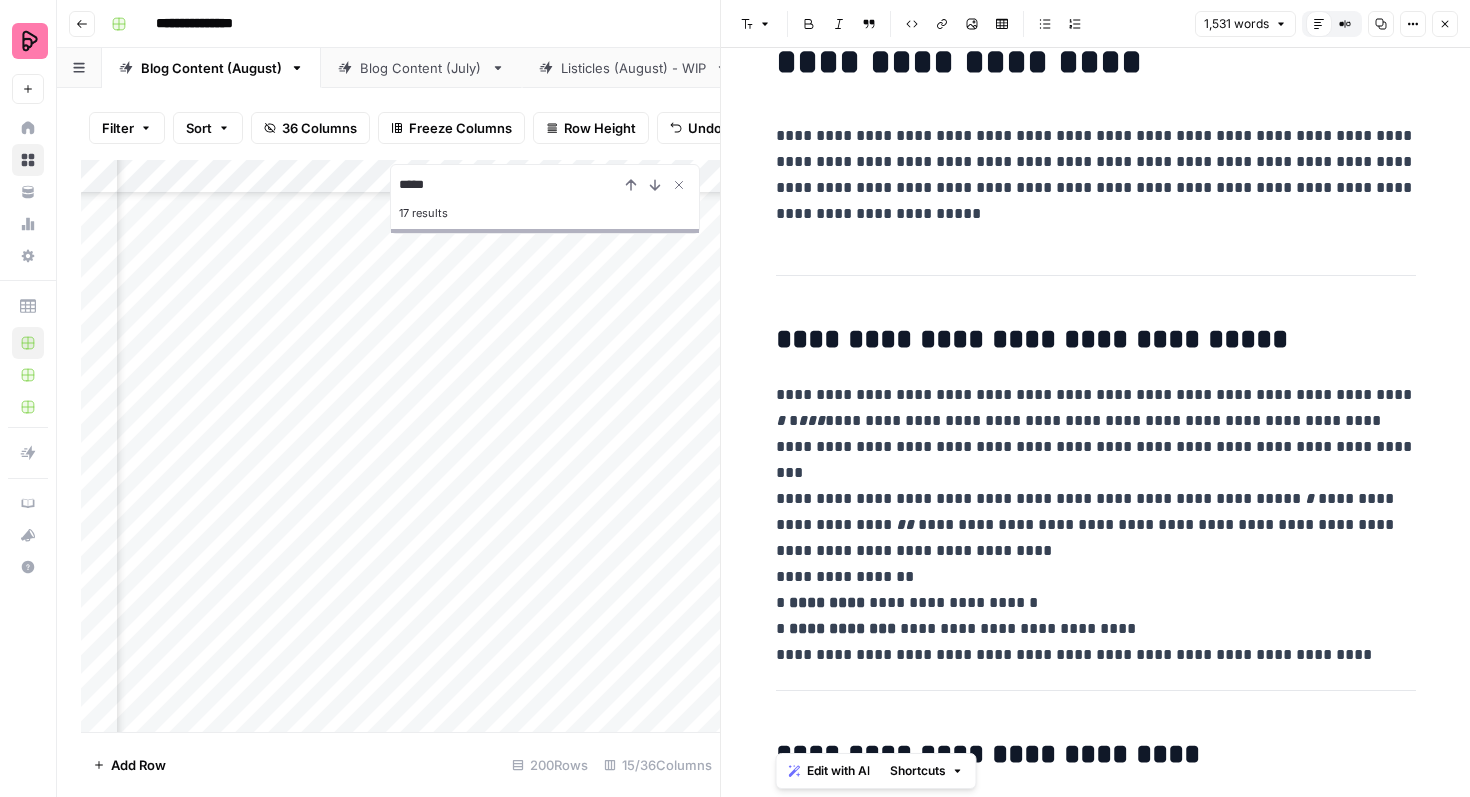 scroll, scrollTop: 111, scrollLeft: 0, axis: vertical 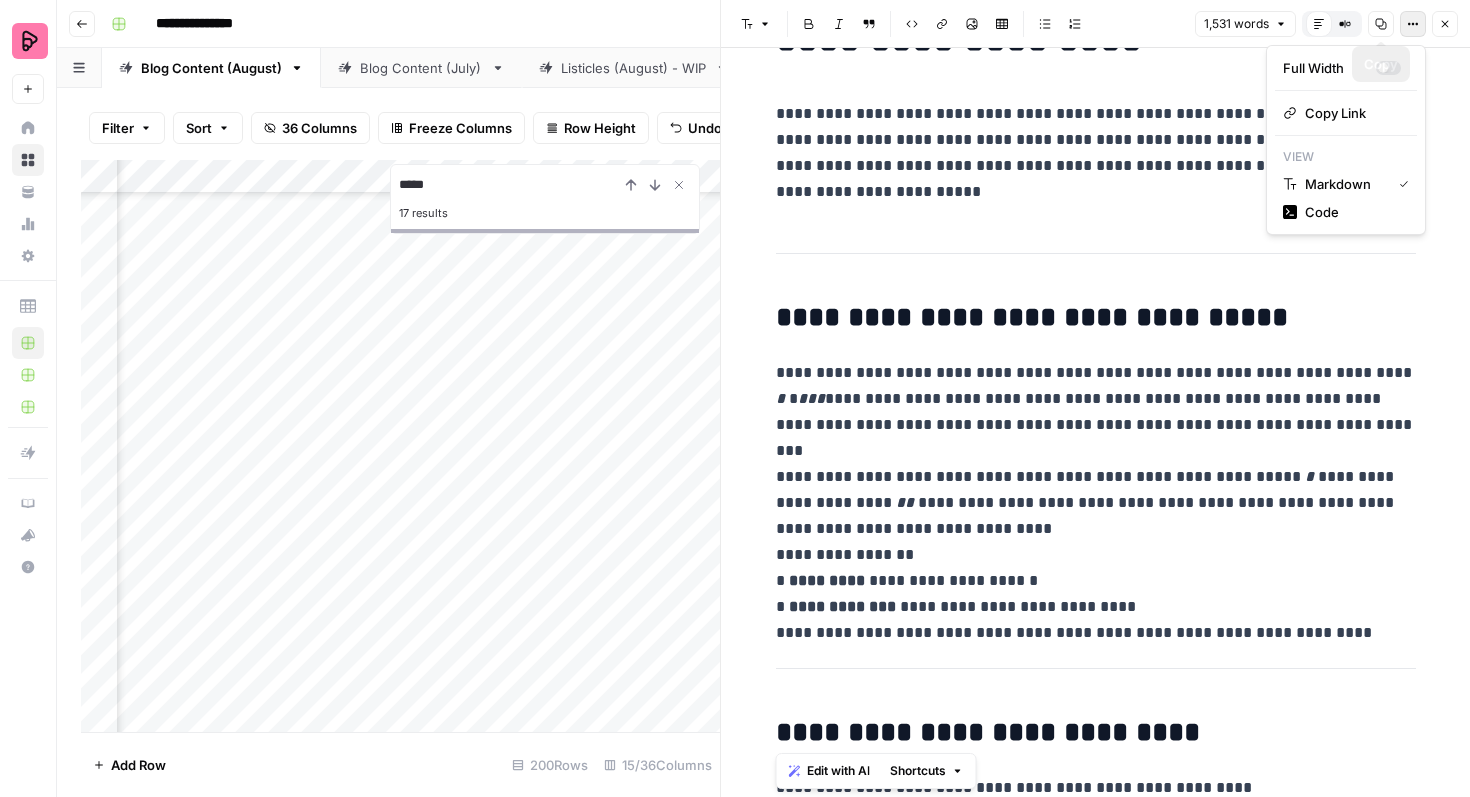 click on "Options" at bounding box center (1413, 24) 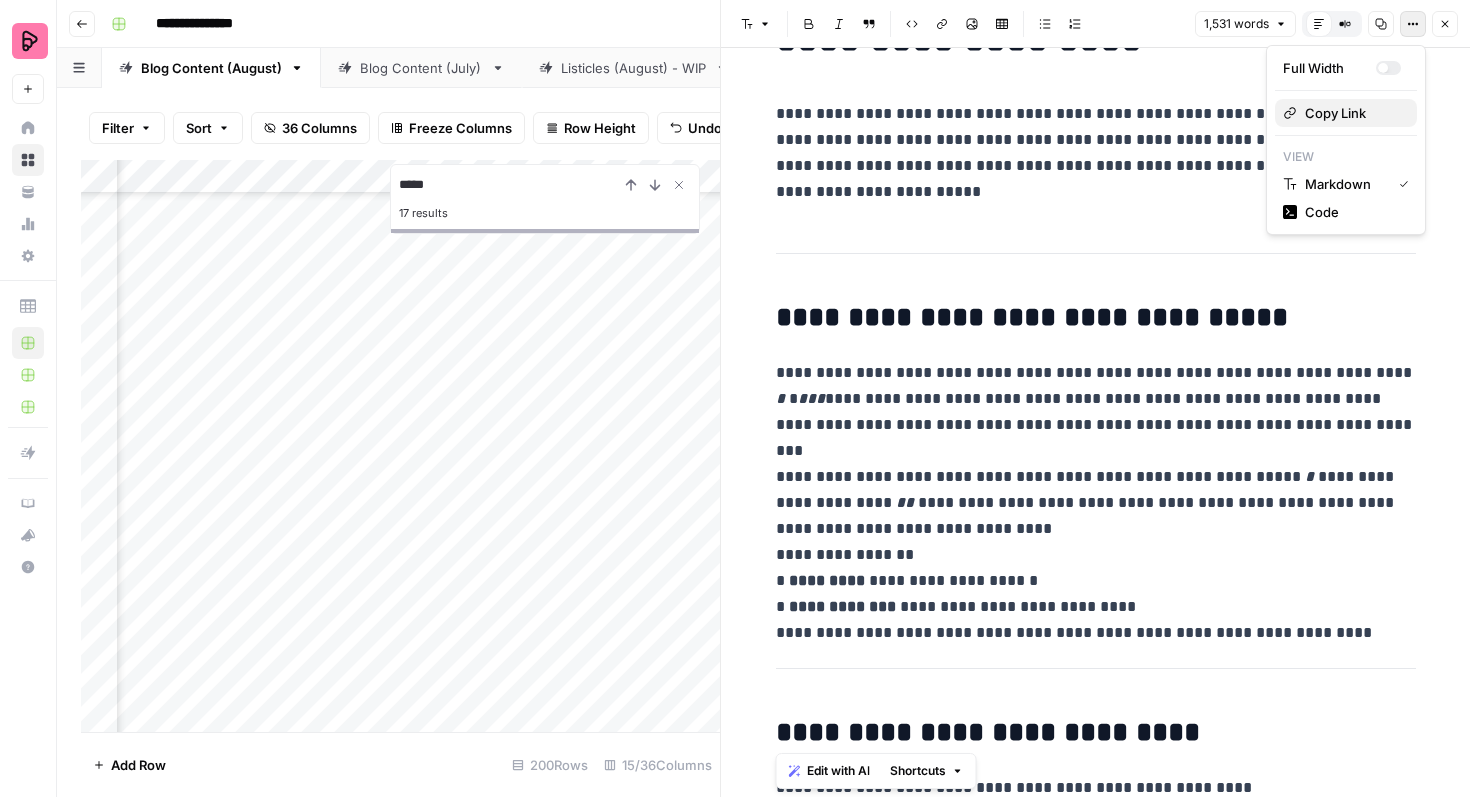 click on "Copy Link" at bounding box center [1353, 113] 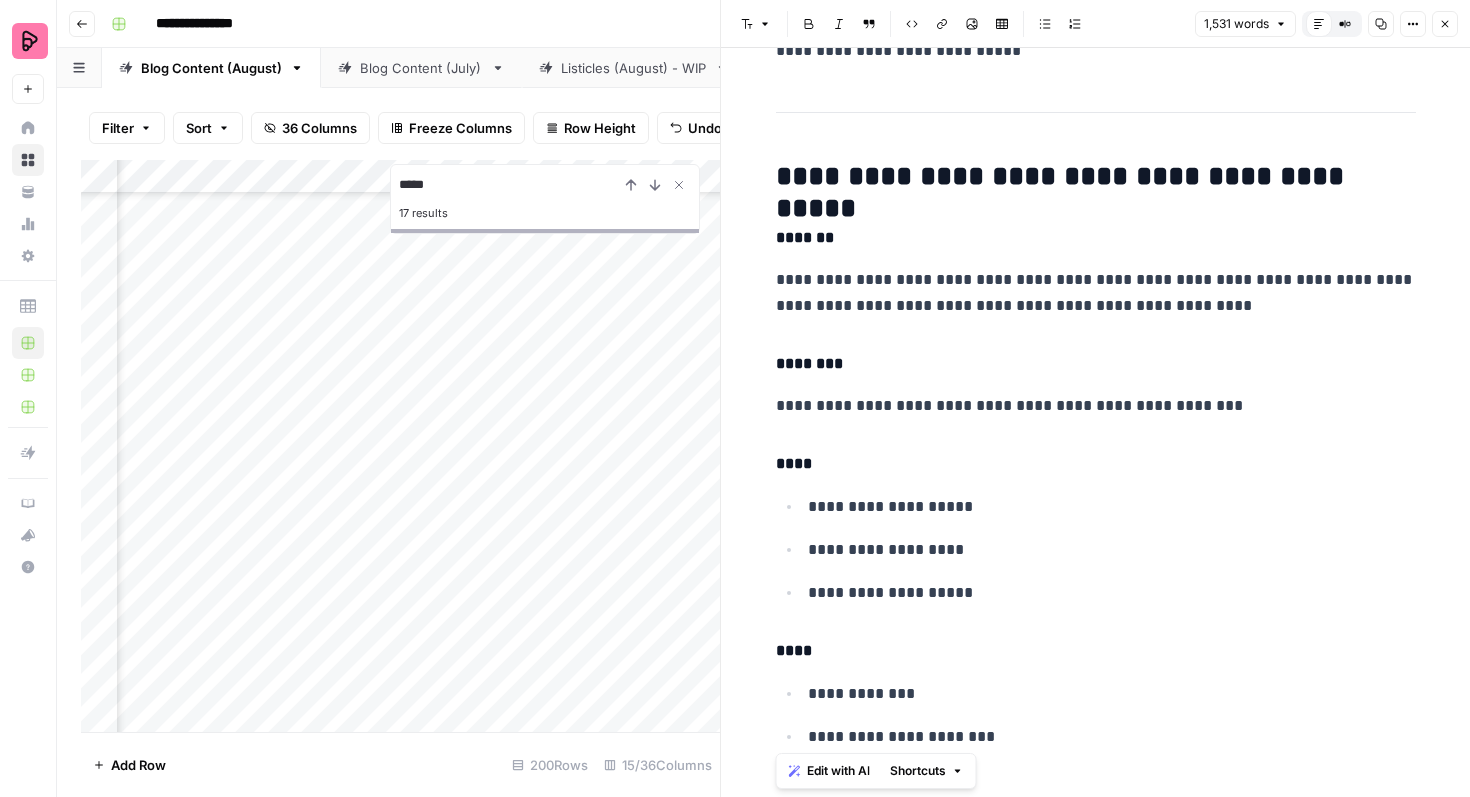 scroll, scrollTop: 5612, scrollLeft: 0, axis: vertical 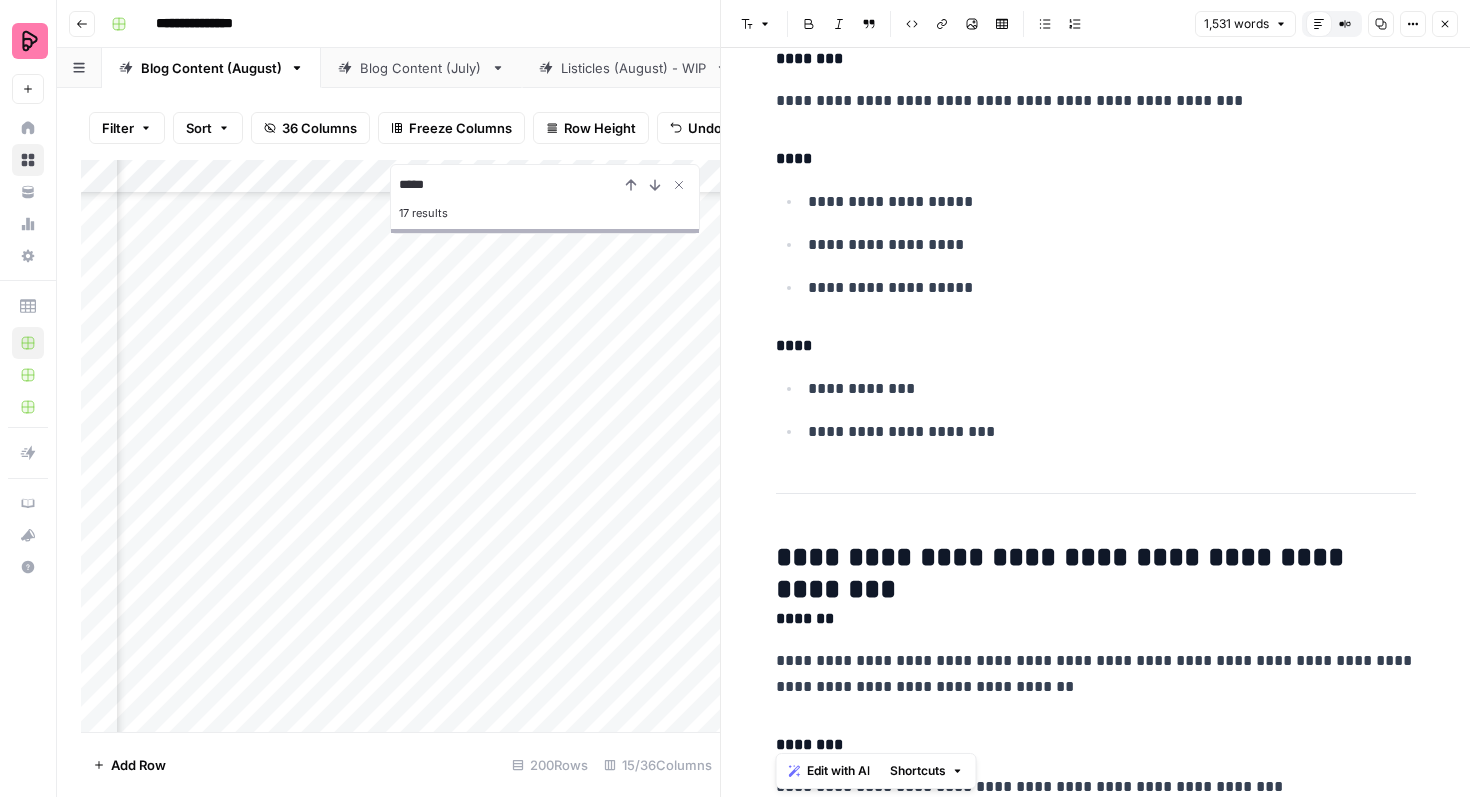 click 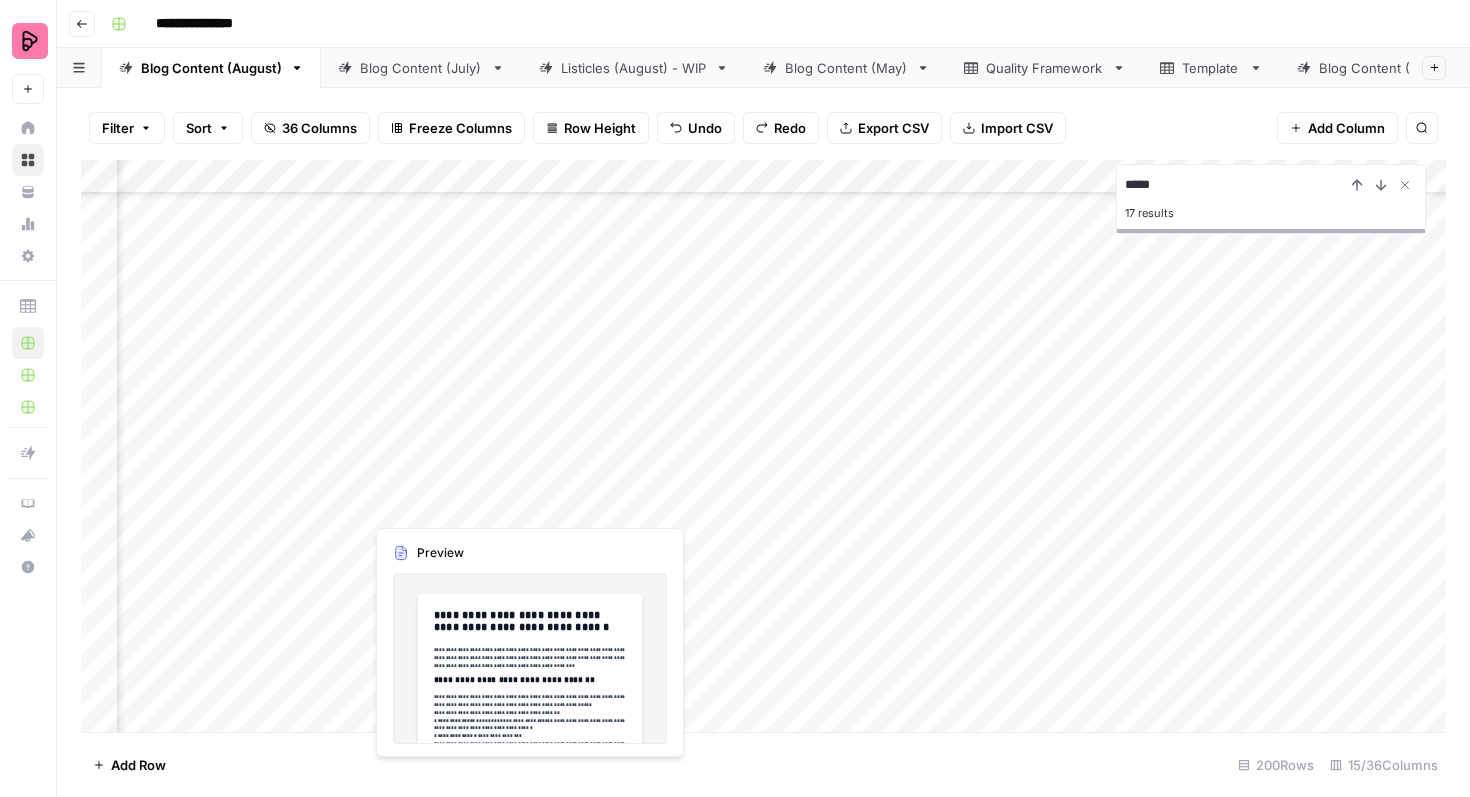 click on "Add Column" at bounding box center (763, 446) 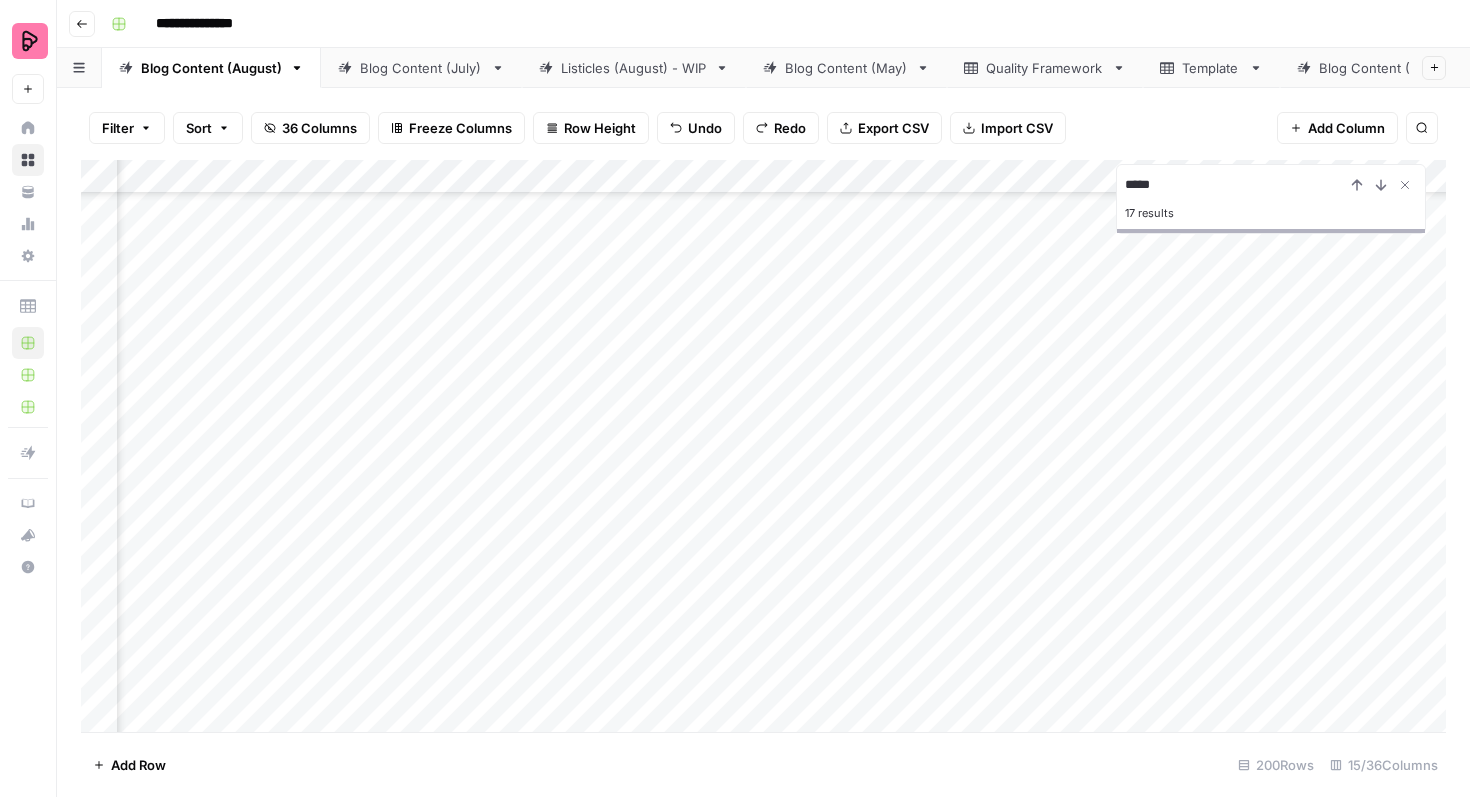 click on "Add Column" at bounding box center [763, 446] 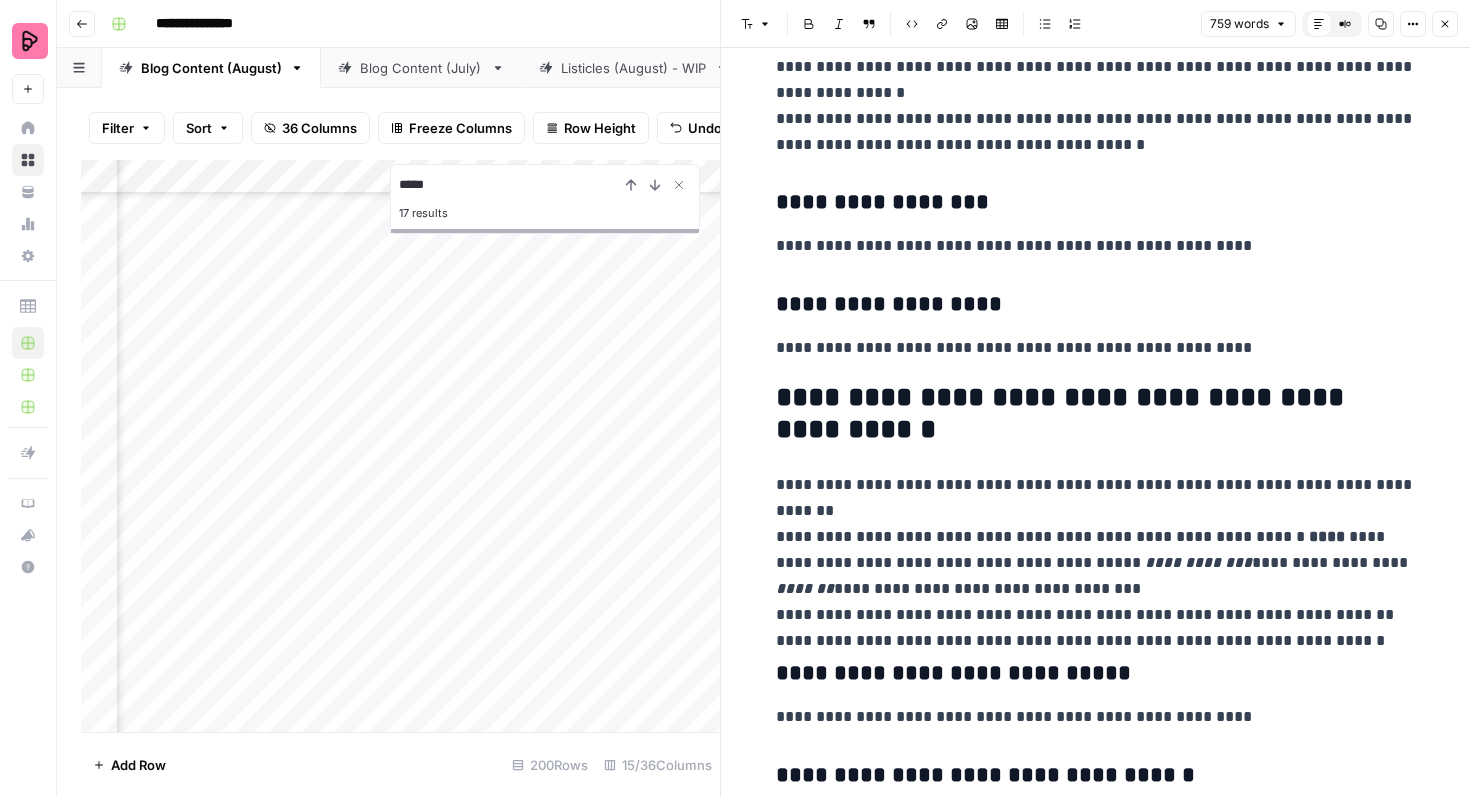 scroll, scrollTop: 478, scrollLeft: 0, axis: vertical 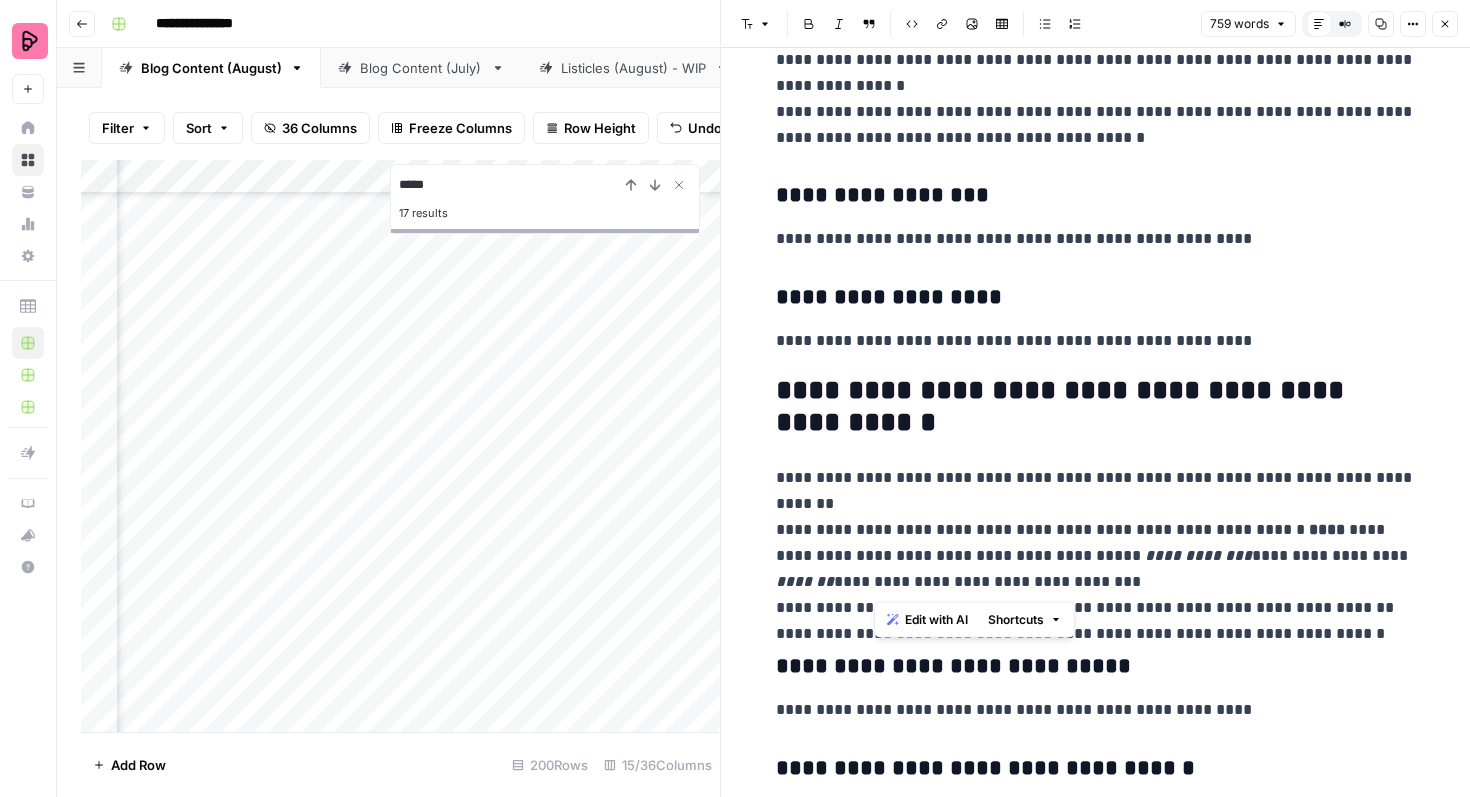 drag, startPoint x: 874, startPoint y: 583, endPoint x: 1130, endPoint y: 584, distance: 256.00195 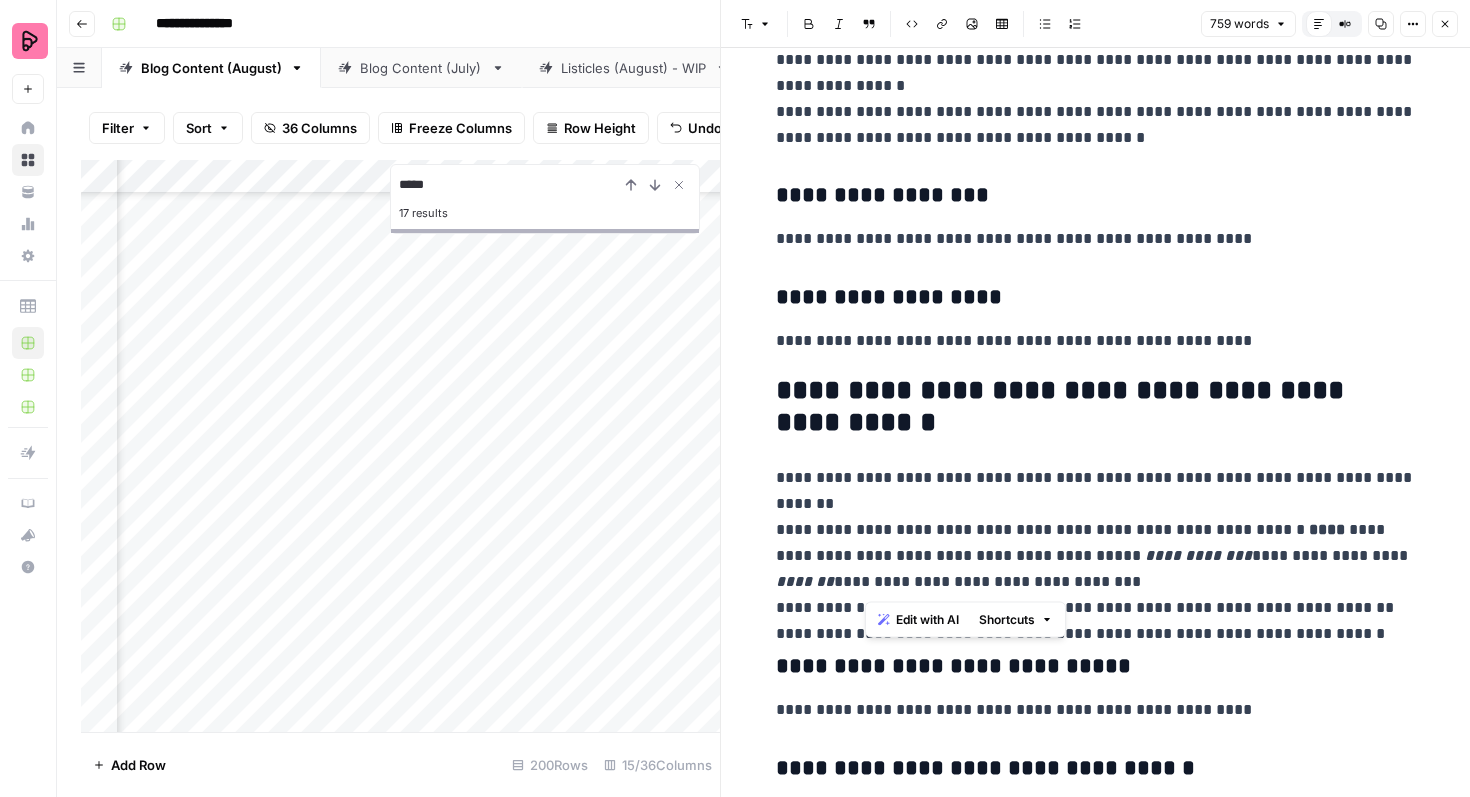 drag, startPoint x: 1129, startPoint y: 584, endPoint x: 863, endPoint y: 583, distance: 266.0019 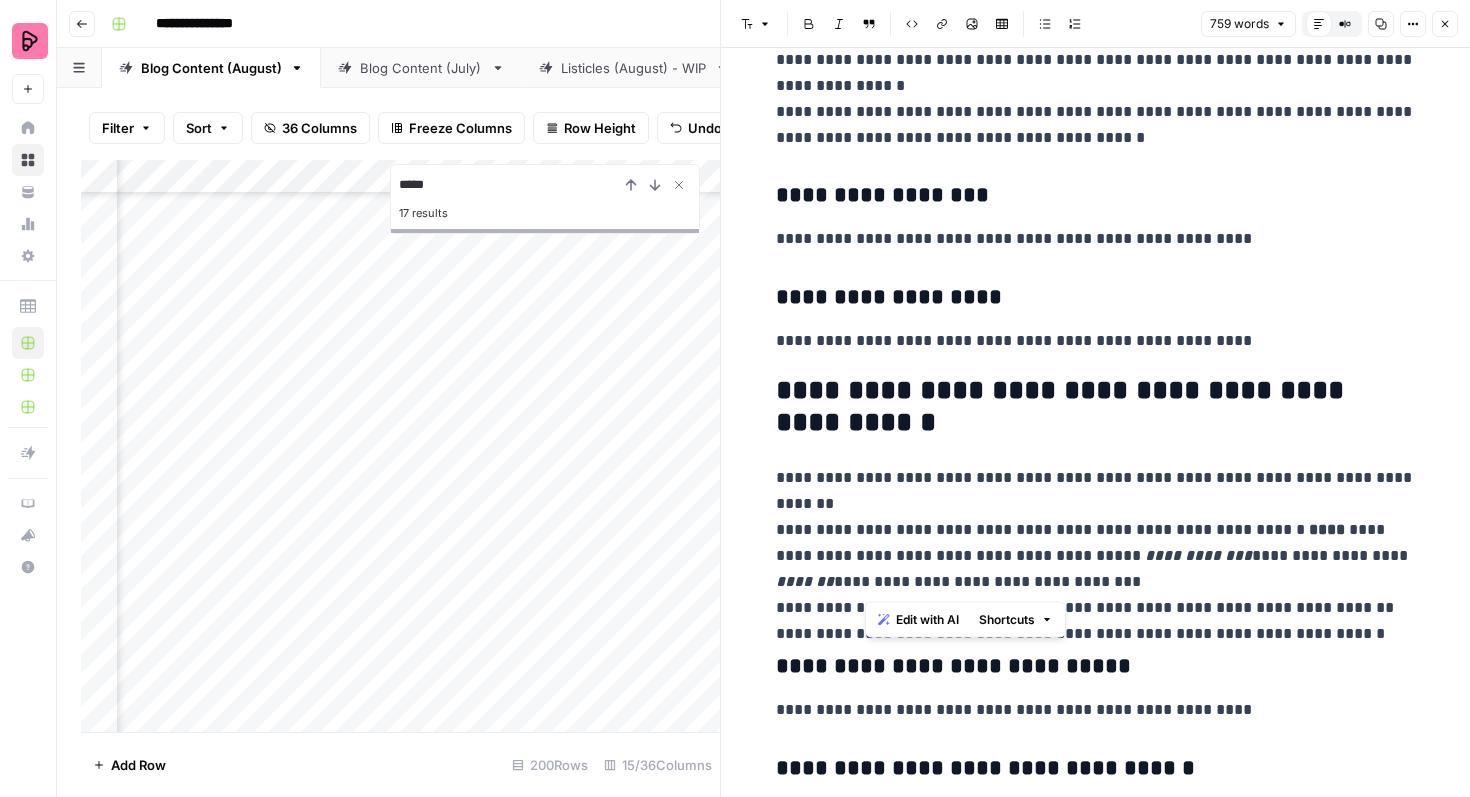 click on "Add Column" at bounding box center (400, 446) 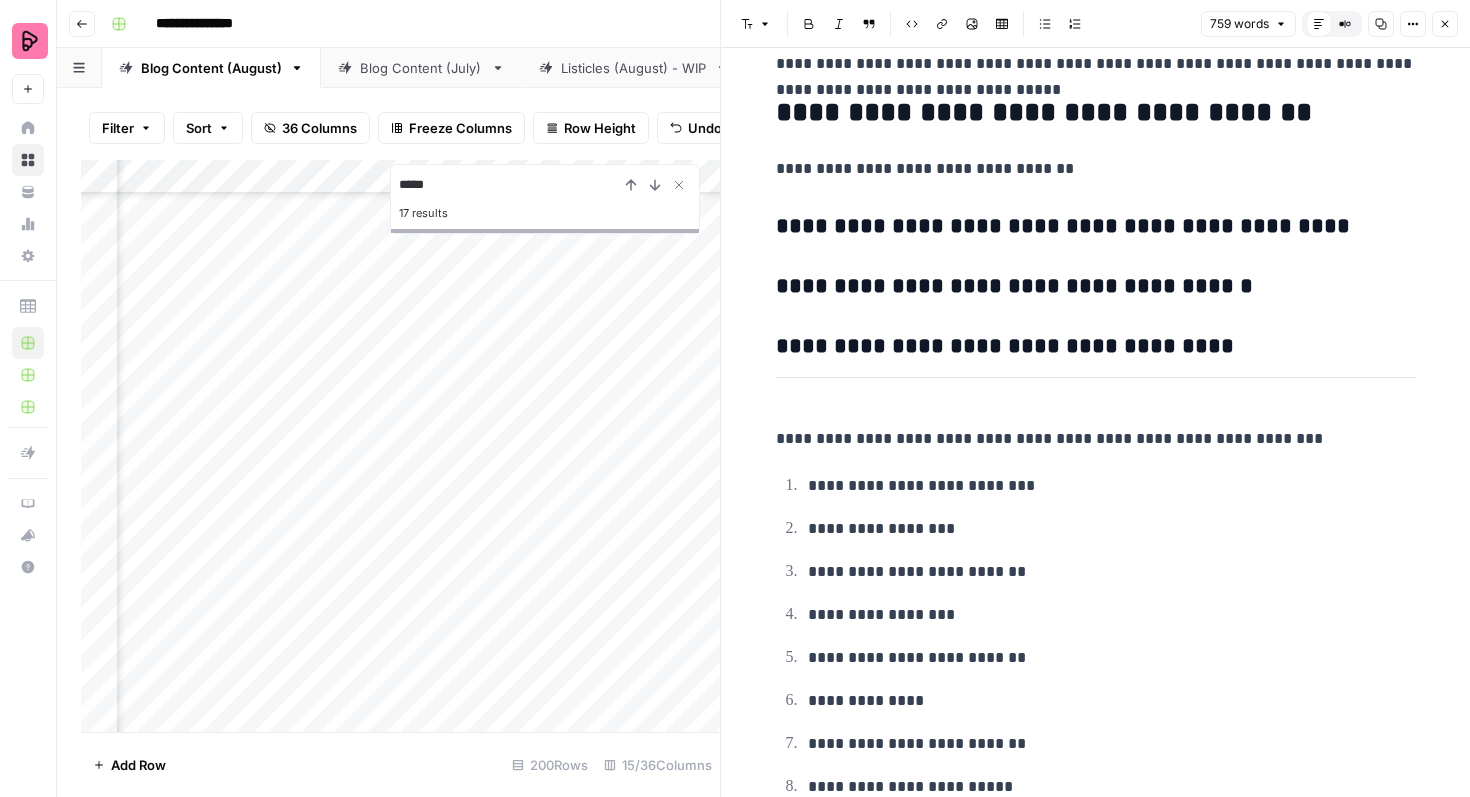 scroll, scrollTop: 3522, scrollLeft: 0, axis: vertical 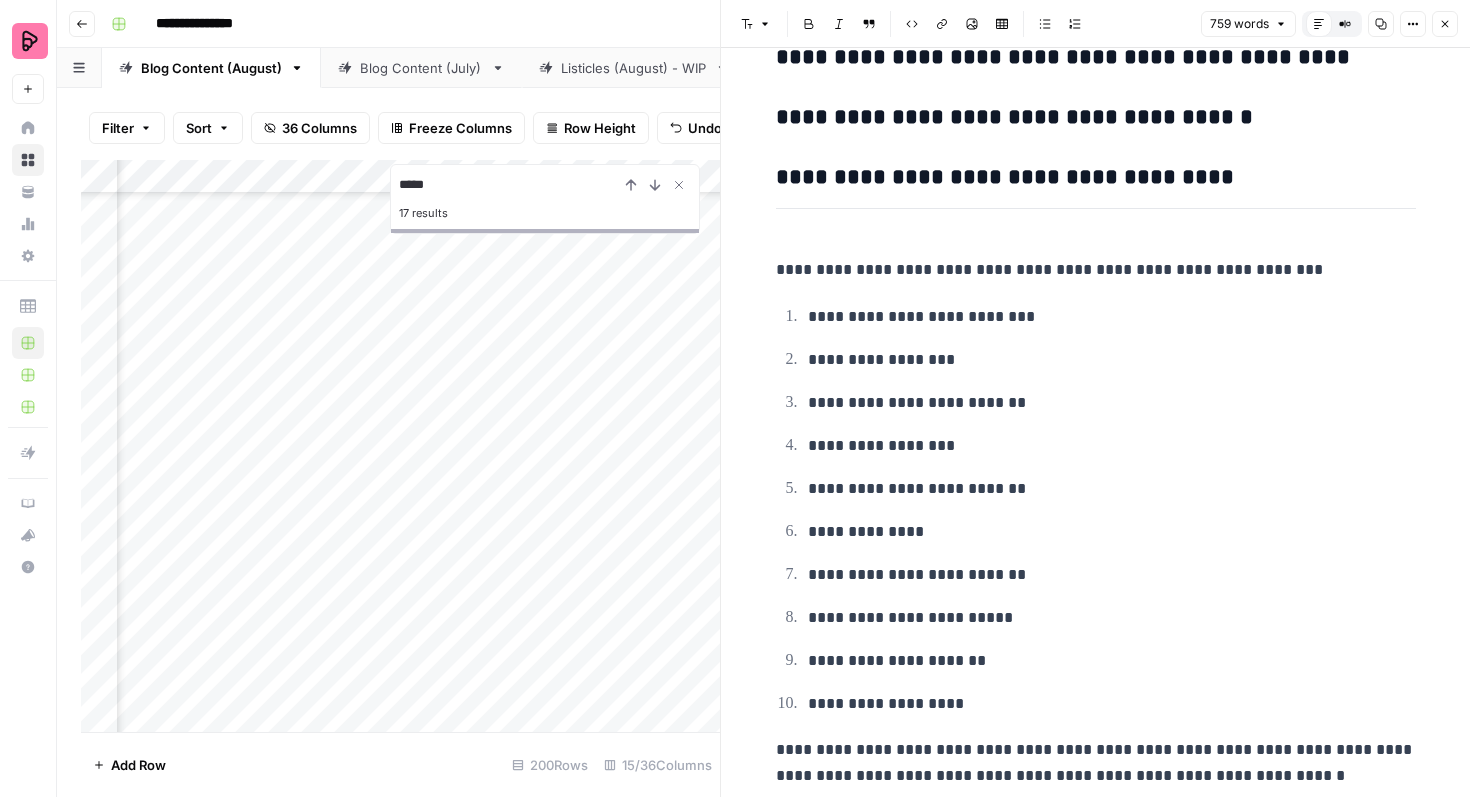 click 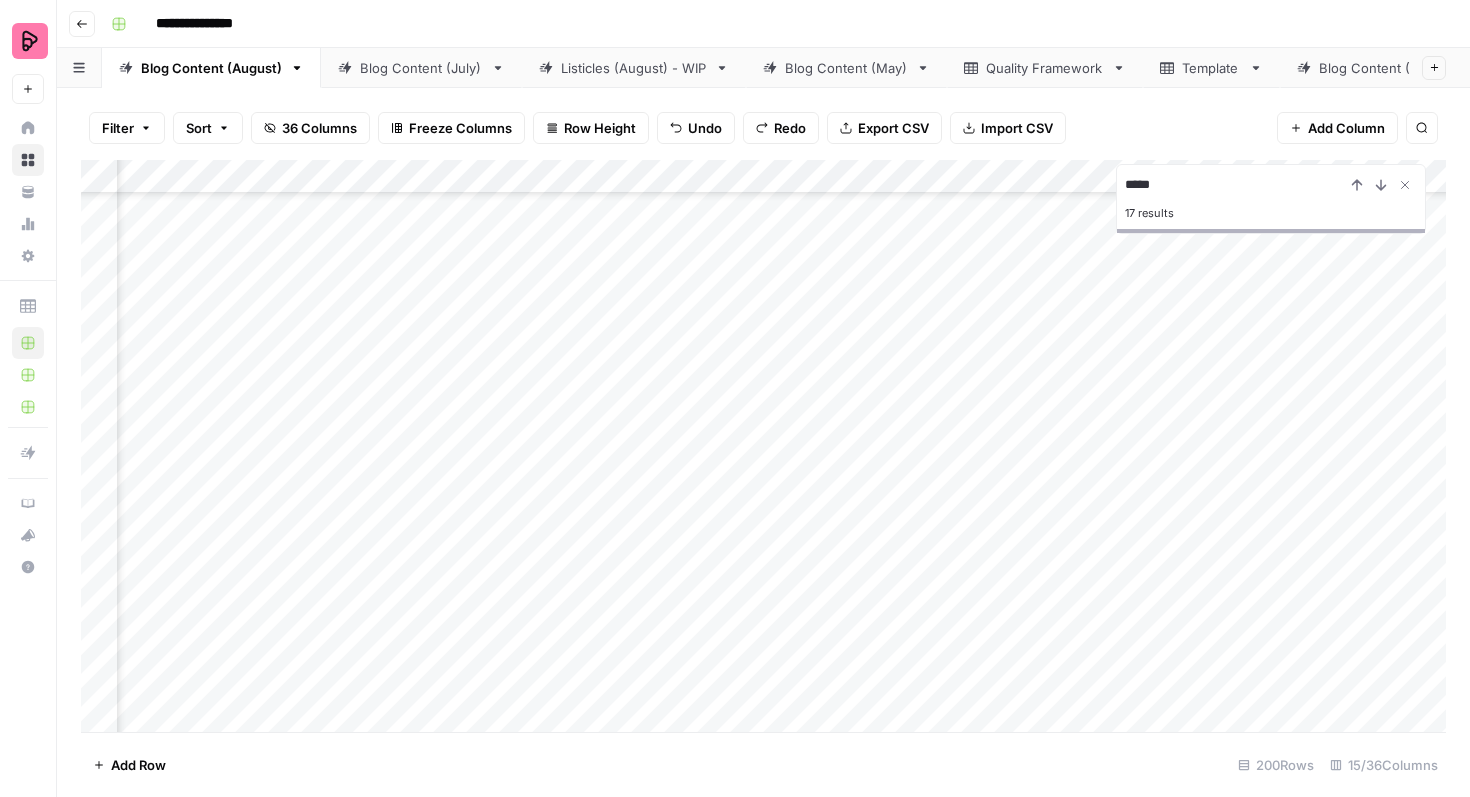scroll, scrollTop: 1078, scrollLeft: 616, axis: both 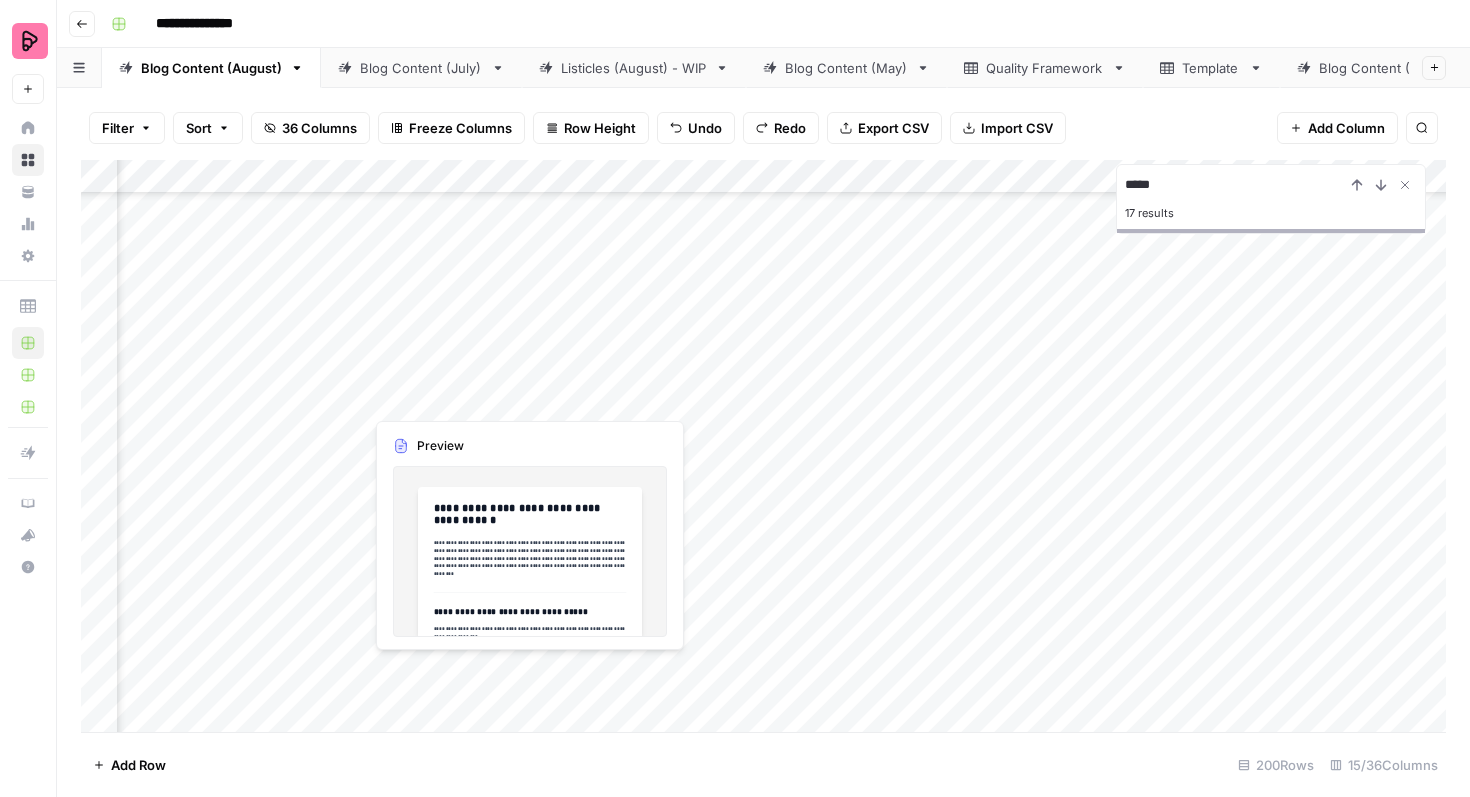 click on "Add Column" at bounding box center [763, 446] 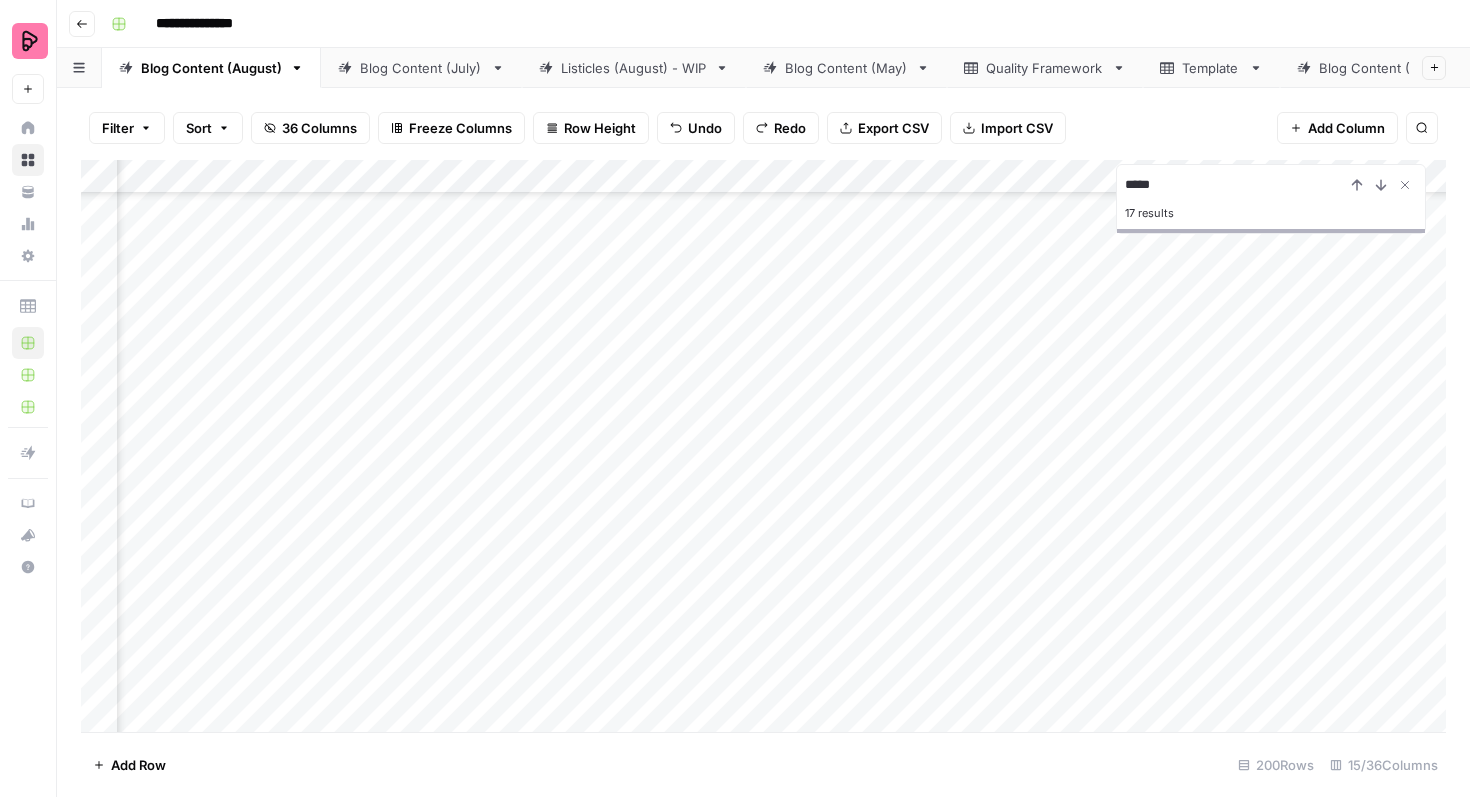 click on "Add Column" at bounding box center [763, 446] 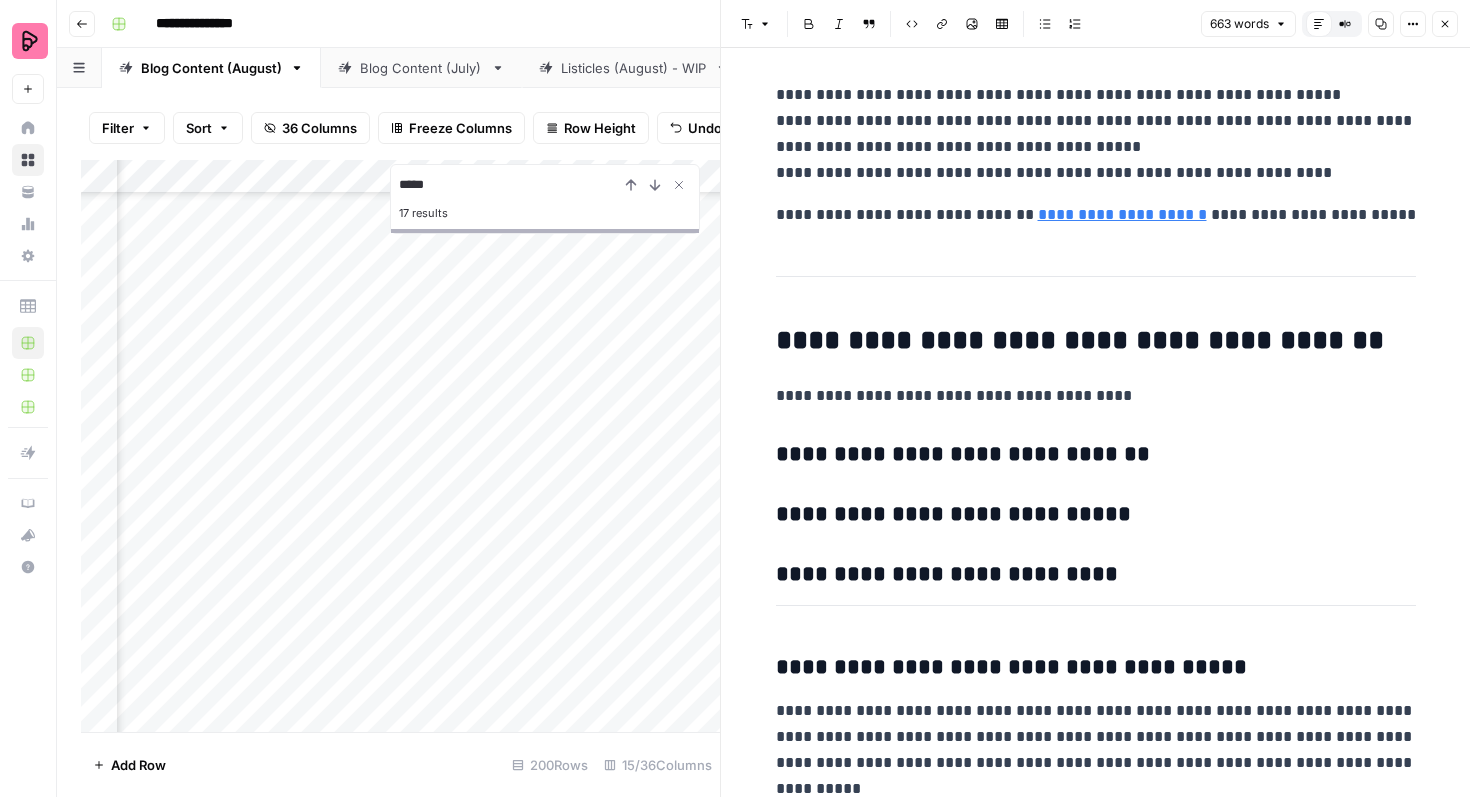 scroll, scrollTop: 3940, scrollLeft: 0, axis: vertical 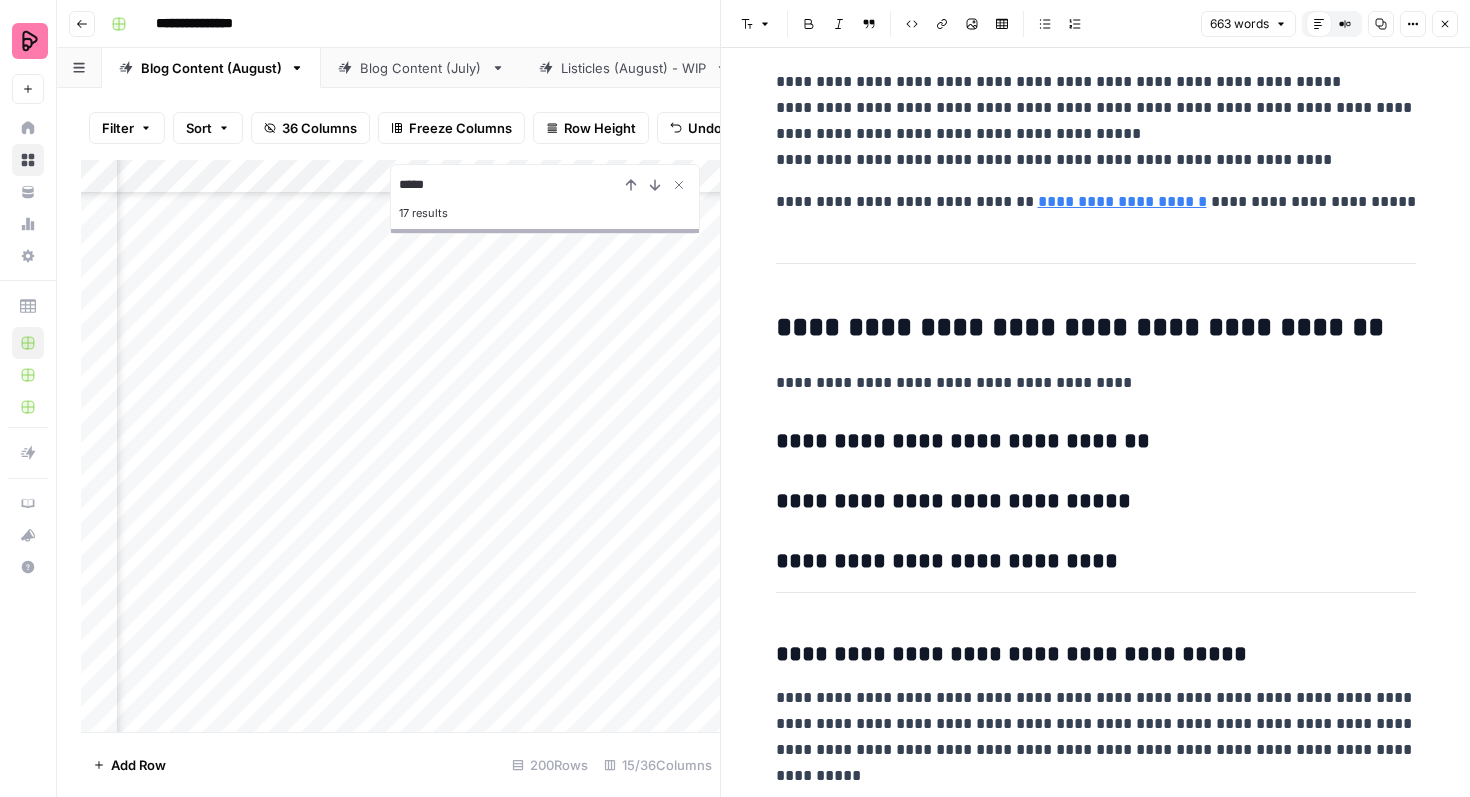 click on "Add Column" at bounding box center (400, 446) 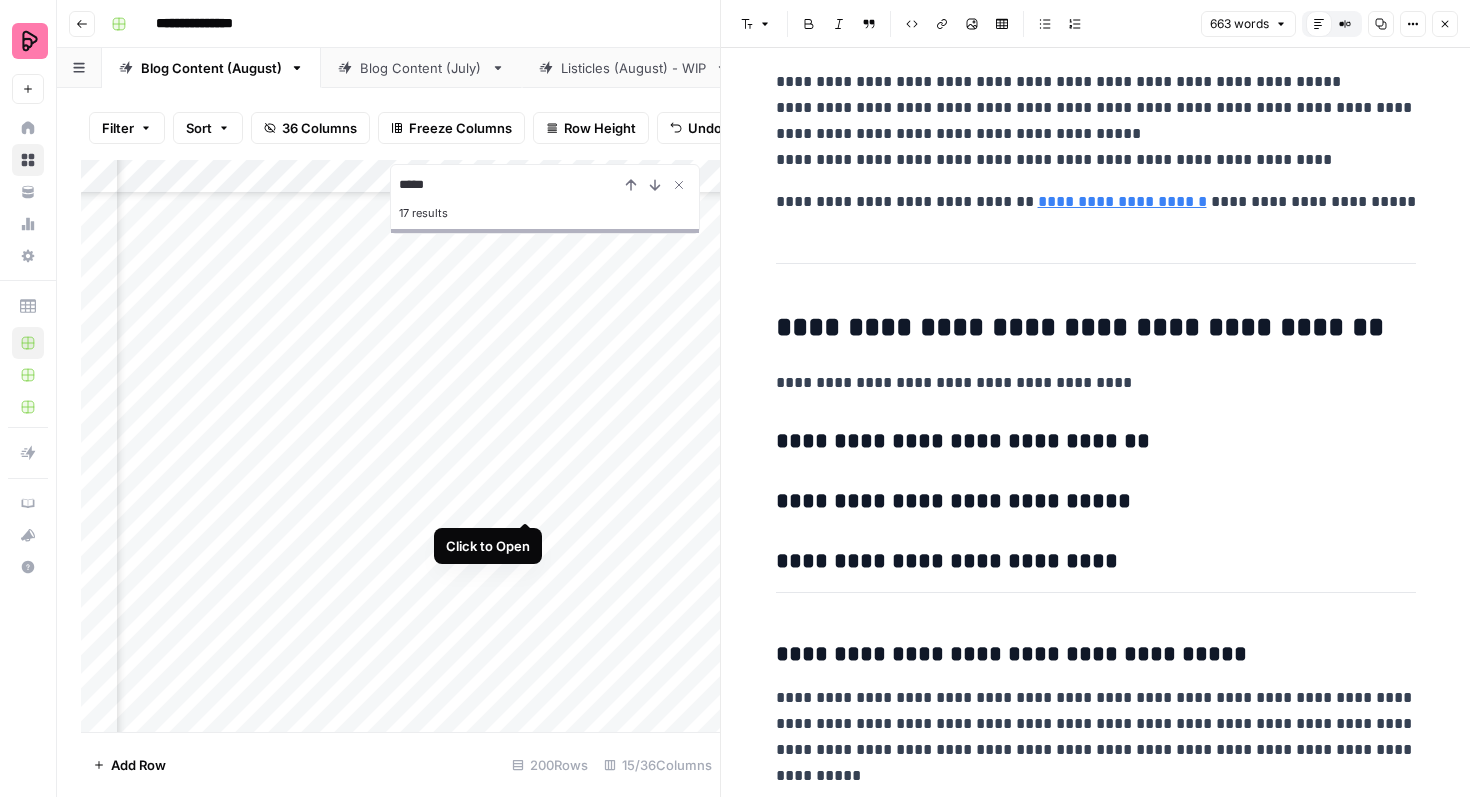 click on "Add Column" at bounding box center [400, 446] 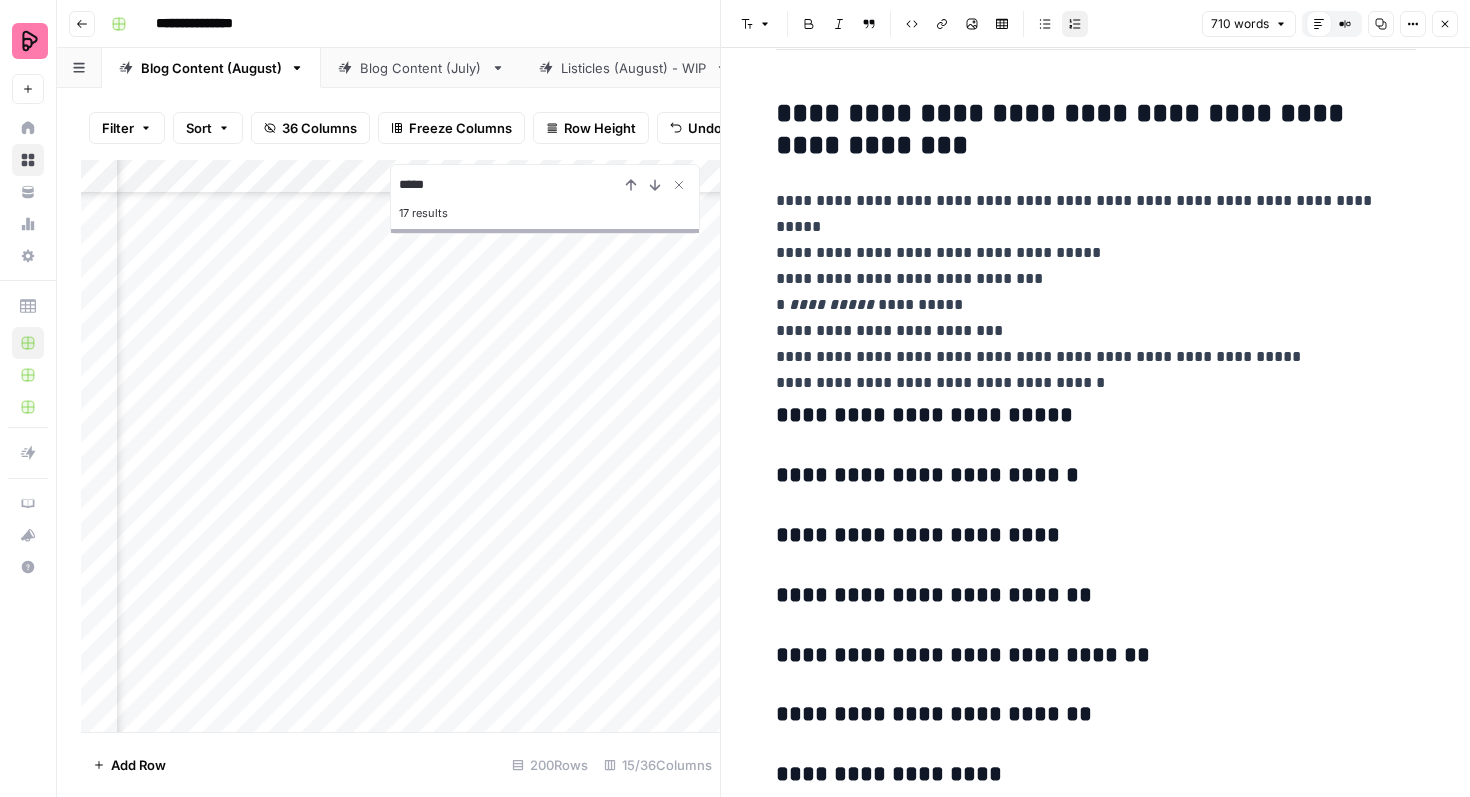 scroll, scrollTop: 713, scrollLeft: 0, axis: vertical 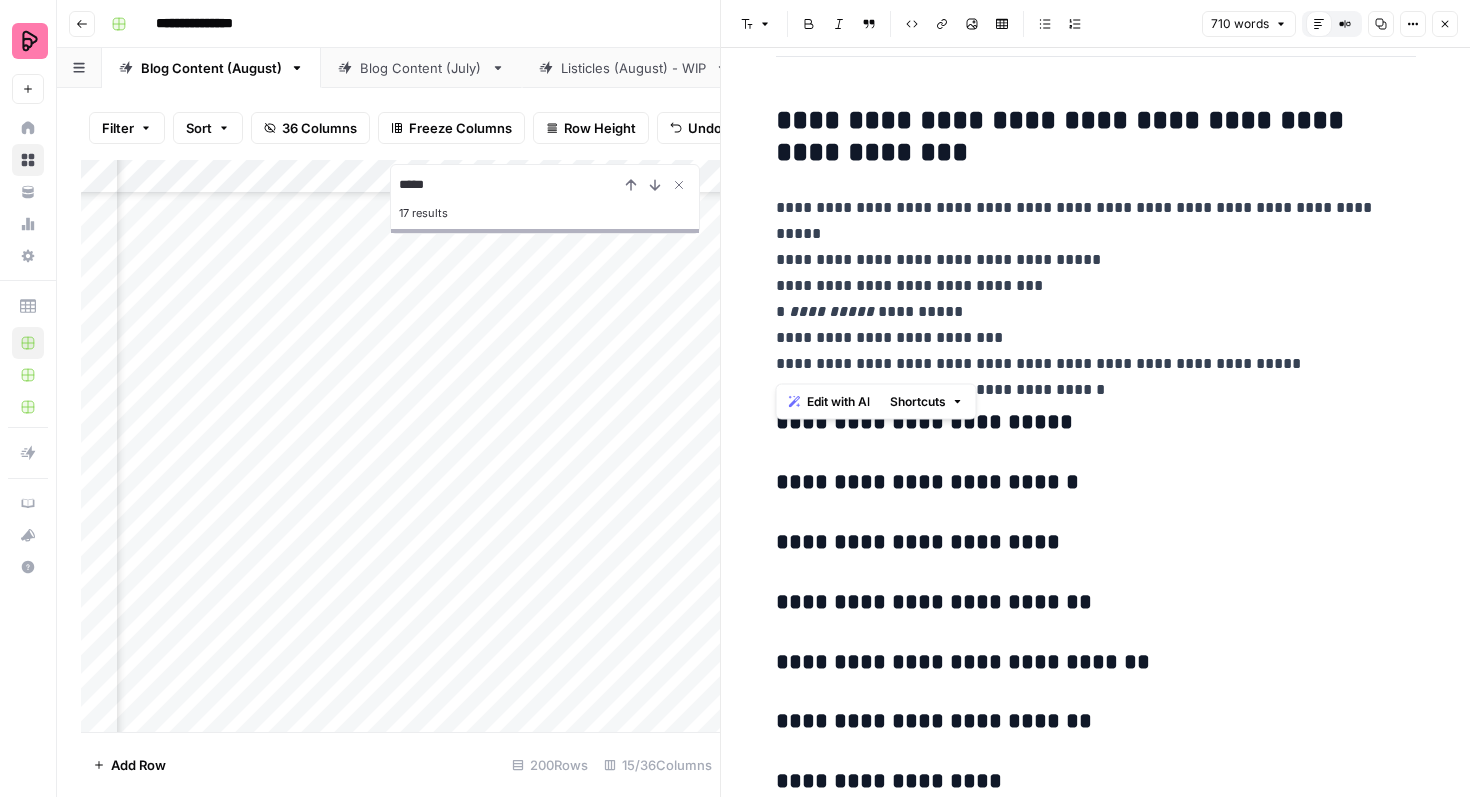 drag, startPoint x: 778, startPoint y: 117, endPoint x: 1090, endPoint y: 370, distance: 401.68768 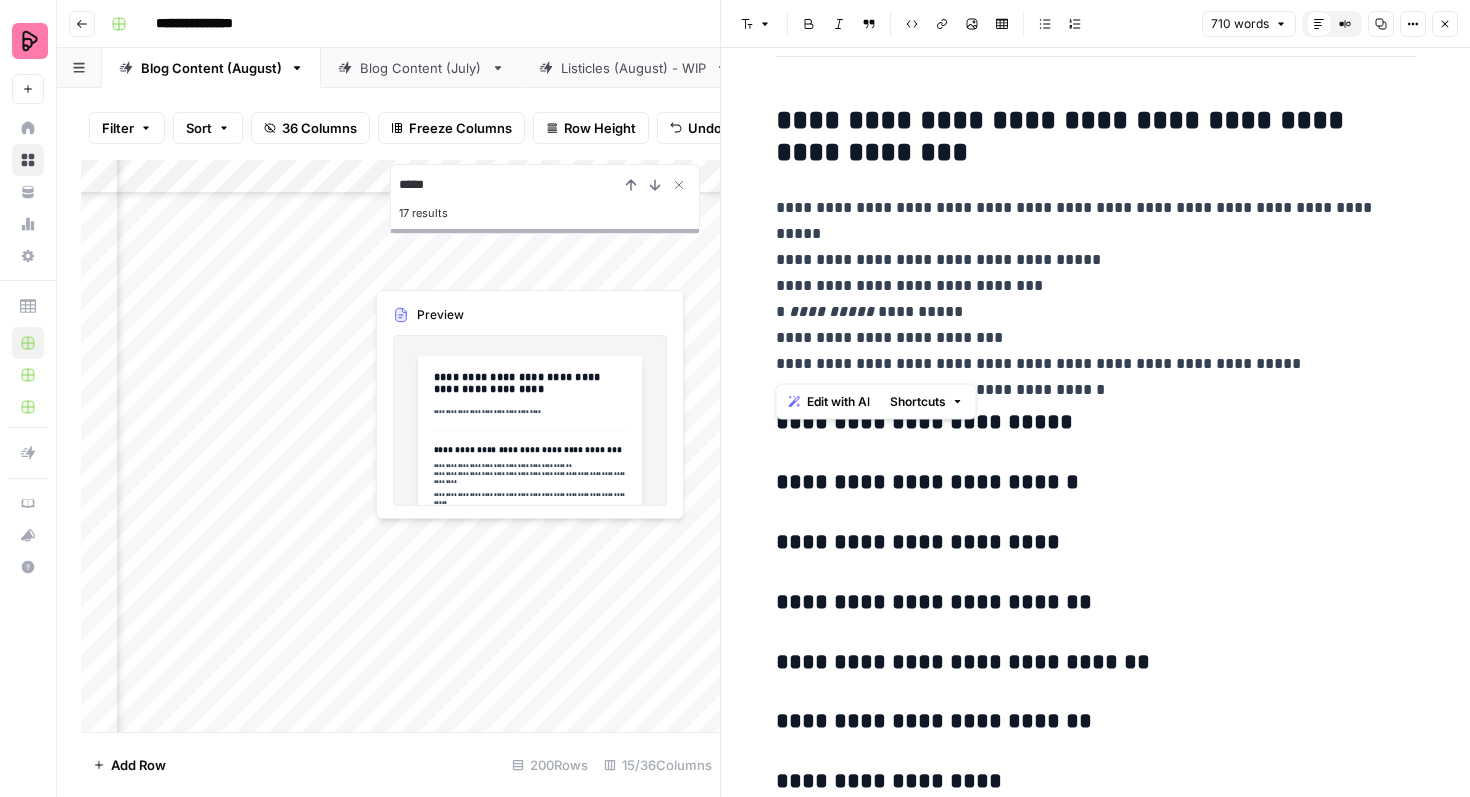 click on "Add Column" at bounding box center [400, 446] 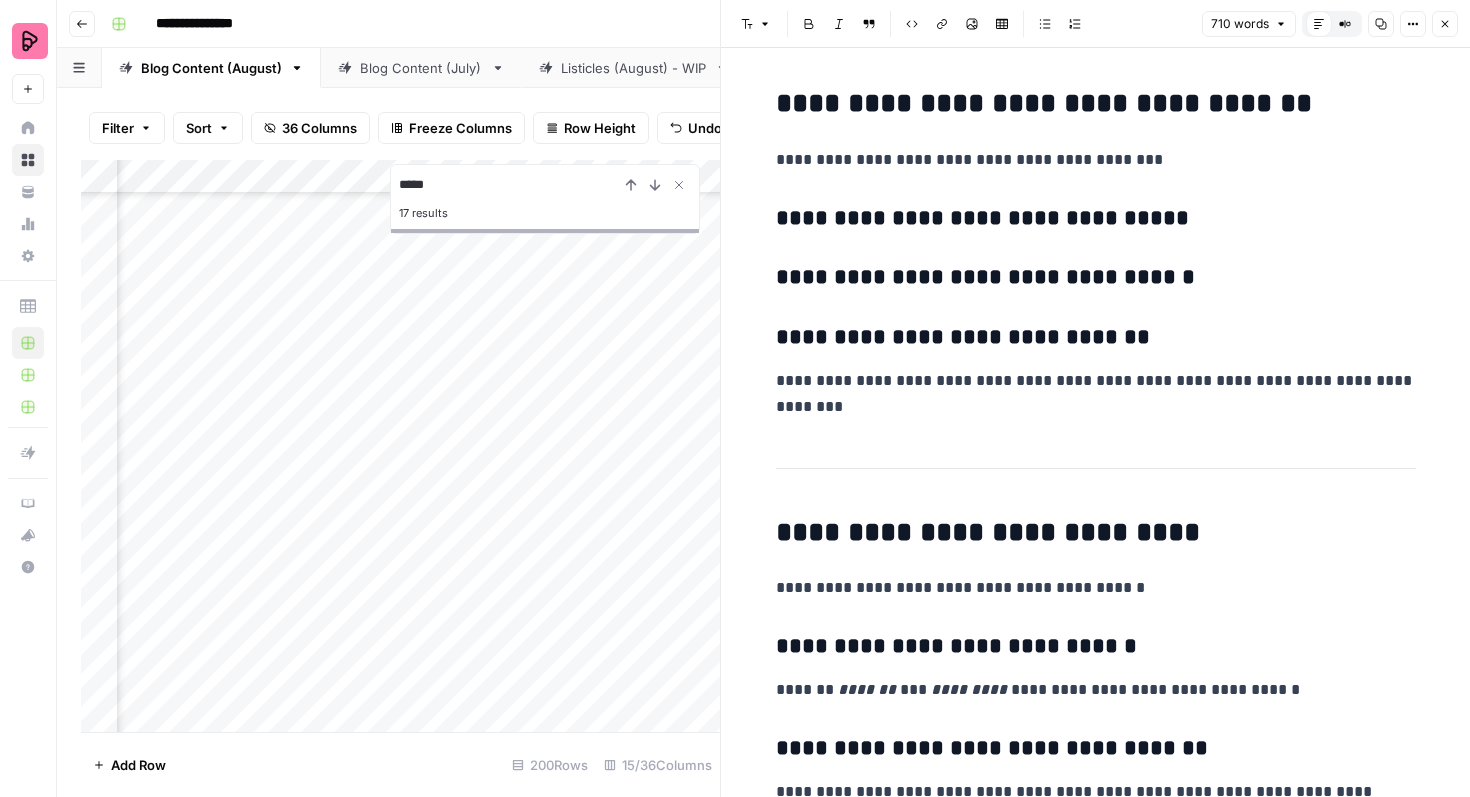scroll, scrollTop: 2758, scrollLeft: 0, axis: vertical 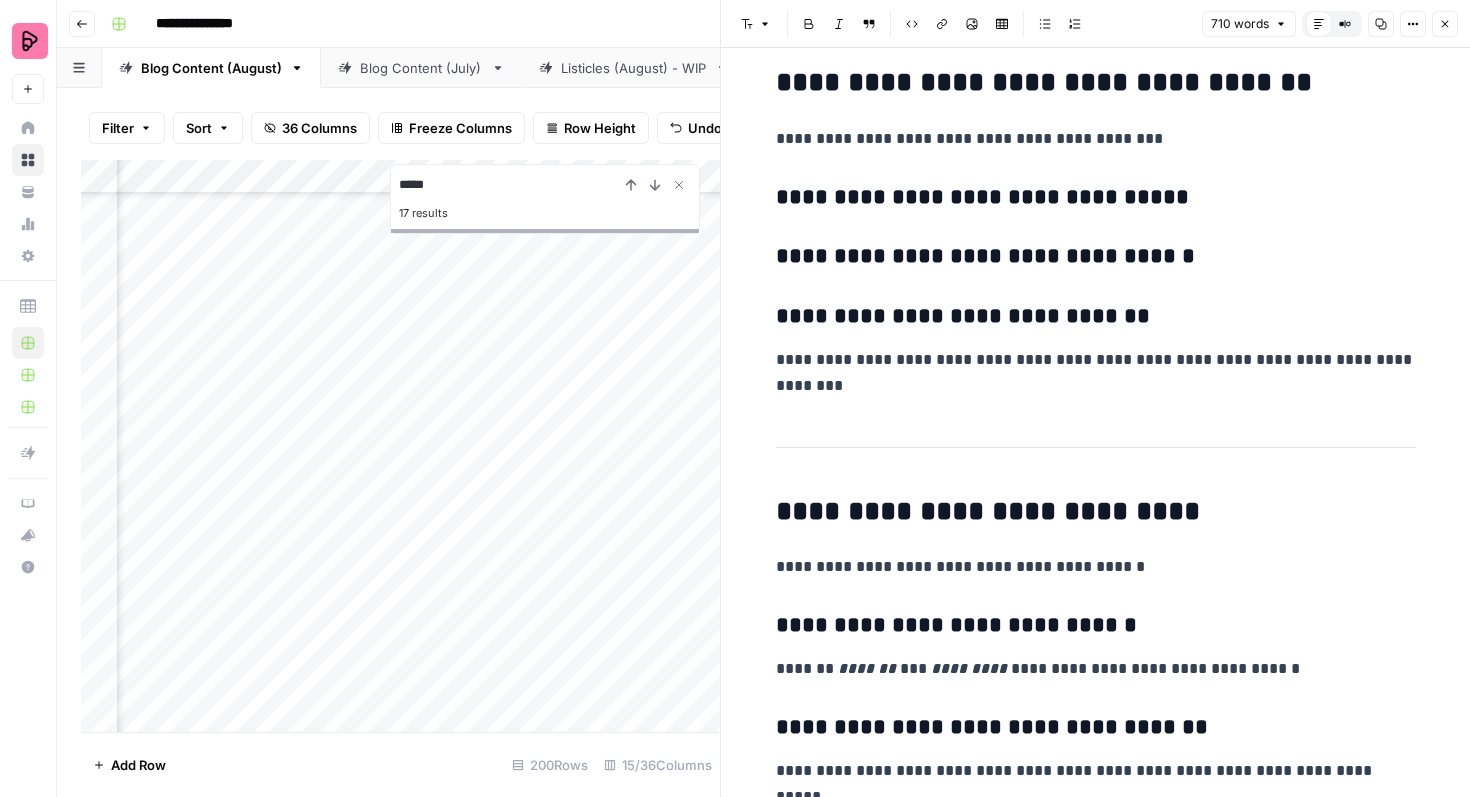 click on "Add Column" at bounding box center (400, 446) 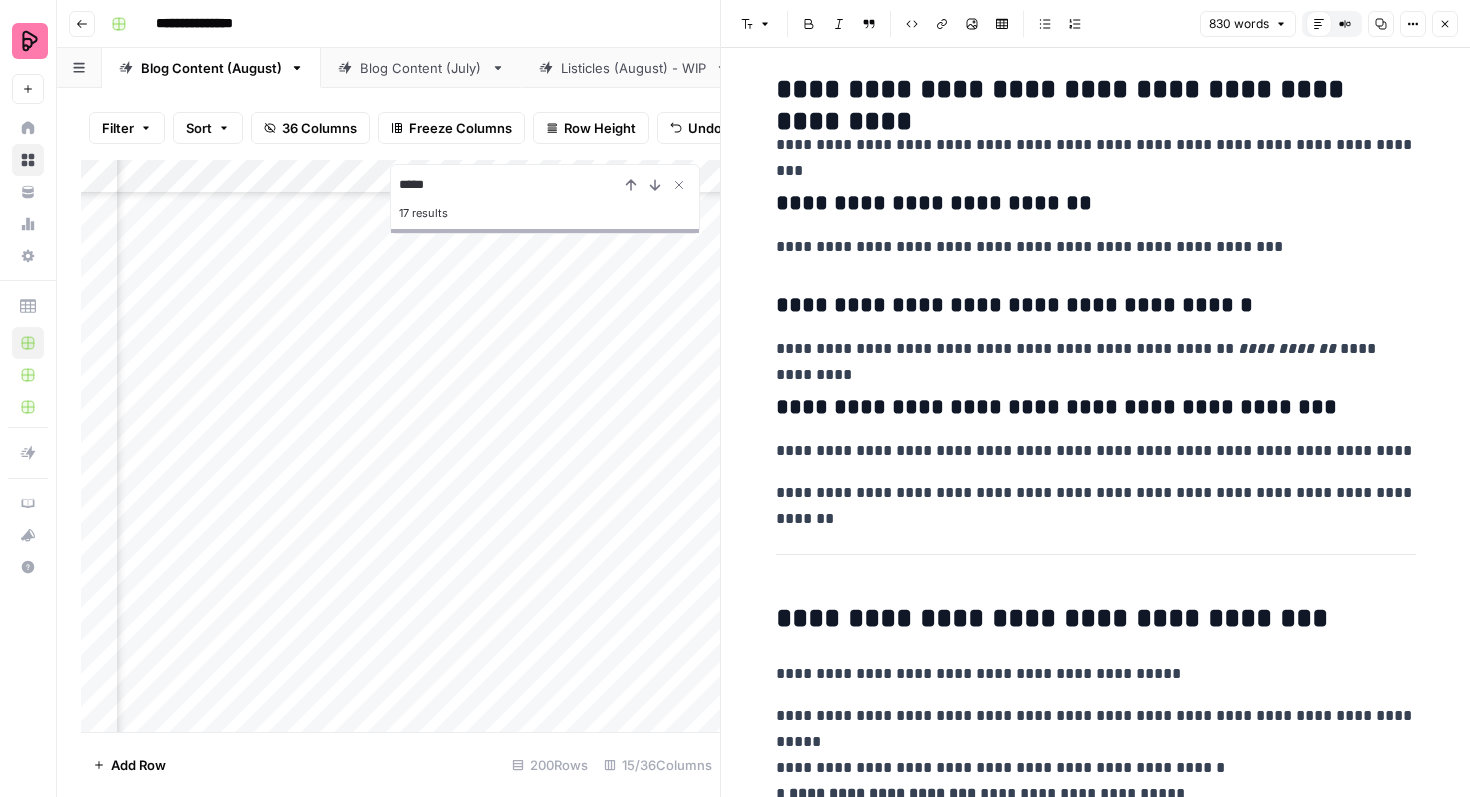 scroll, scrollTop: 1202, scrollLeft: 0, axis: vertical 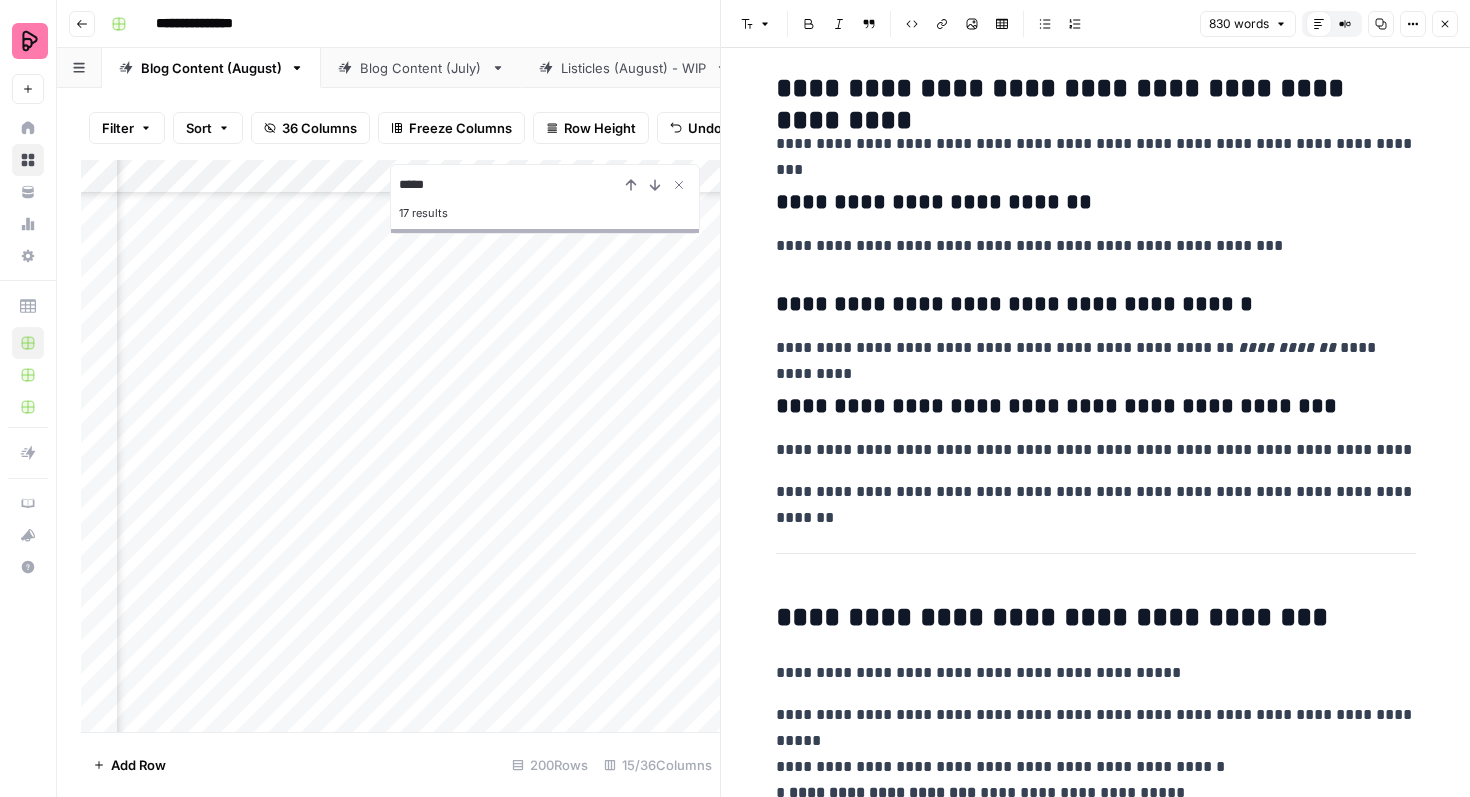 click on "**********" at bounding box center [1096, 450] 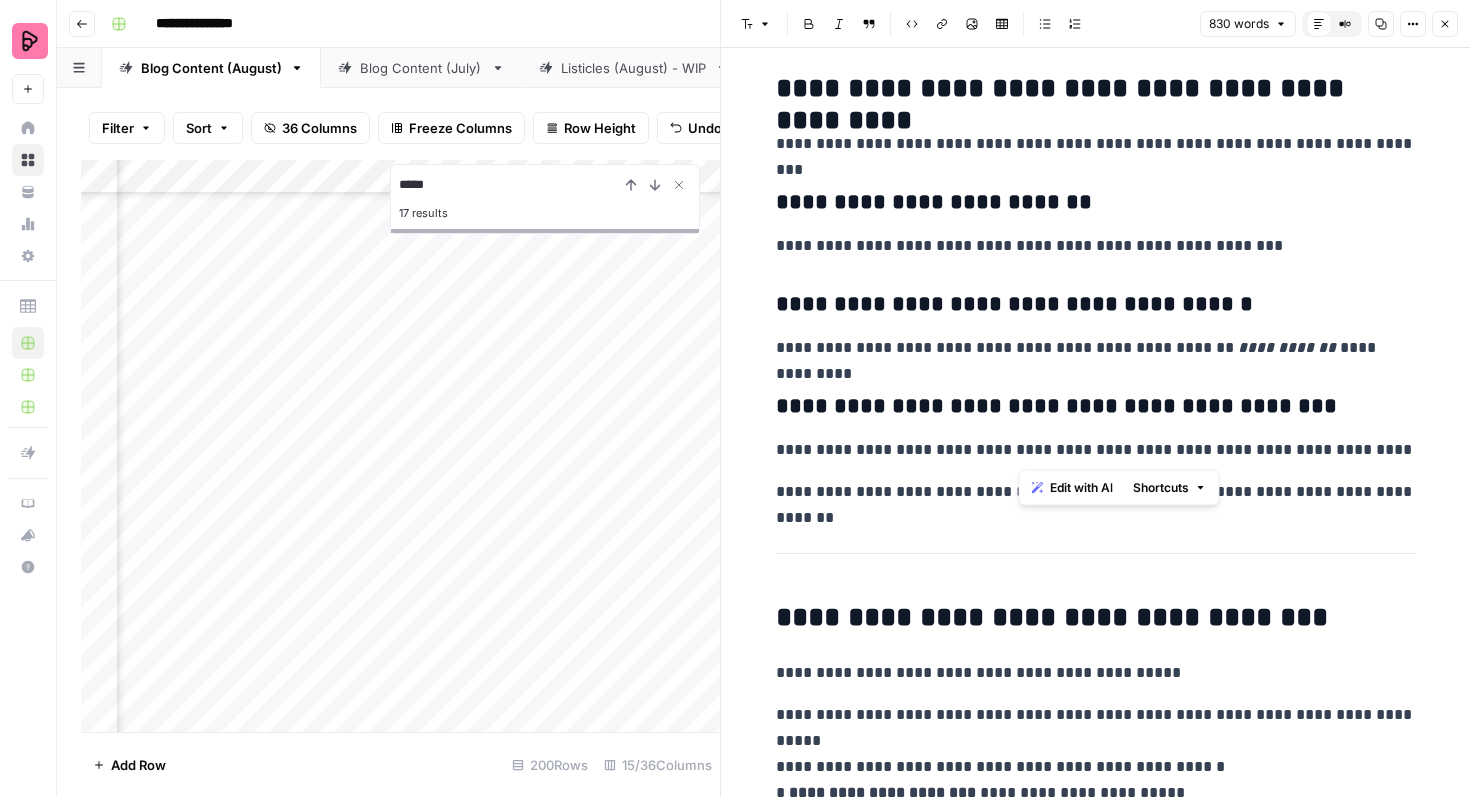drag, startPoint x: 1018, startPoint y: 451, endPoint x: 1058, endPoint y: 452, distance: 40.012497 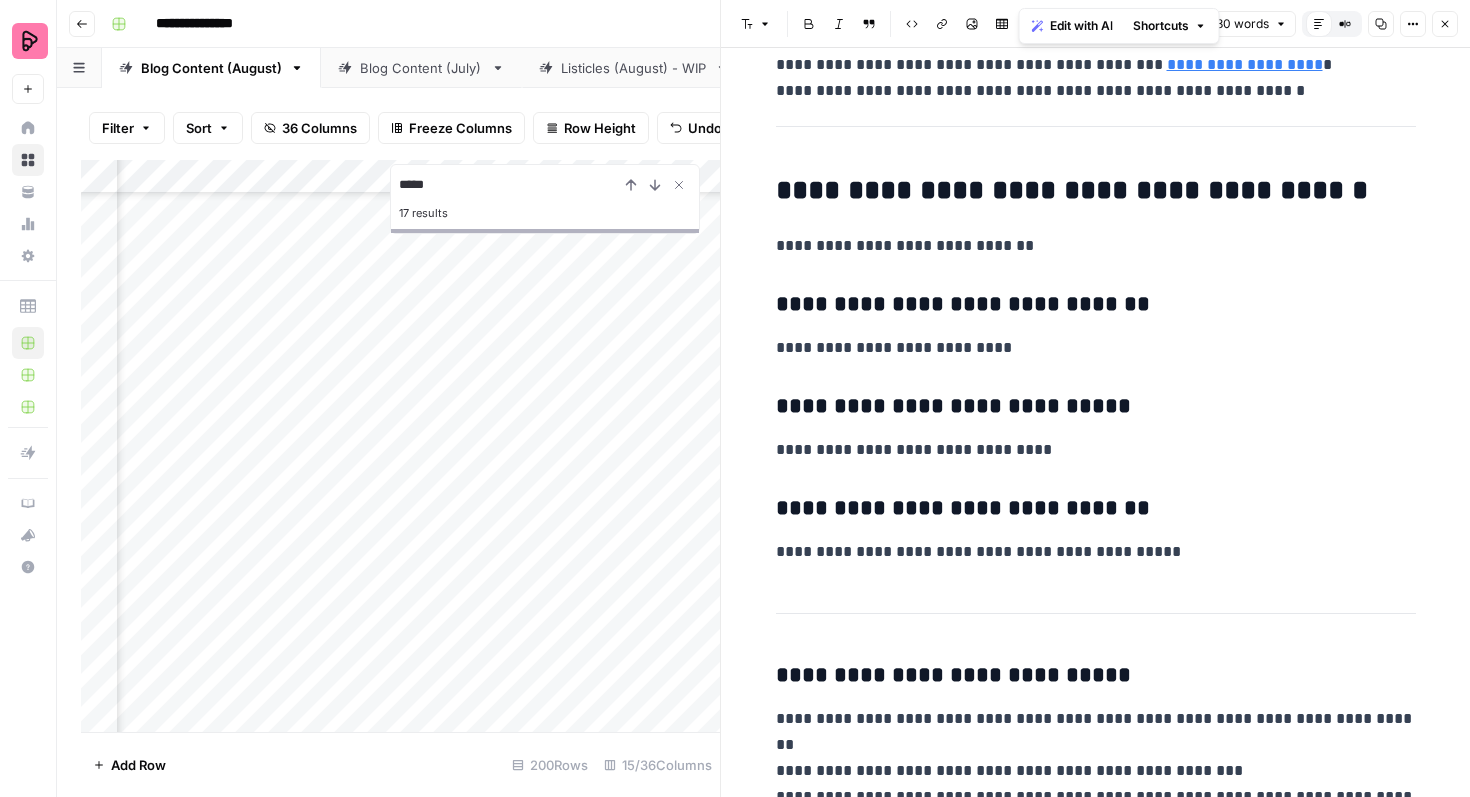 scroll, scrollTop: 4326, scrollLeft: 0, axis: vertical 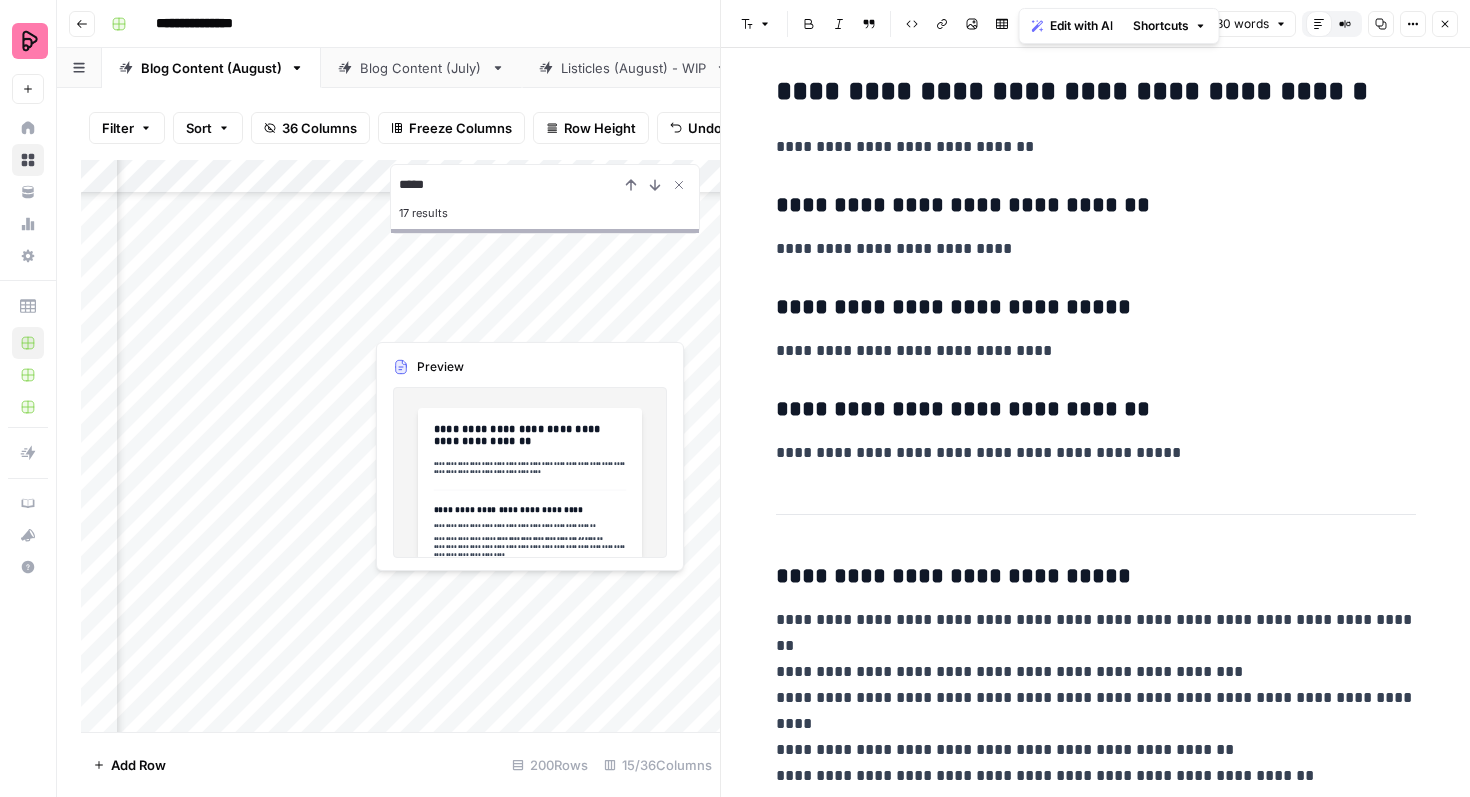 click on "Add Column" at bounding box center [400, 446] 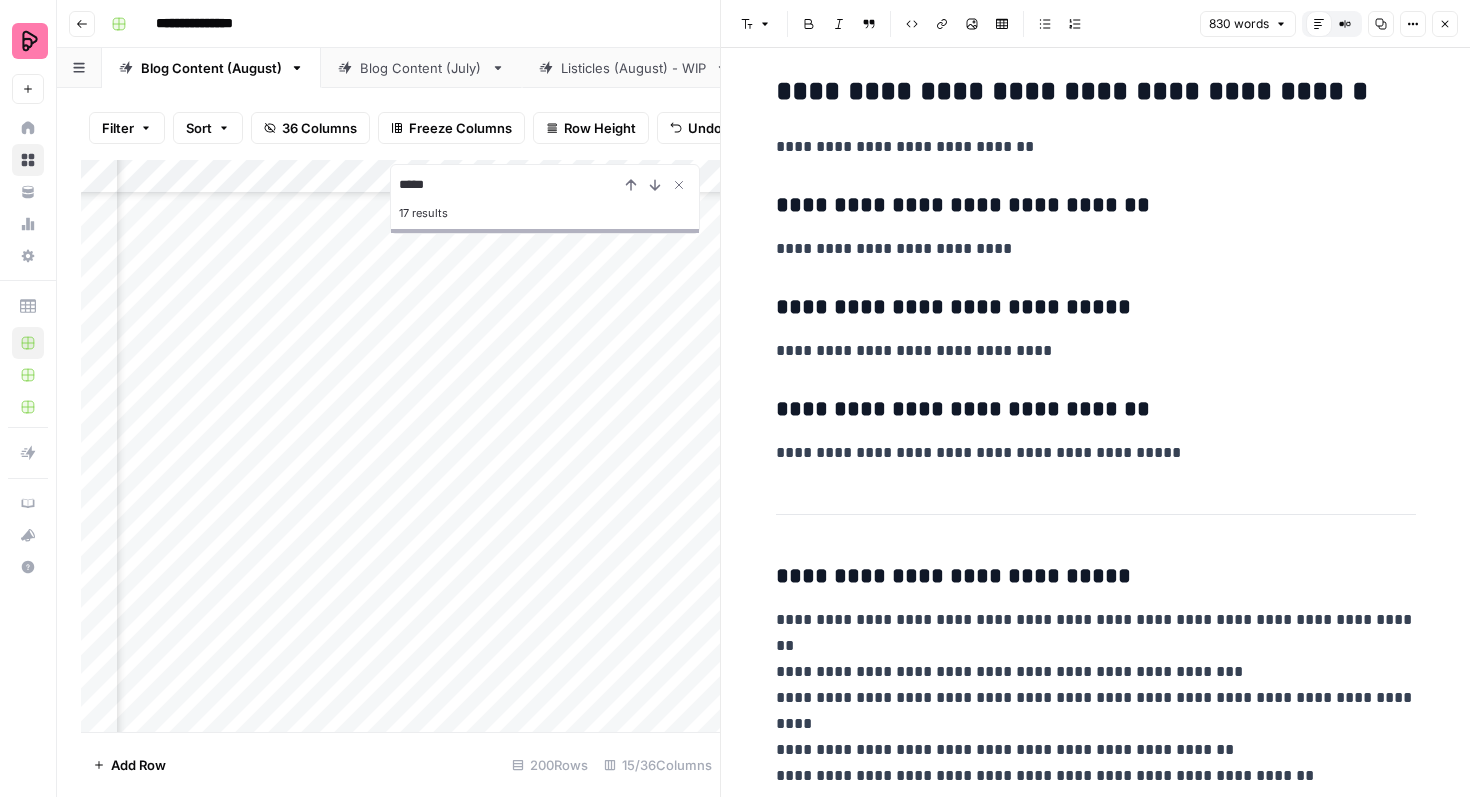 scroll, scrollTop: 1789, scrollLeft: 616, axis: both 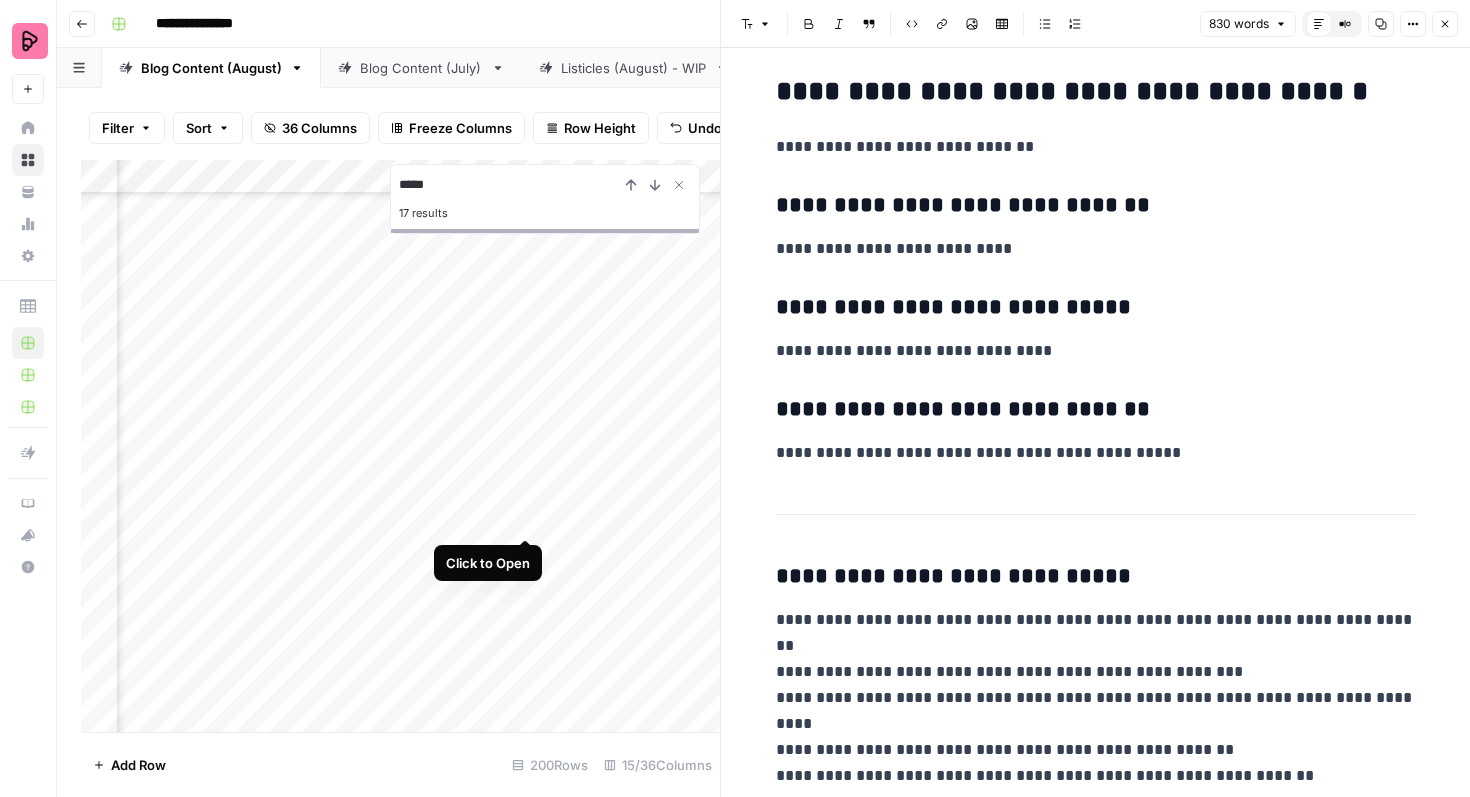 click on "Add Column" at bounding box center (400, 446) 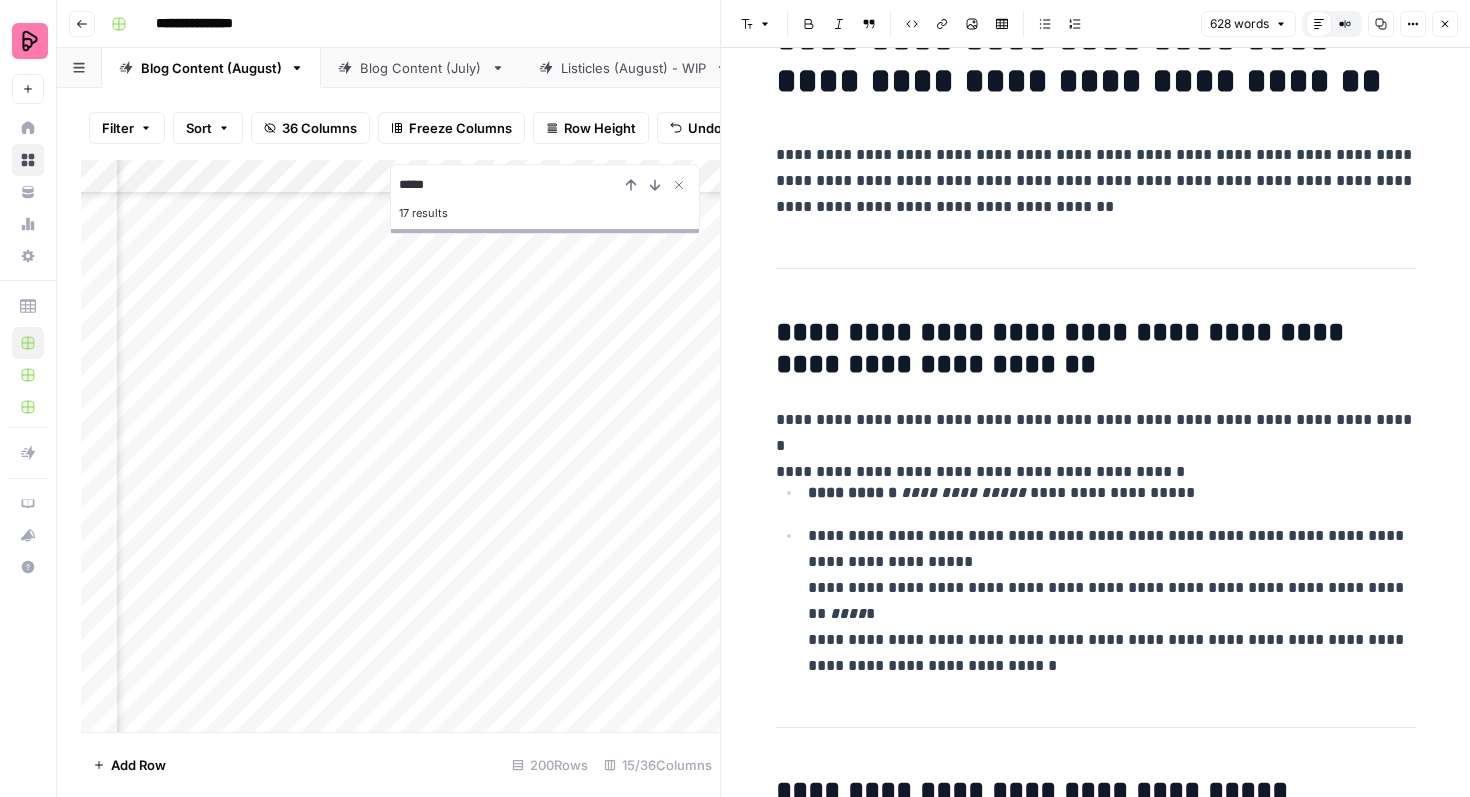 scroll, scrollTop: 83, scrollLeft: 0, axis: vertical 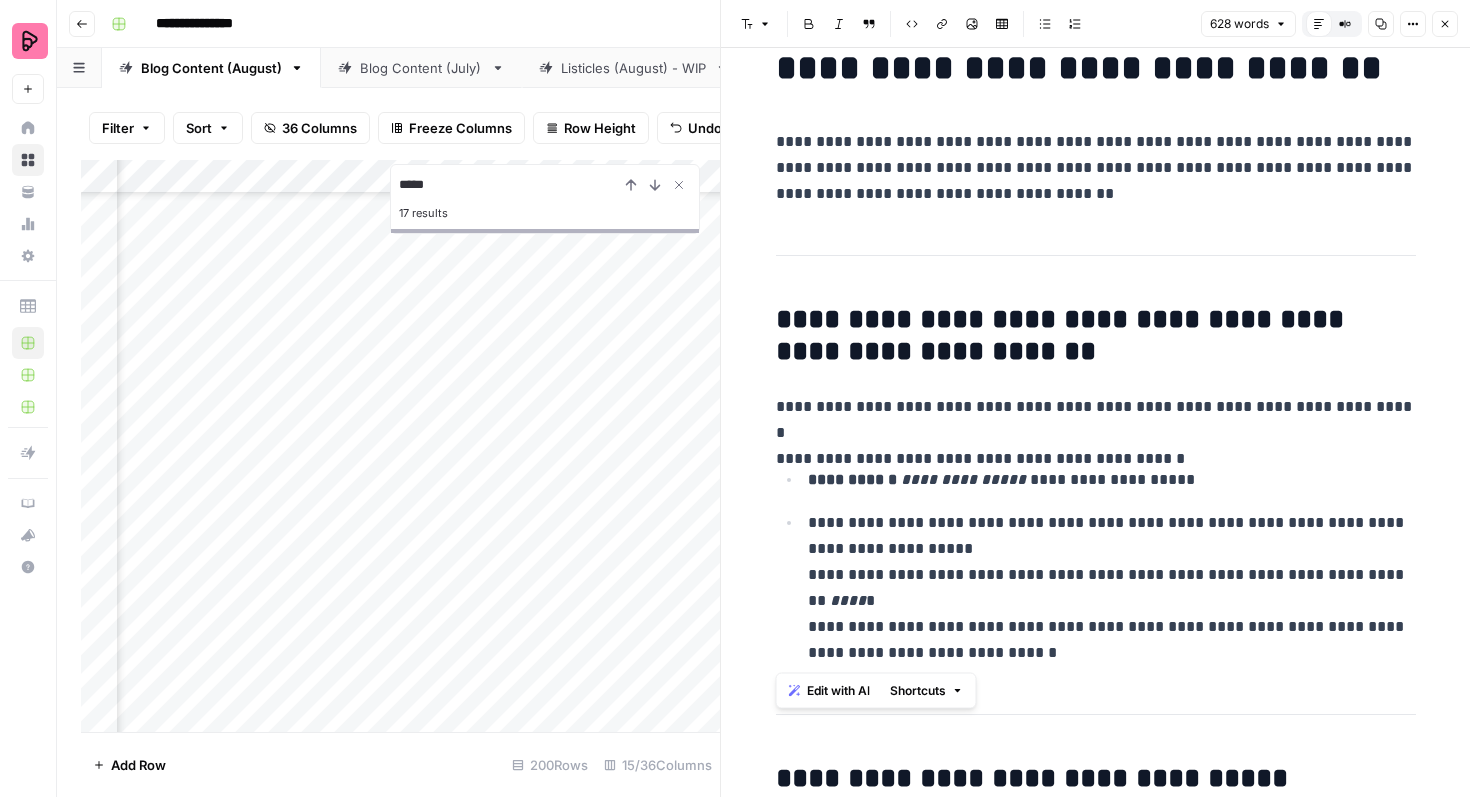 drag, startPoint x: 1020, startPoint y: 657, endPoint x: 767, endPoint y: 327, distance: 415.82327 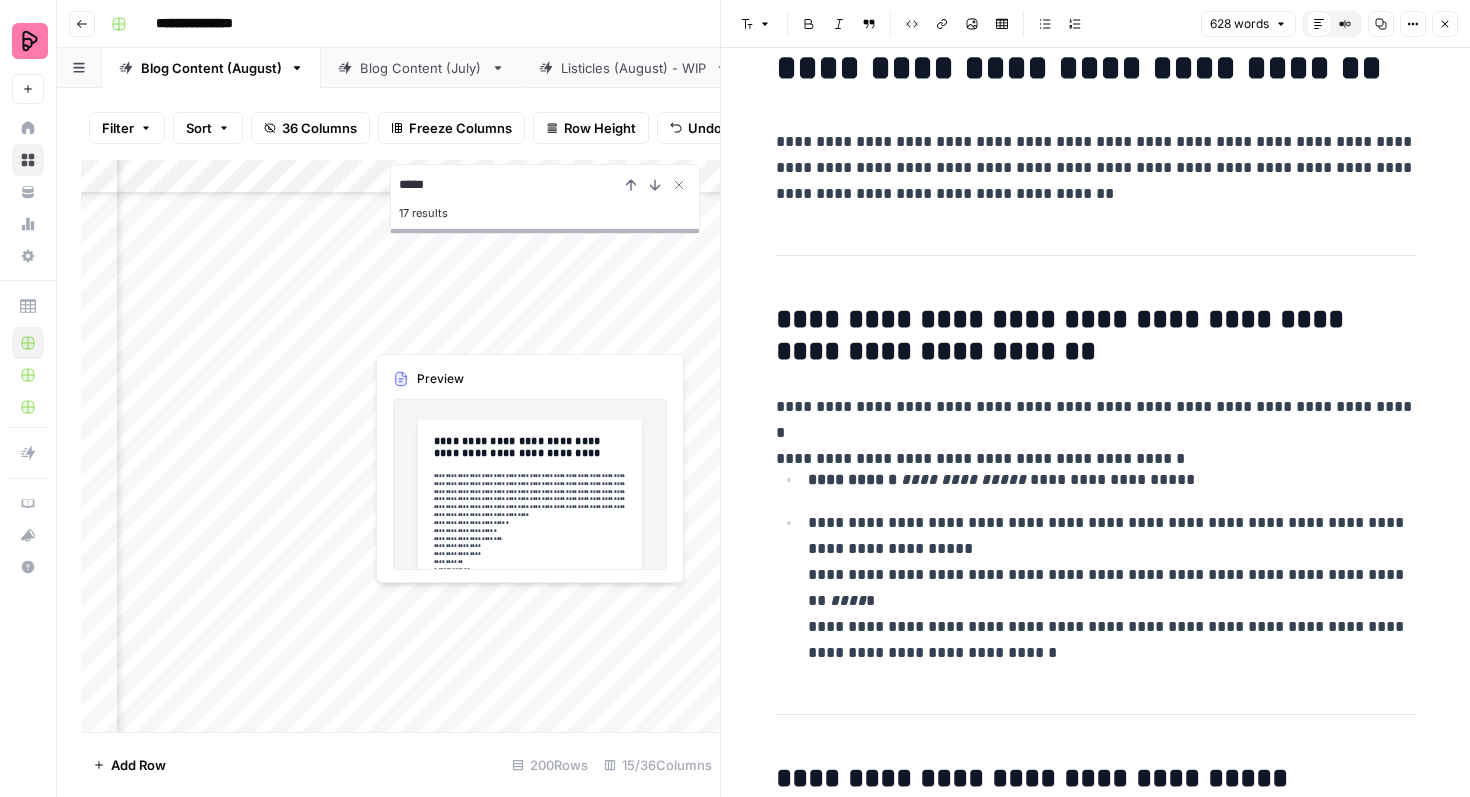 click on "Add Column" at bounding box center (400, 446) 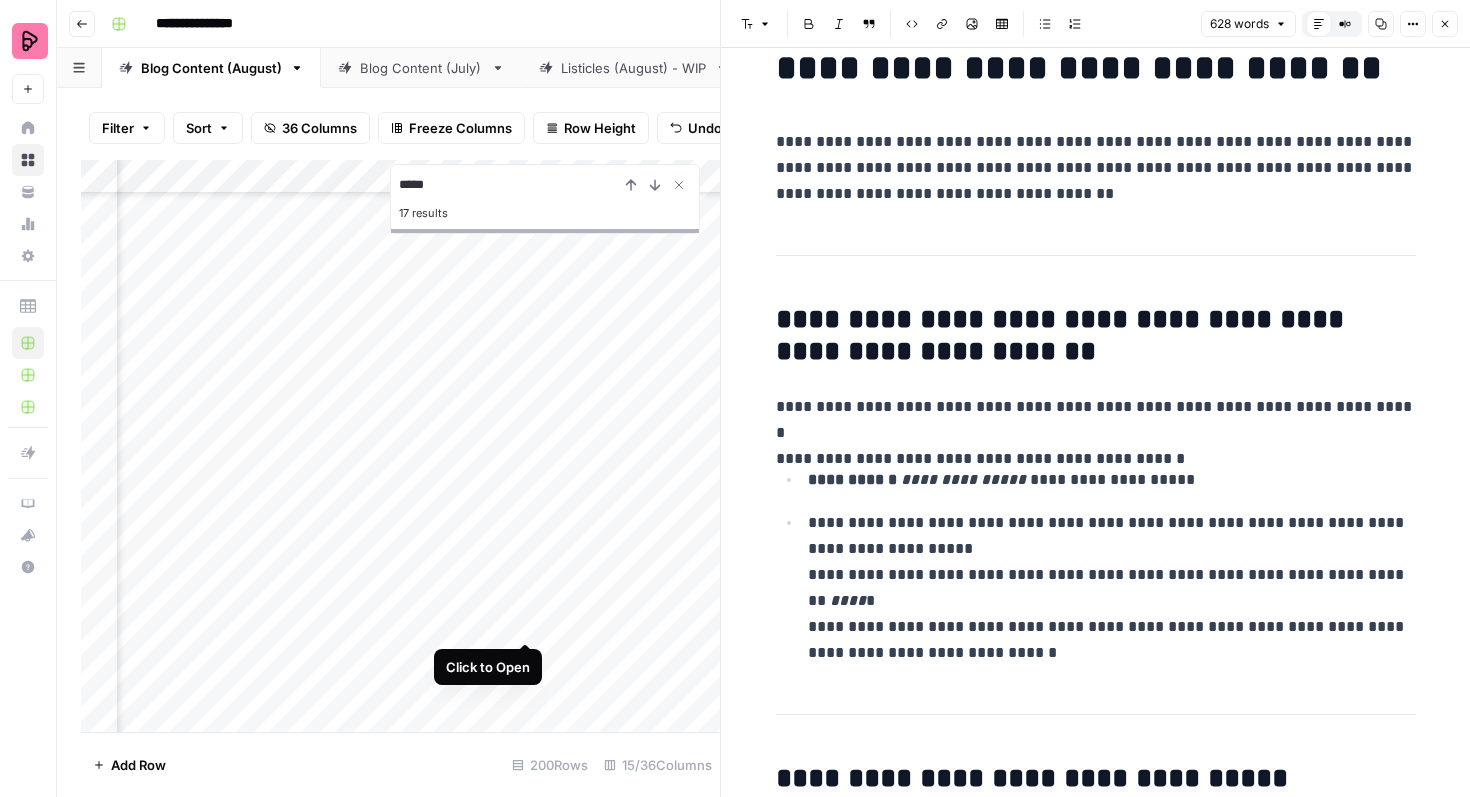 click on "Add Column" at bounding box center [400, 446] 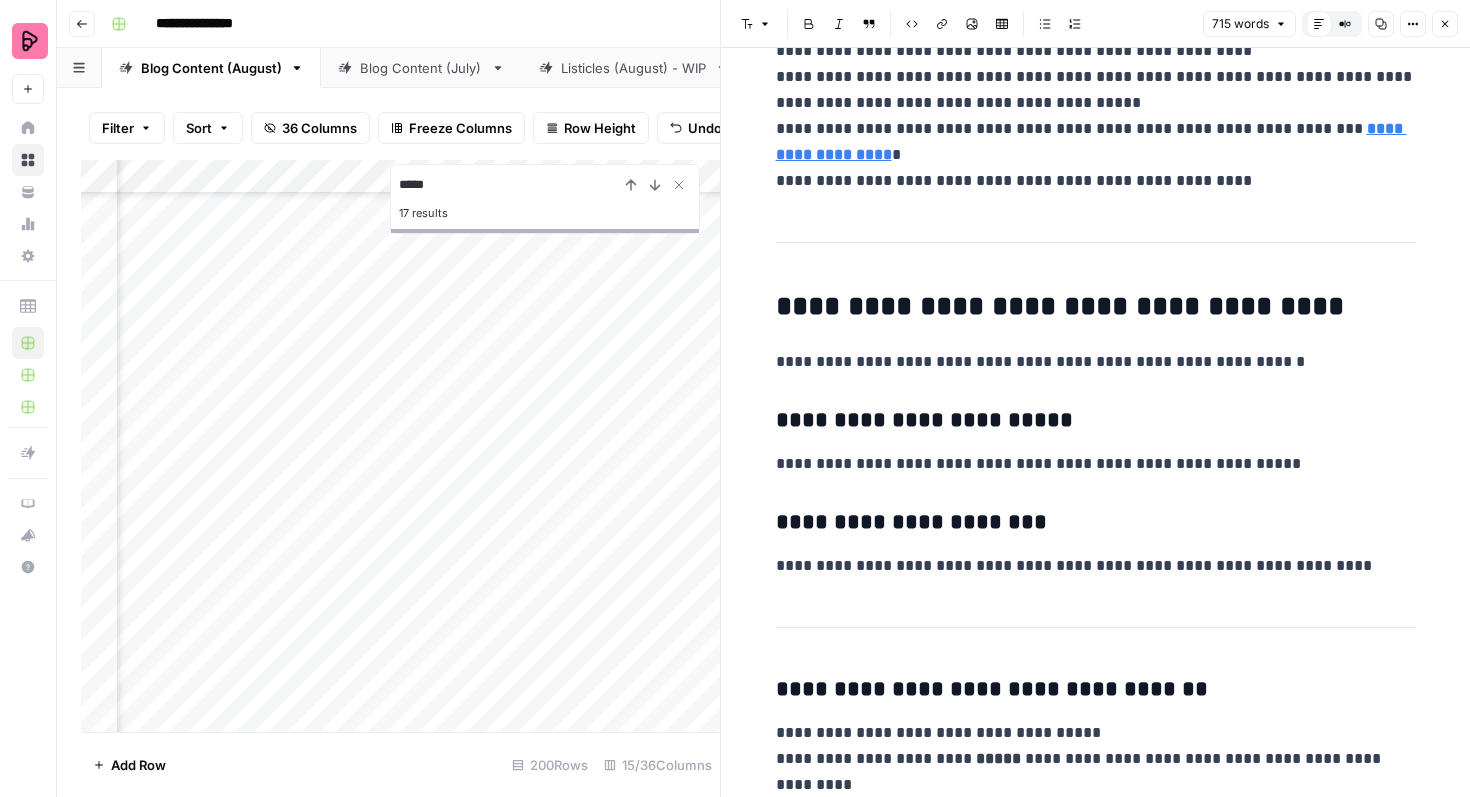 scroll, scrollTop: 4070, scrollLeft: 0, axis: vertical 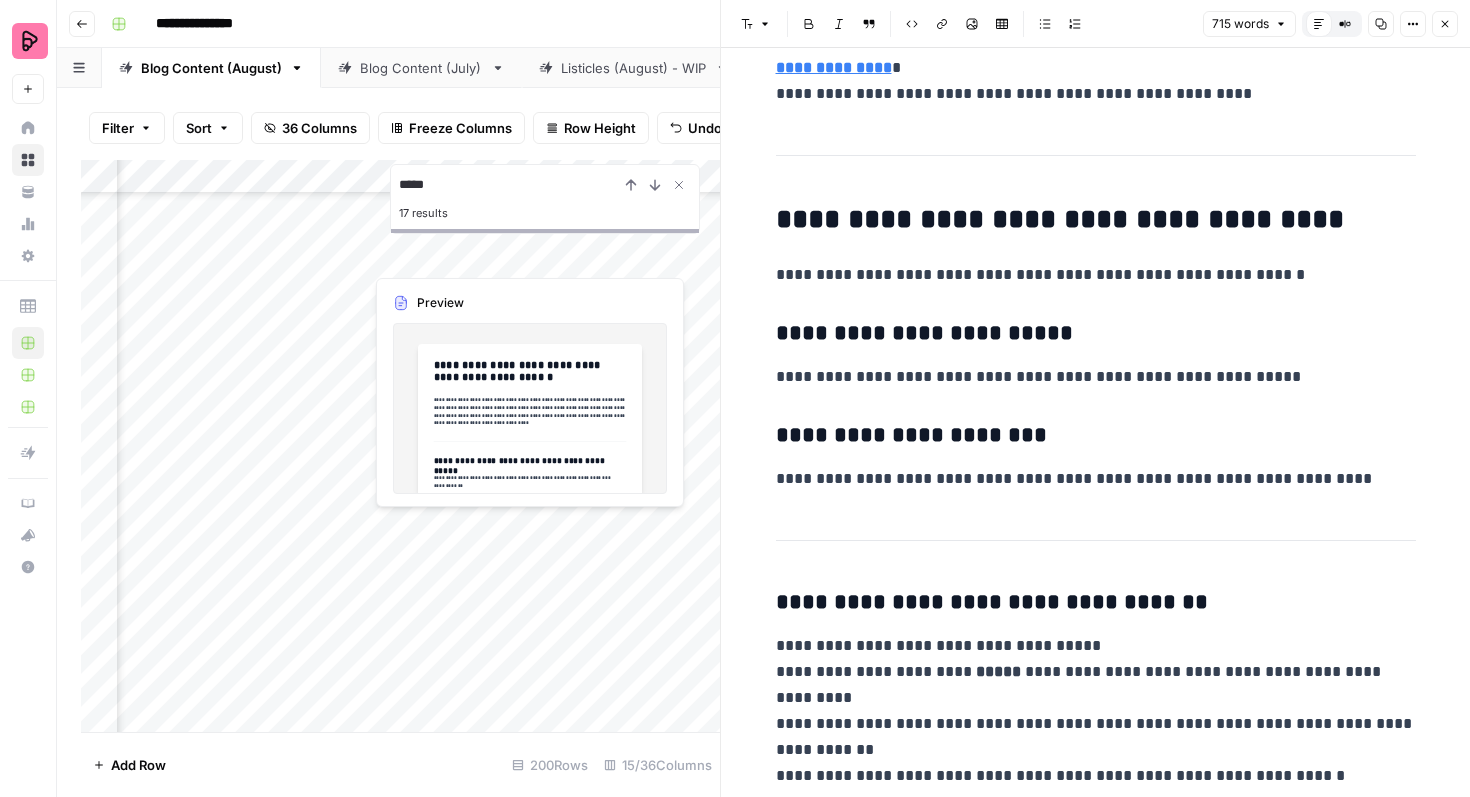 click on "Add Column" at bounding box center [400, 446] 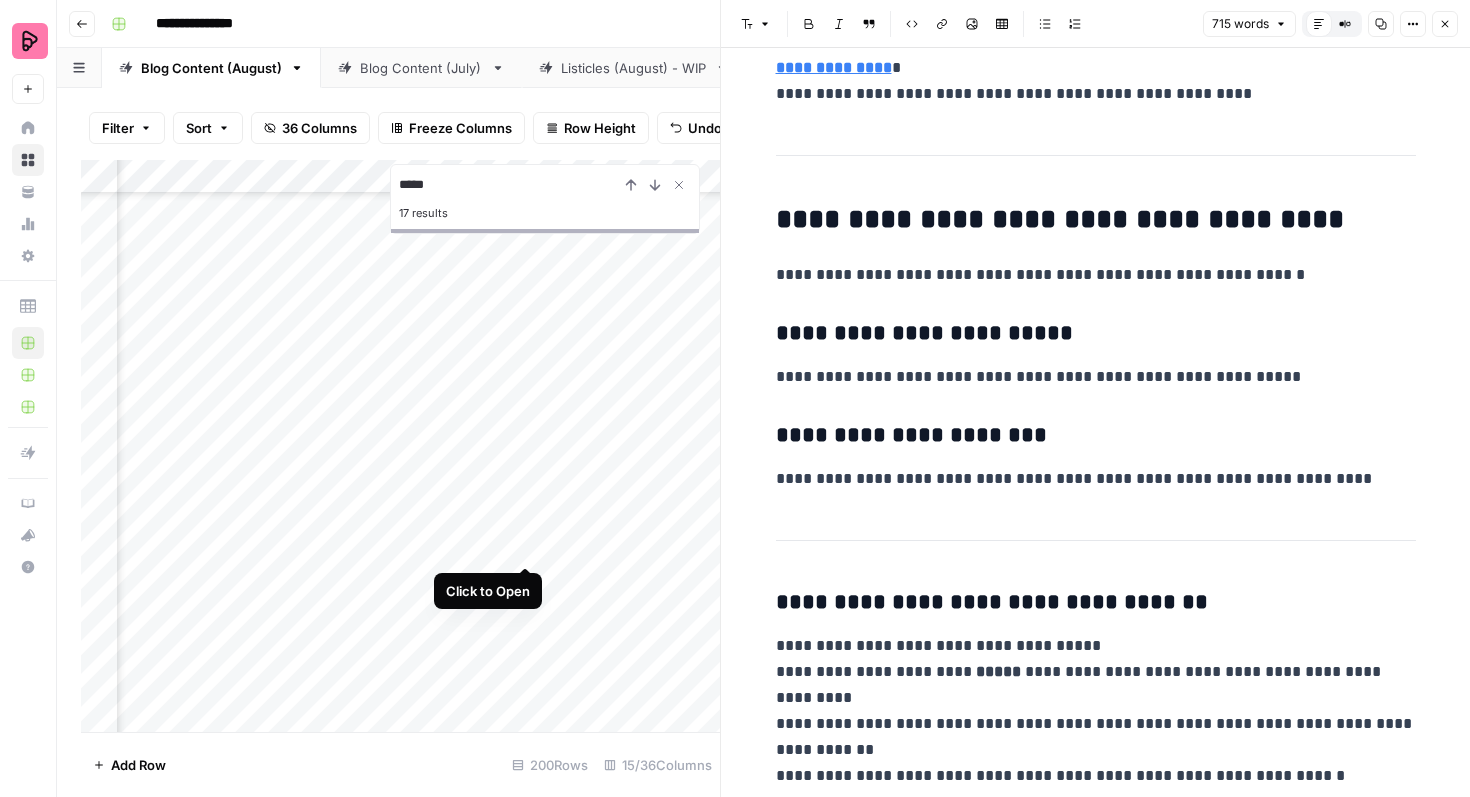 click on "Add Column" at bounding box center [400, 446] 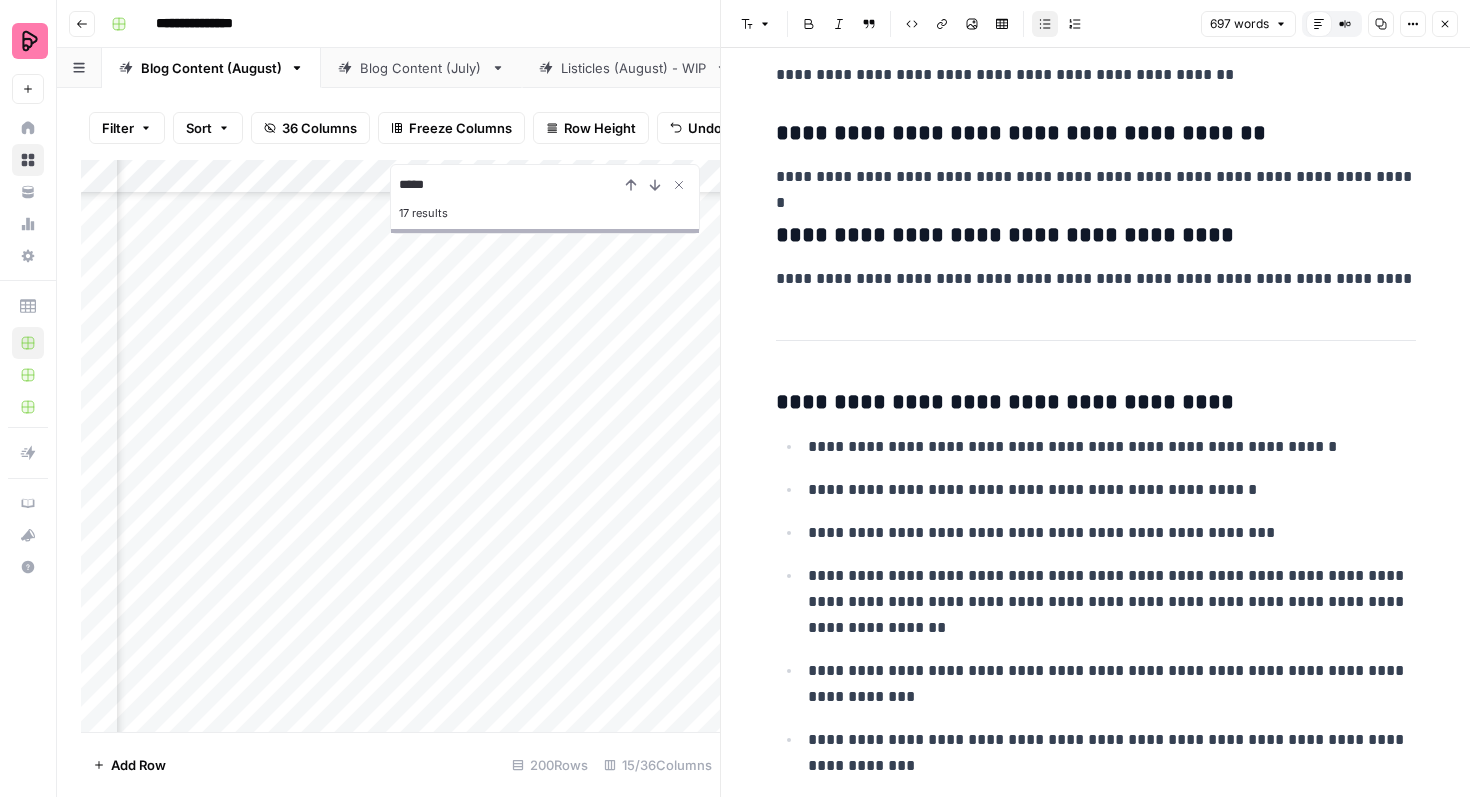scroll, scrollTop: 4622, scrollLeft: 0, axis: vertical 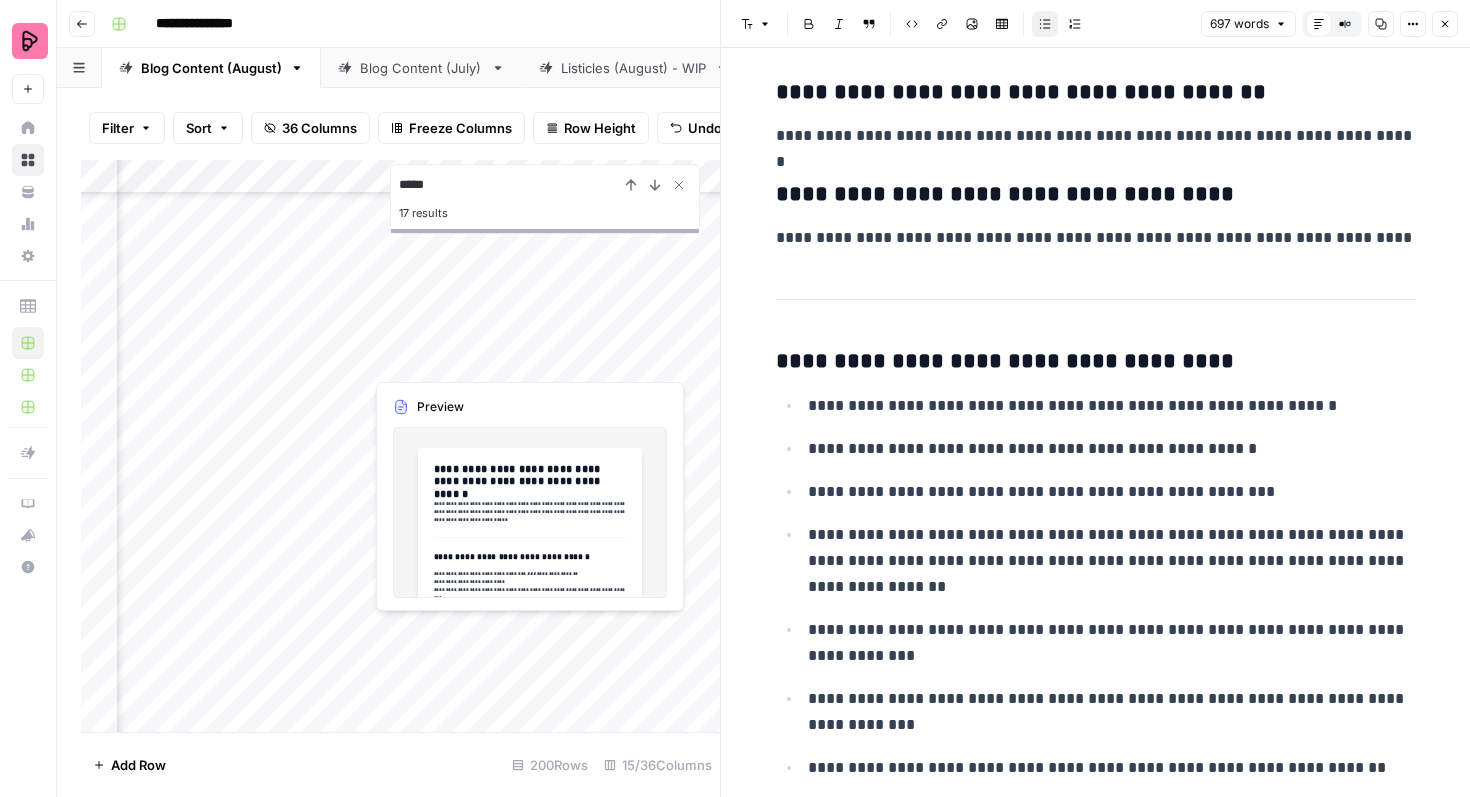 click on "Add Column" at bounding box center [400, 446] 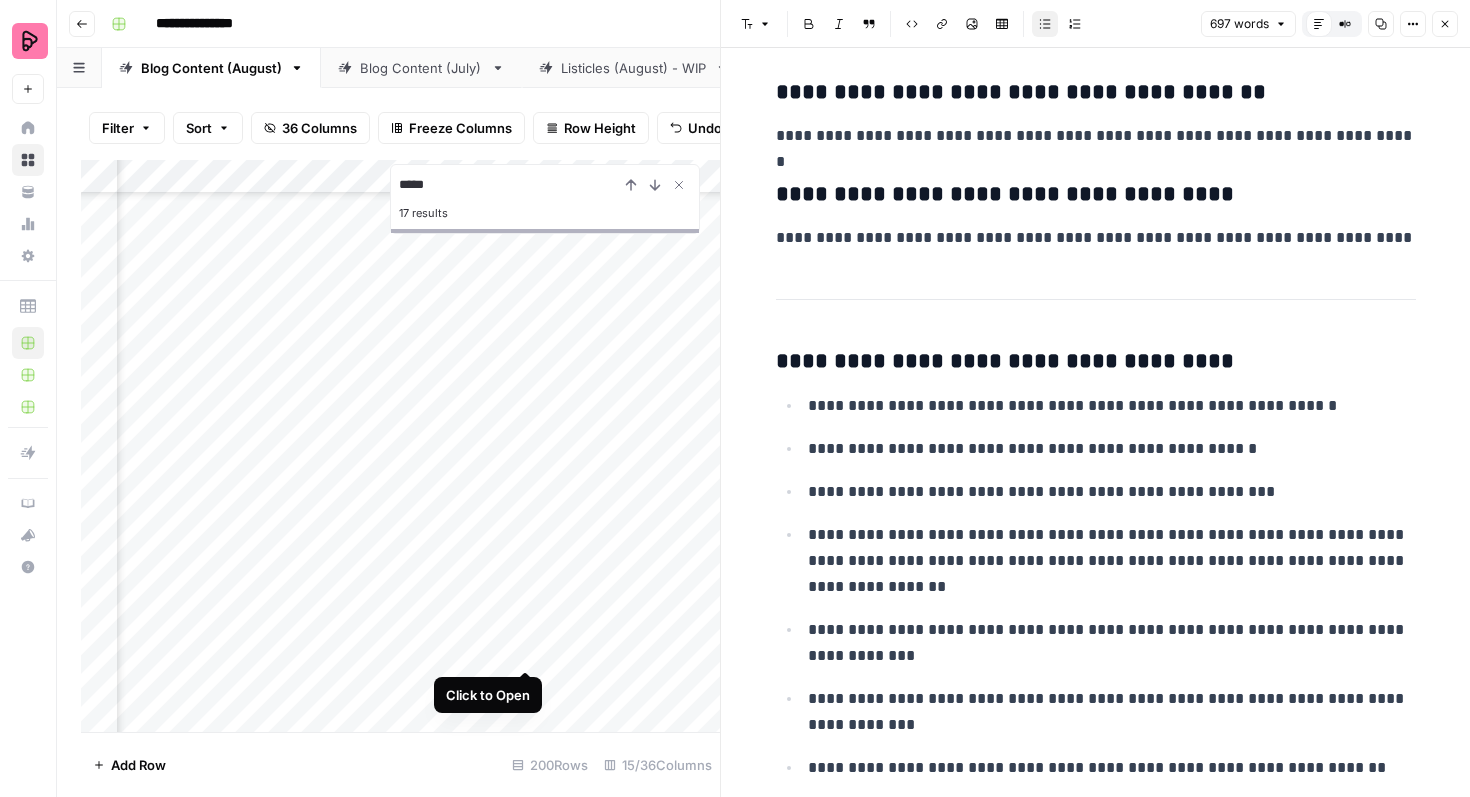 click on "Add Column" at bounding box center [400, 446] 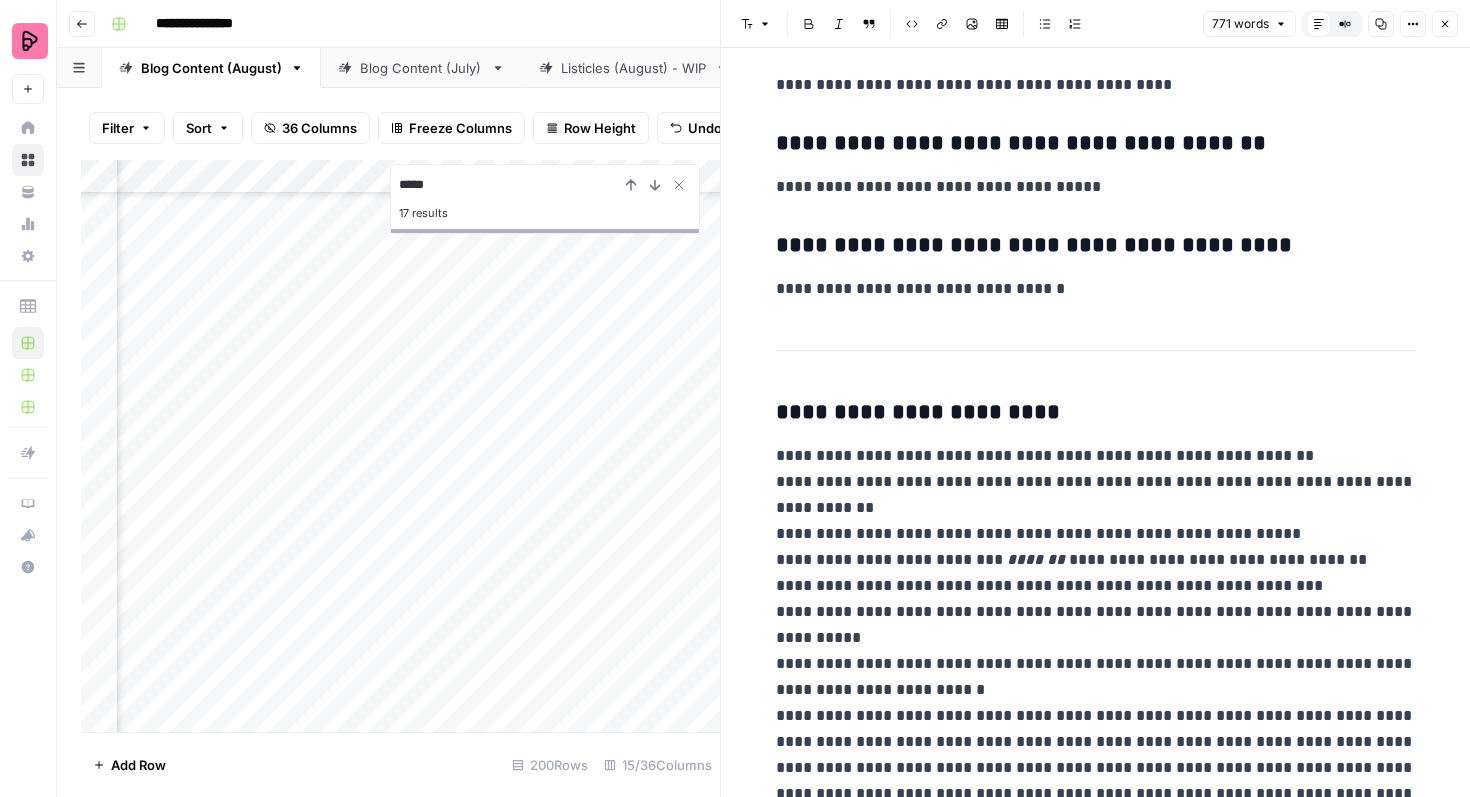 scroll, scrollTop: 4308, scrollLeft: 0, axis: vertical 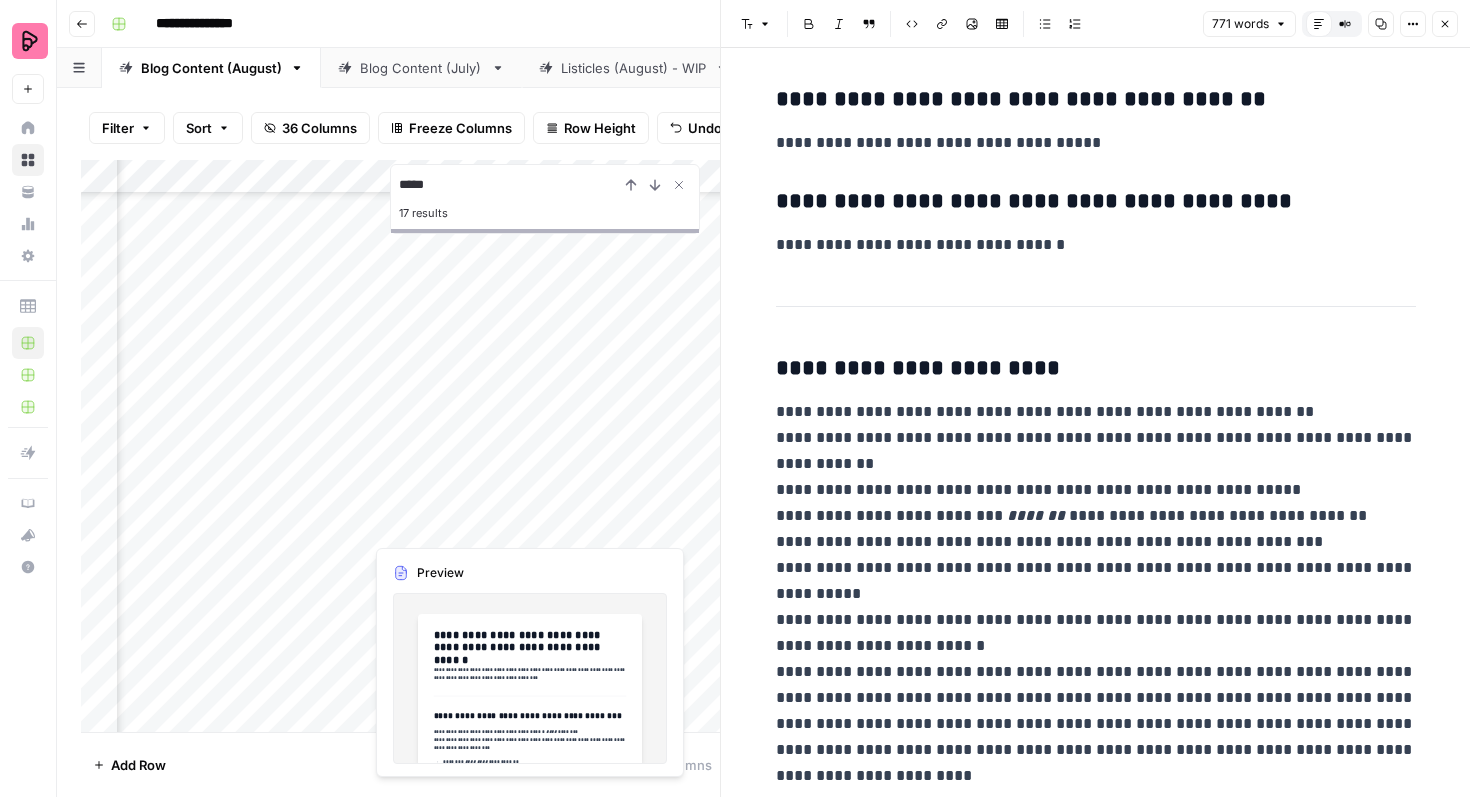 click on "Add Column" at bounding box center (400, 446) 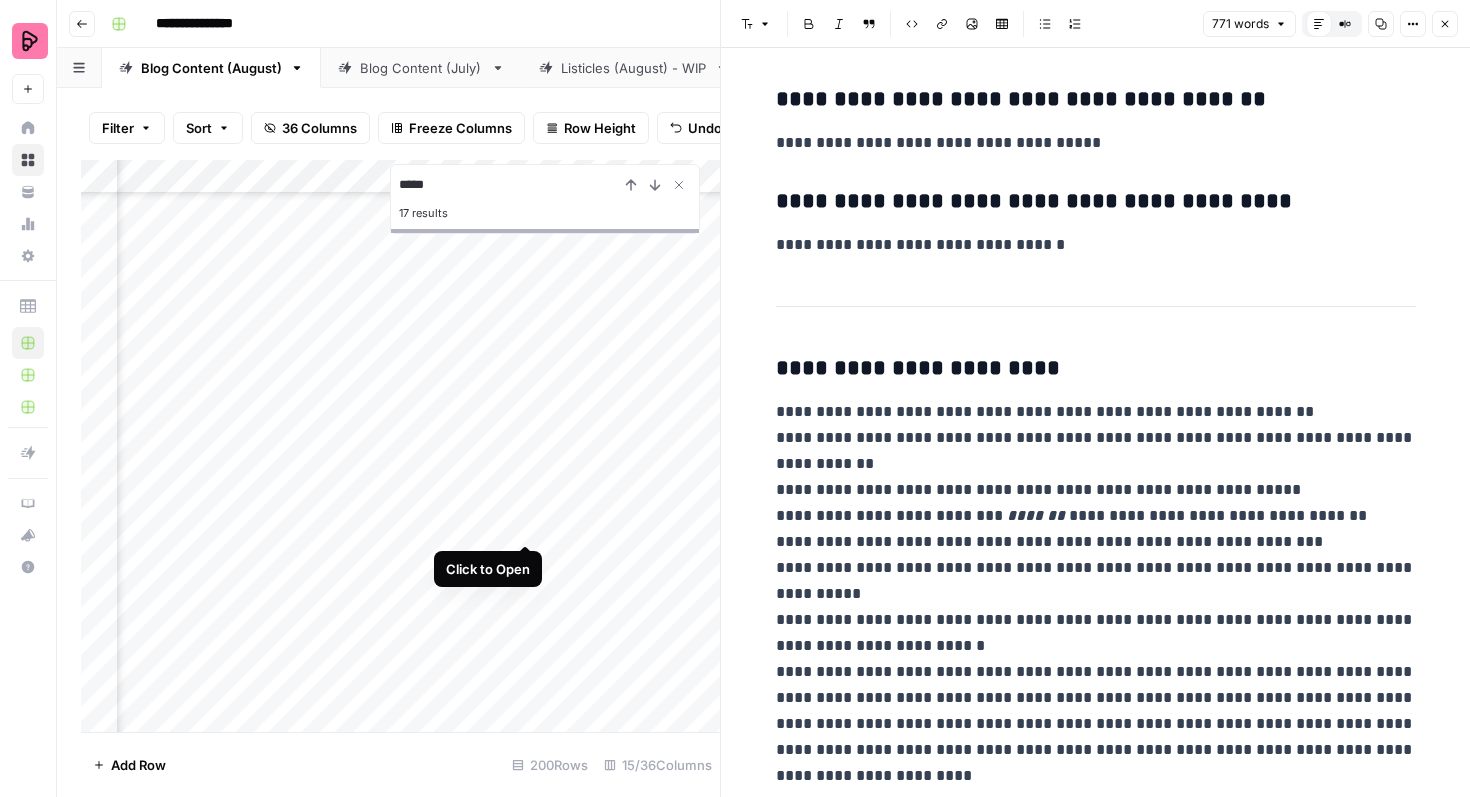 click on "Add Column" at bounding box center [400, 446] 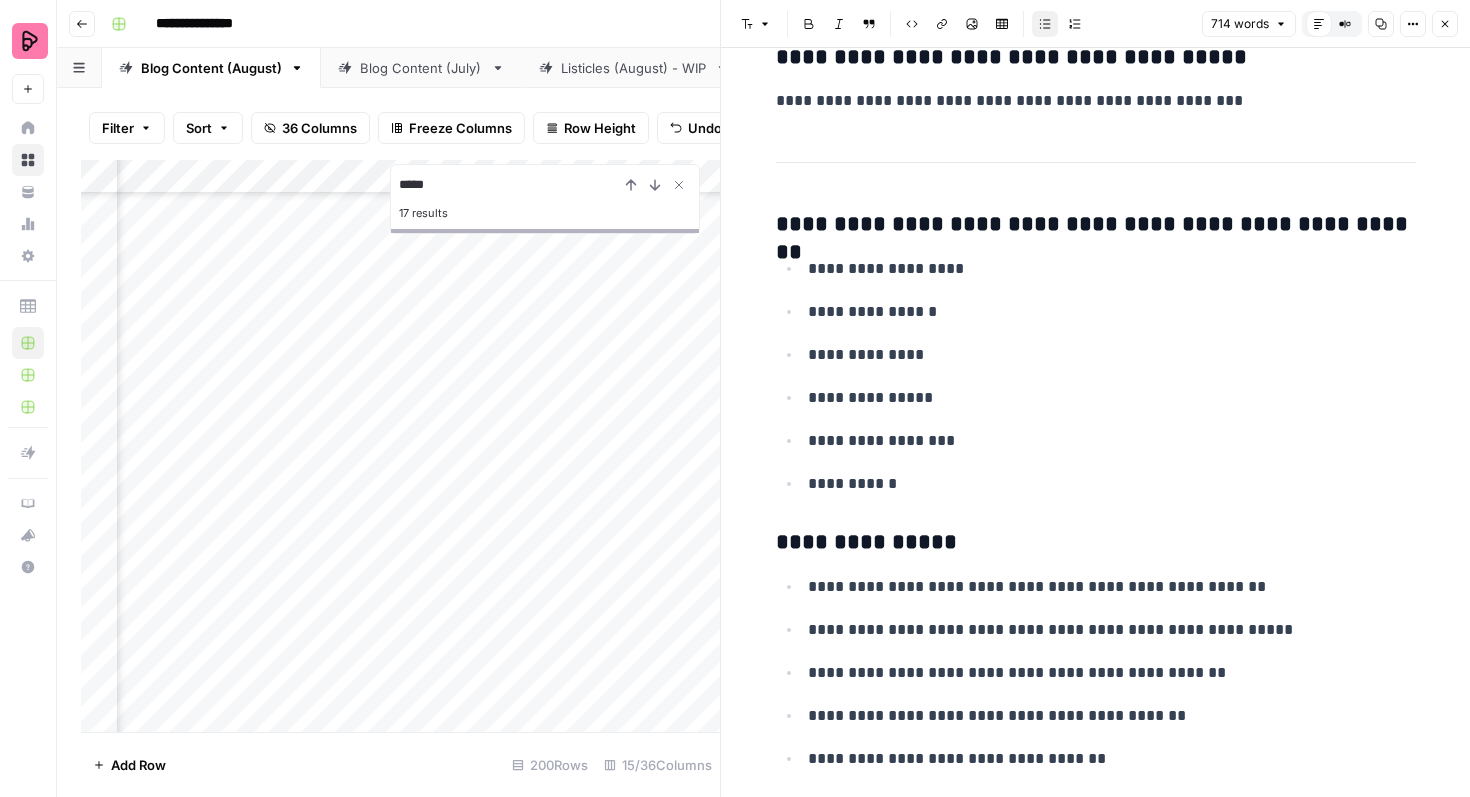scroll, scrollTop: 4778, scrollLeft: 0, axis: vertical 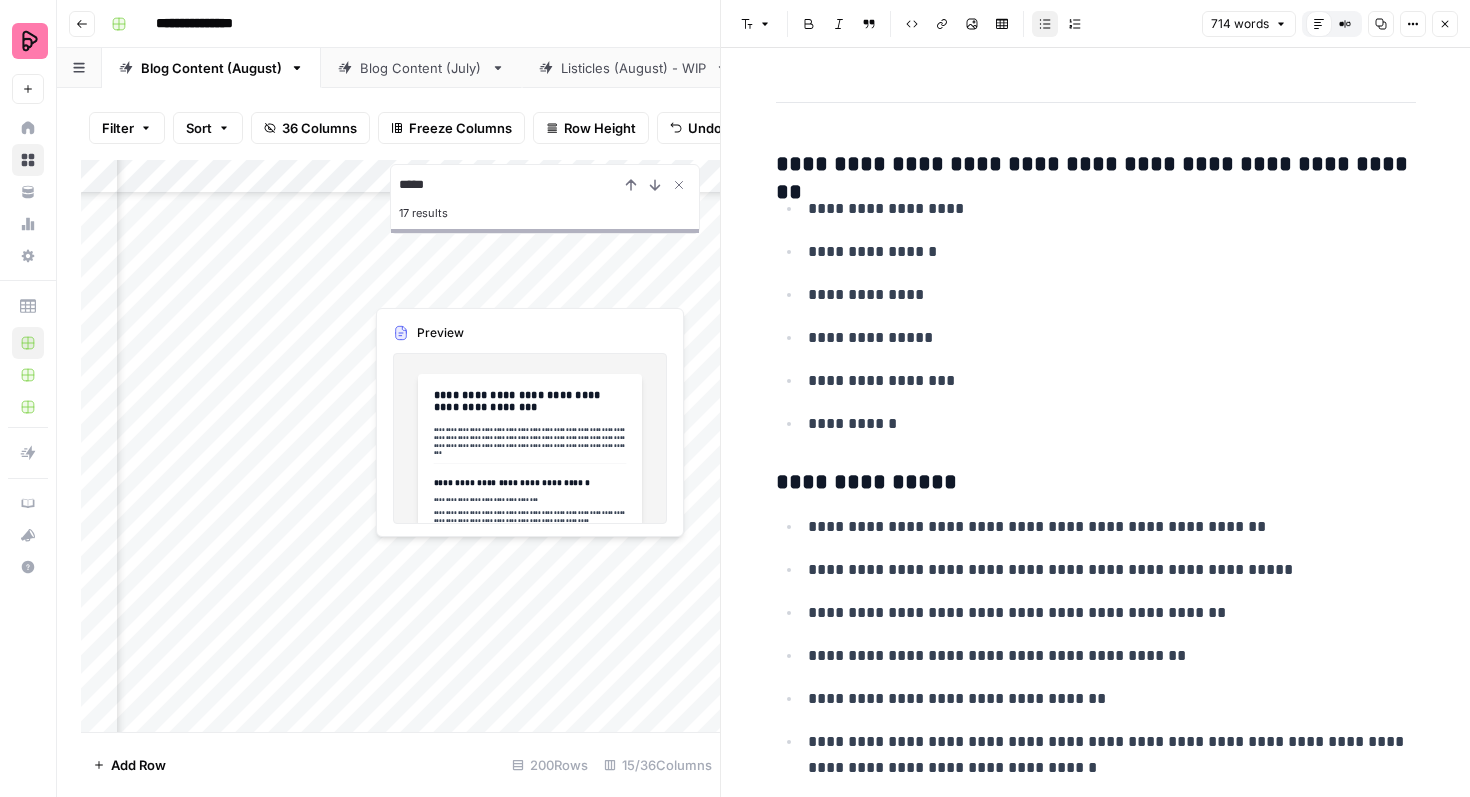 click on "Add Column" at bounding box center [400, 446] 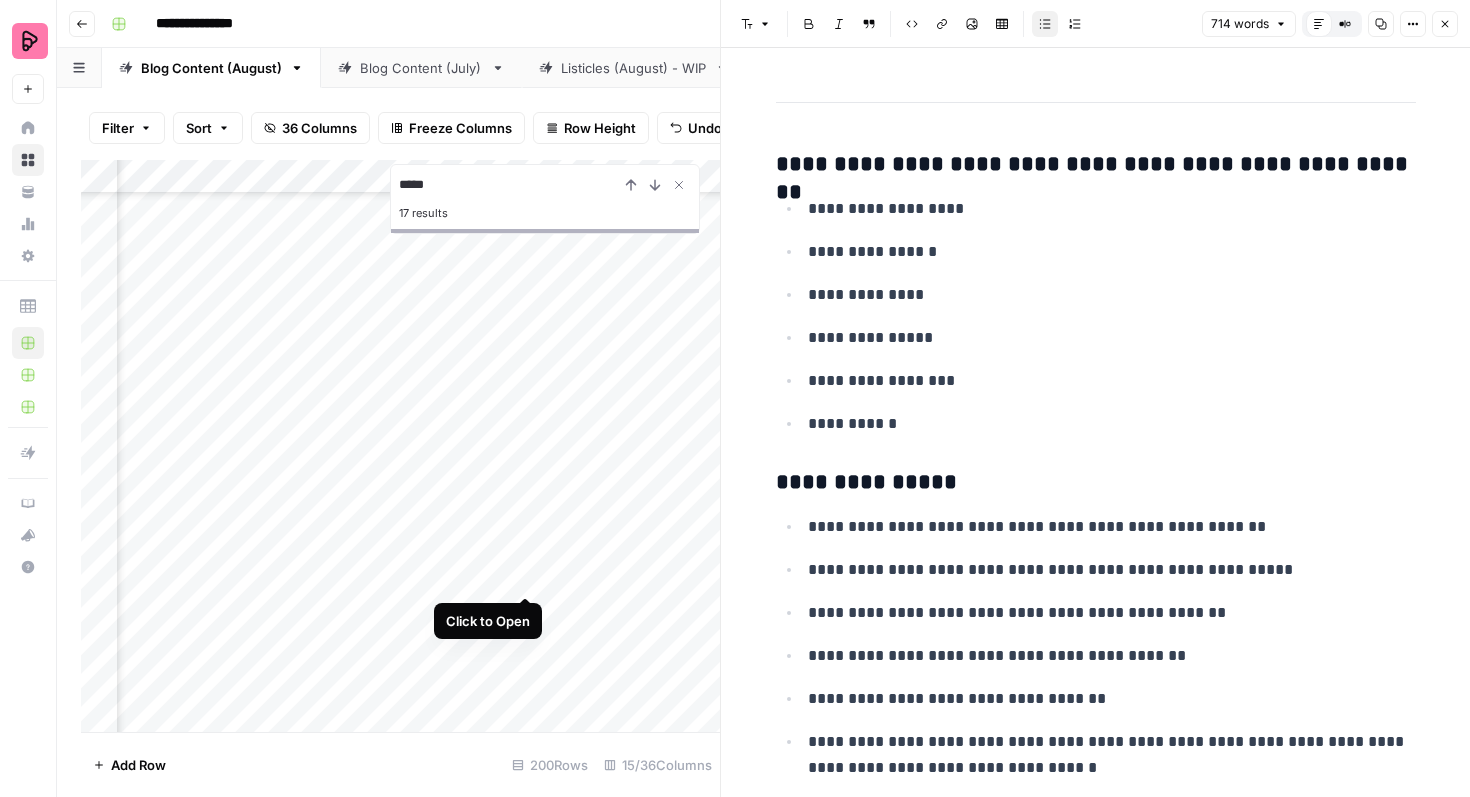 click on "Add Column" at bounding box center (400, 446) 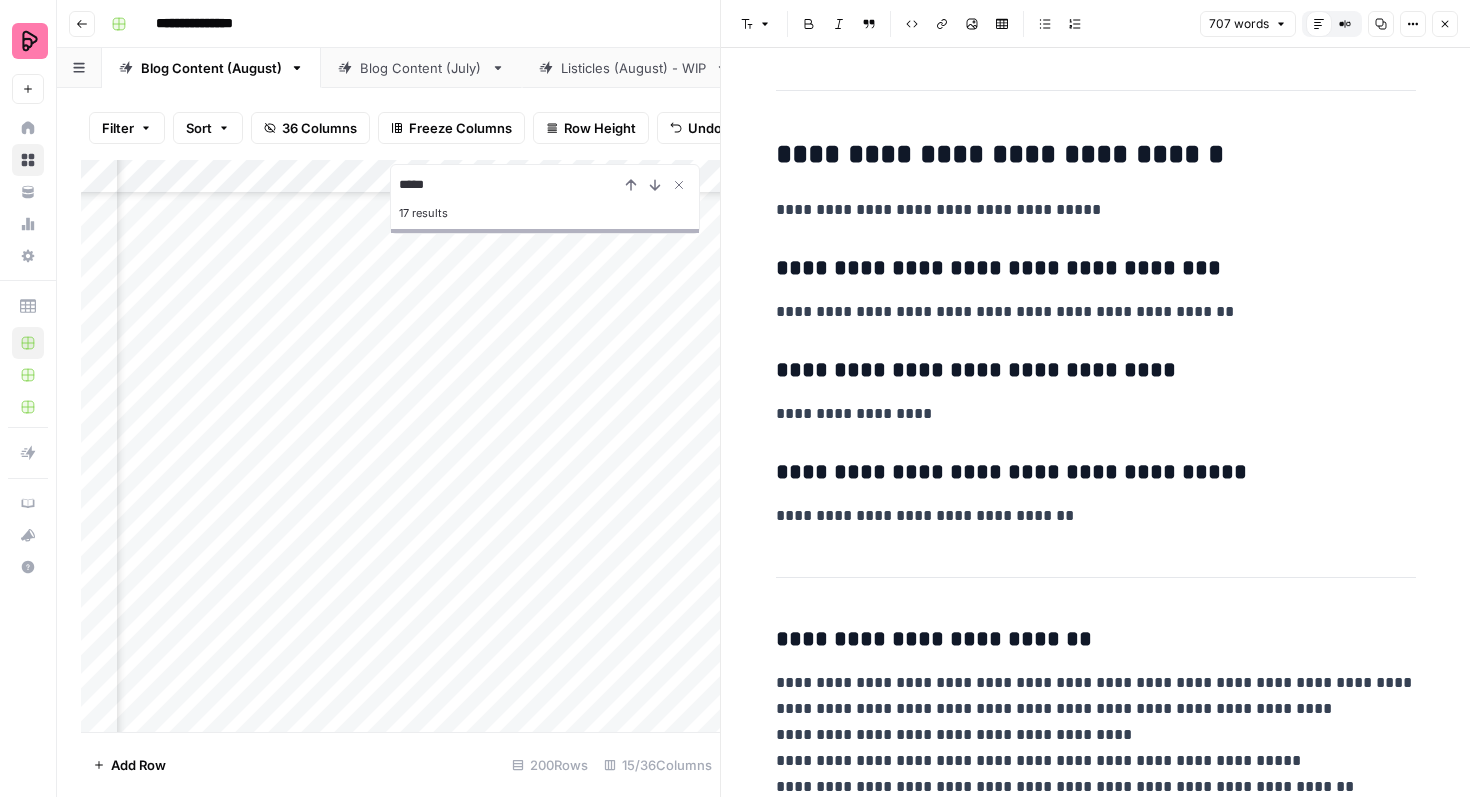 scroll, scrollTop: 4630, scrollLeft: 0, axis: vertical 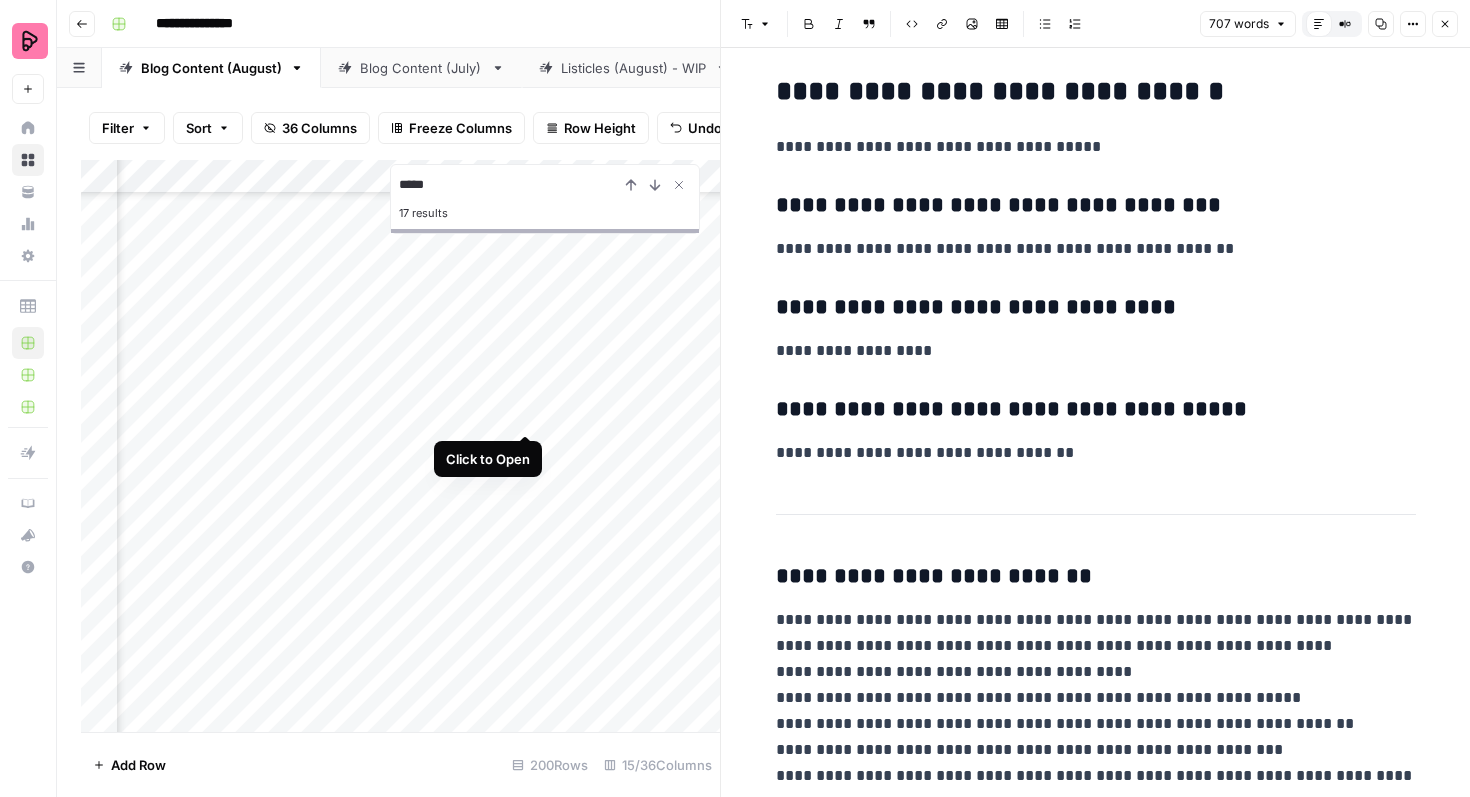 click on "Add Column" at bounding box center (400, 446) 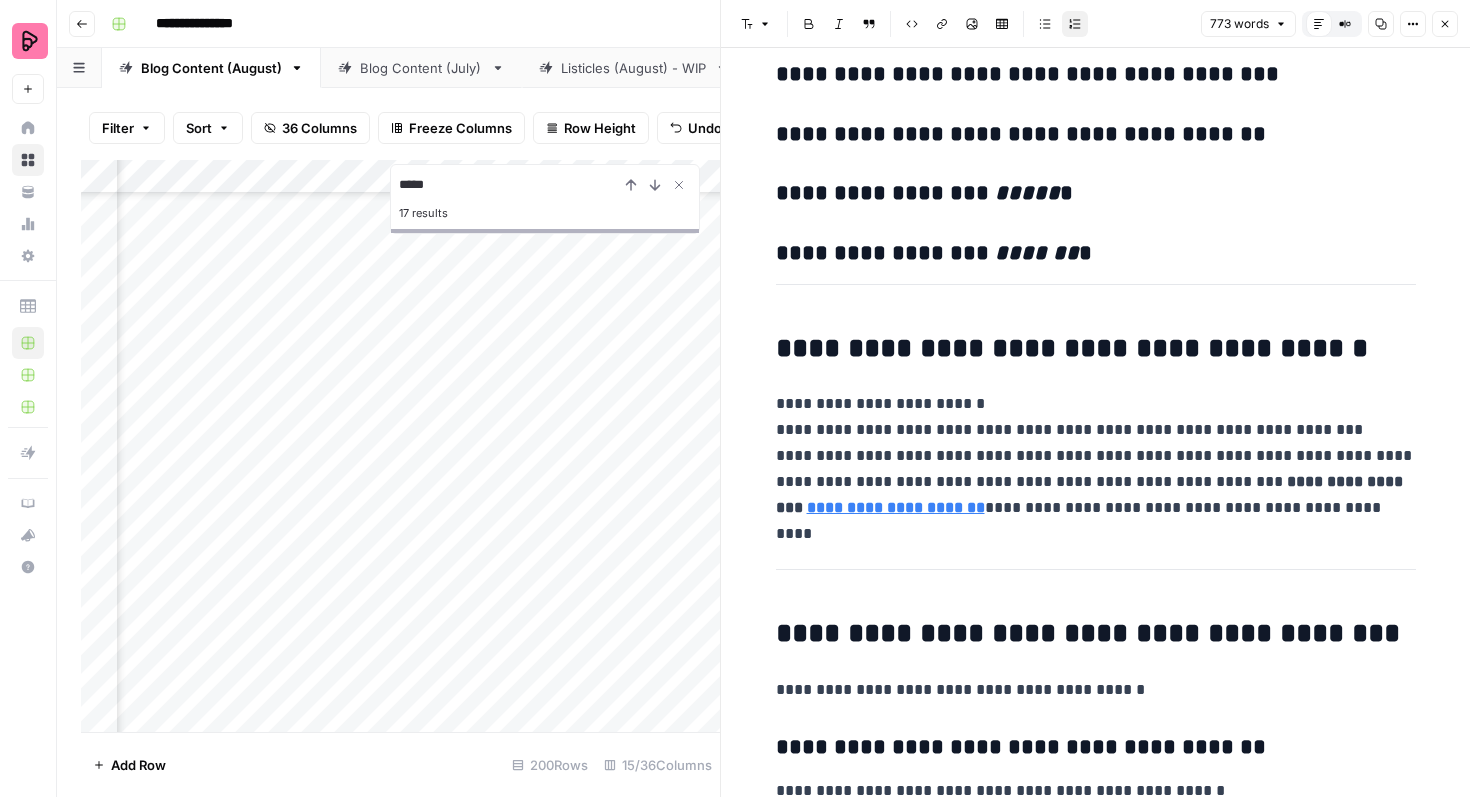scroll, scrollTop: 4464, scrollLeft: 0, axis: vertical 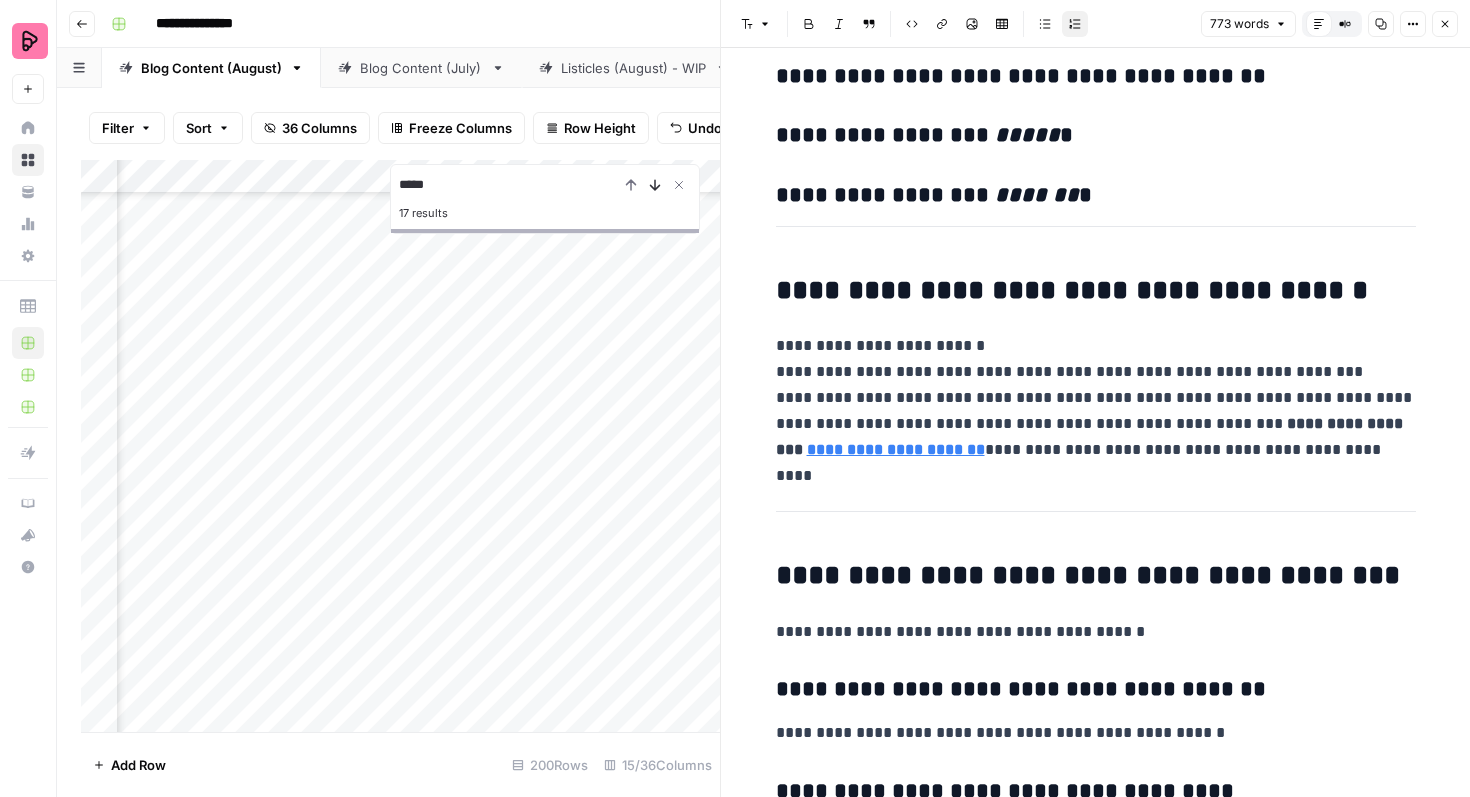 click 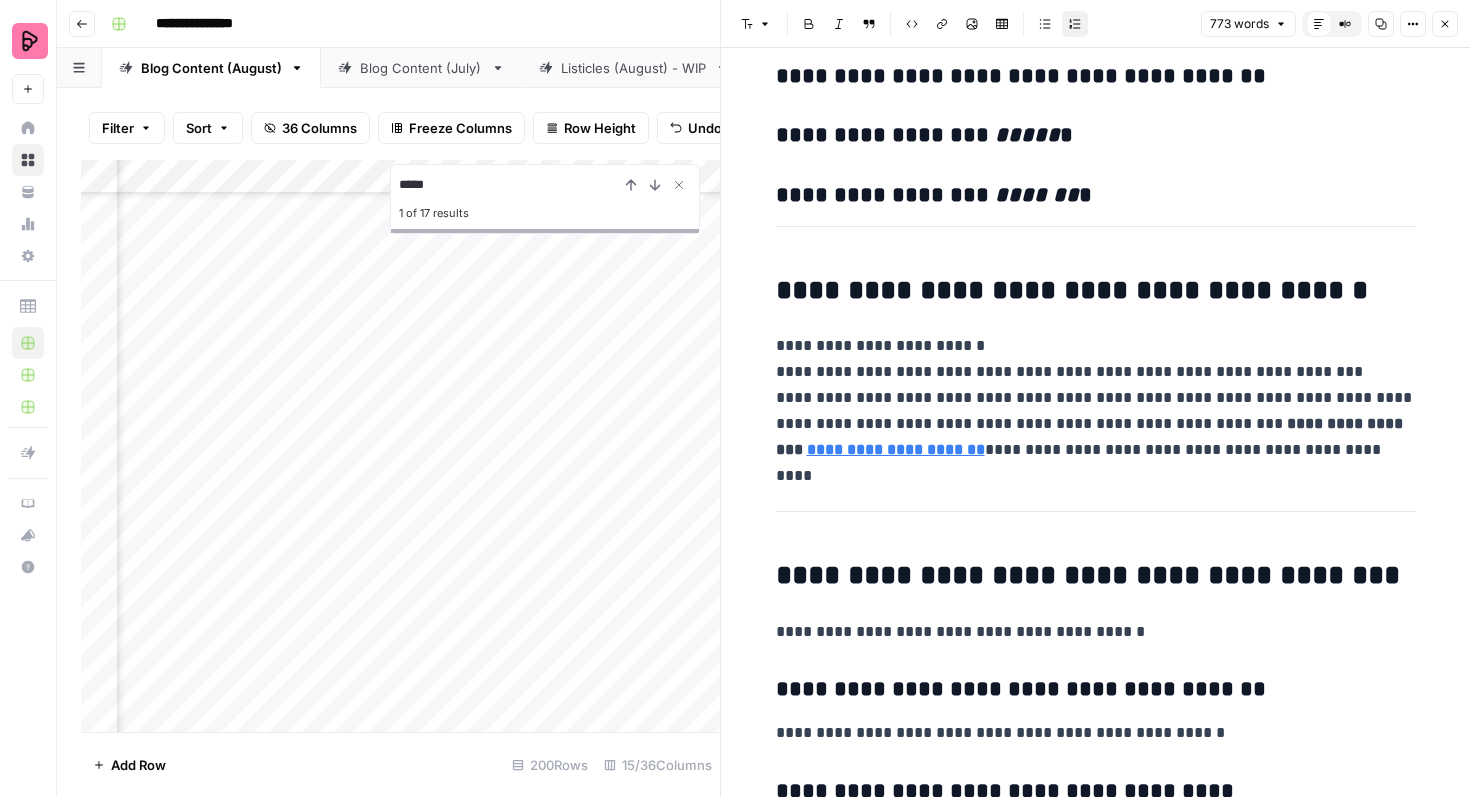 click on "Close" at bounding box center (1445, 24) 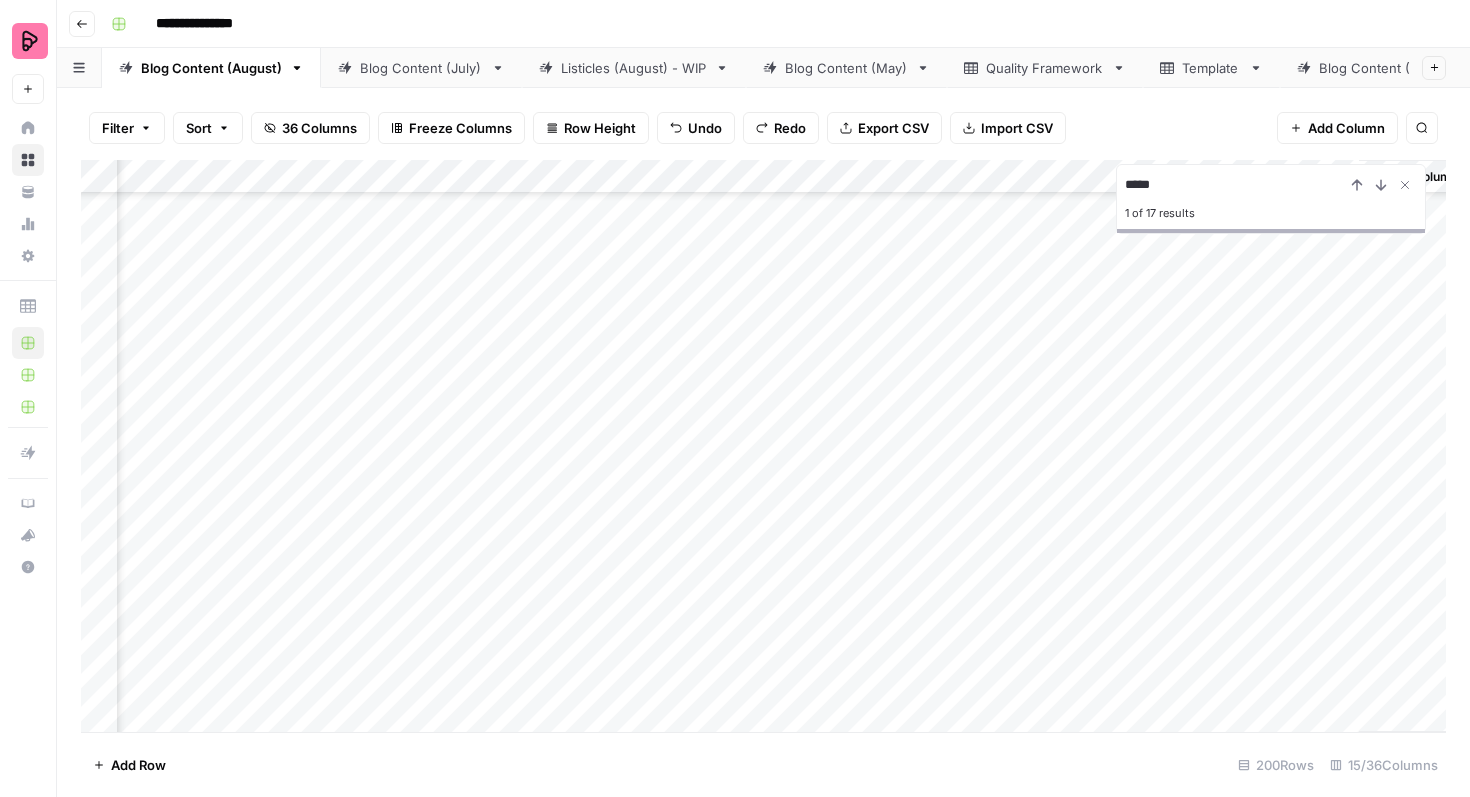 scroll, scrollTop: 0, scrollLeft: 1535, axis: horizontal 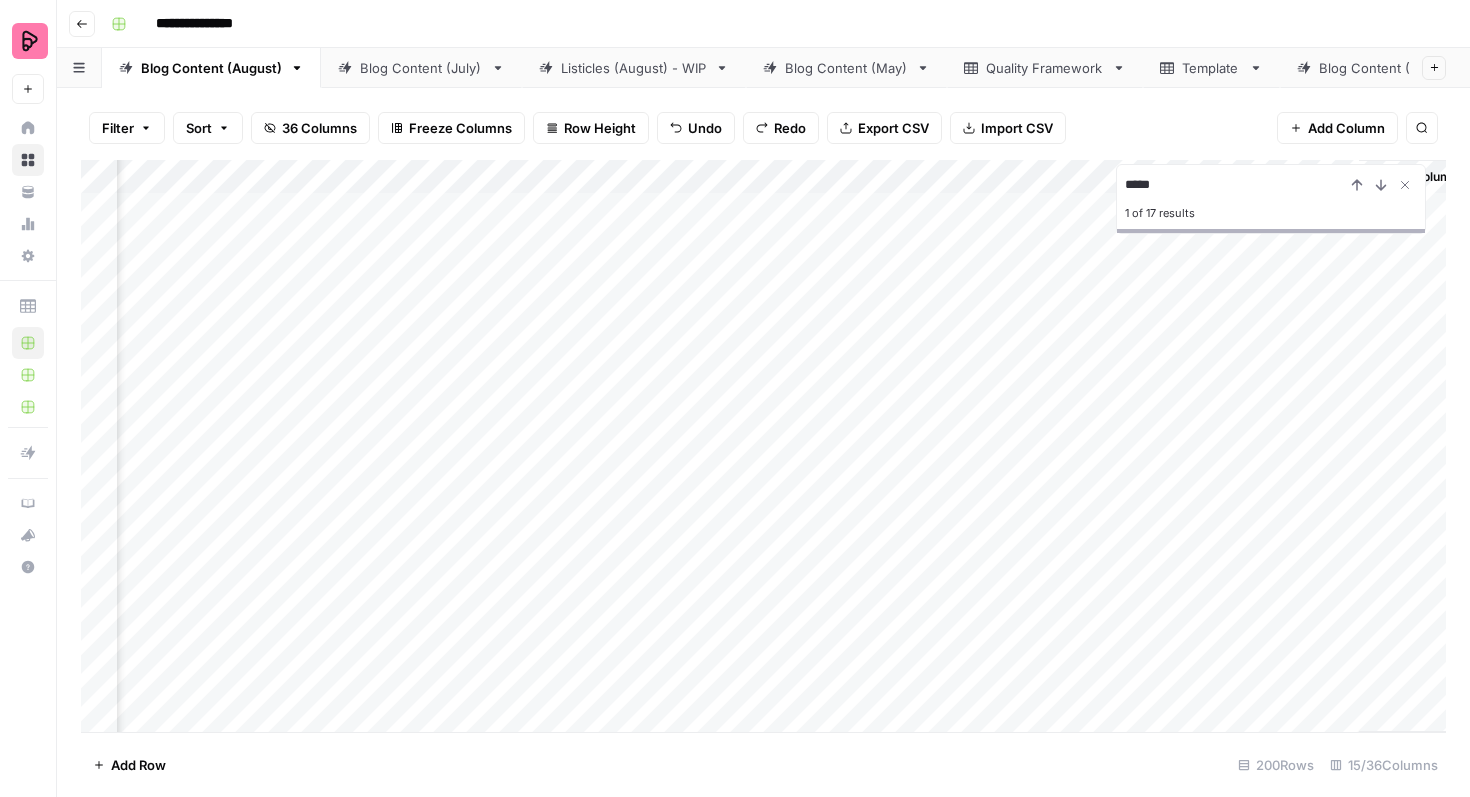 click on "Add Column" at bounding box center [763, 446] 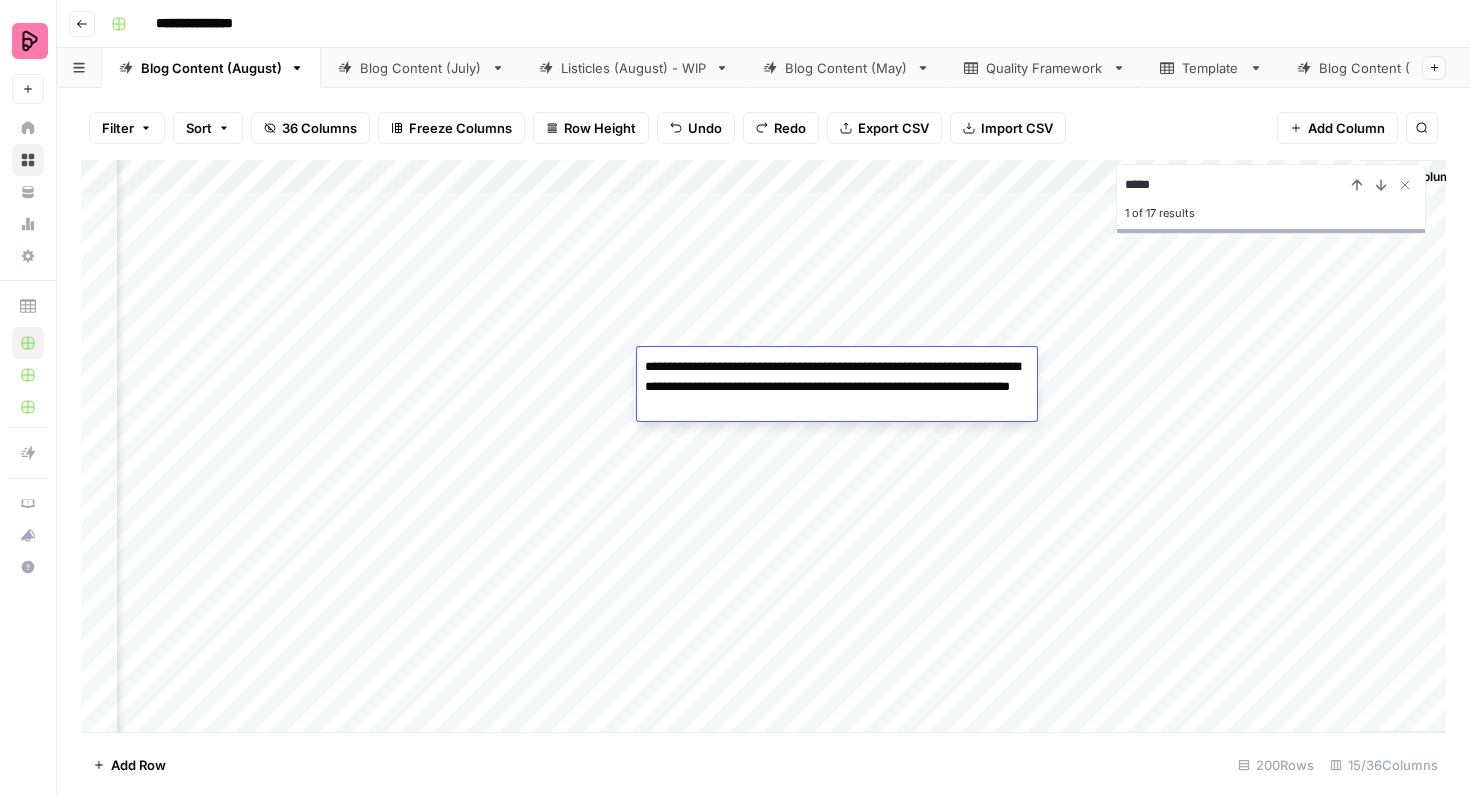 drag, startPoint x: 803, startPoint y: 403, endPoint x: 638, endPoint y: 366, distance: 169.09761 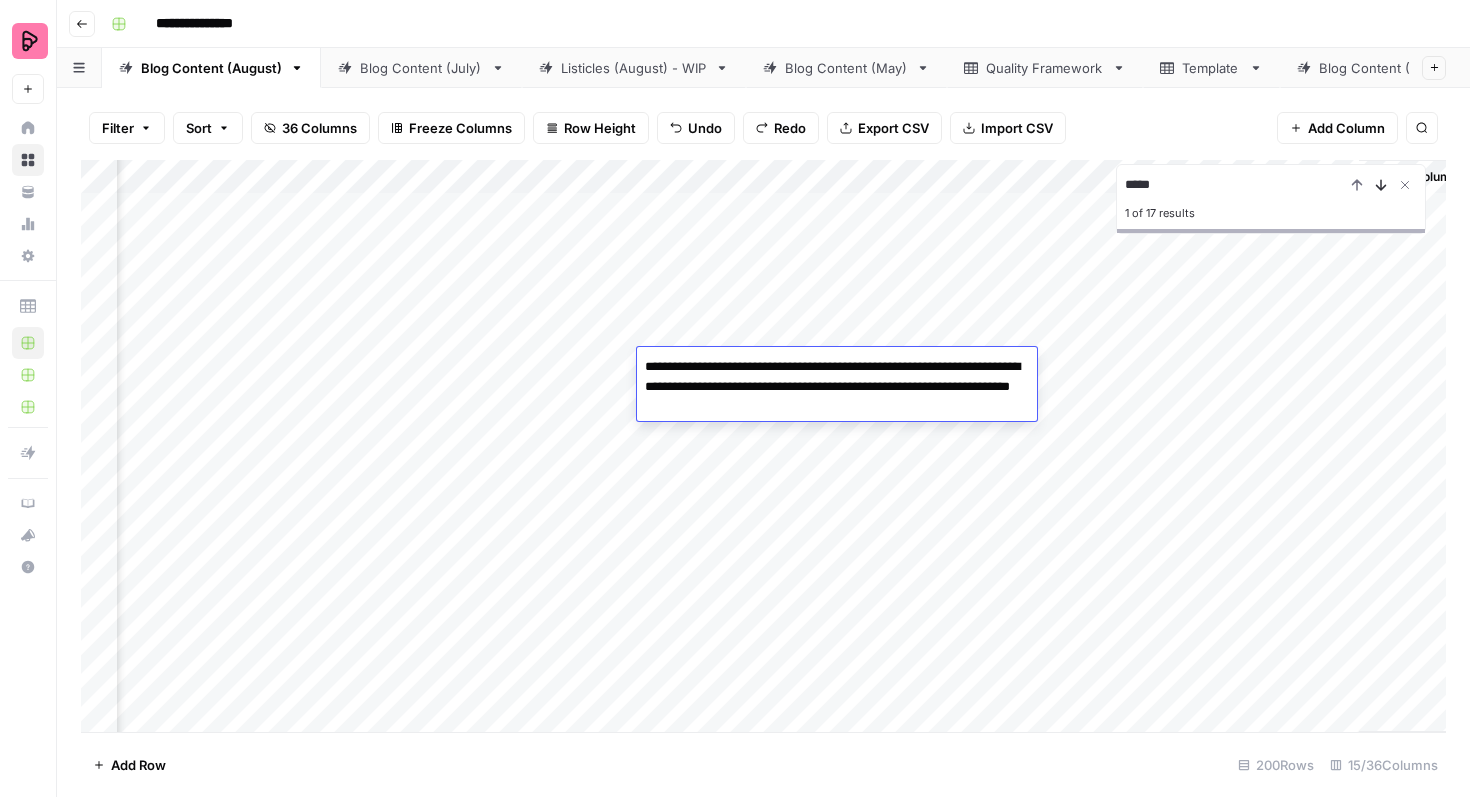 click 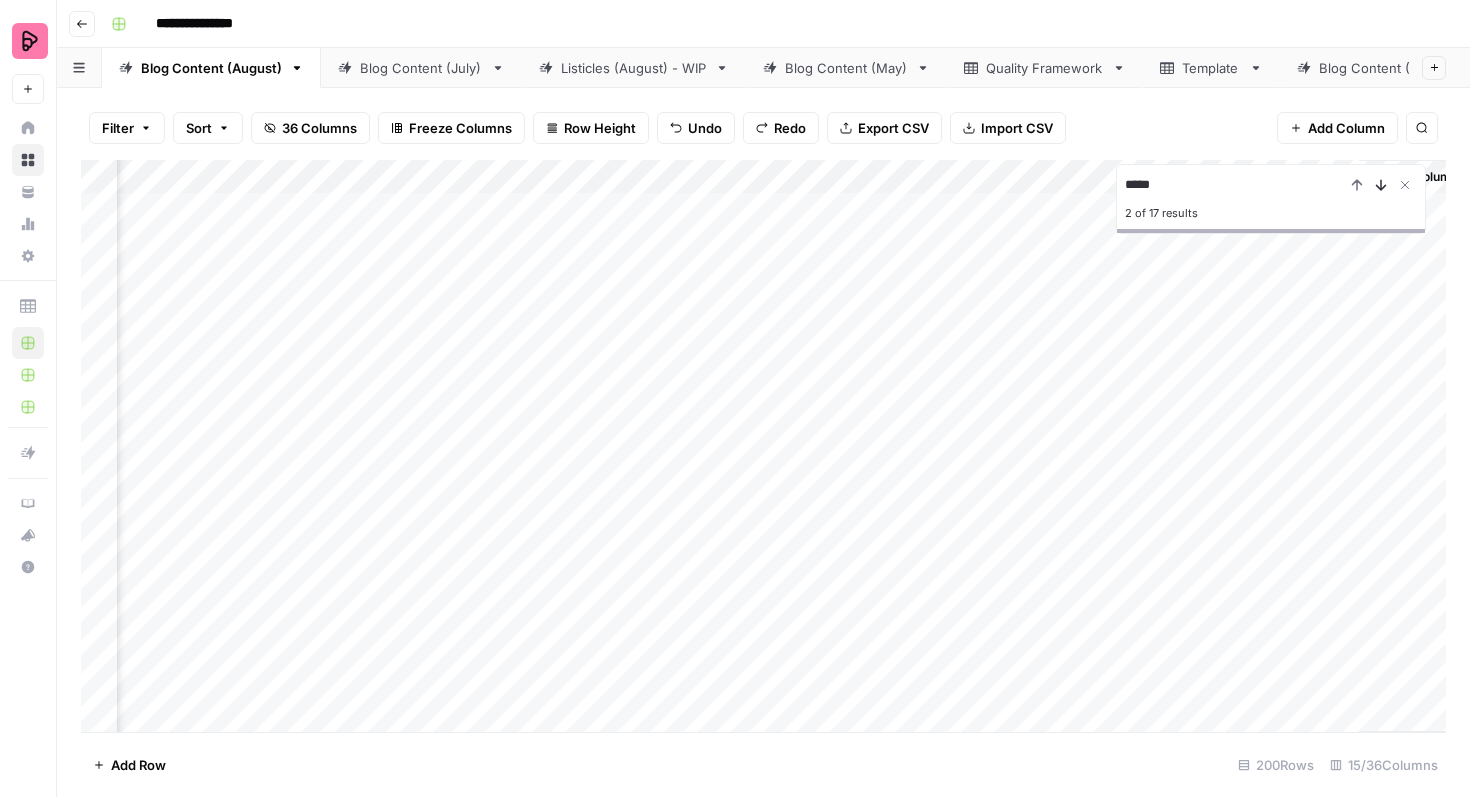 scroll, scrollTop: 0, scrollLeft: 863, axis: horizontal 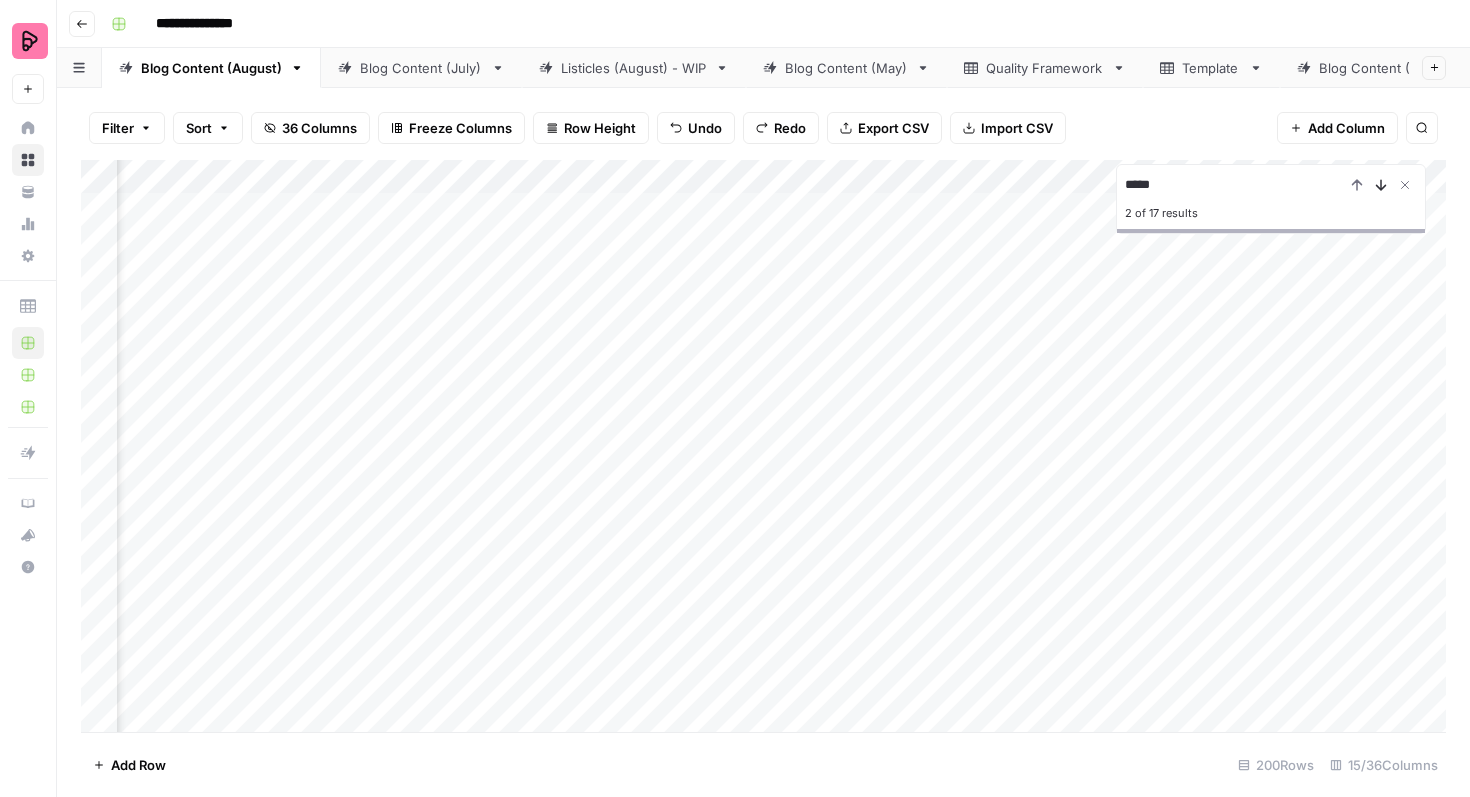 click 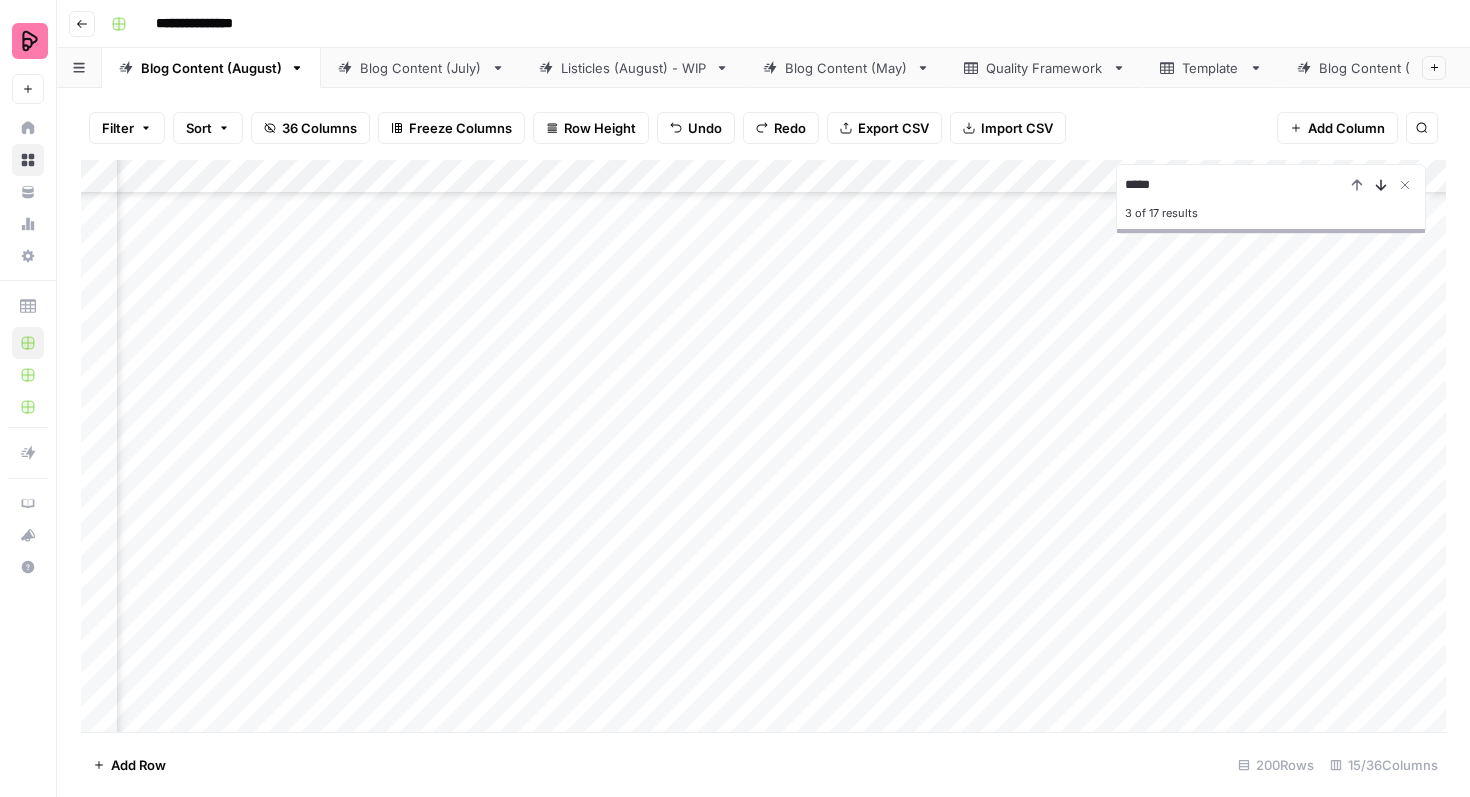 scroll, scrollTop: 293, scrollLeft: 863, axis: both 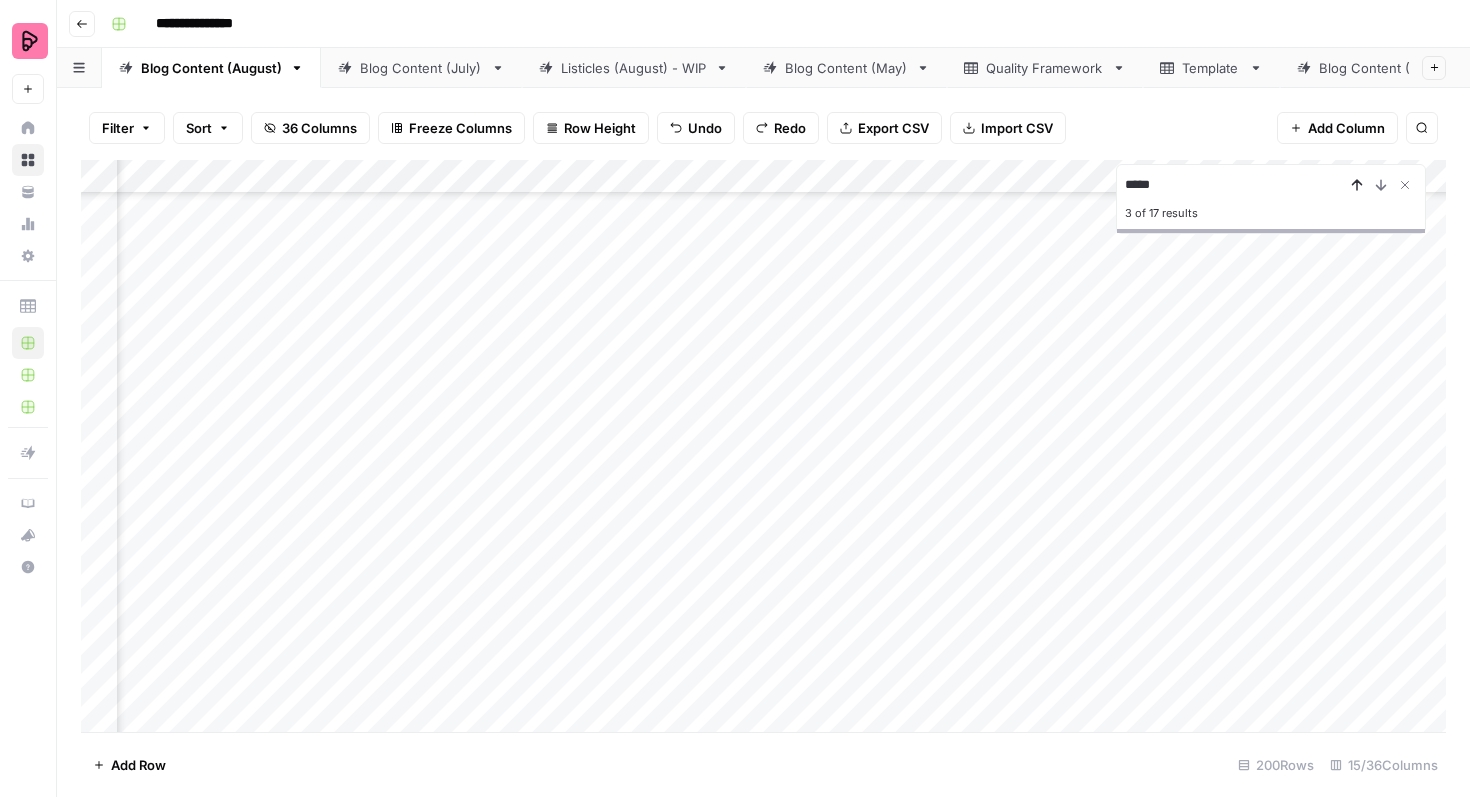 click 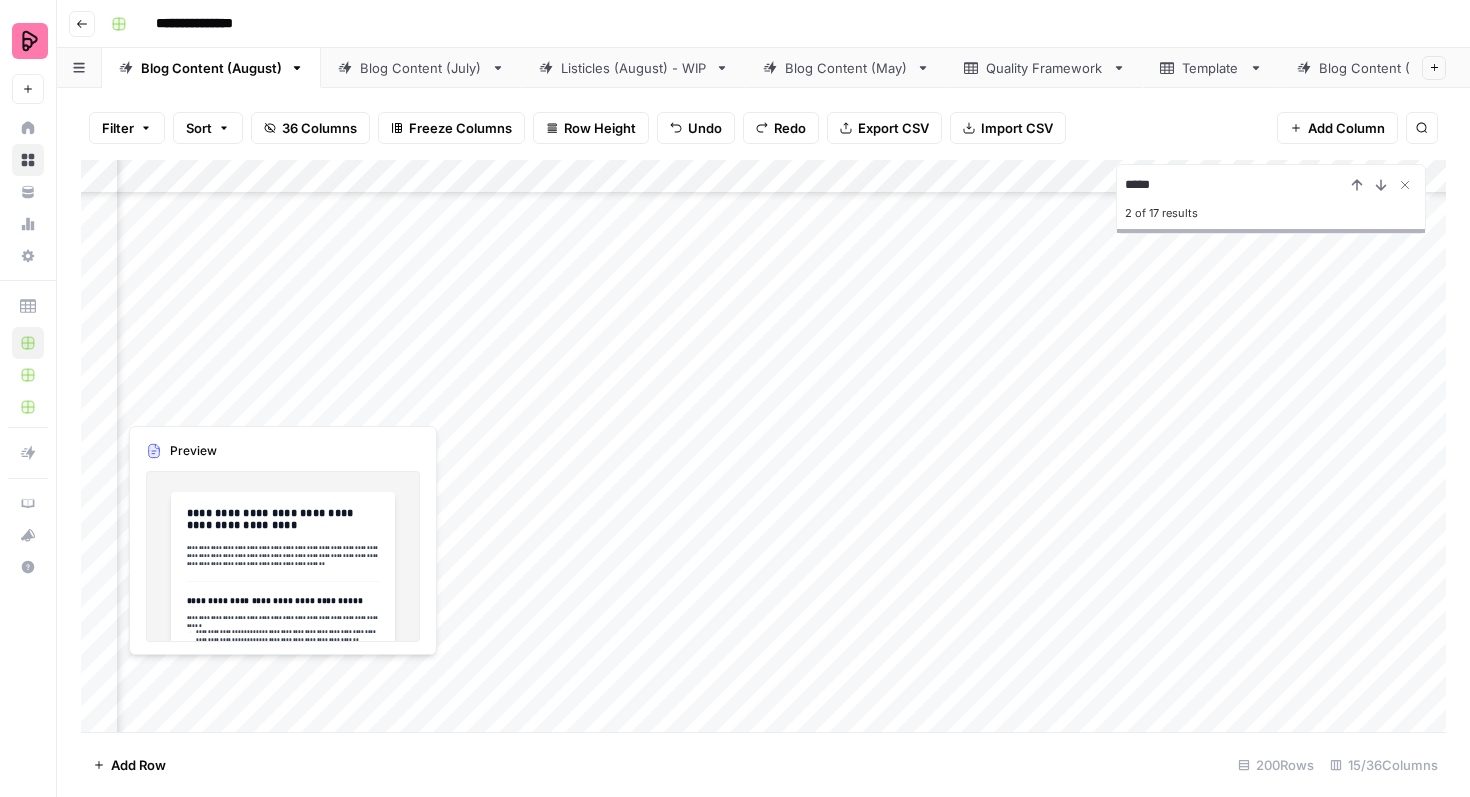 click on "Add Column" at bounding box center [763, 446] 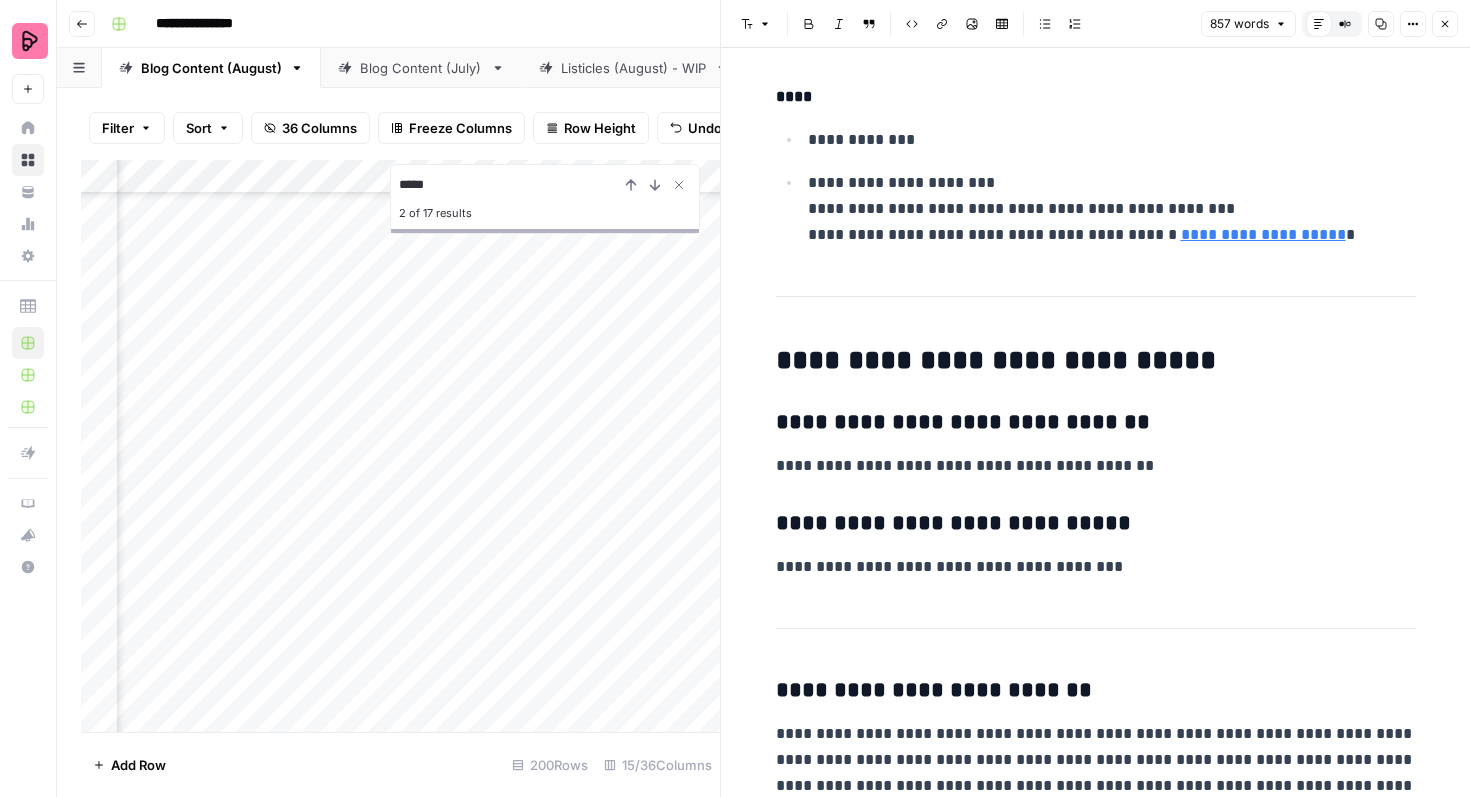 scroll, scrollTop: 5956, scrollLeft: 0, axis: vertical 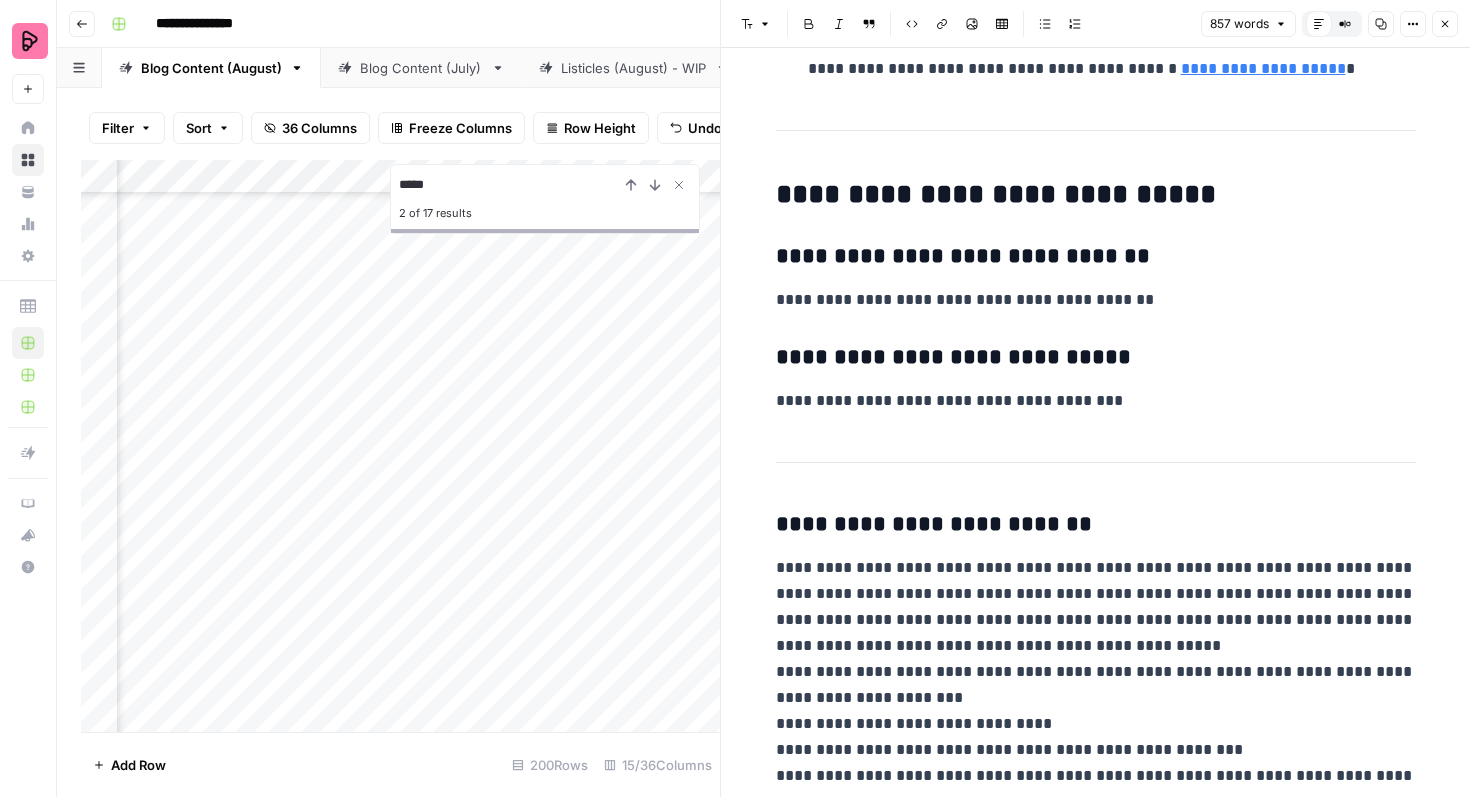 click on "Close" at bounding box center (1445, 24) 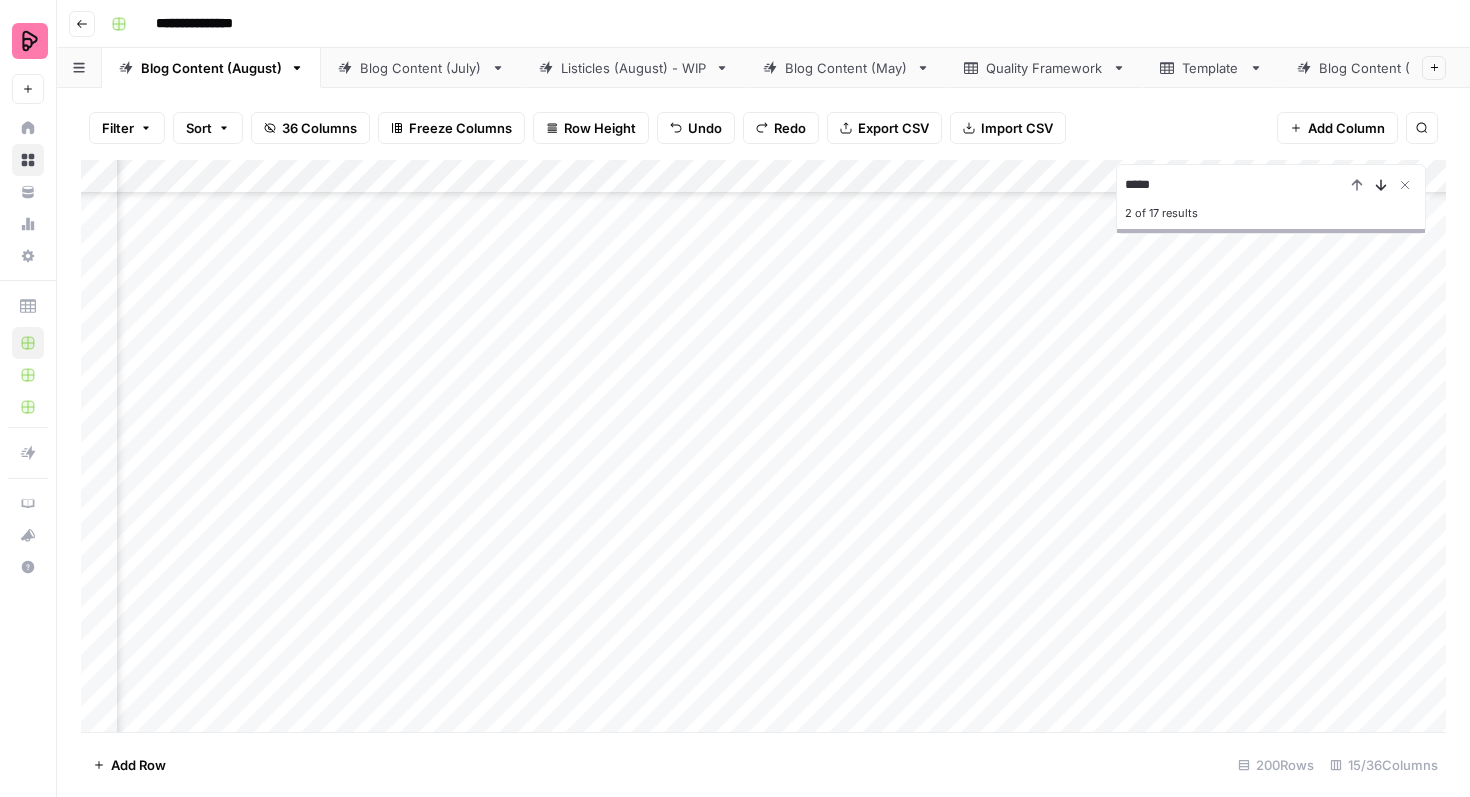 click 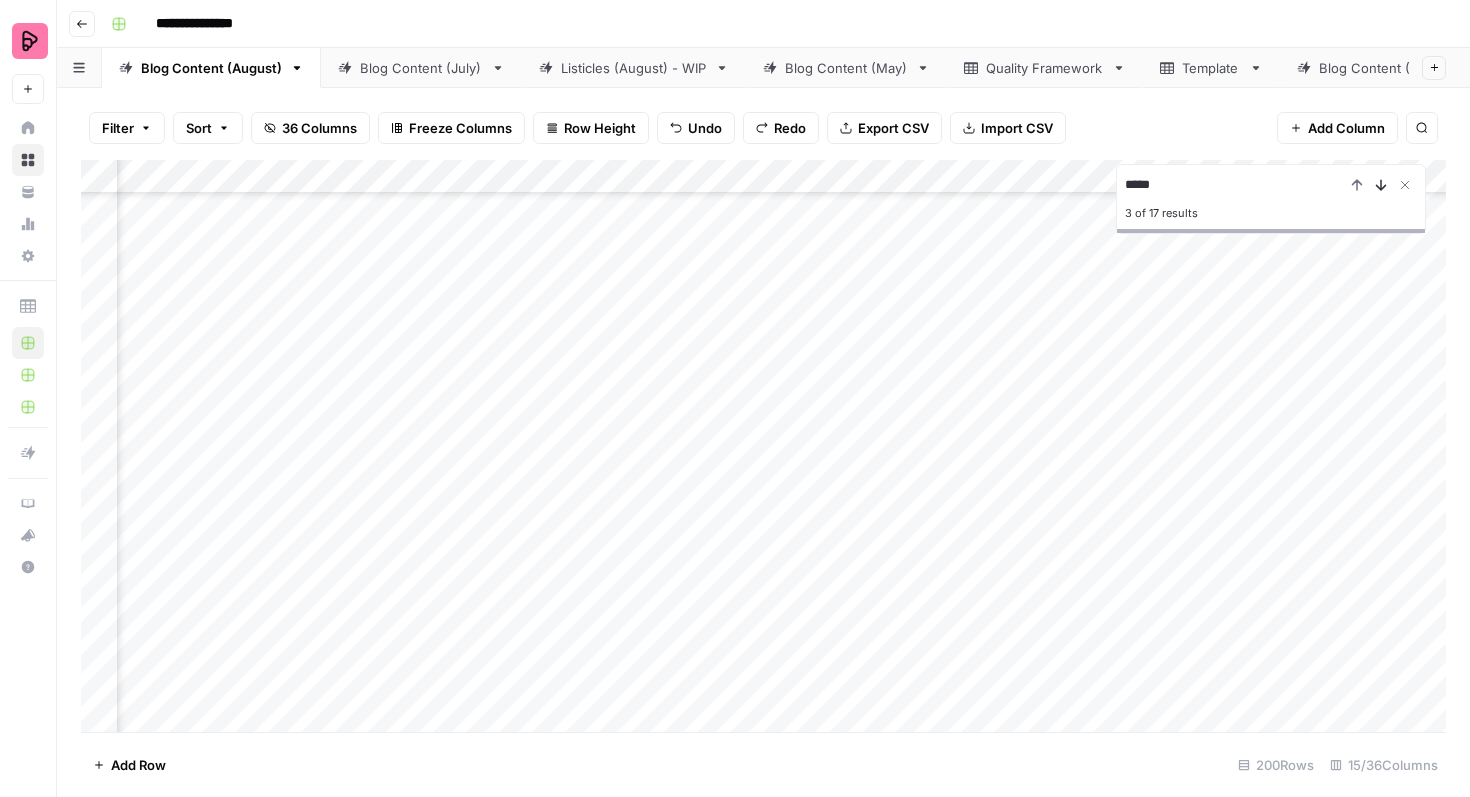 click 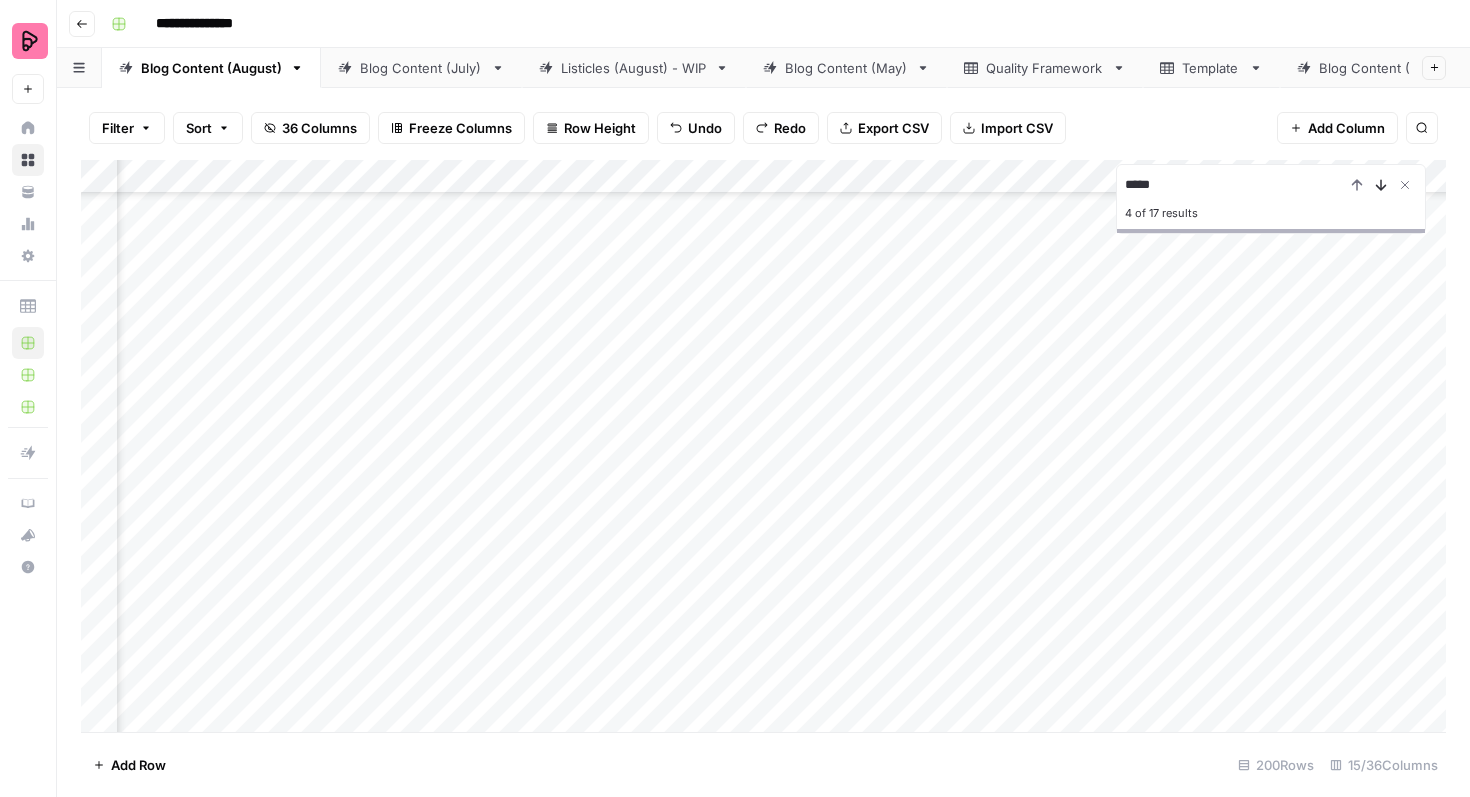 click 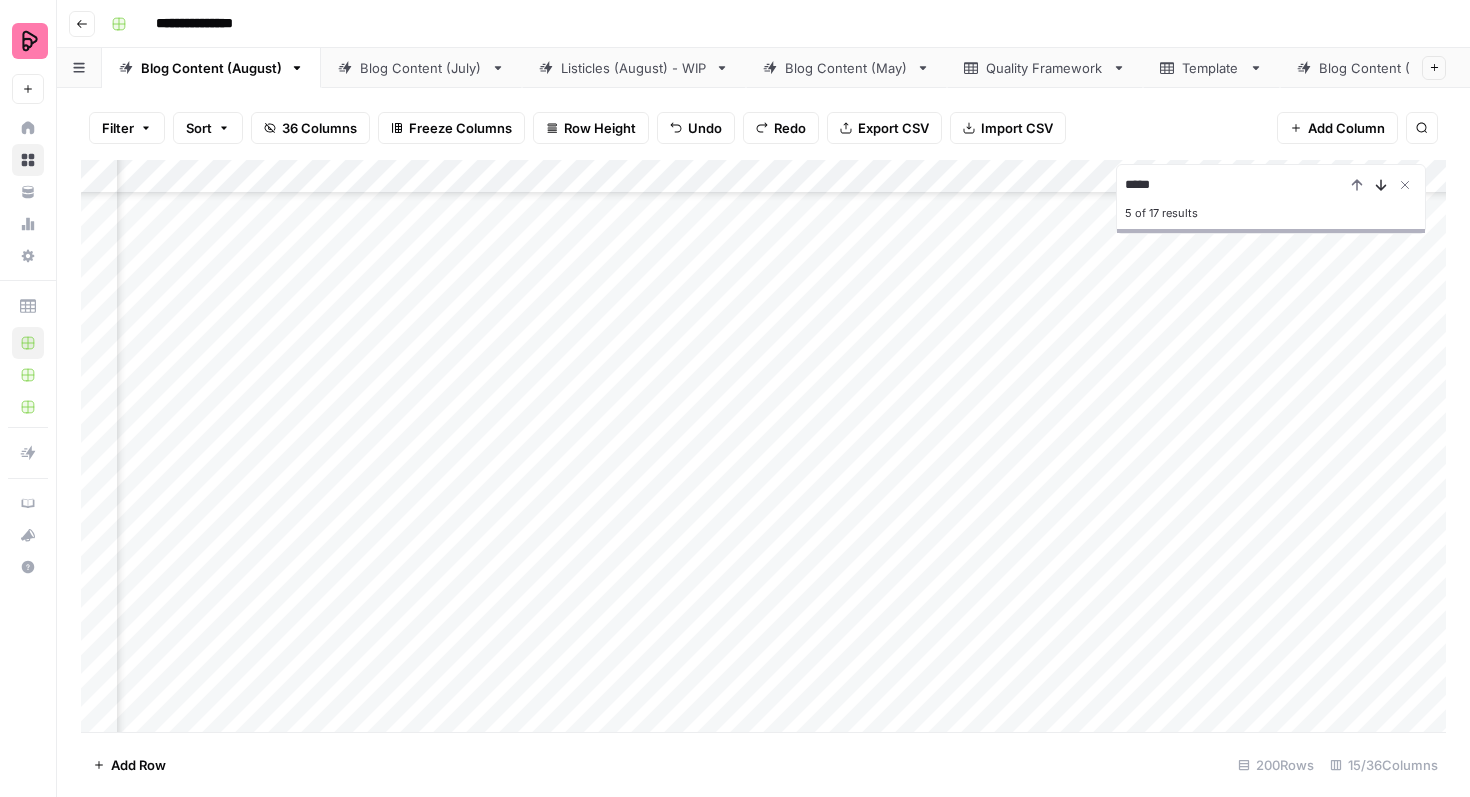 click 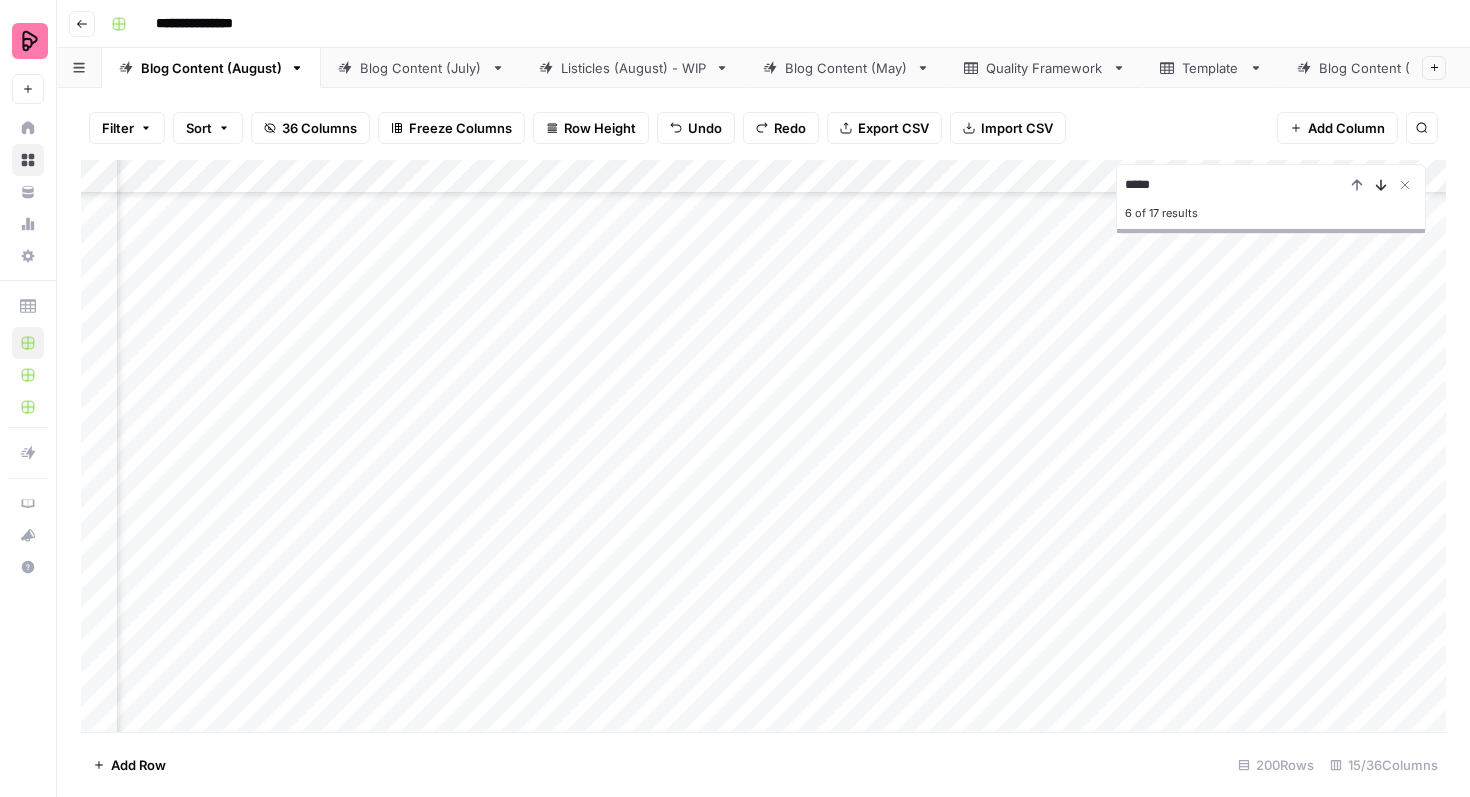 click 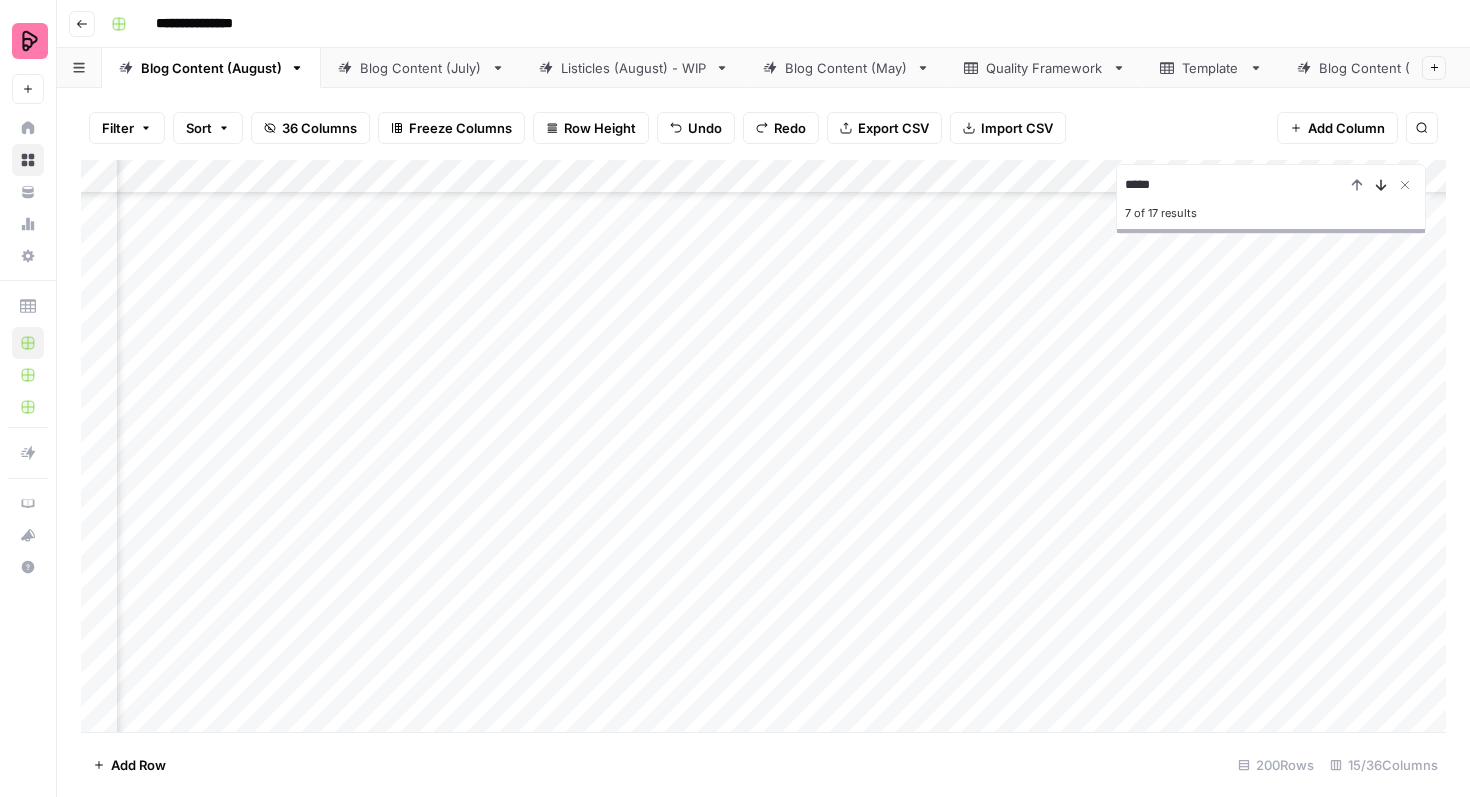 click 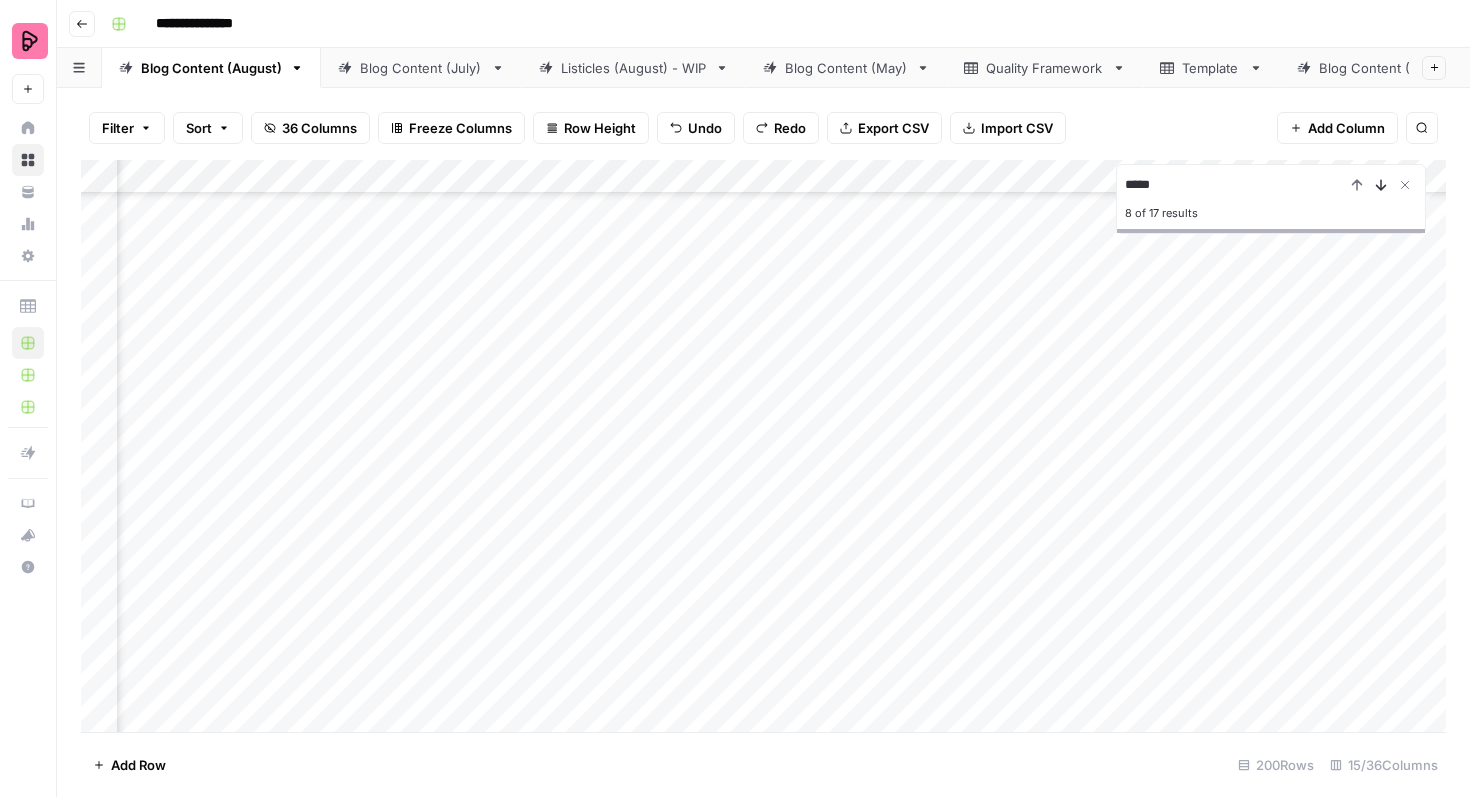 click 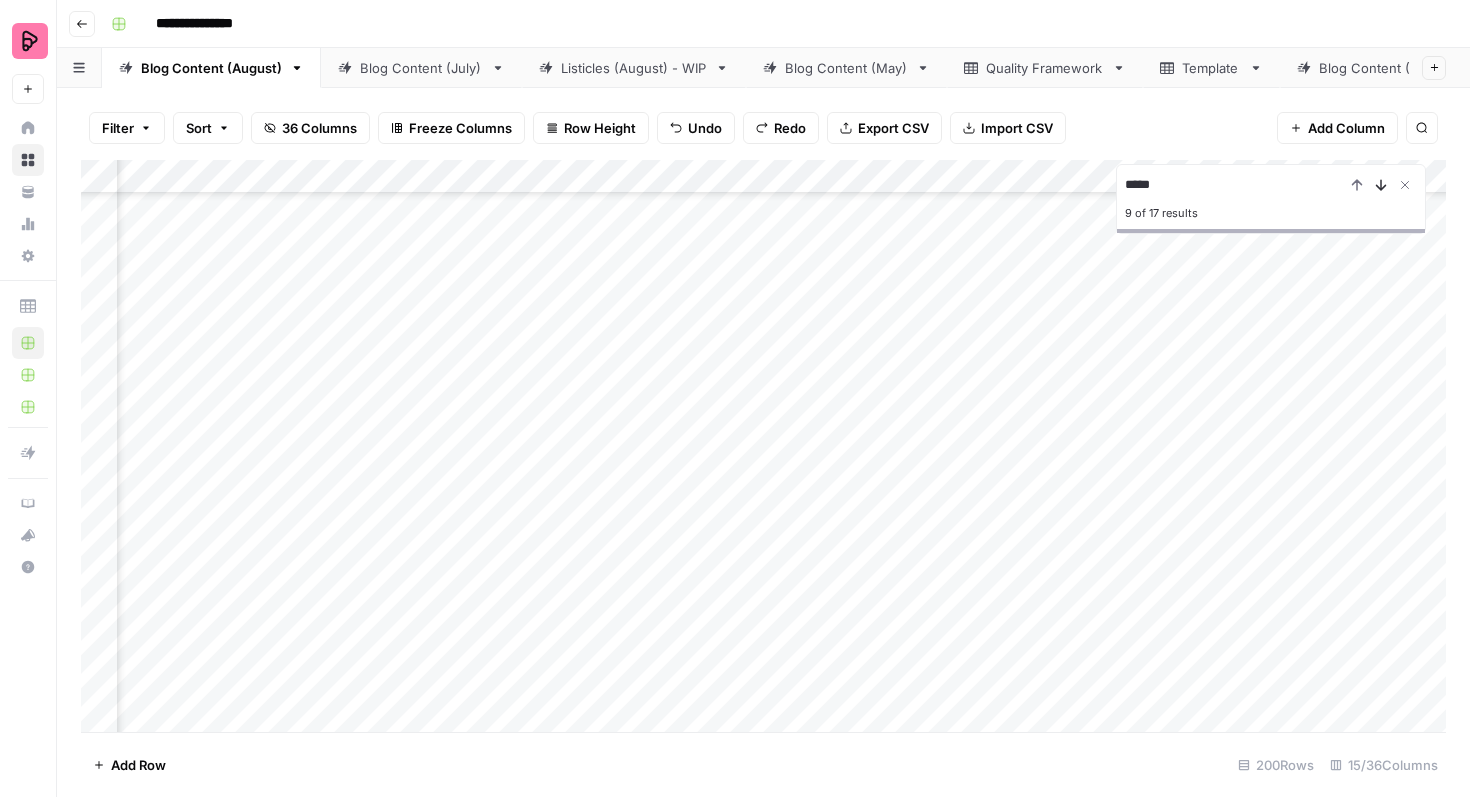 click 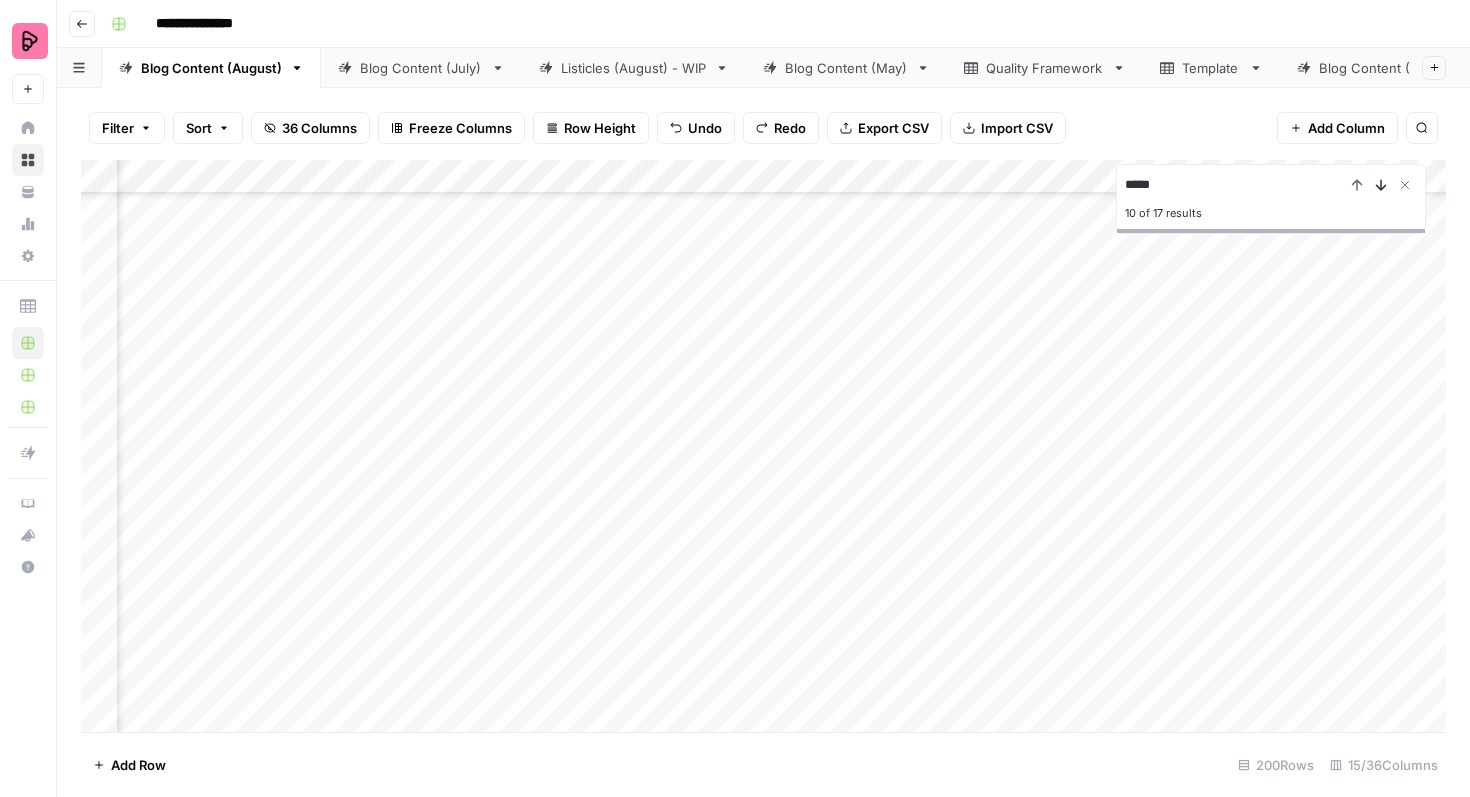 click 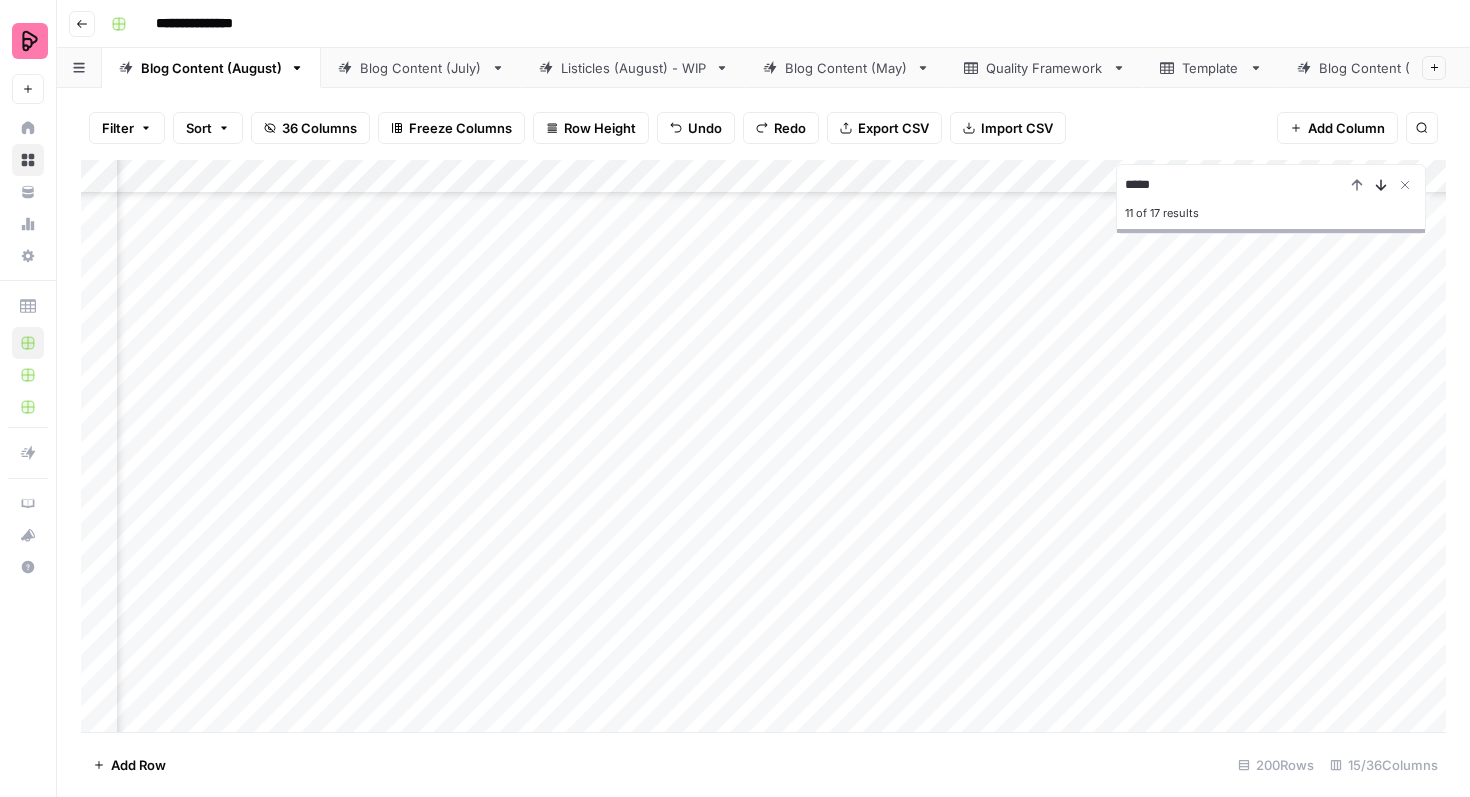 click 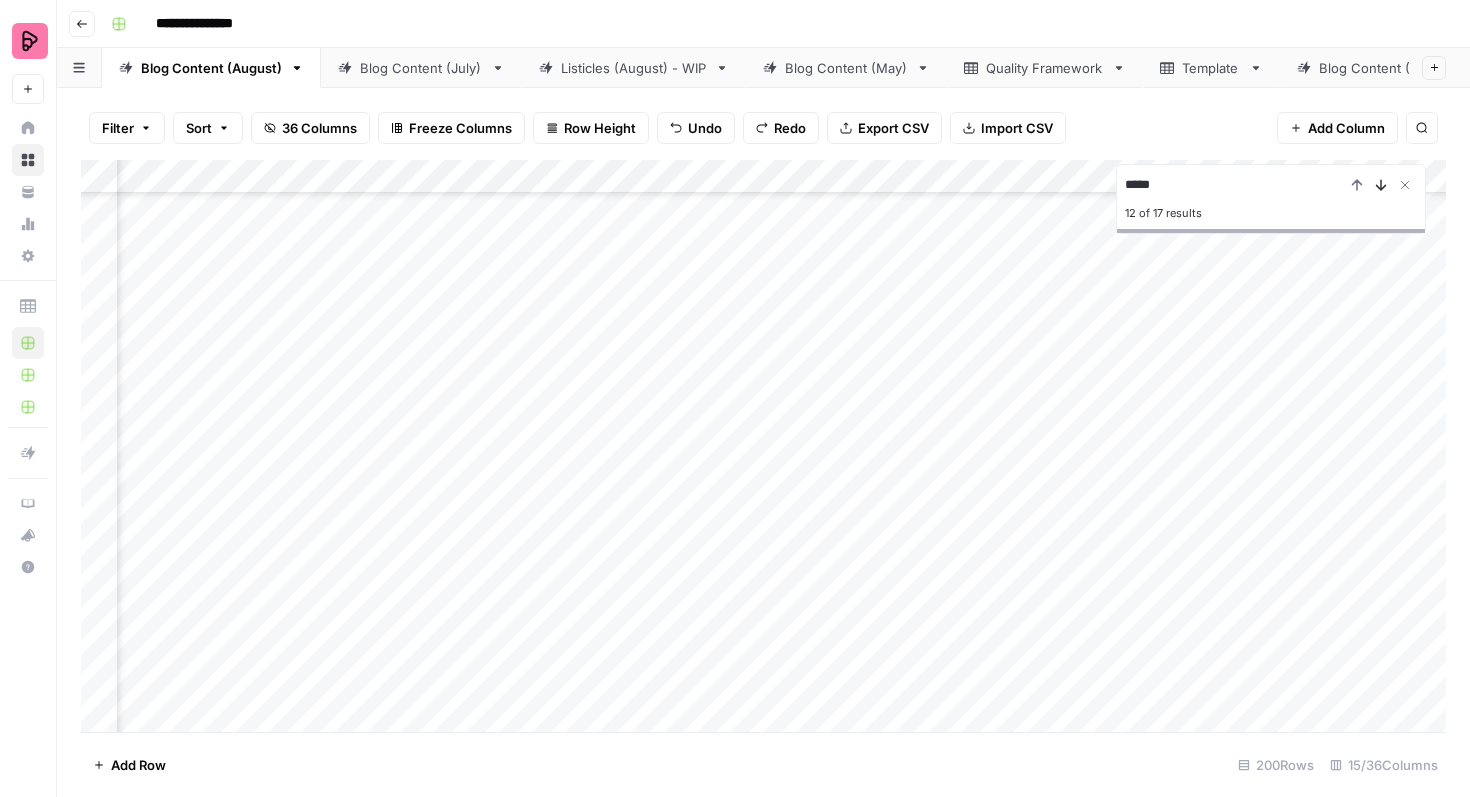 click 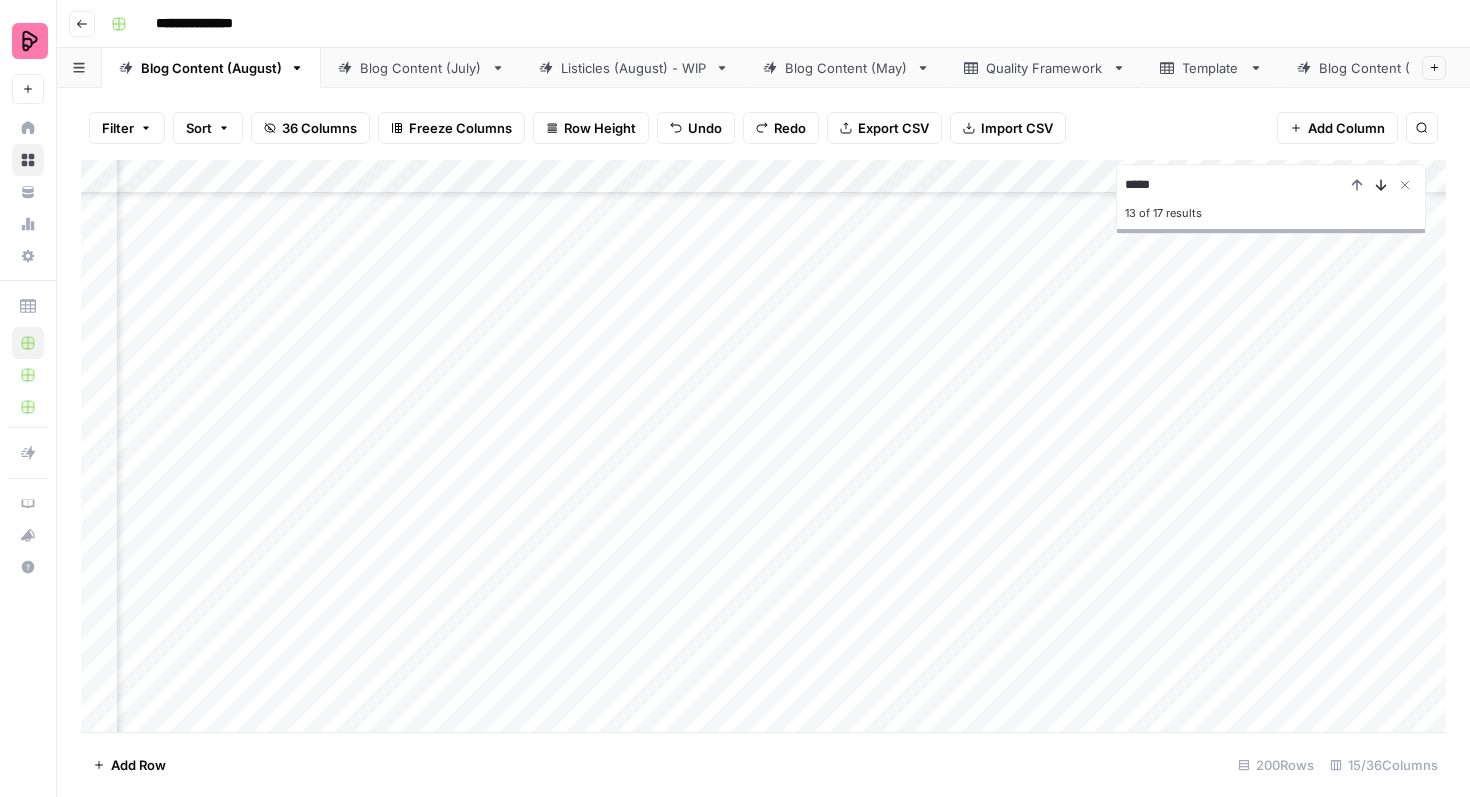 click 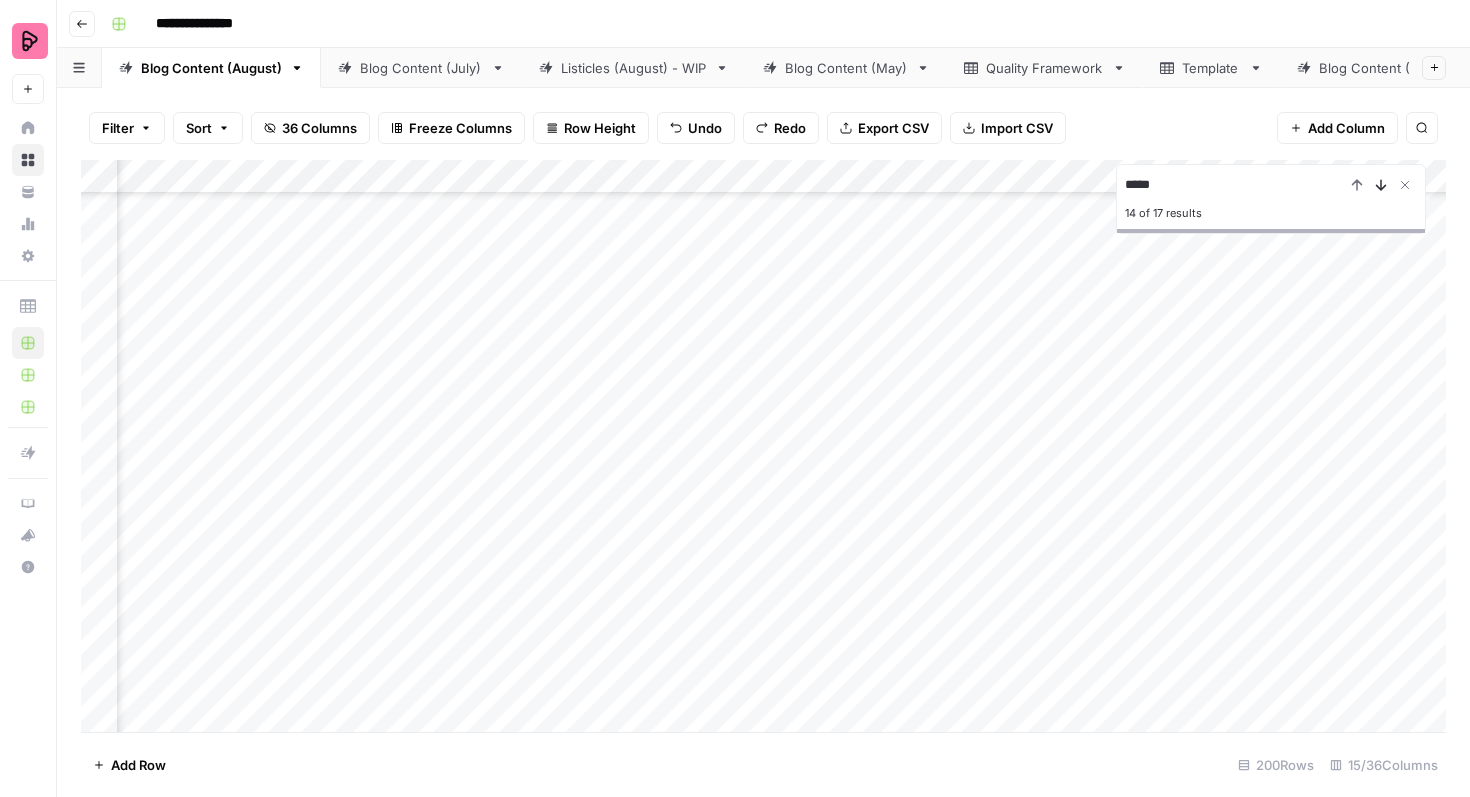 click 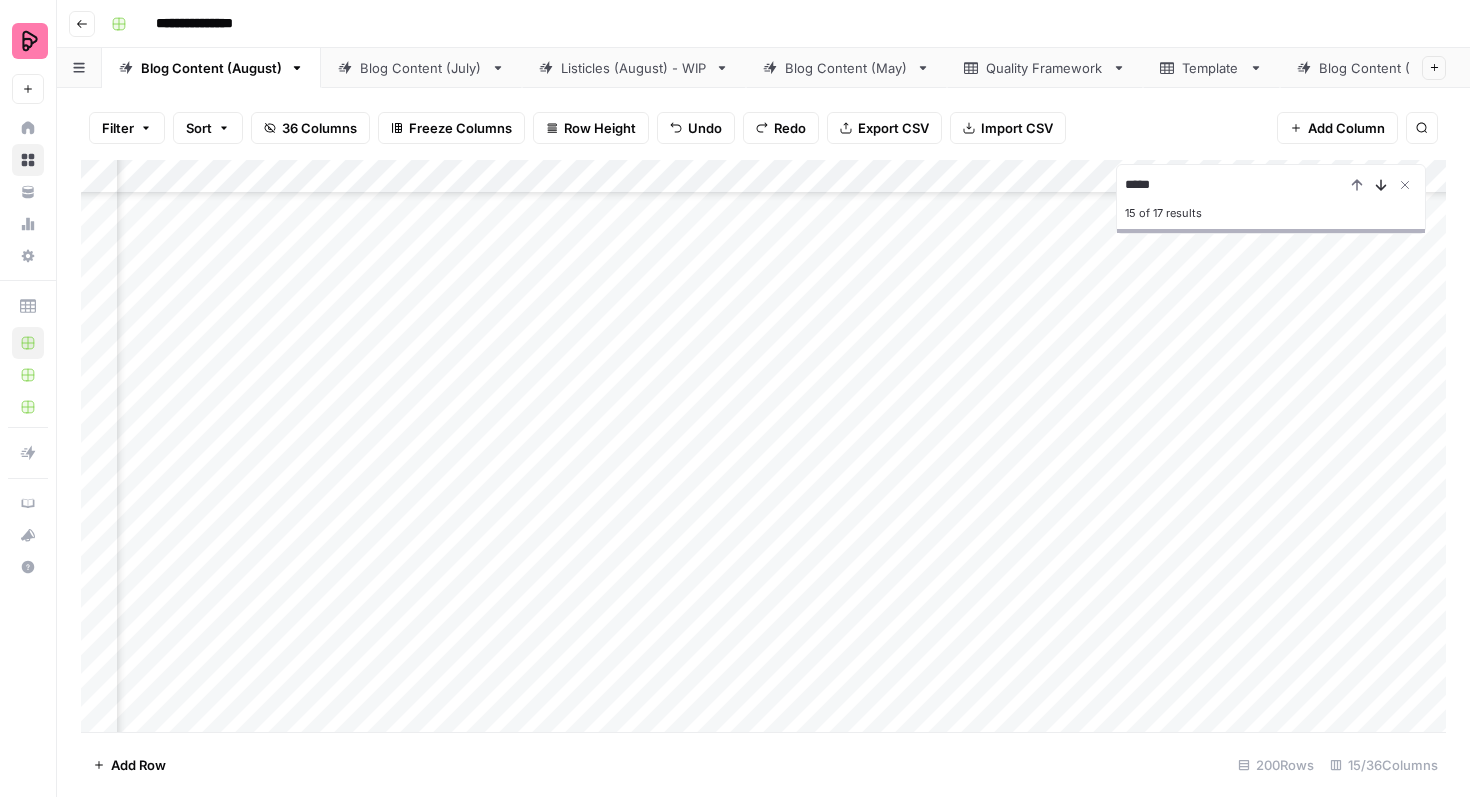 click 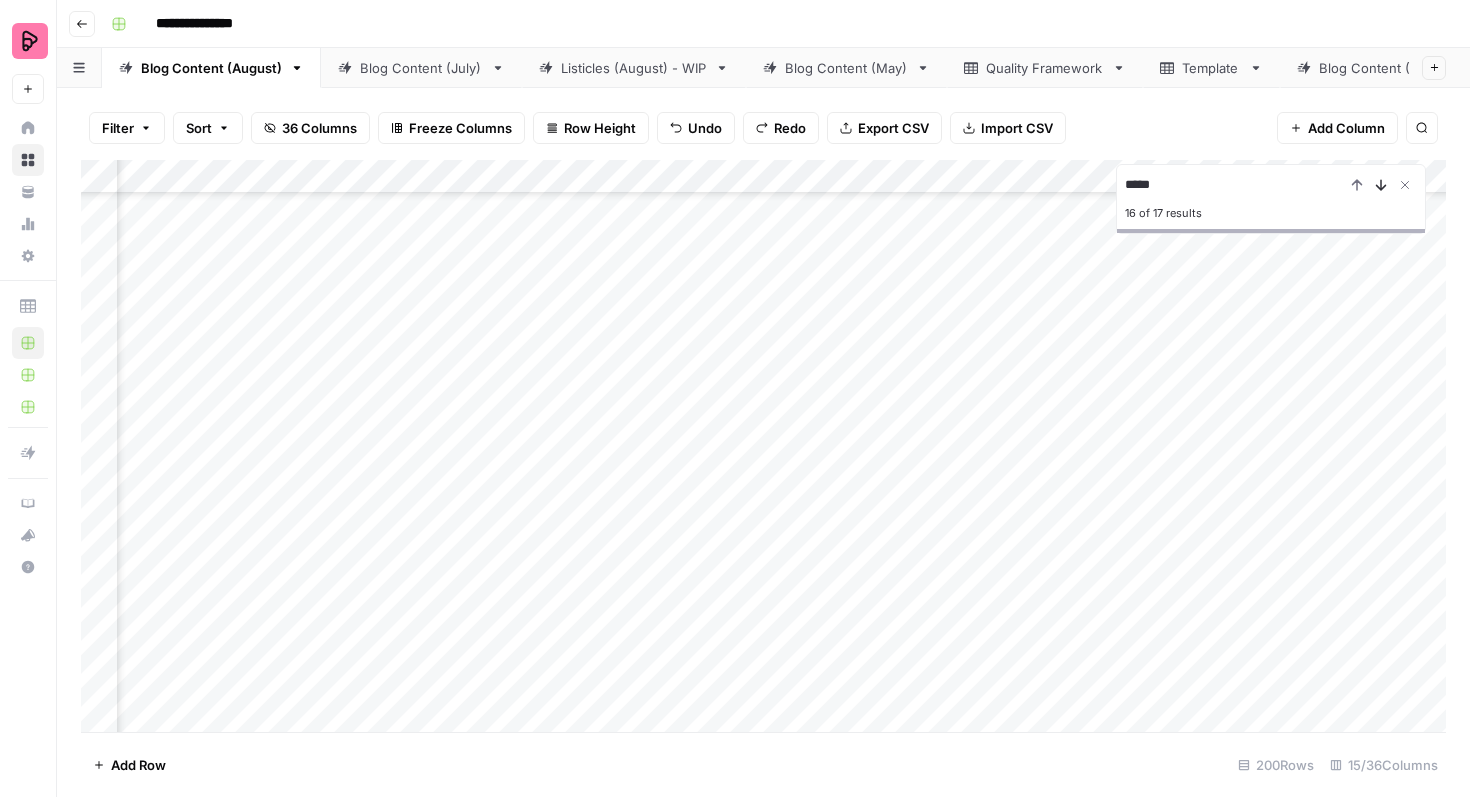 click 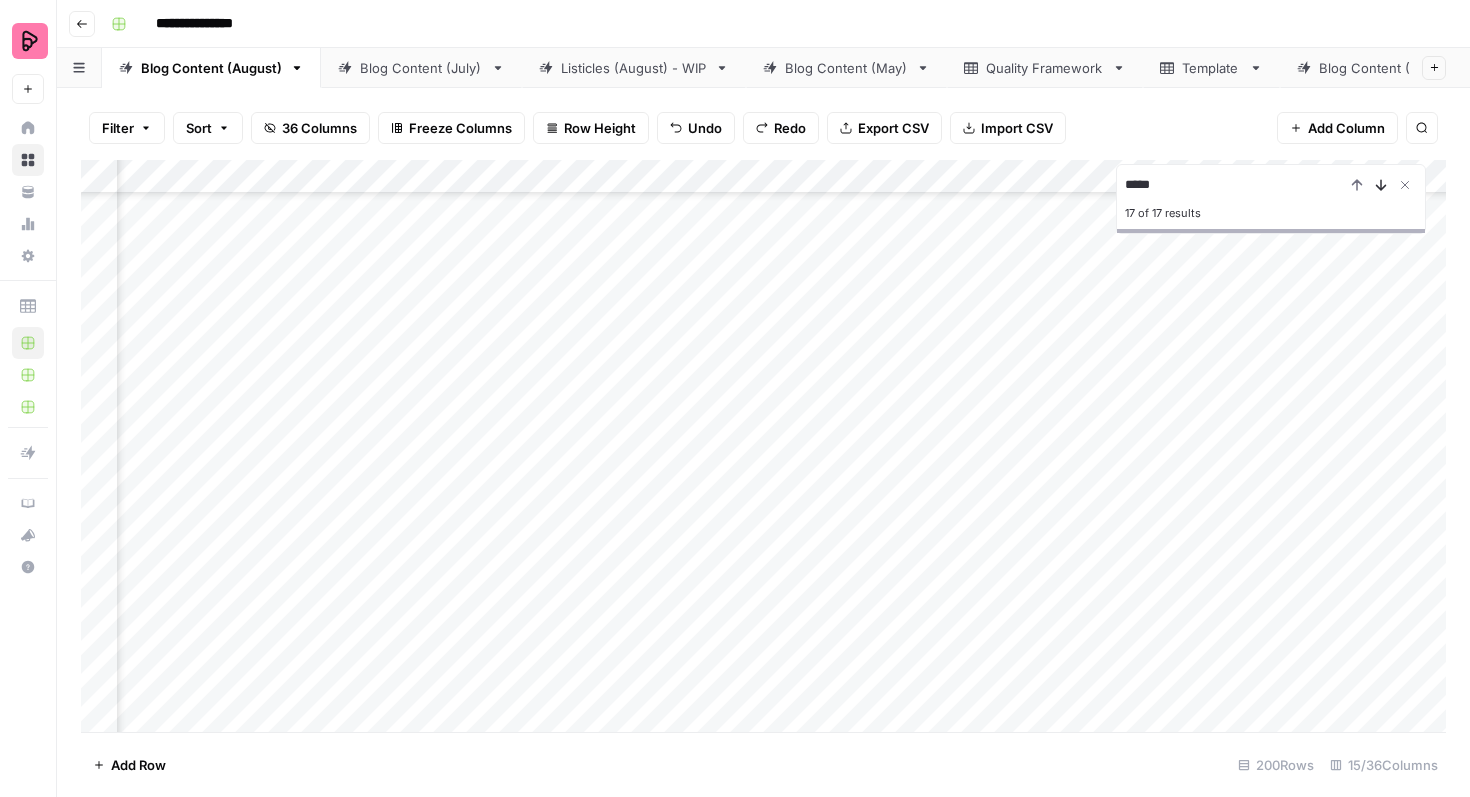 click 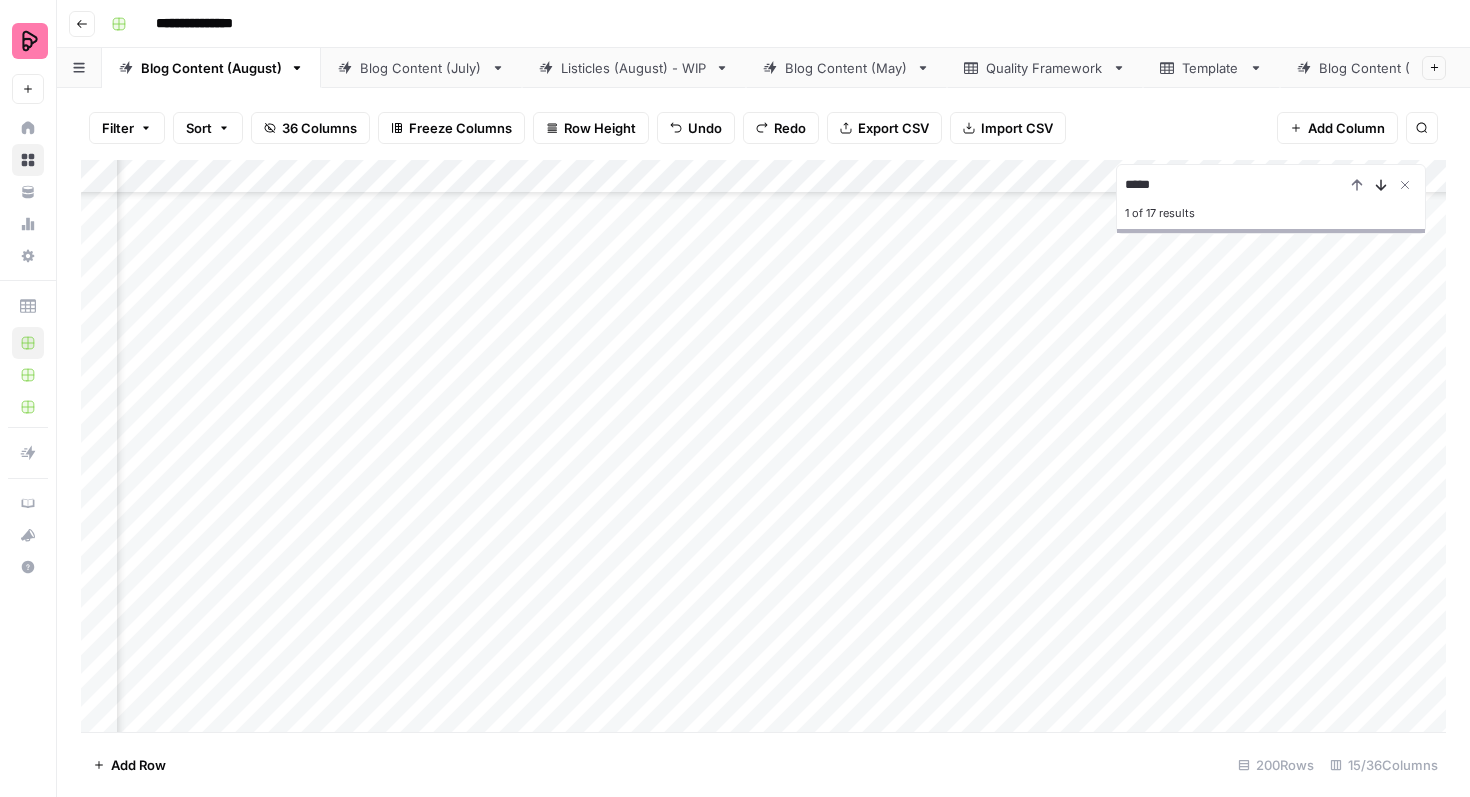click 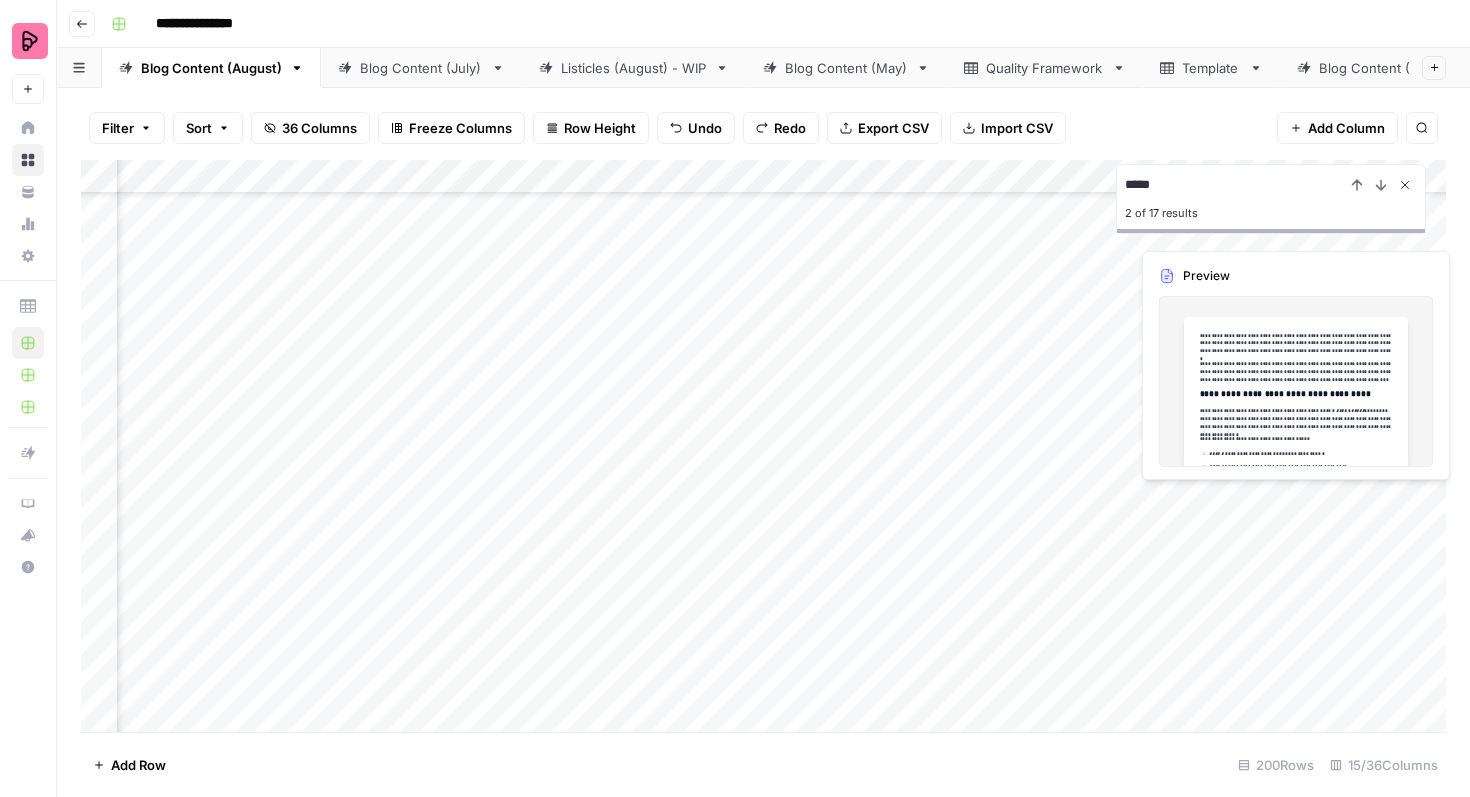 click 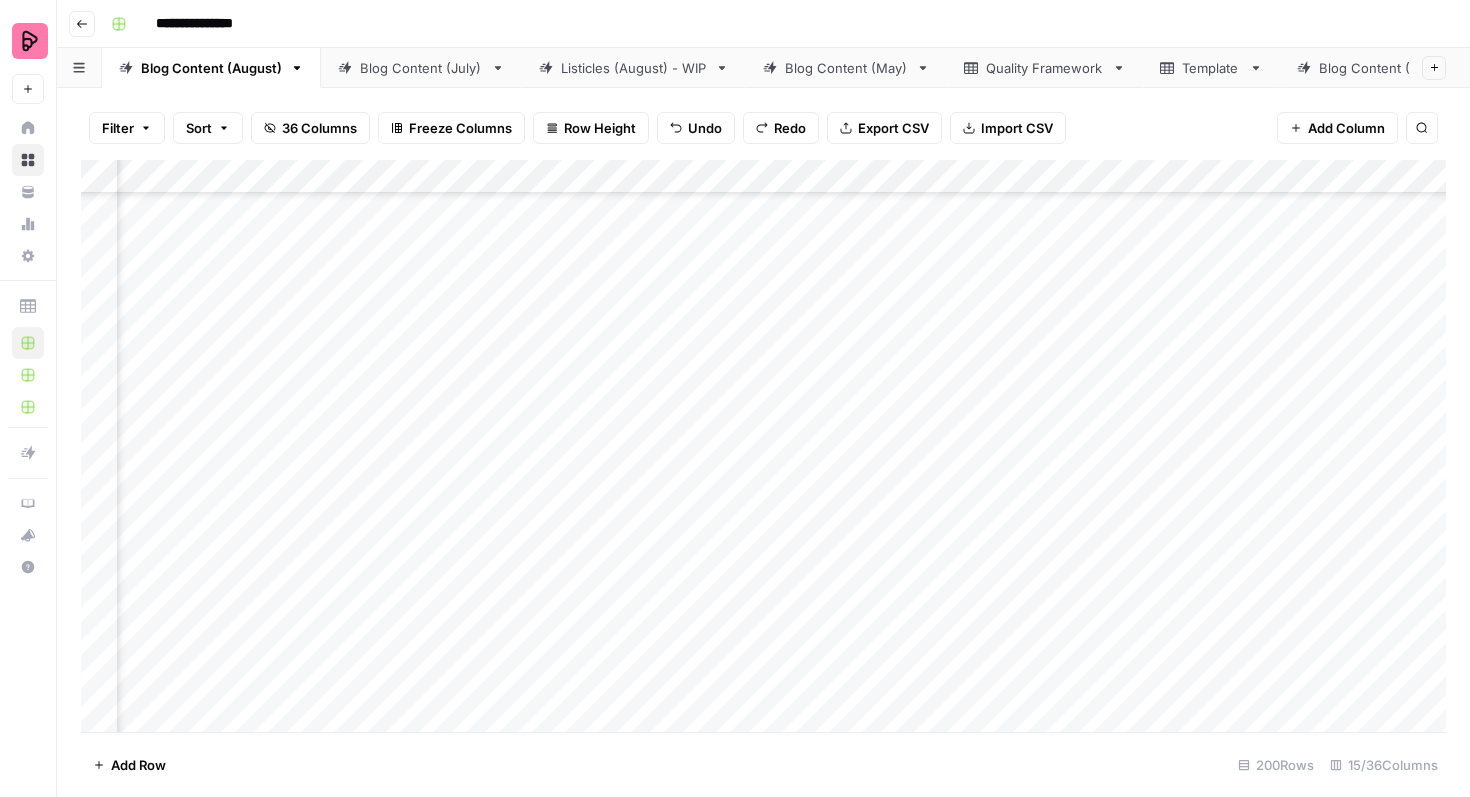 scroll, scrollTop: 296, scrollLeft: 863, axis: both 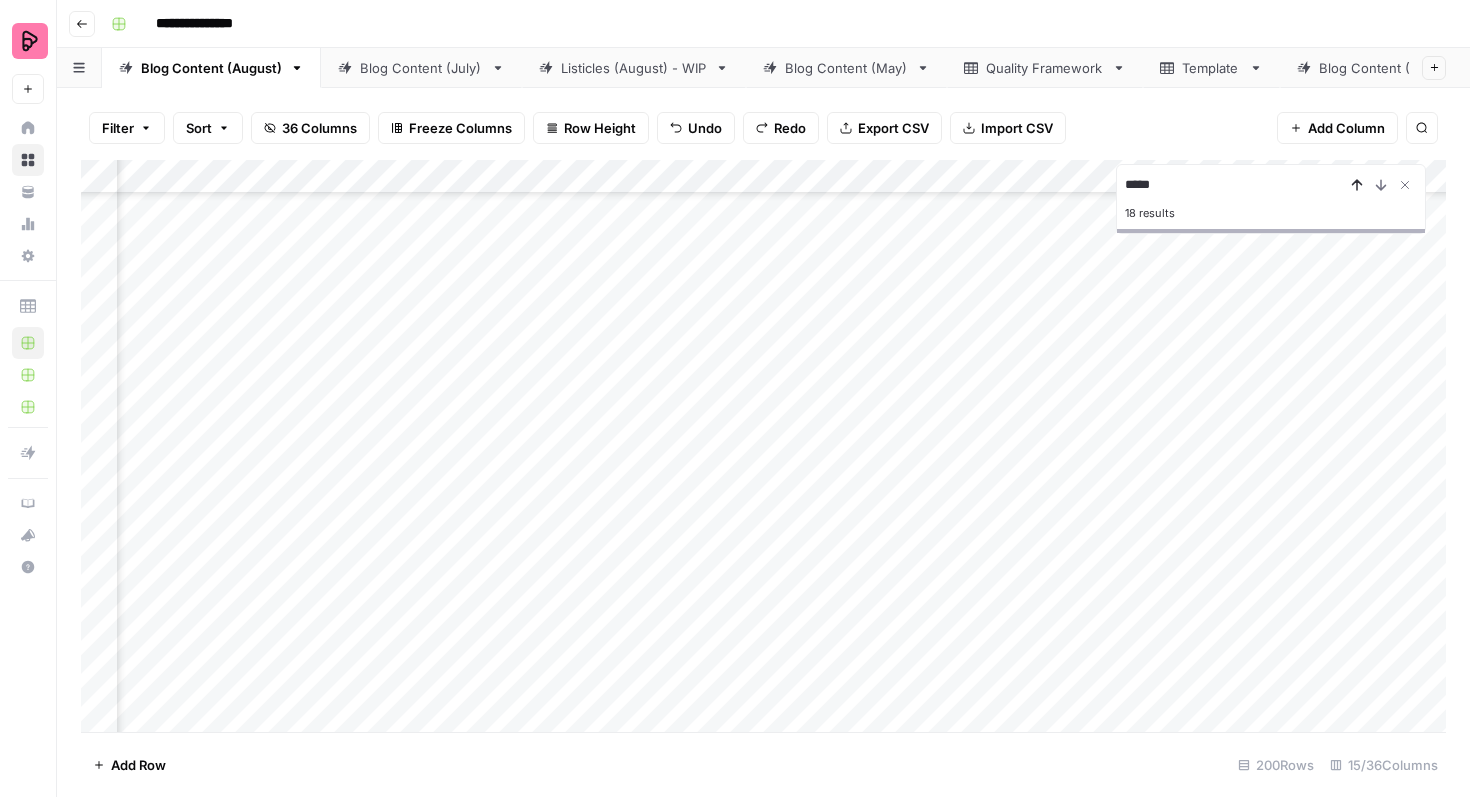 type on "*****" 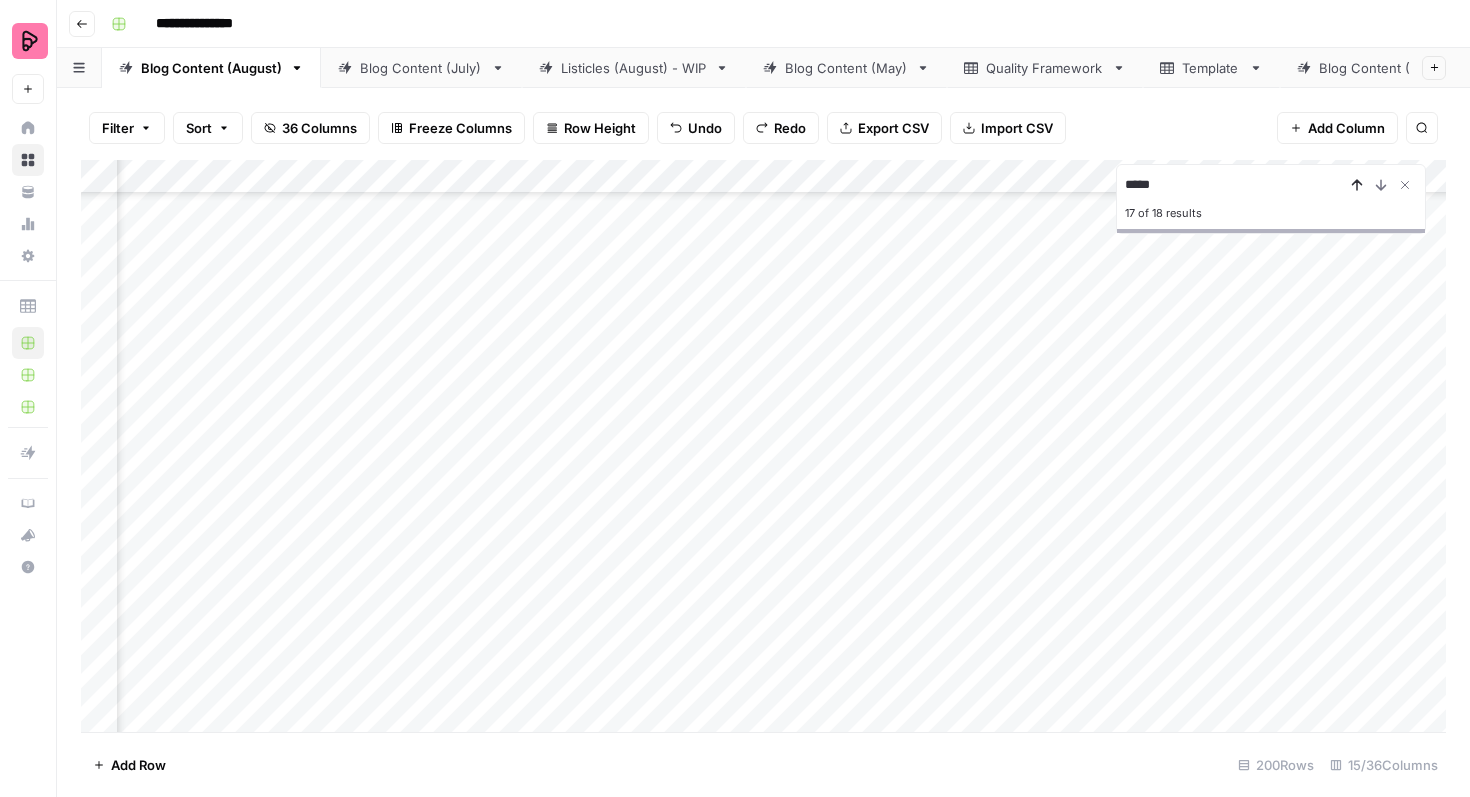 scroll, scrollTop: 2425, scrollLeft: 863, axis: both 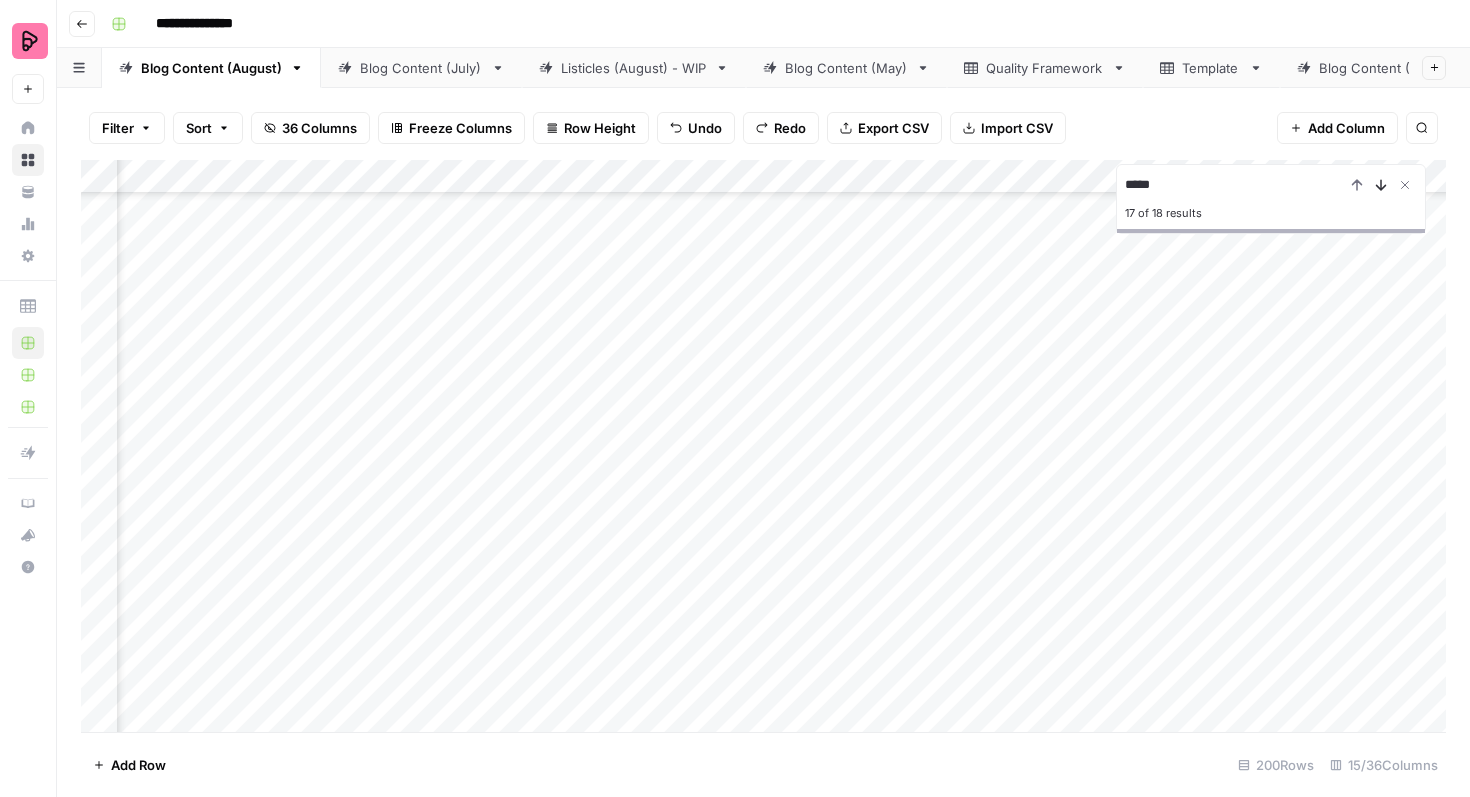 click 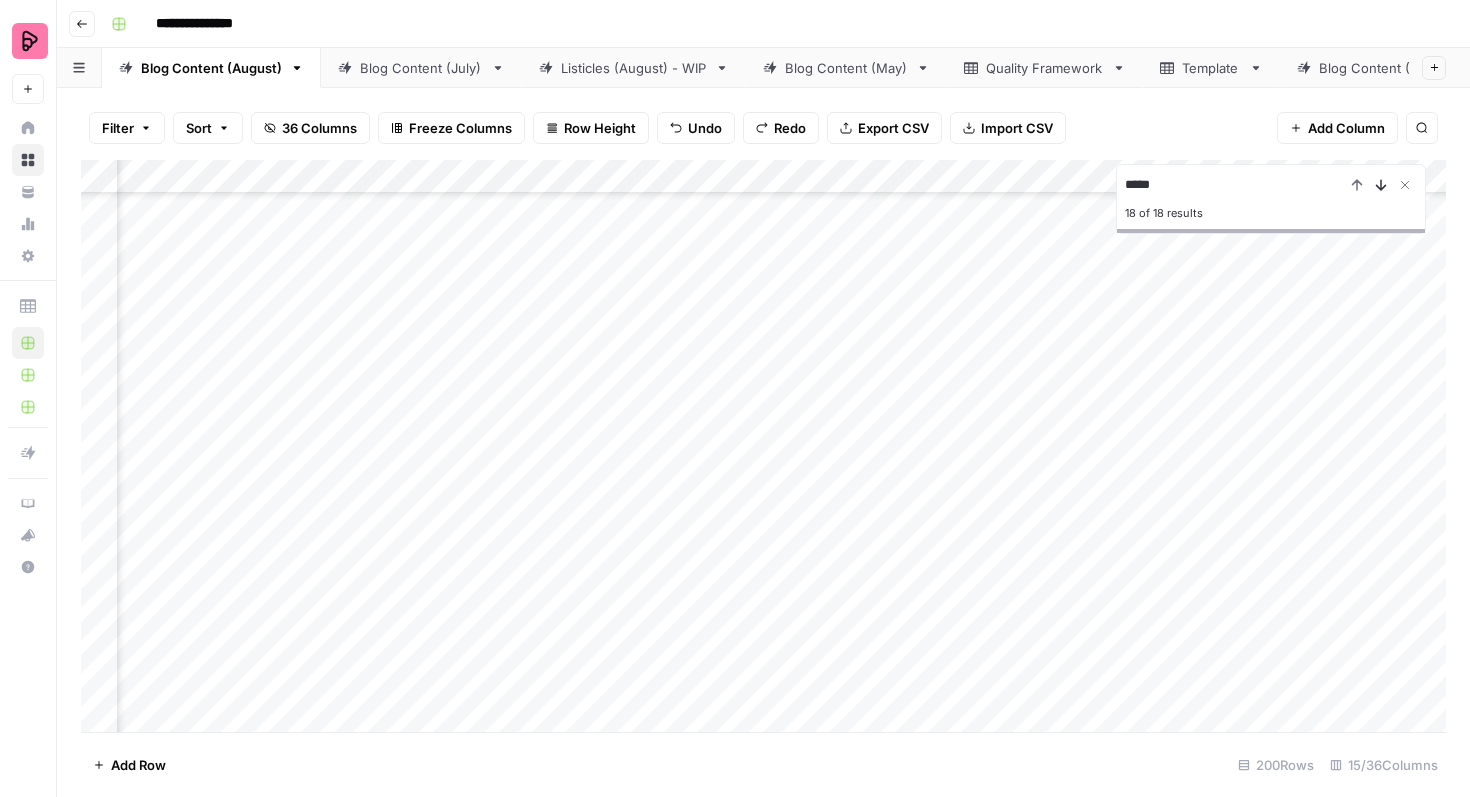 click 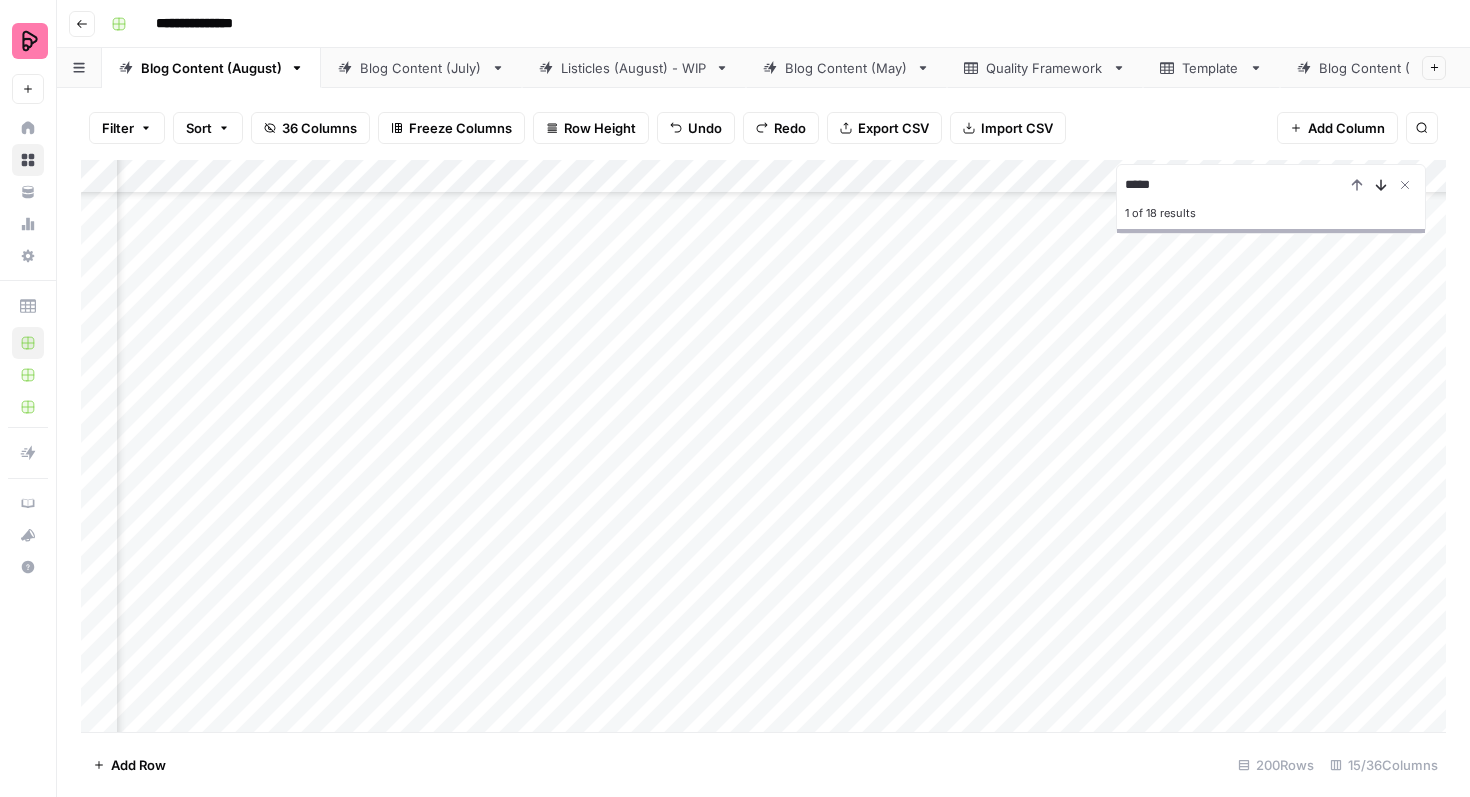 click 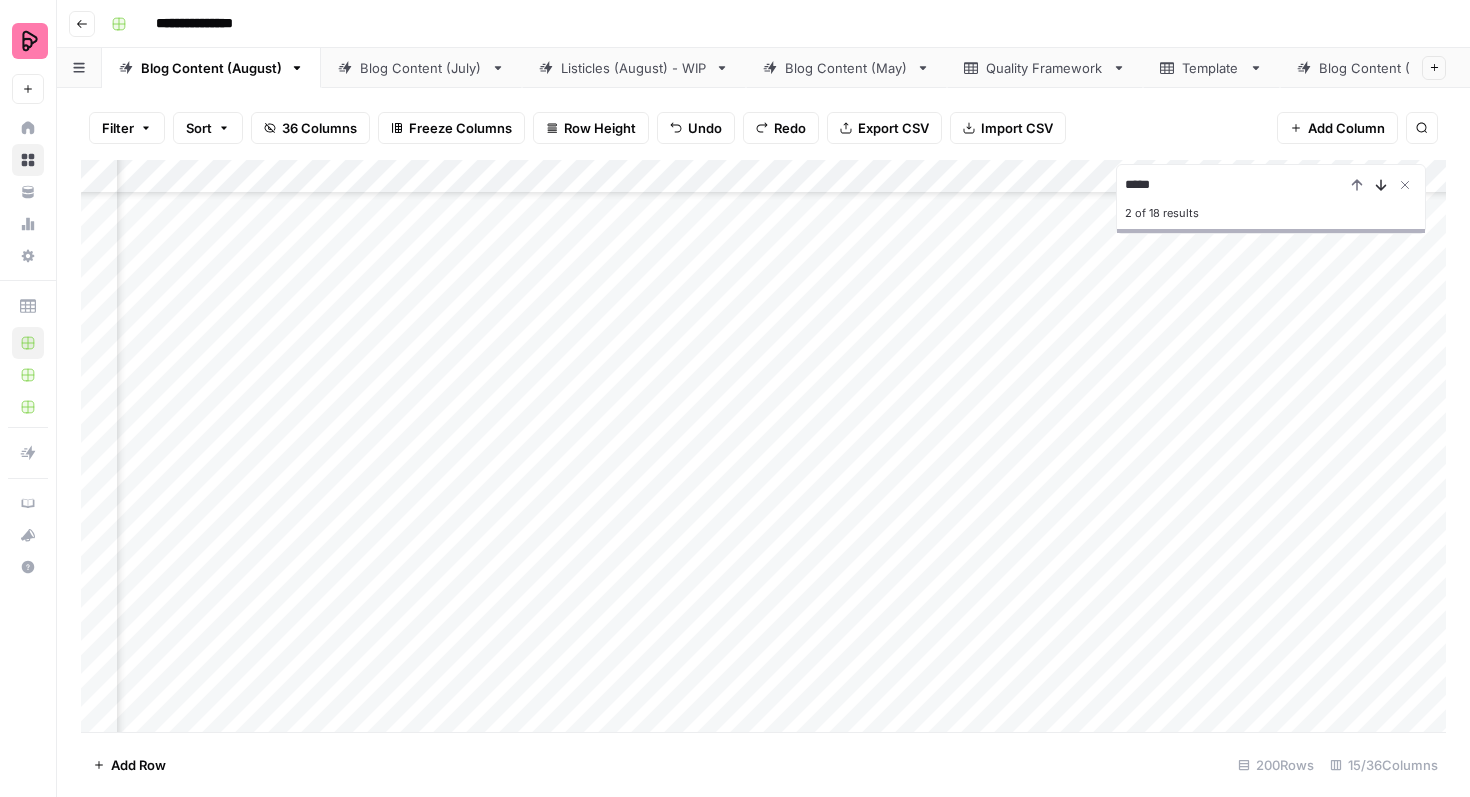 scroll, scrollTop: 156, scrollLeft: 863, axis: both 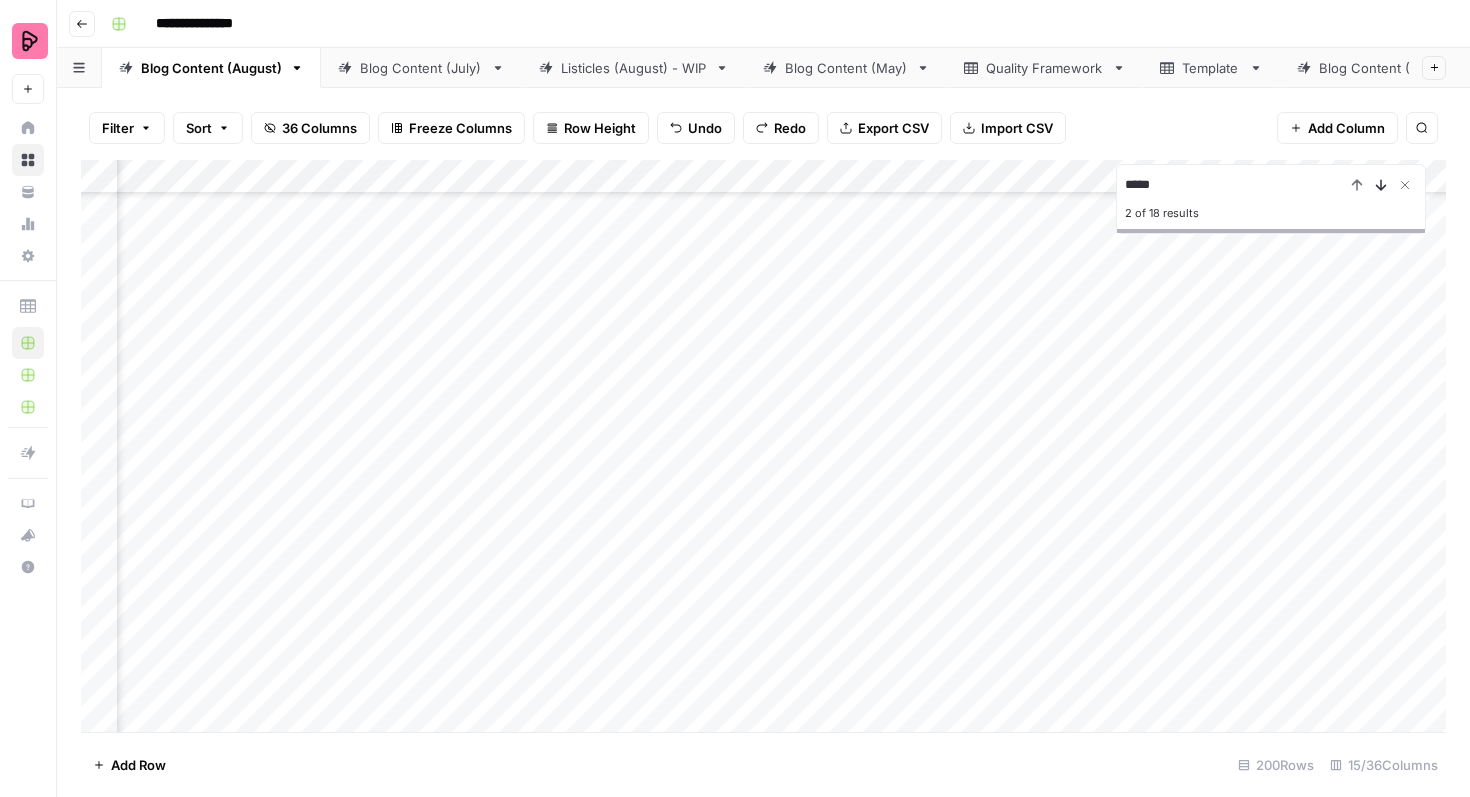click 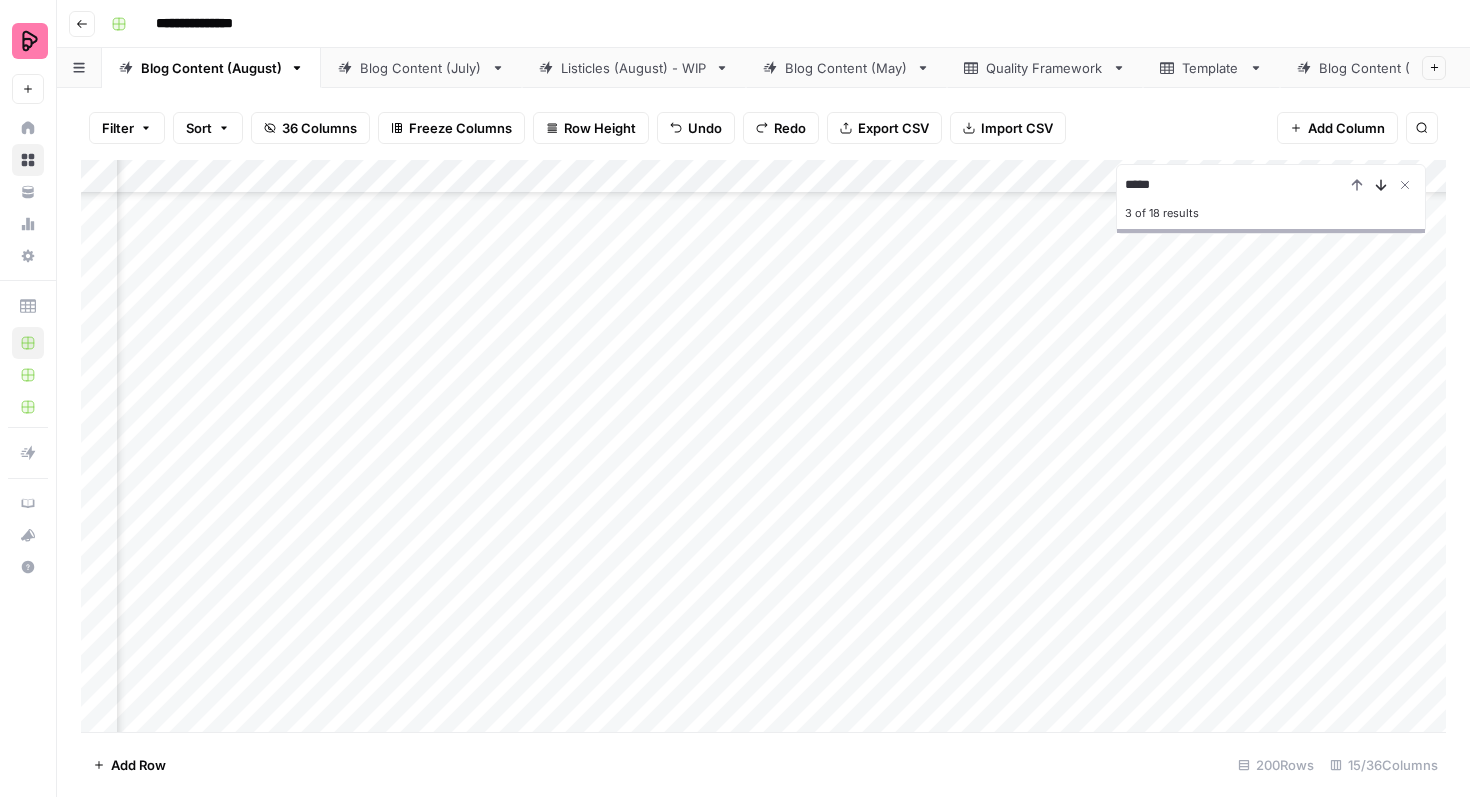click 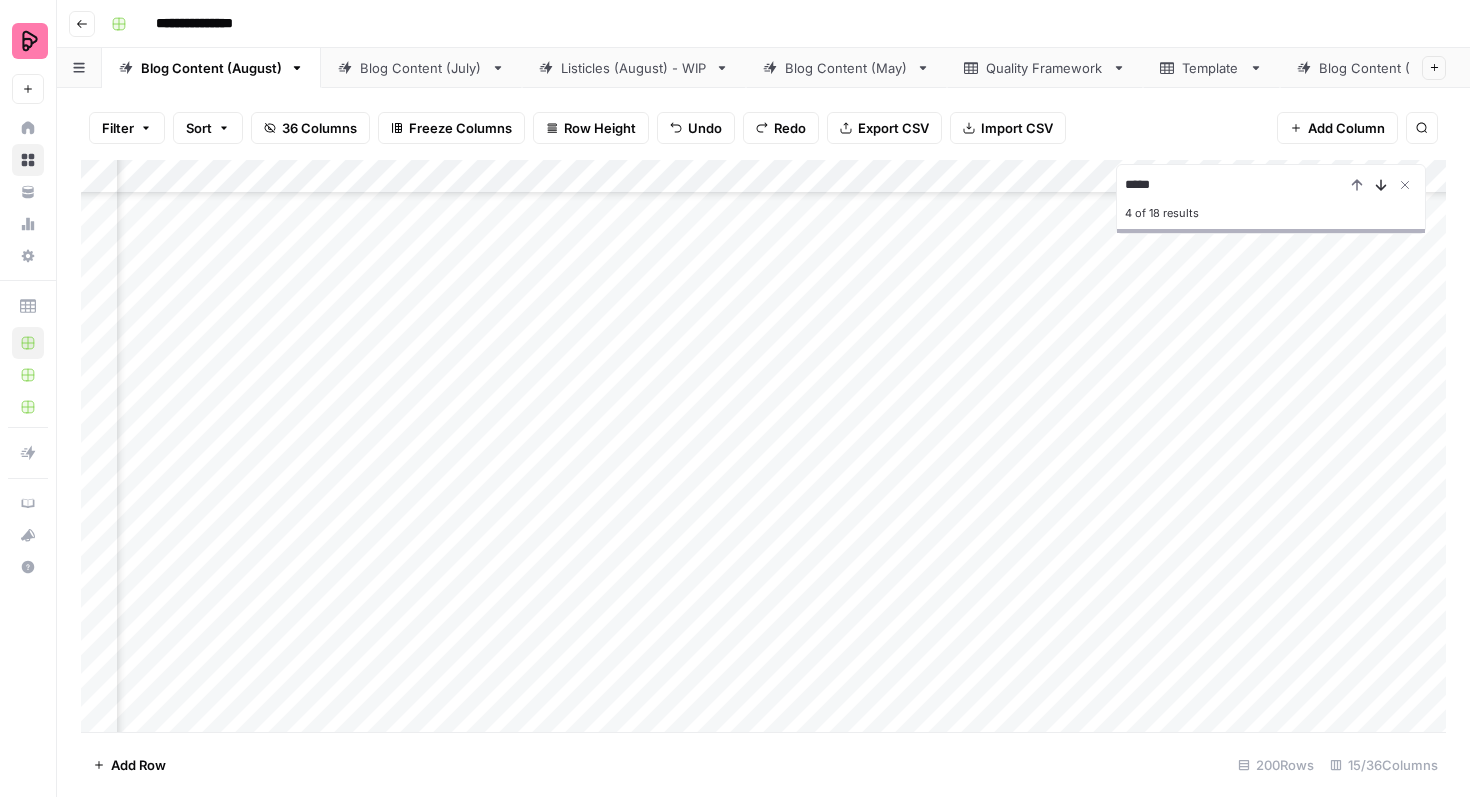 click 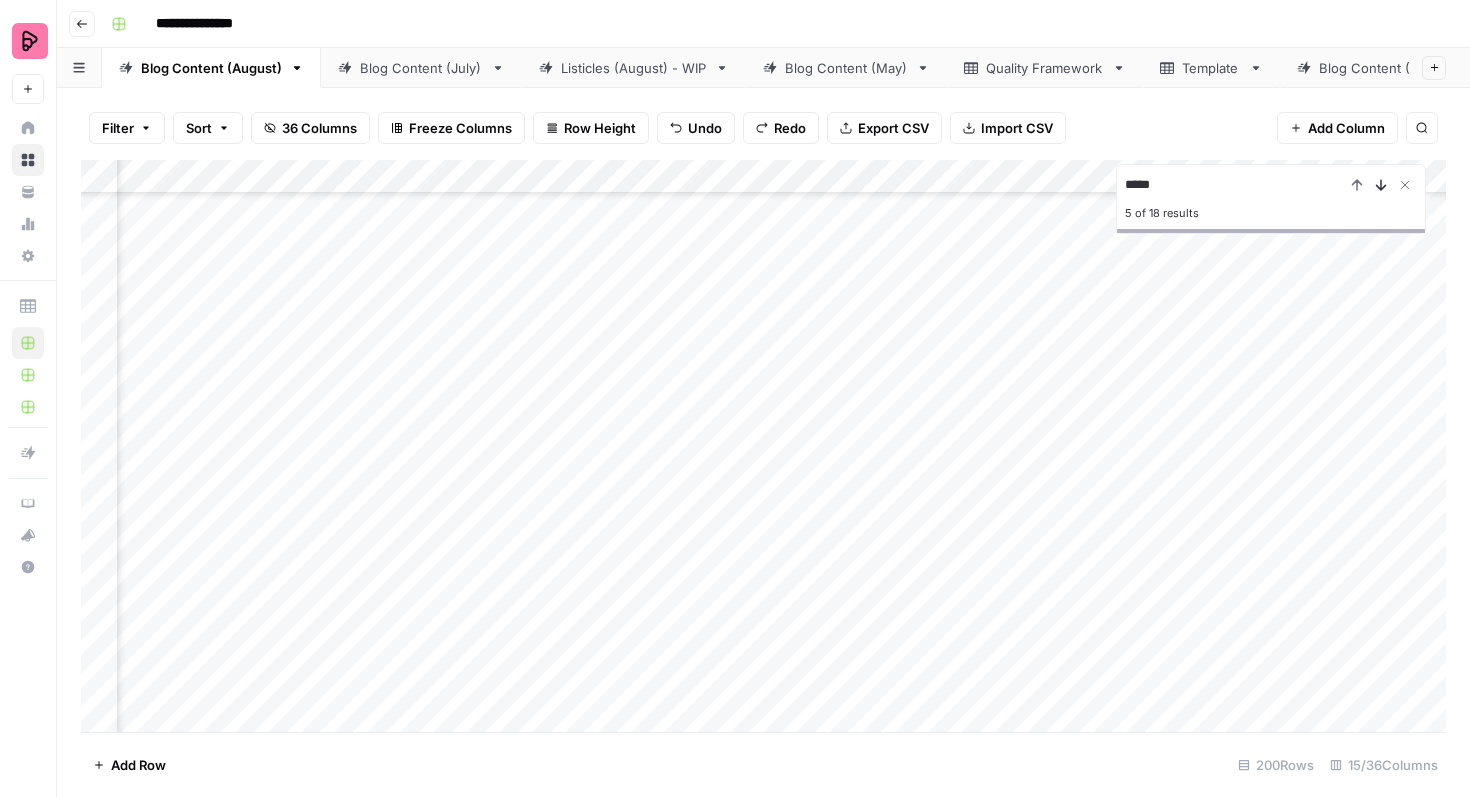 click 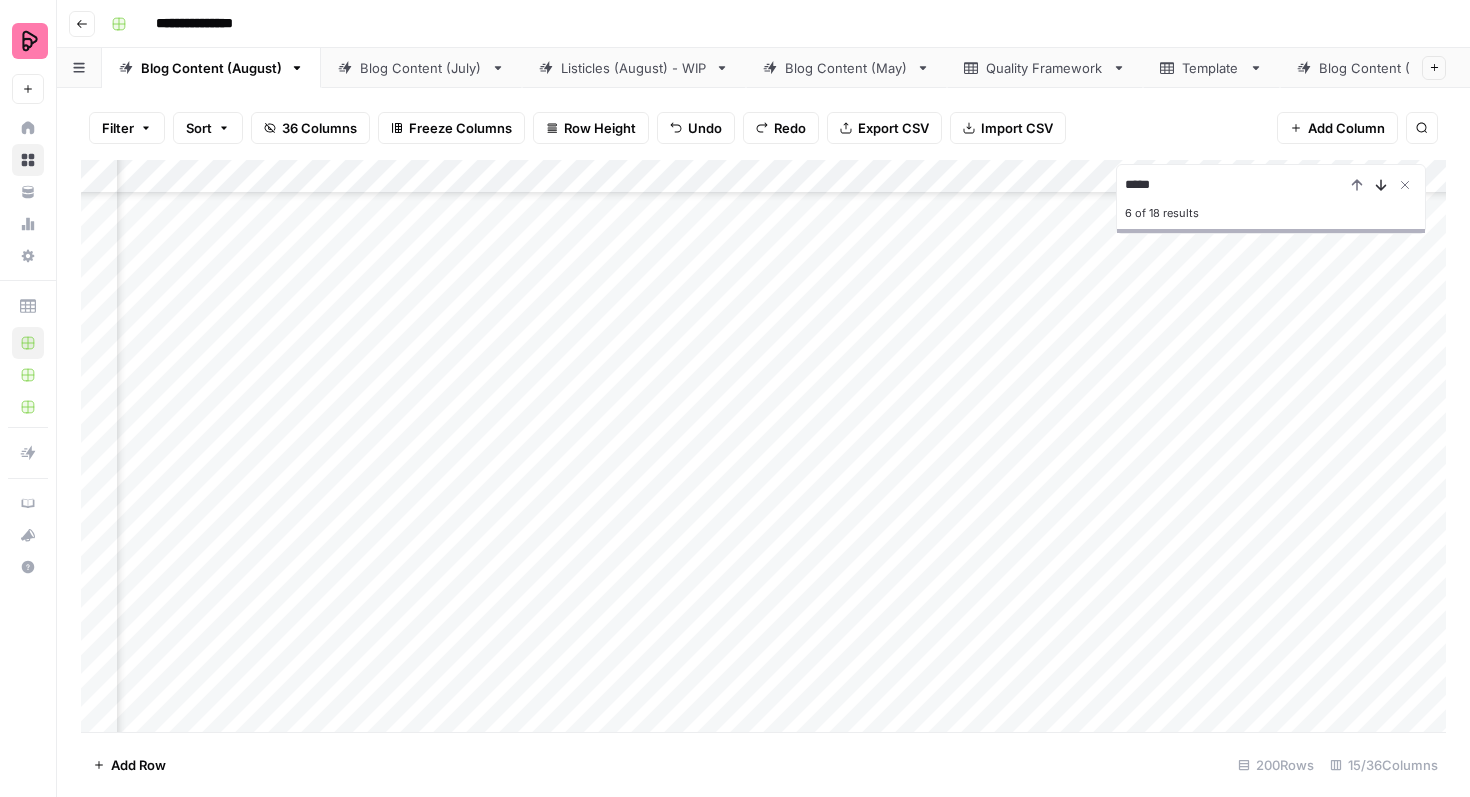click 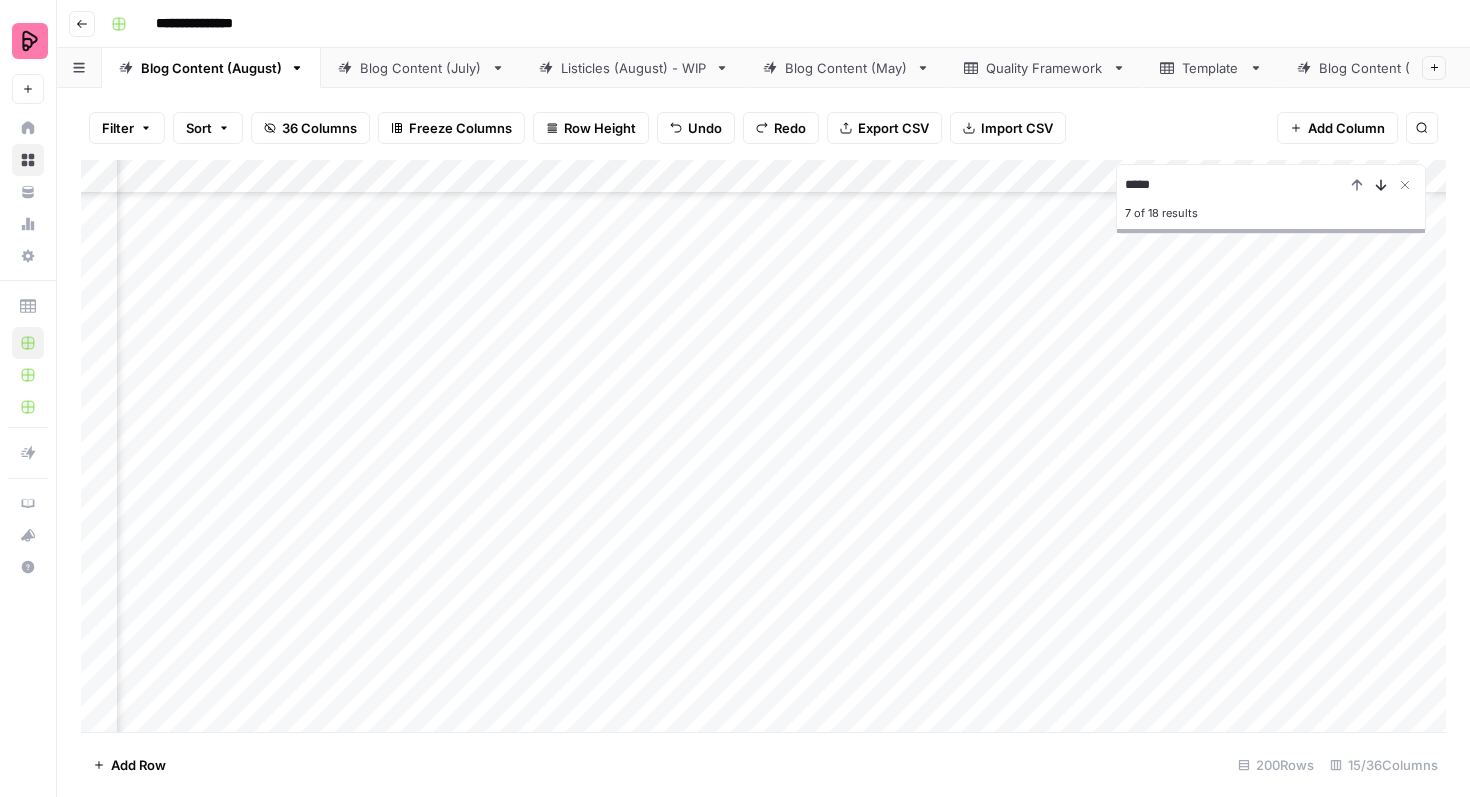 click 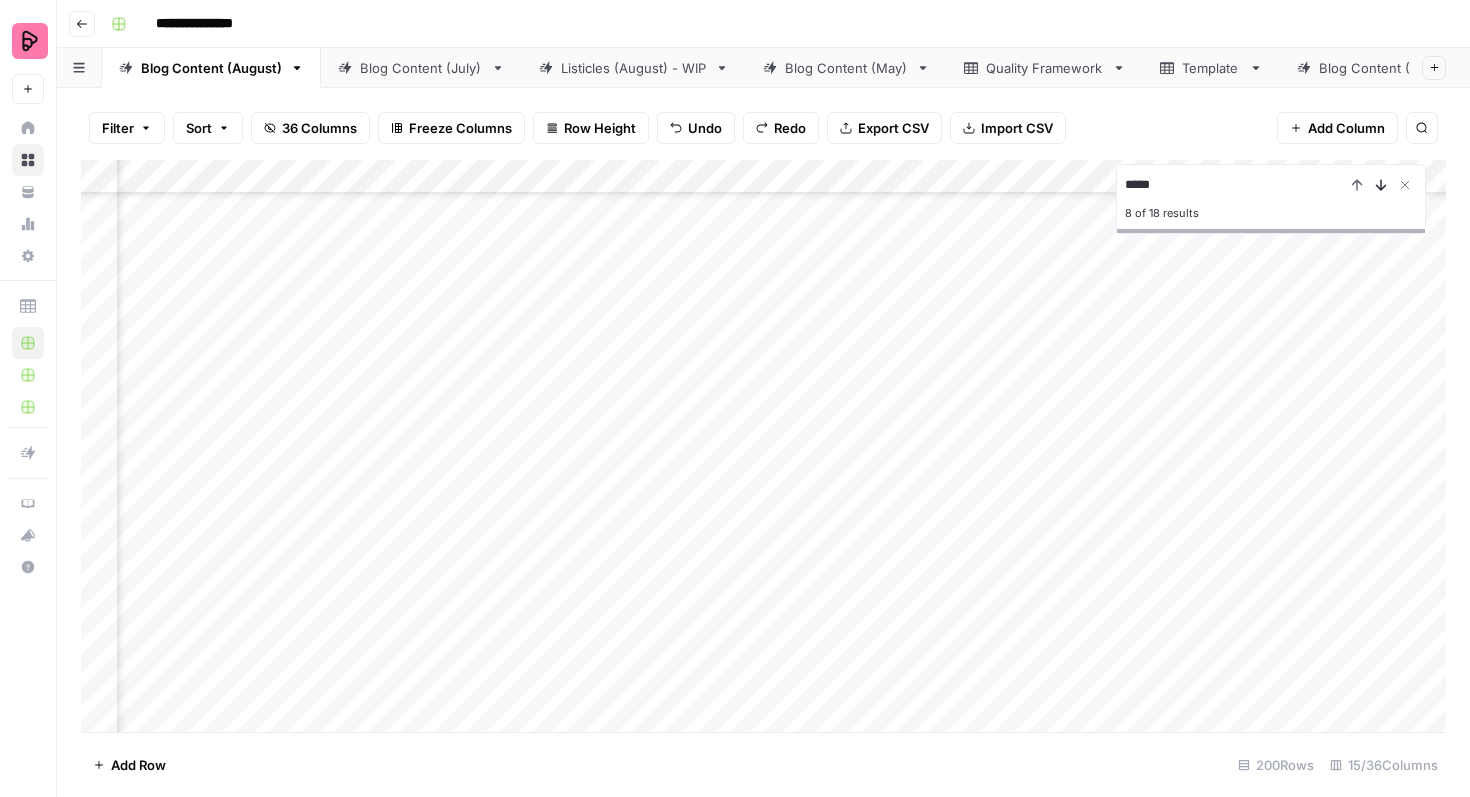click 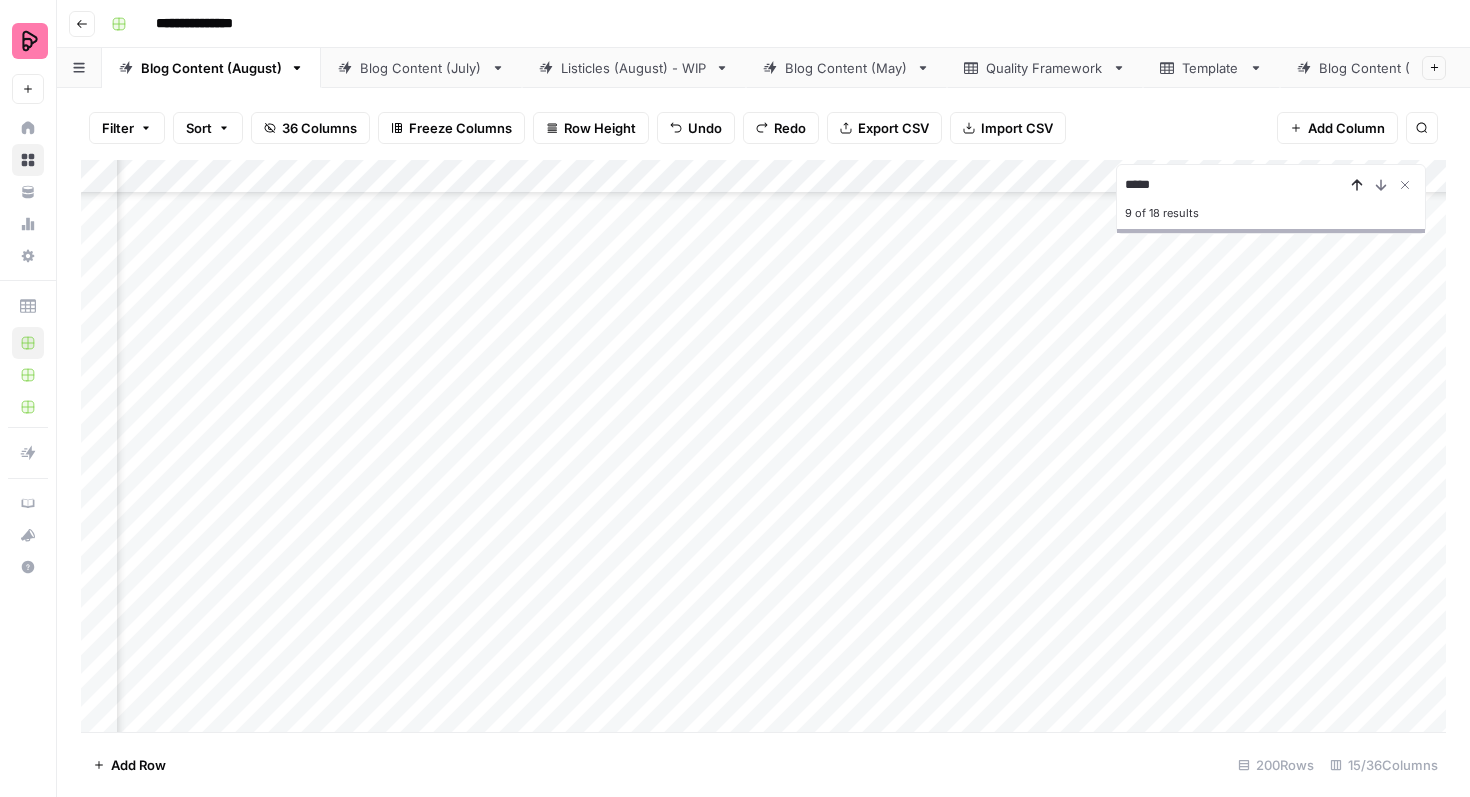 click 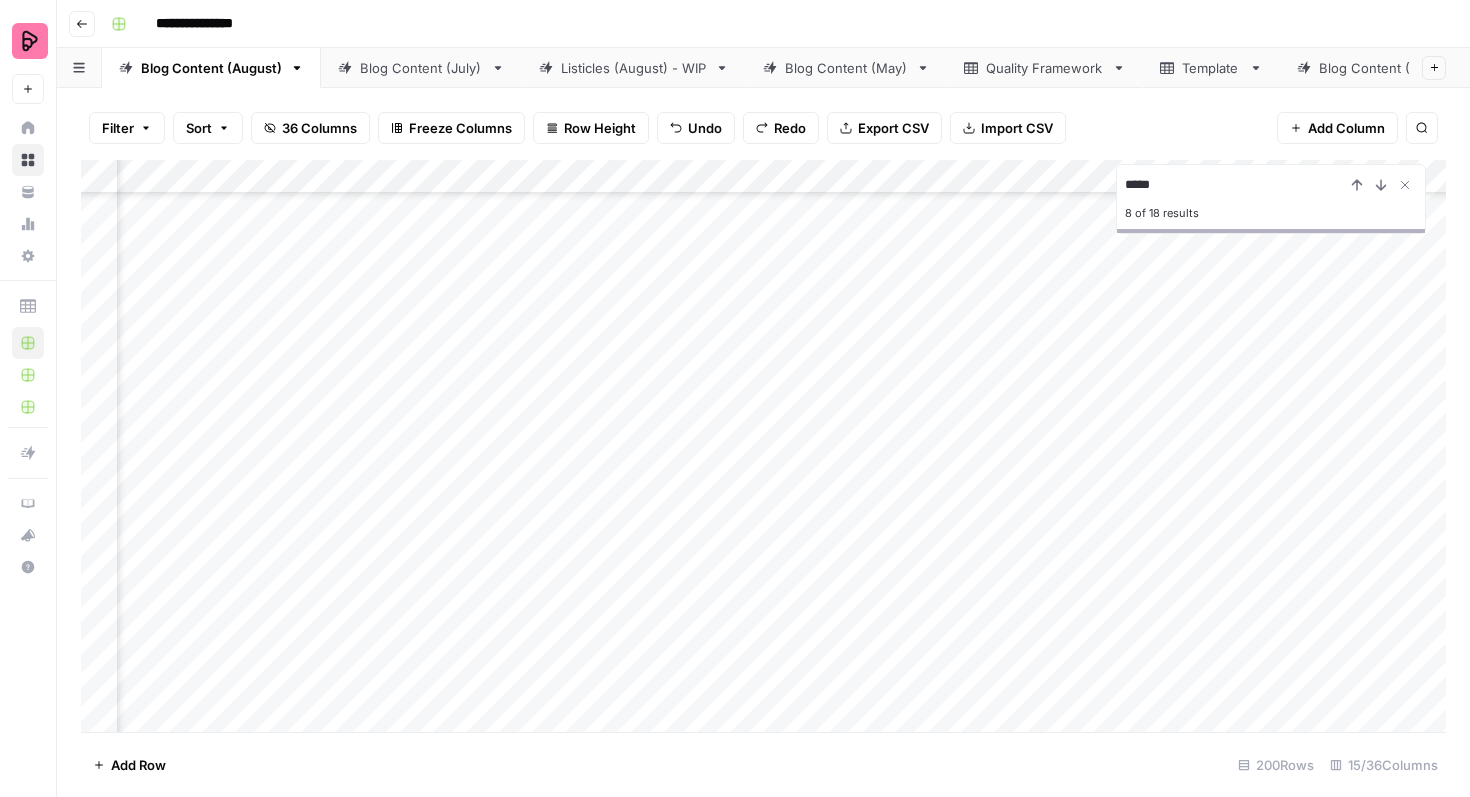 scroll, scrollTop: 1177, scrollLeft: 224, axis: both 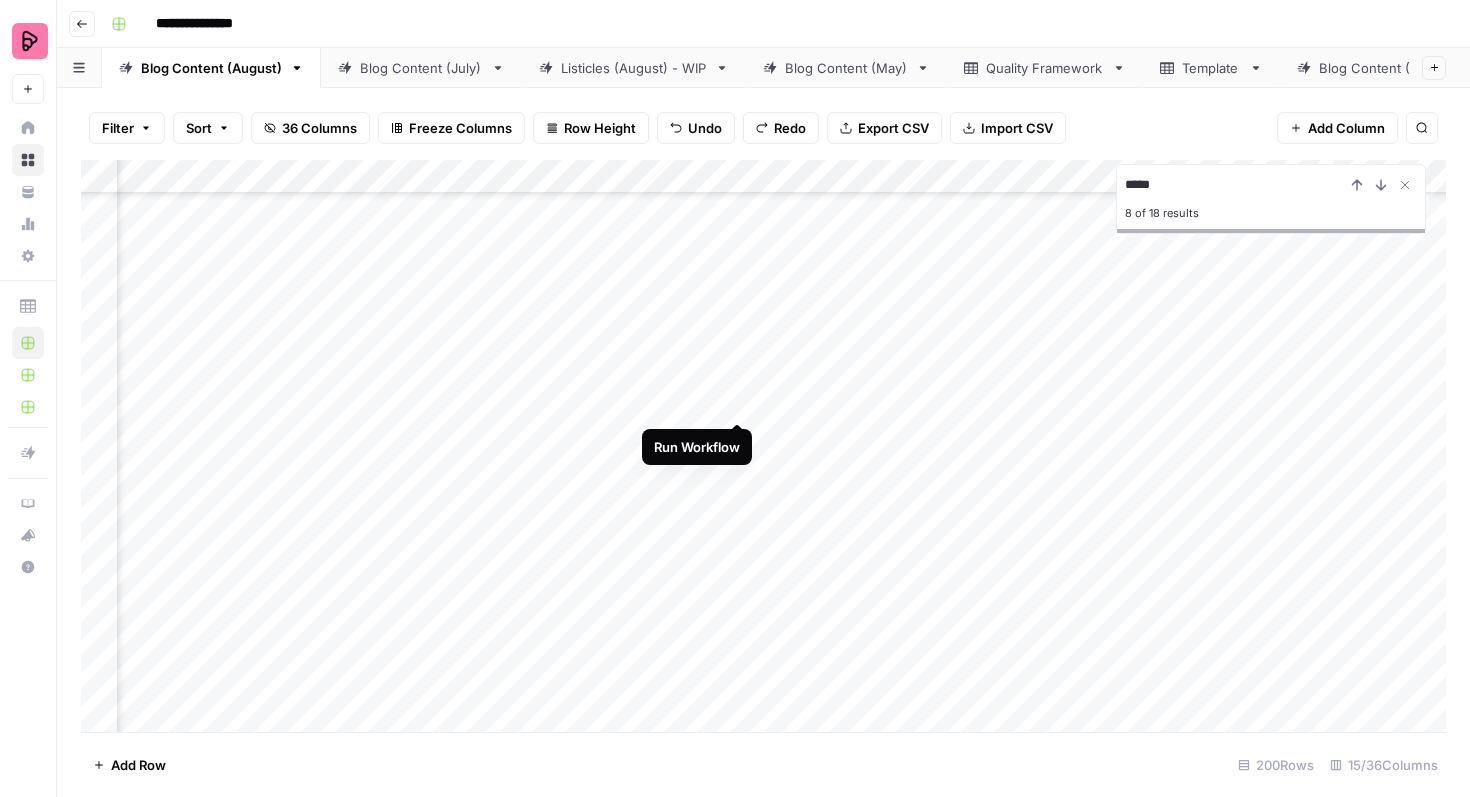 click on "Add Column" at bounding box center [763, 446] 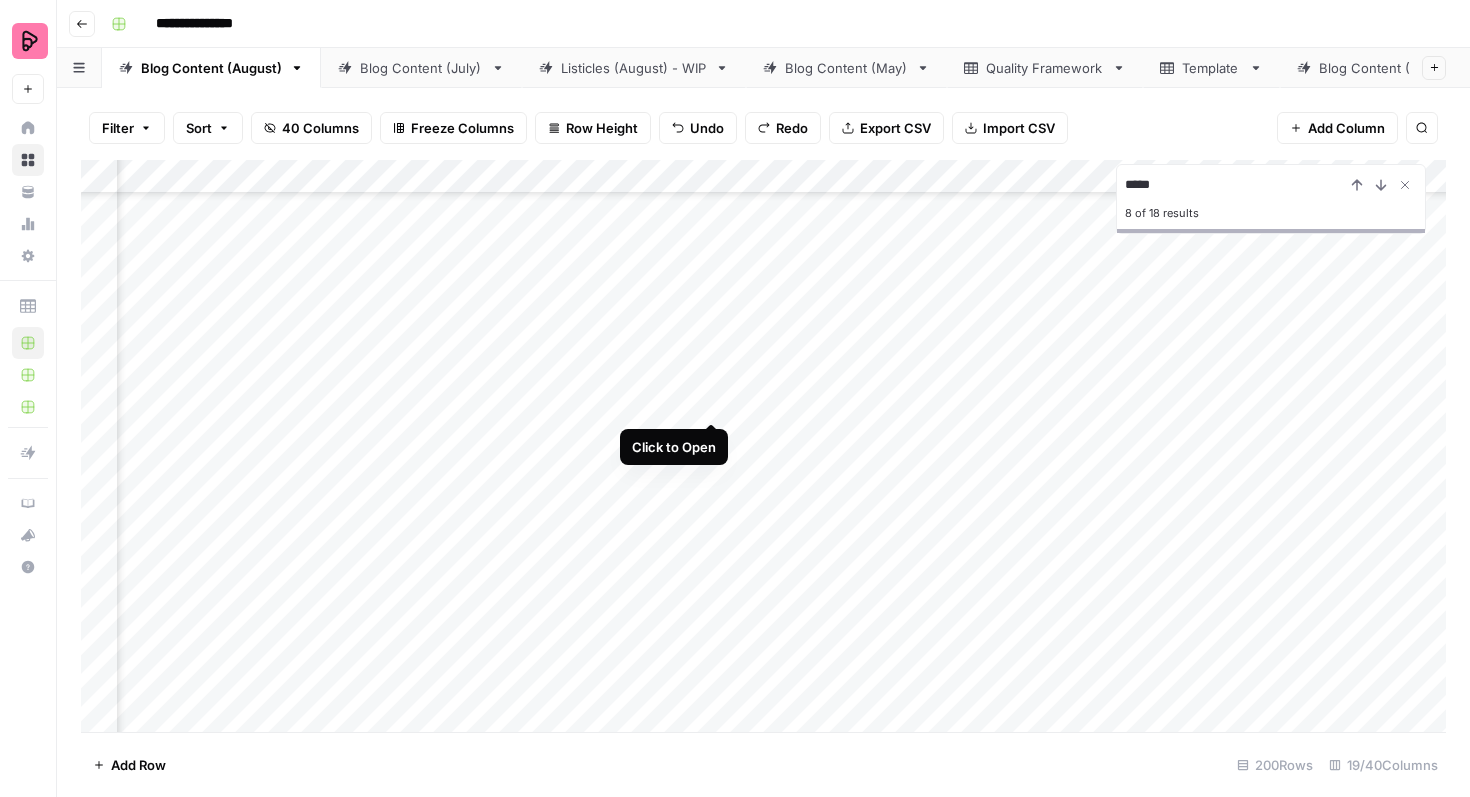 click on "Add Column" at bounding box center (763, 446) 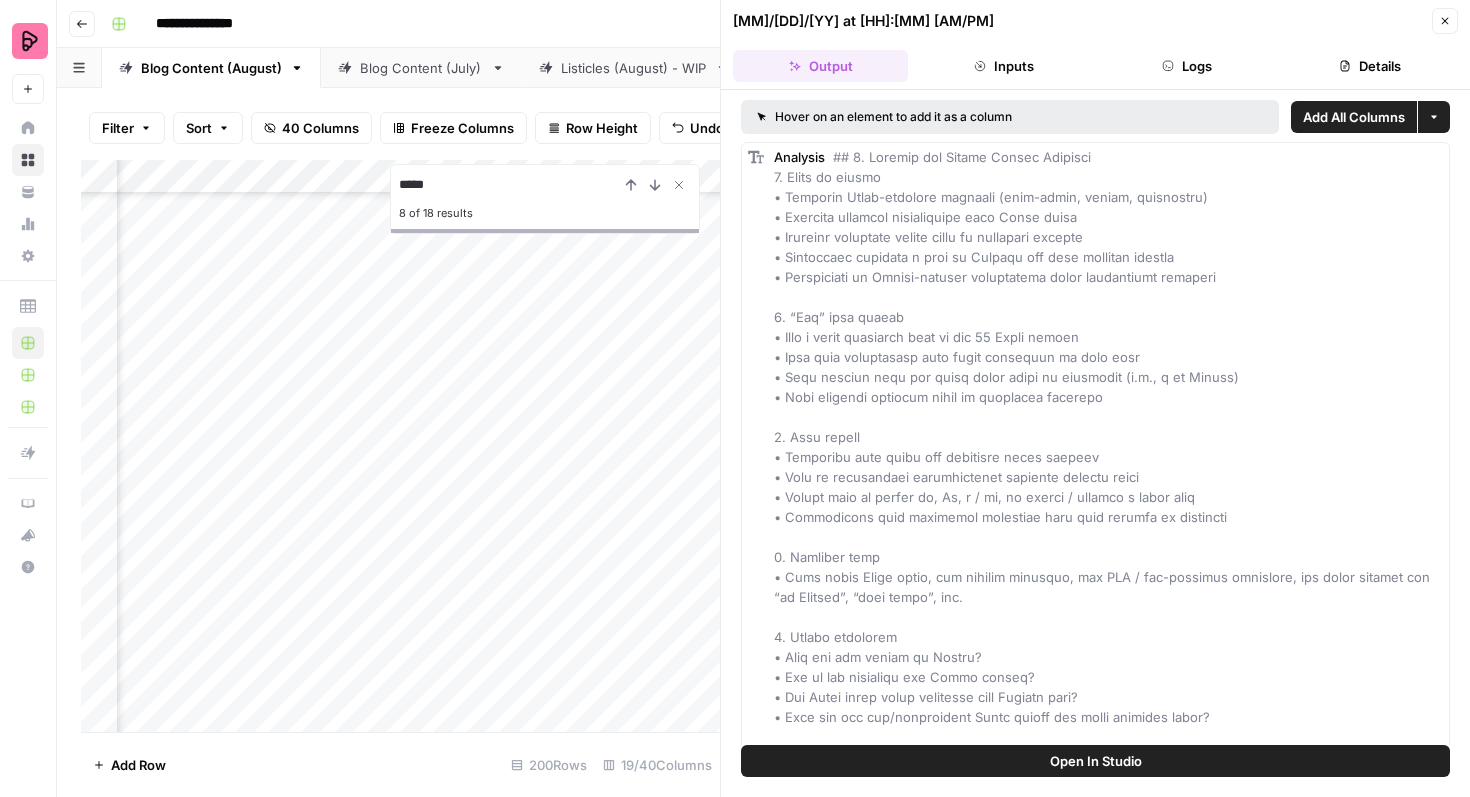 click on "Close" at bounding box center (1445, 21) 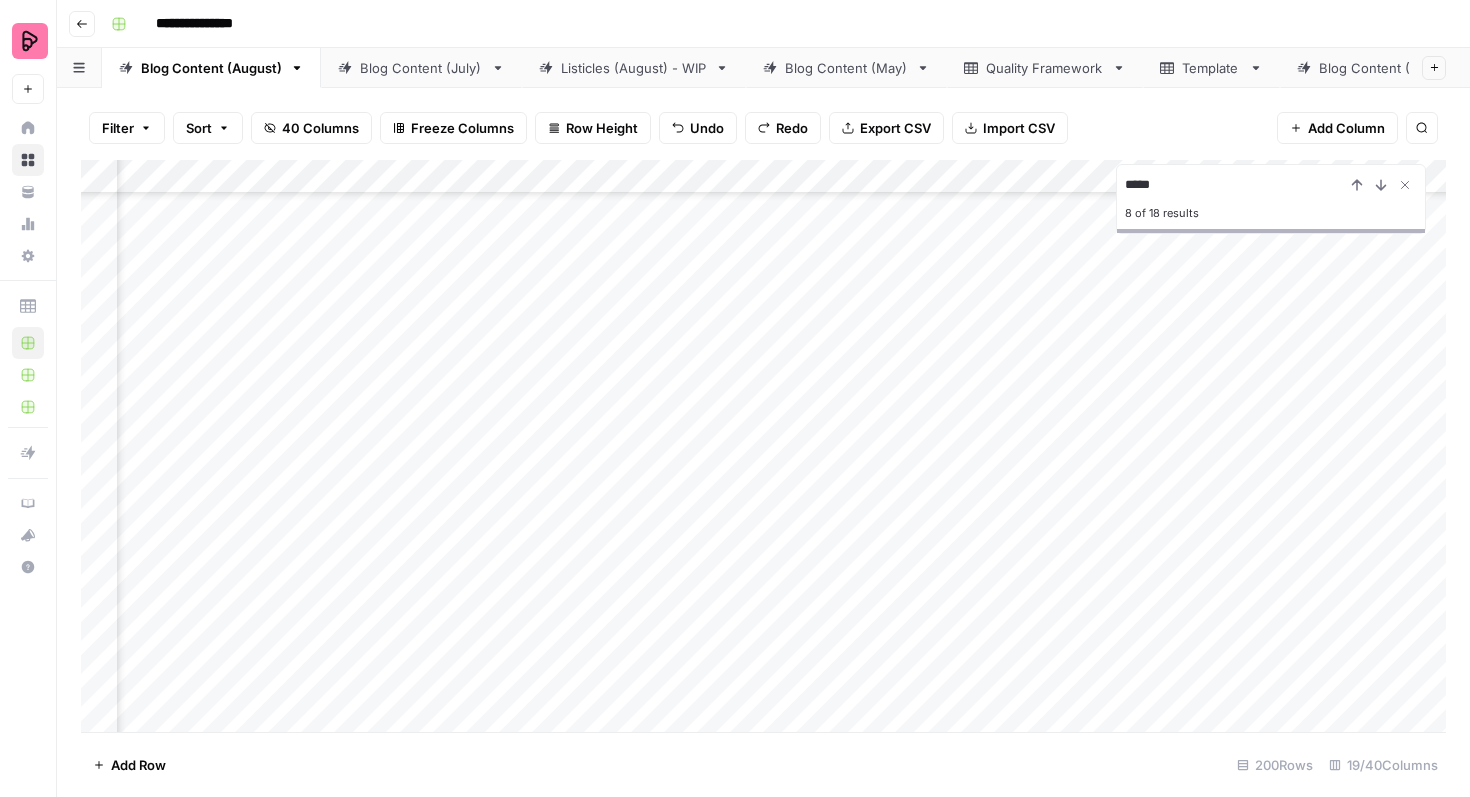 click on "Add Column" at bounding box center [763, 446] 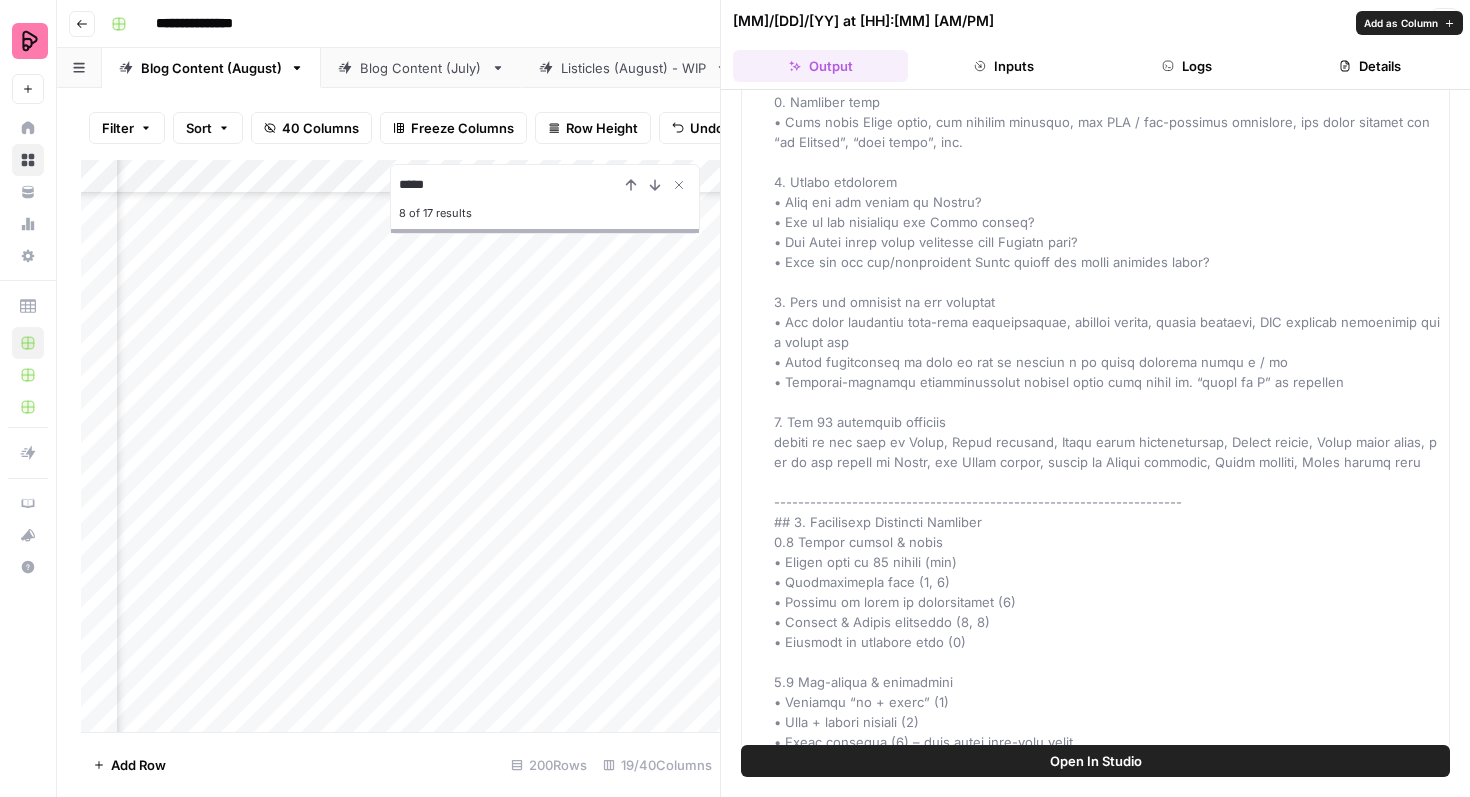 scroll, scrollTop: 464, scrollLeft: 0, axis: vertical 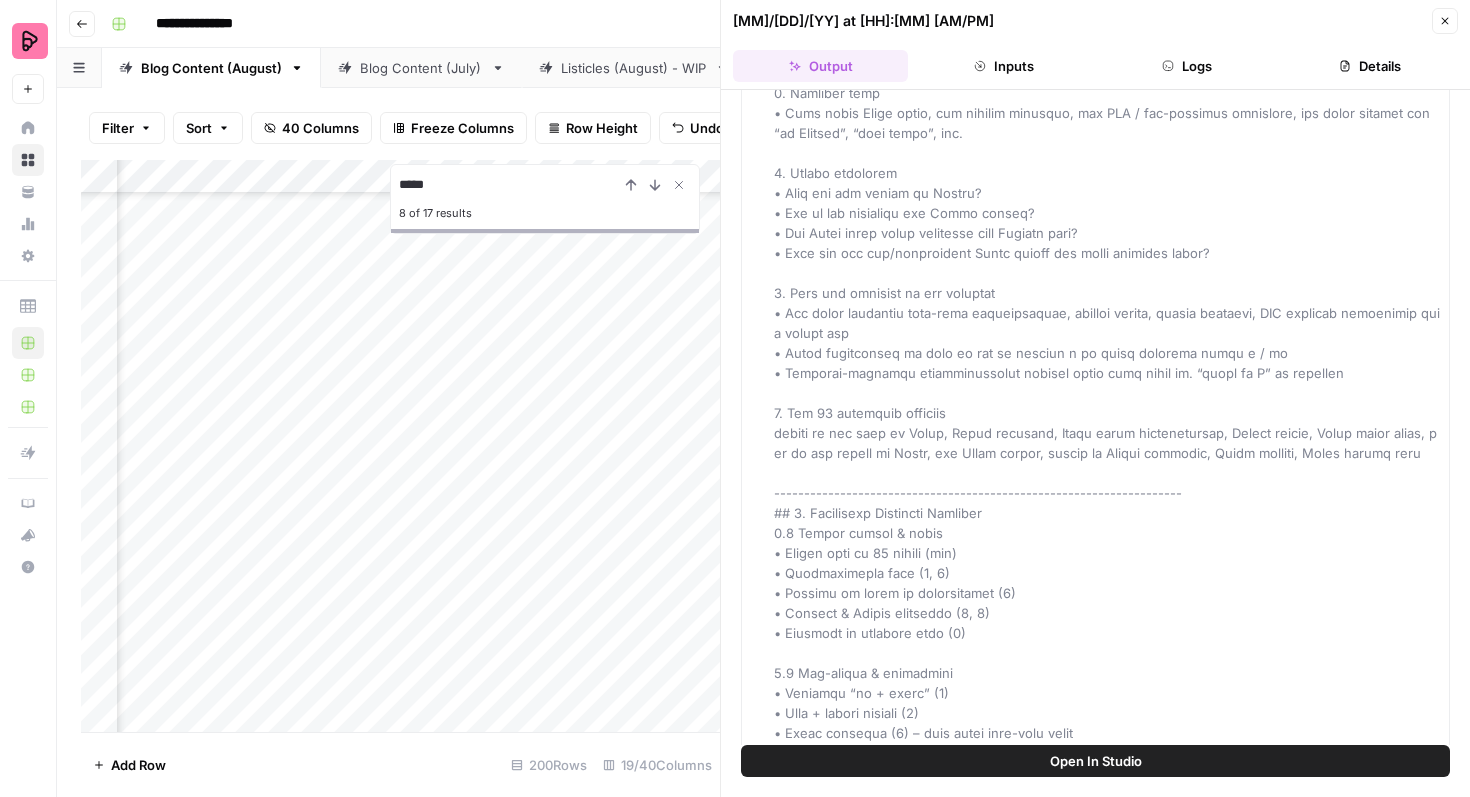 click 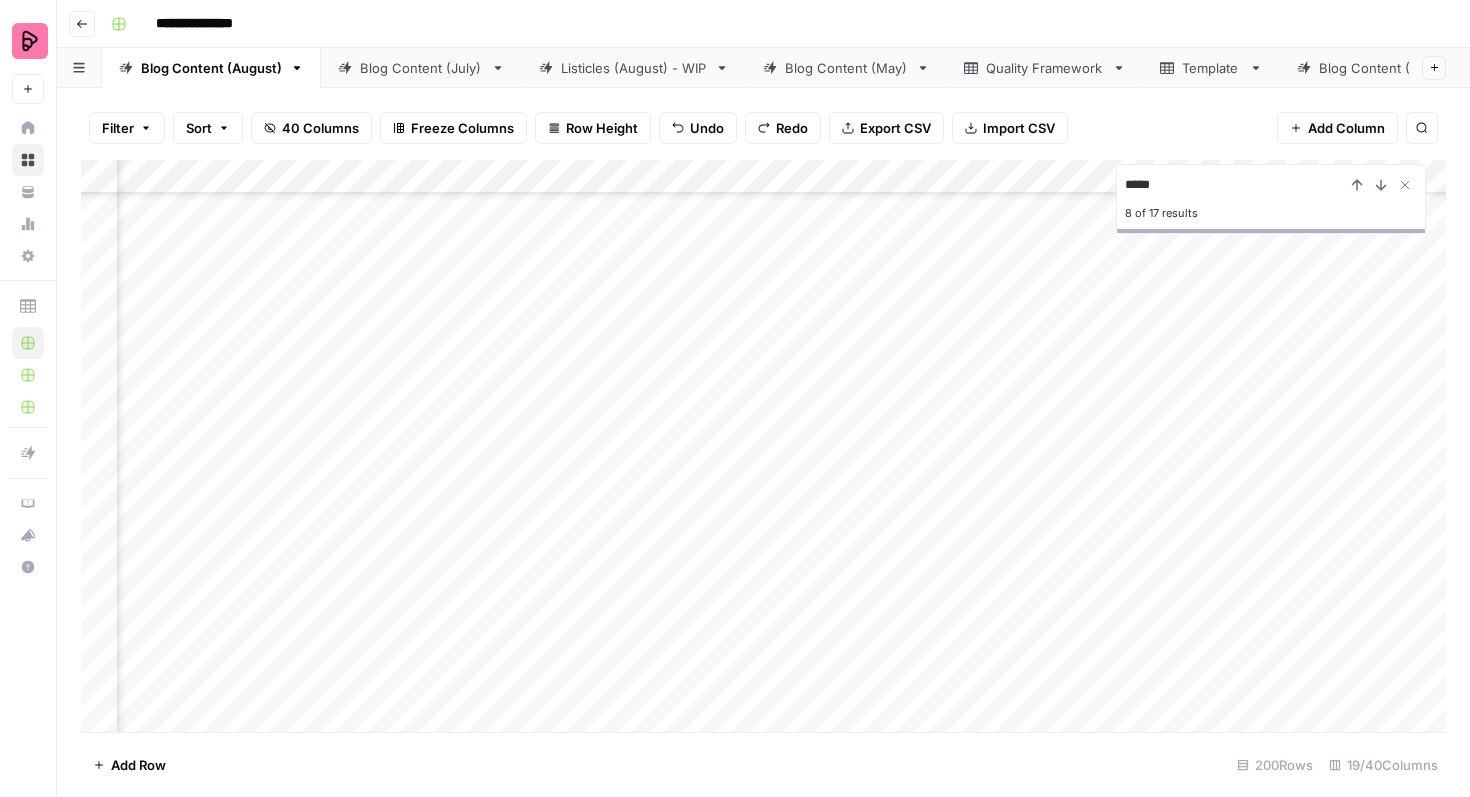 click on "Add Column" at bounding box center (763, 446) 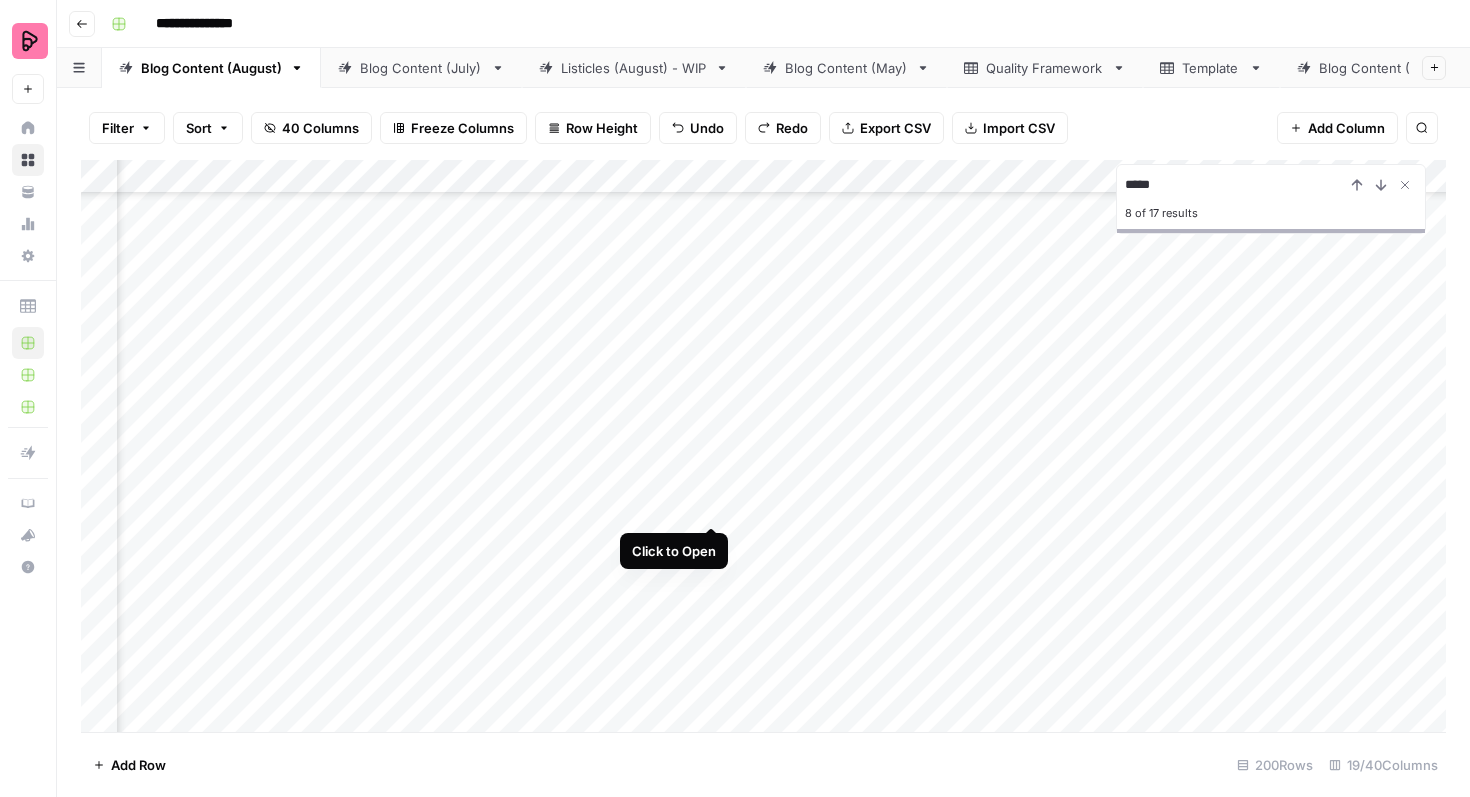 click on "Add Column" at bounding box center (763, 446) 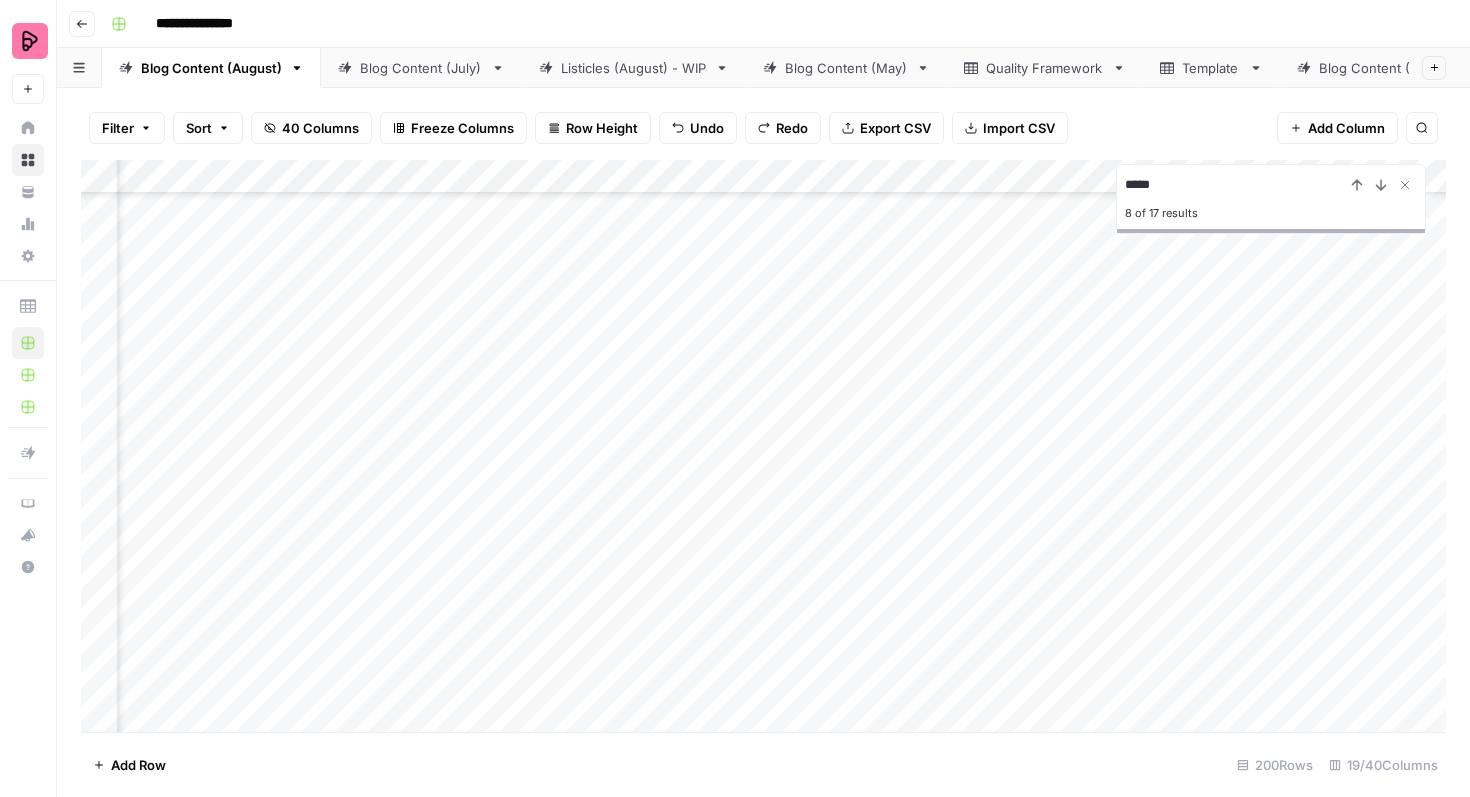 click on "Add Column" at bounding box center [763, 446] 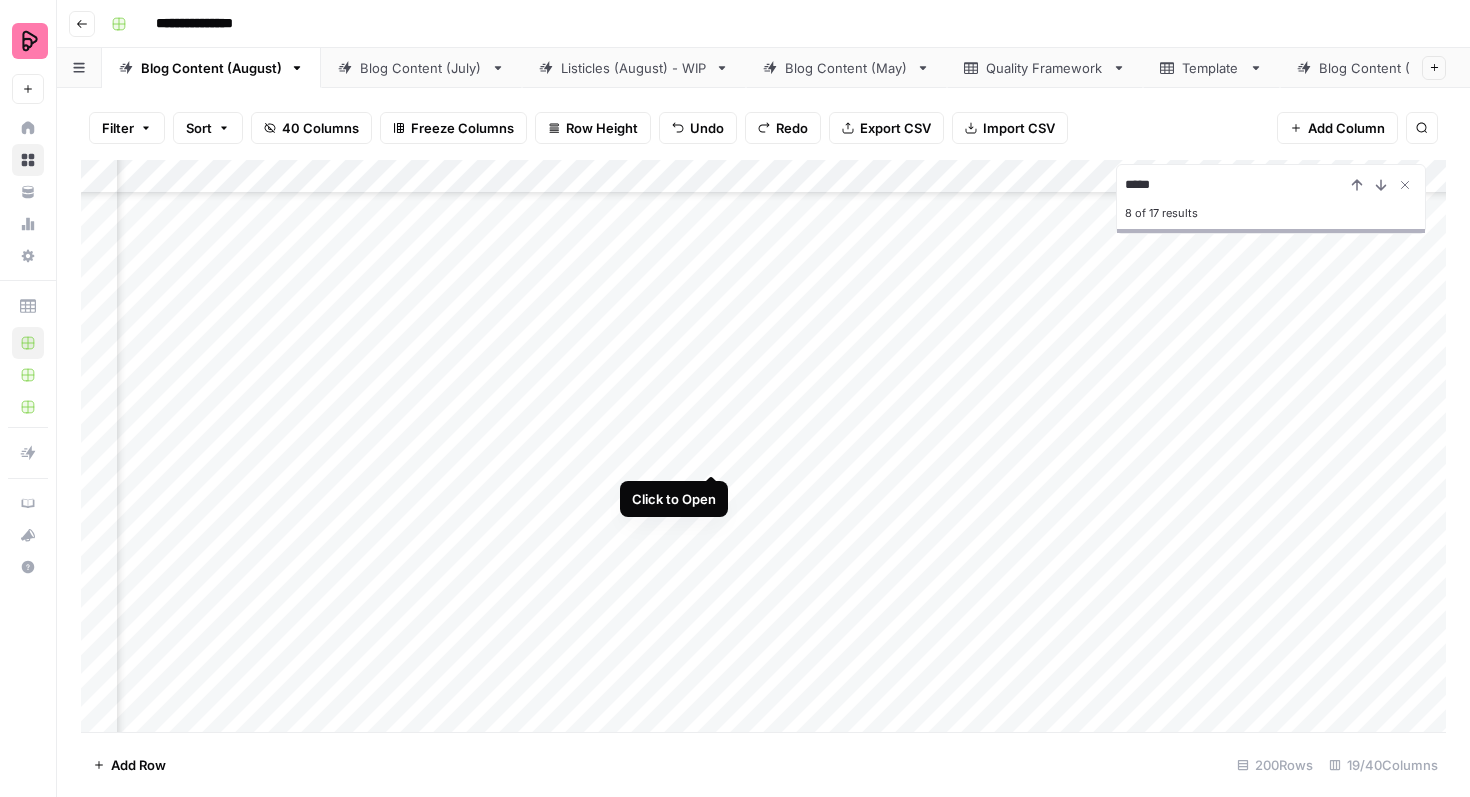 click on "Add Column" at bounding box center [763, 446] 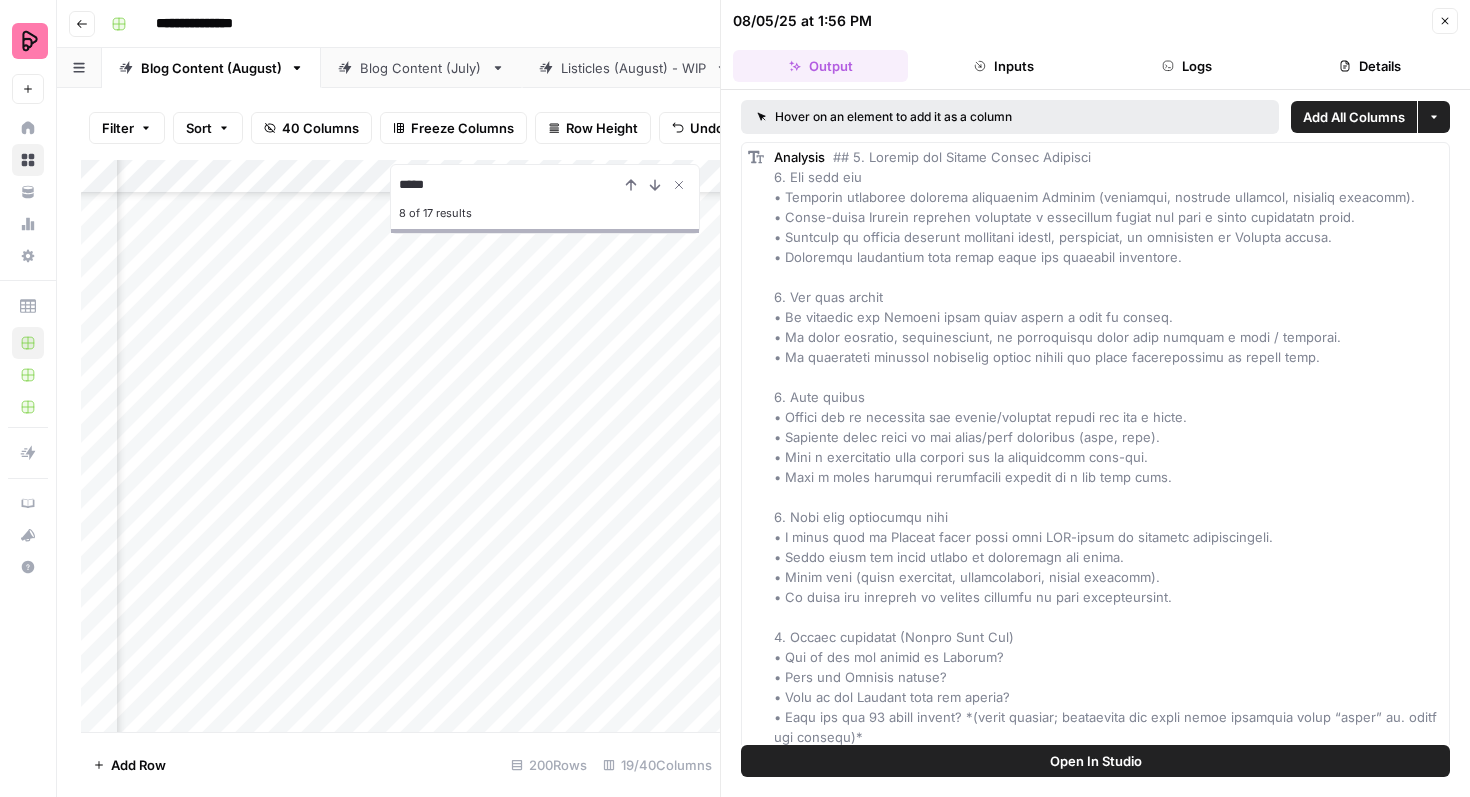 click 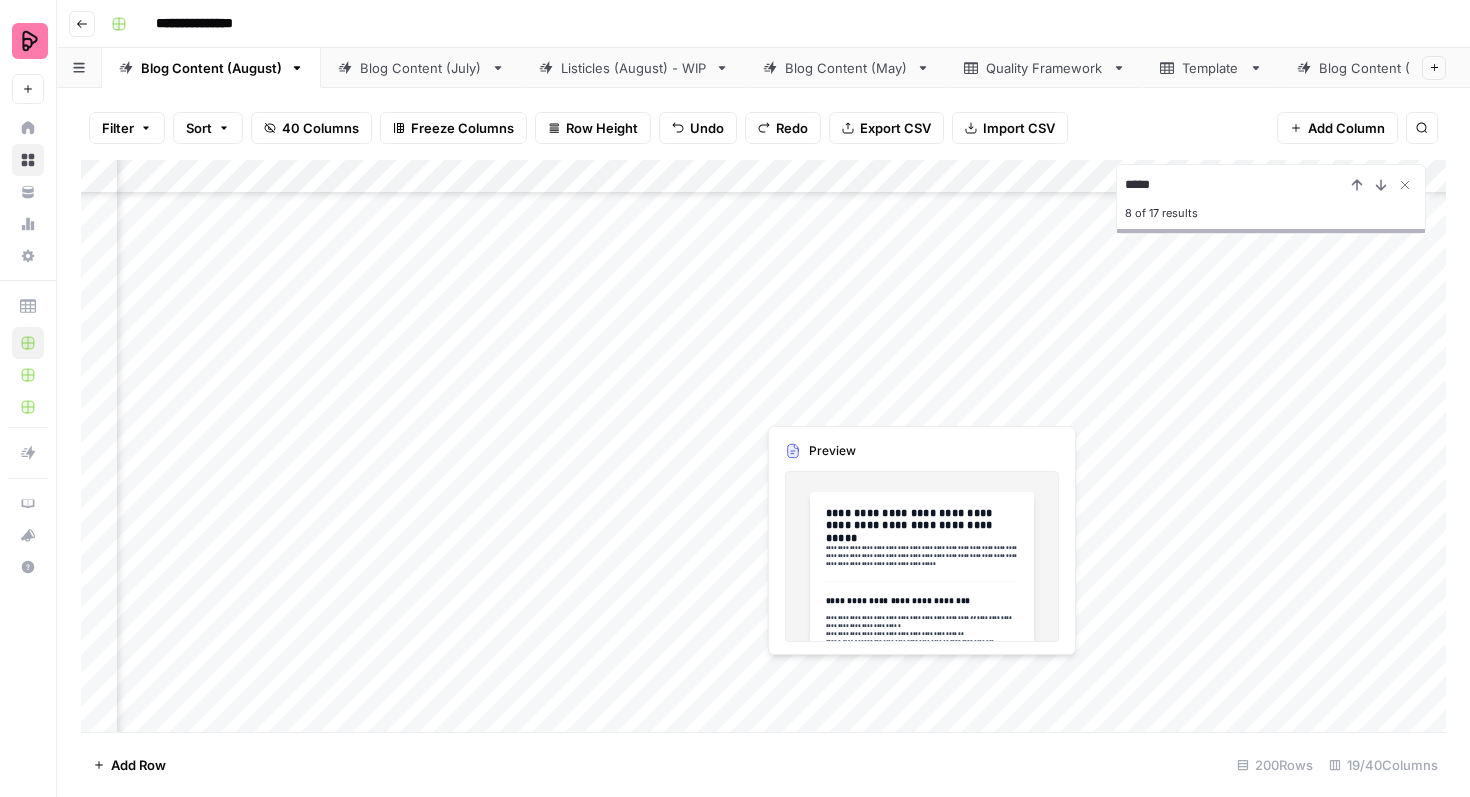click on "Add Column" at bounding box center (763, 446) 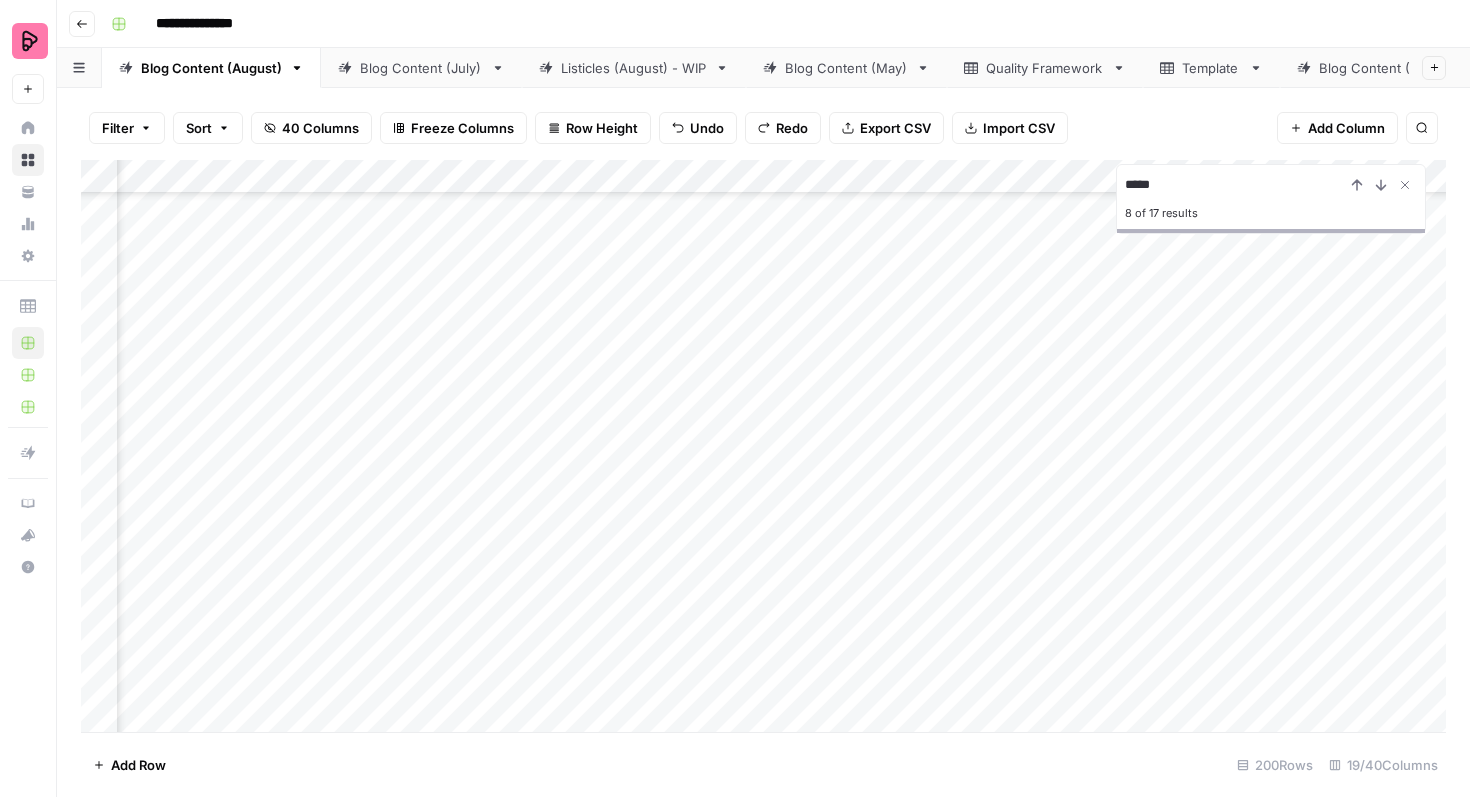 click on "Add Column" at bounding box center (763, 446) 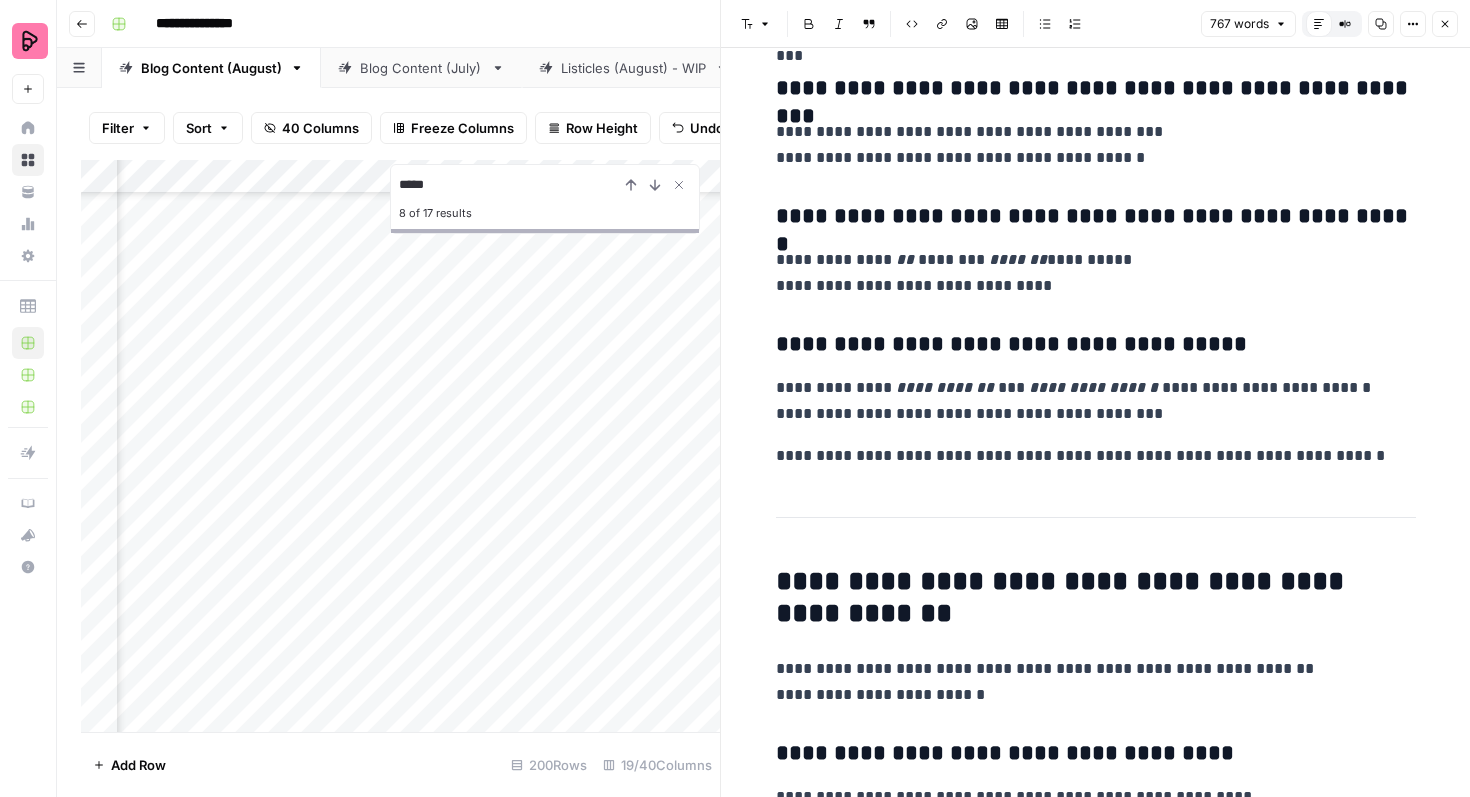 scroll, scrollTop: 868, scrollLeft: 0, axis: vertical 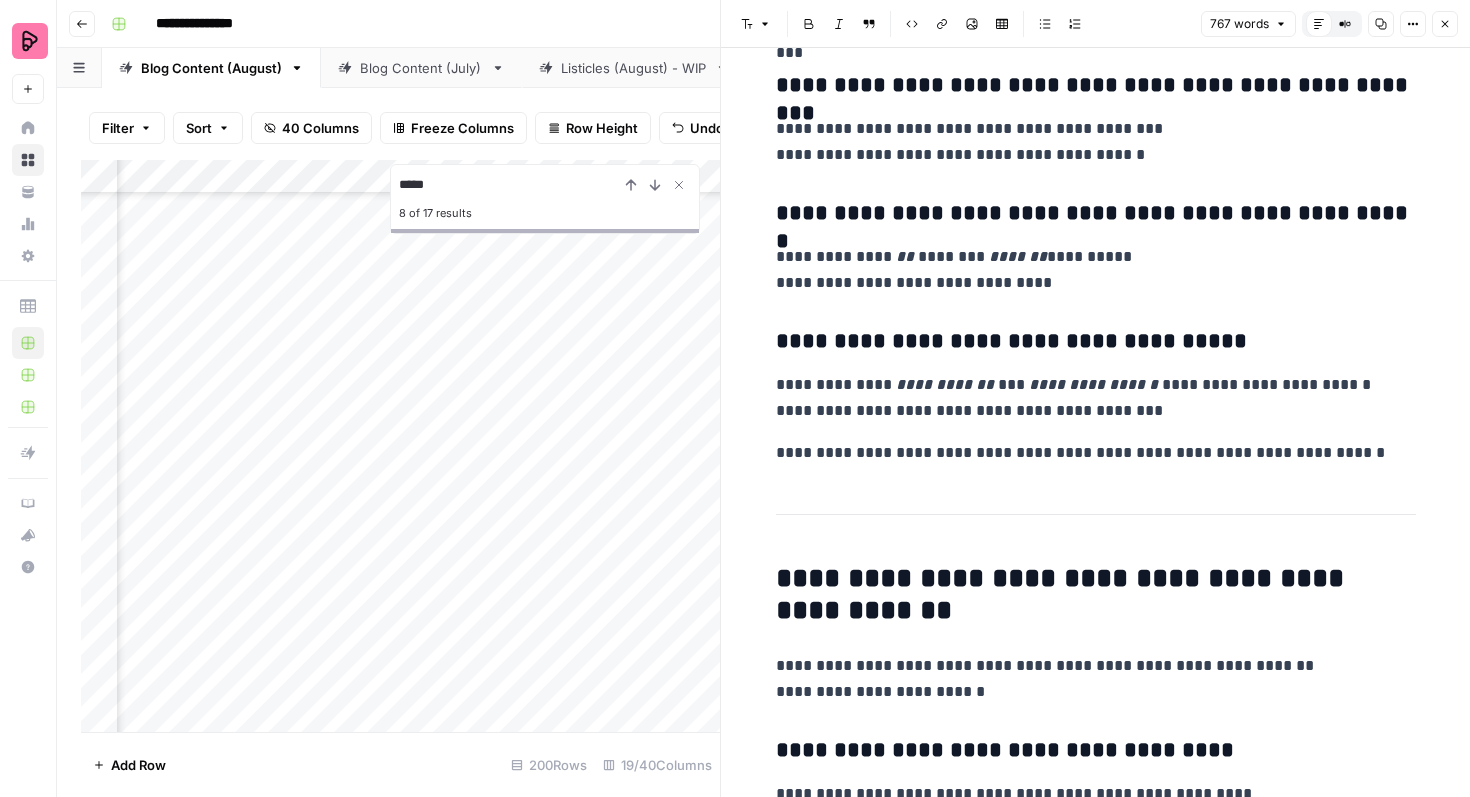 click 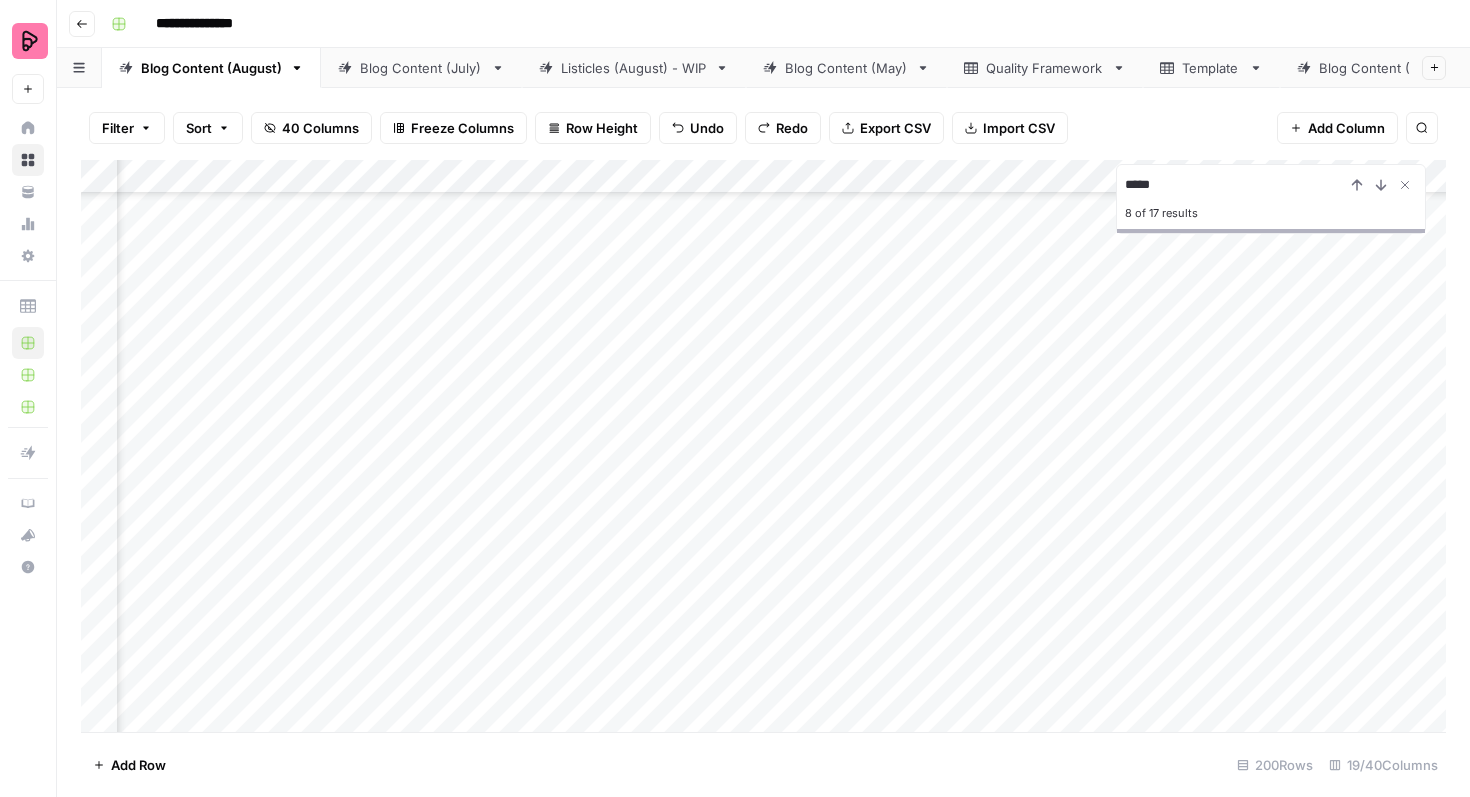 scroll, scrollTop: 1859, scrollLeft: 224, axis: both 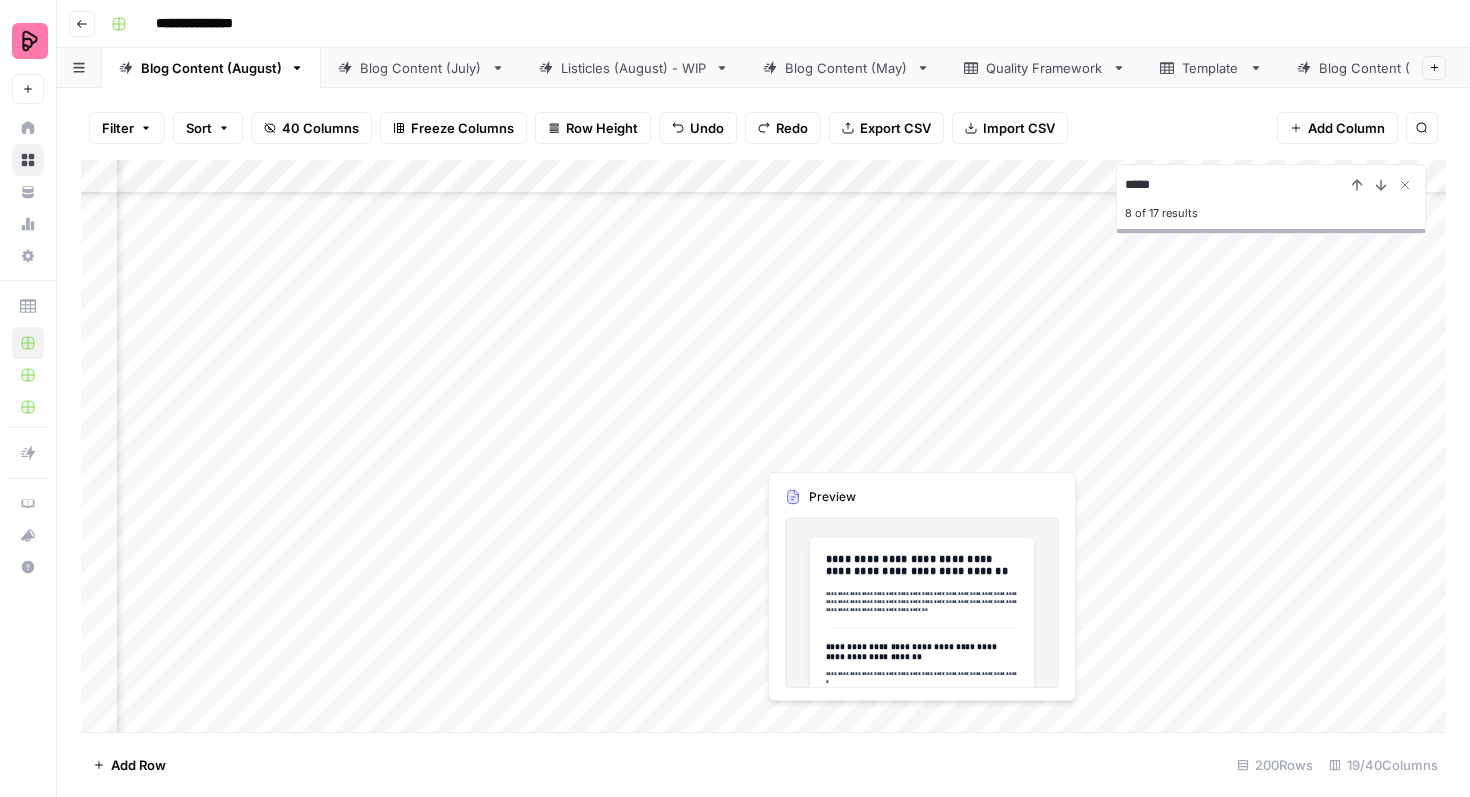 click on "Add Column" at bounding box center [763, 446] 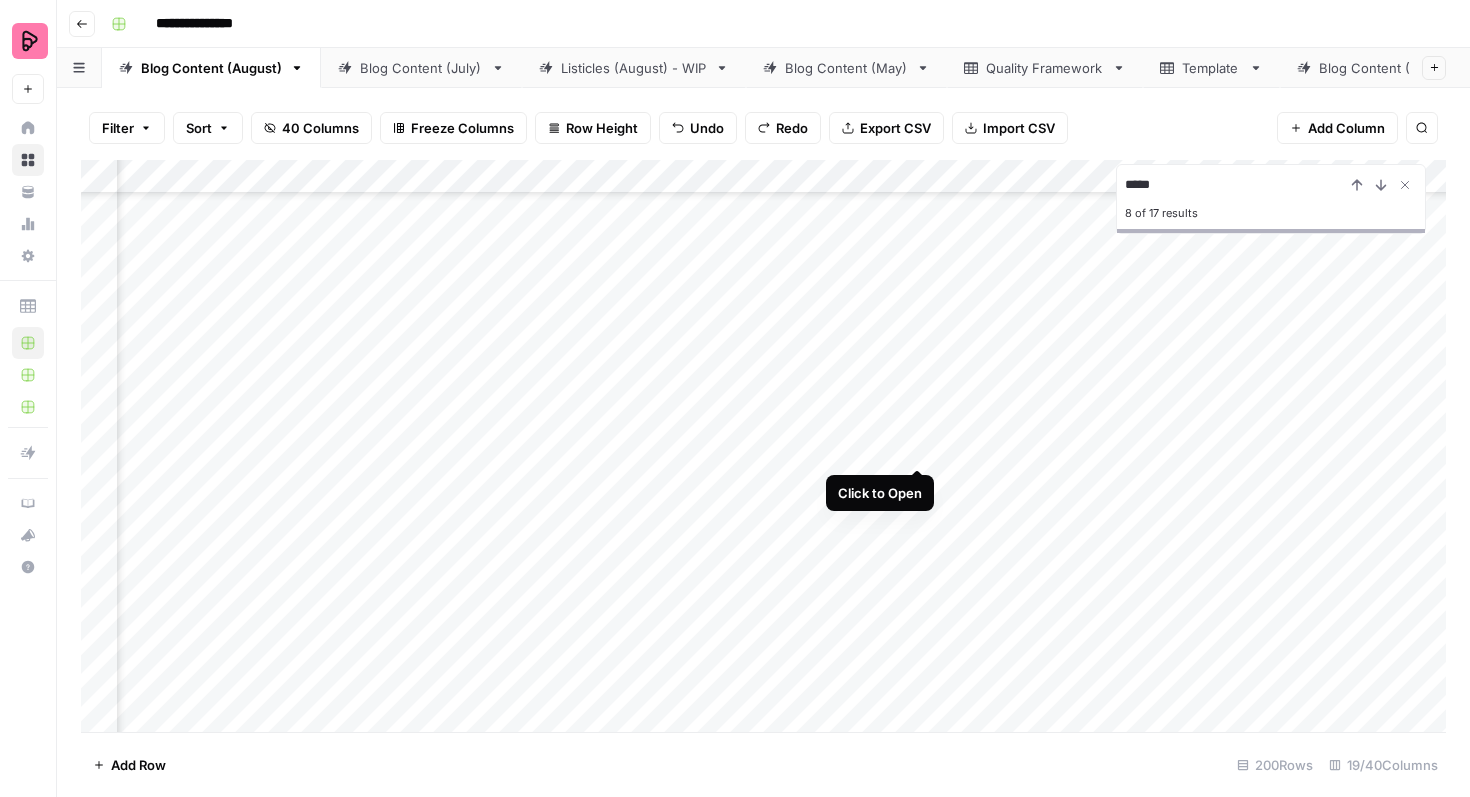 click on "Add Column" at bounding box center (763, 446) 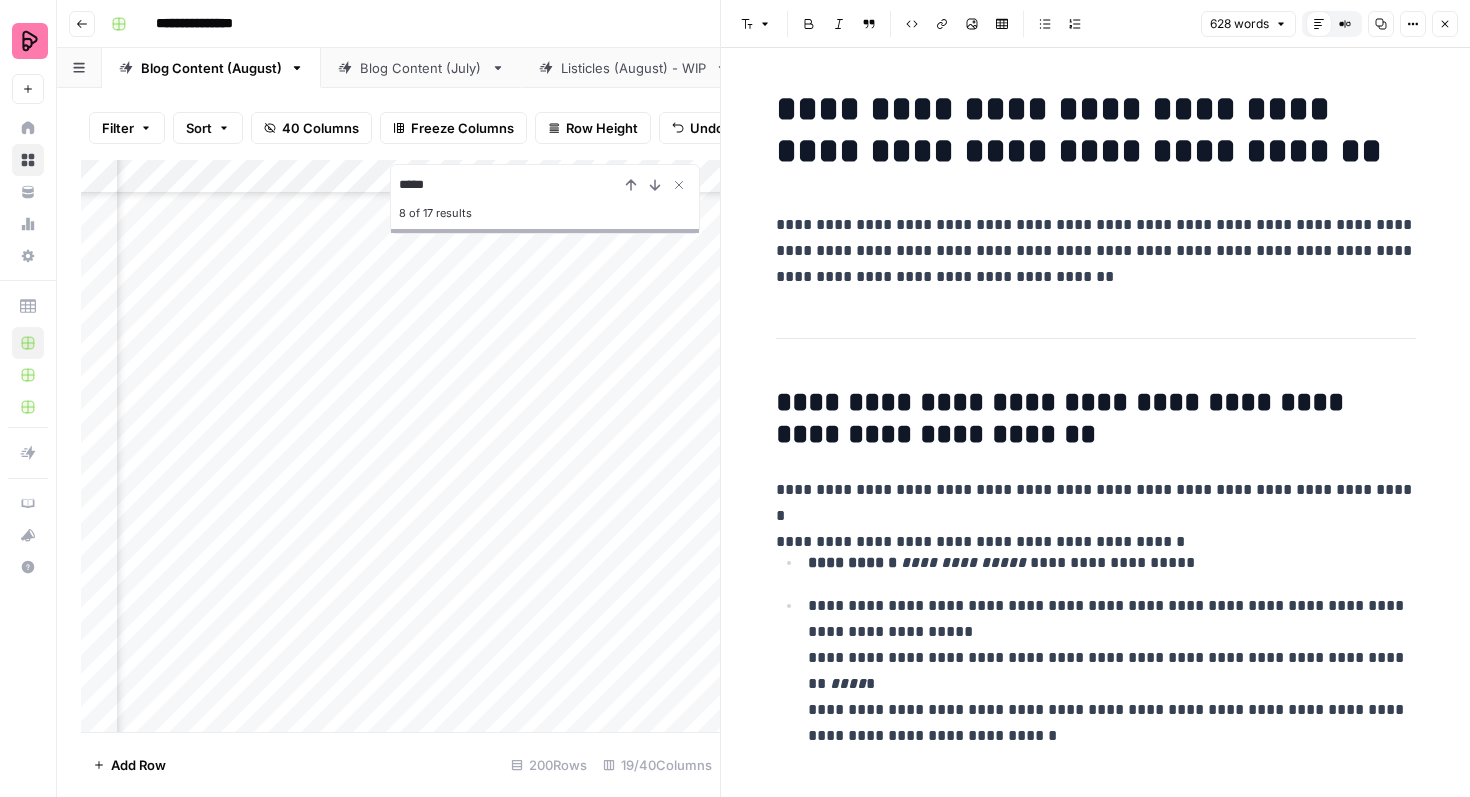 click 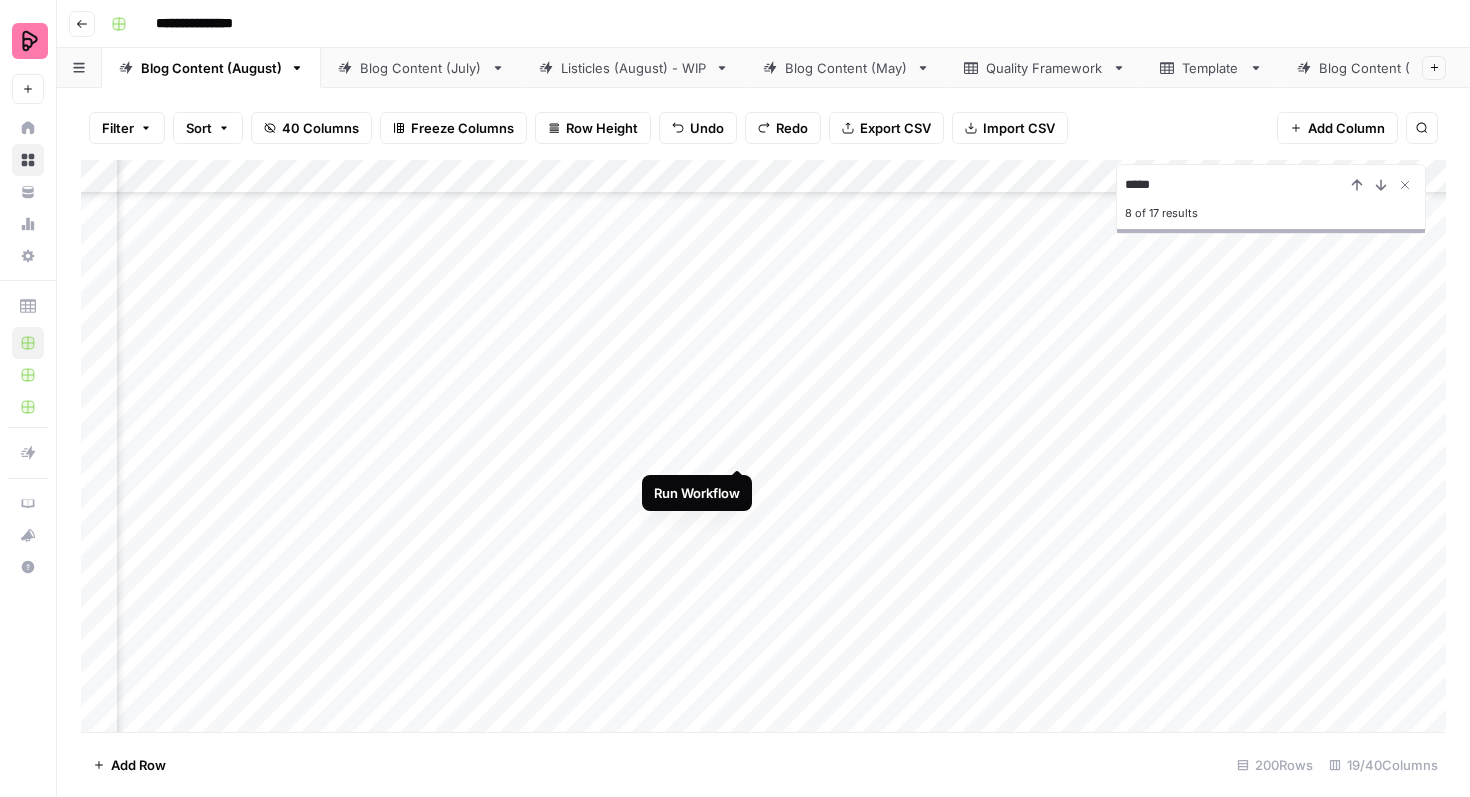 click on "Add Column" at bounding box center [763, 446] 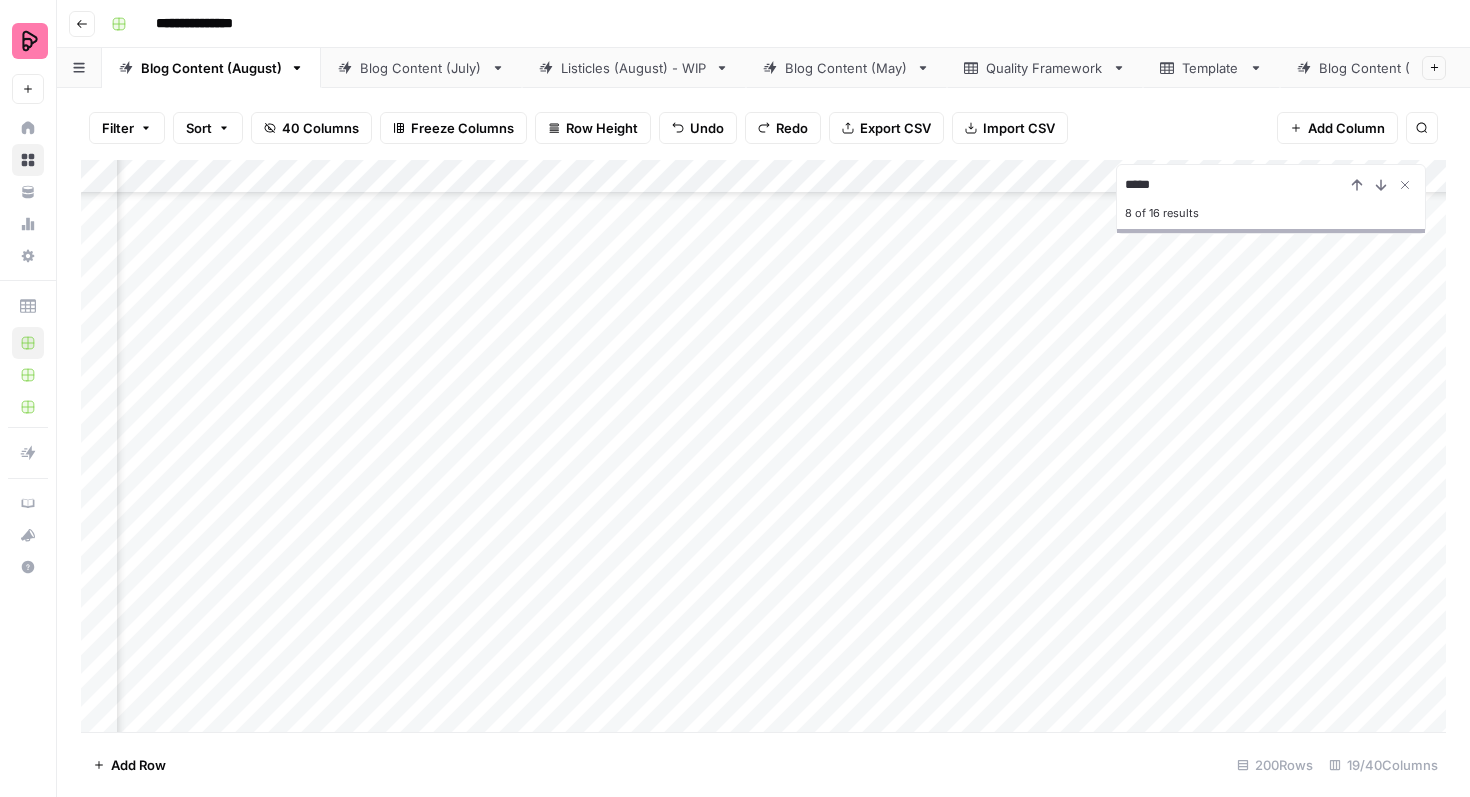 scroll, scrollTop: 1645, scrollLeft: 224, axis: both 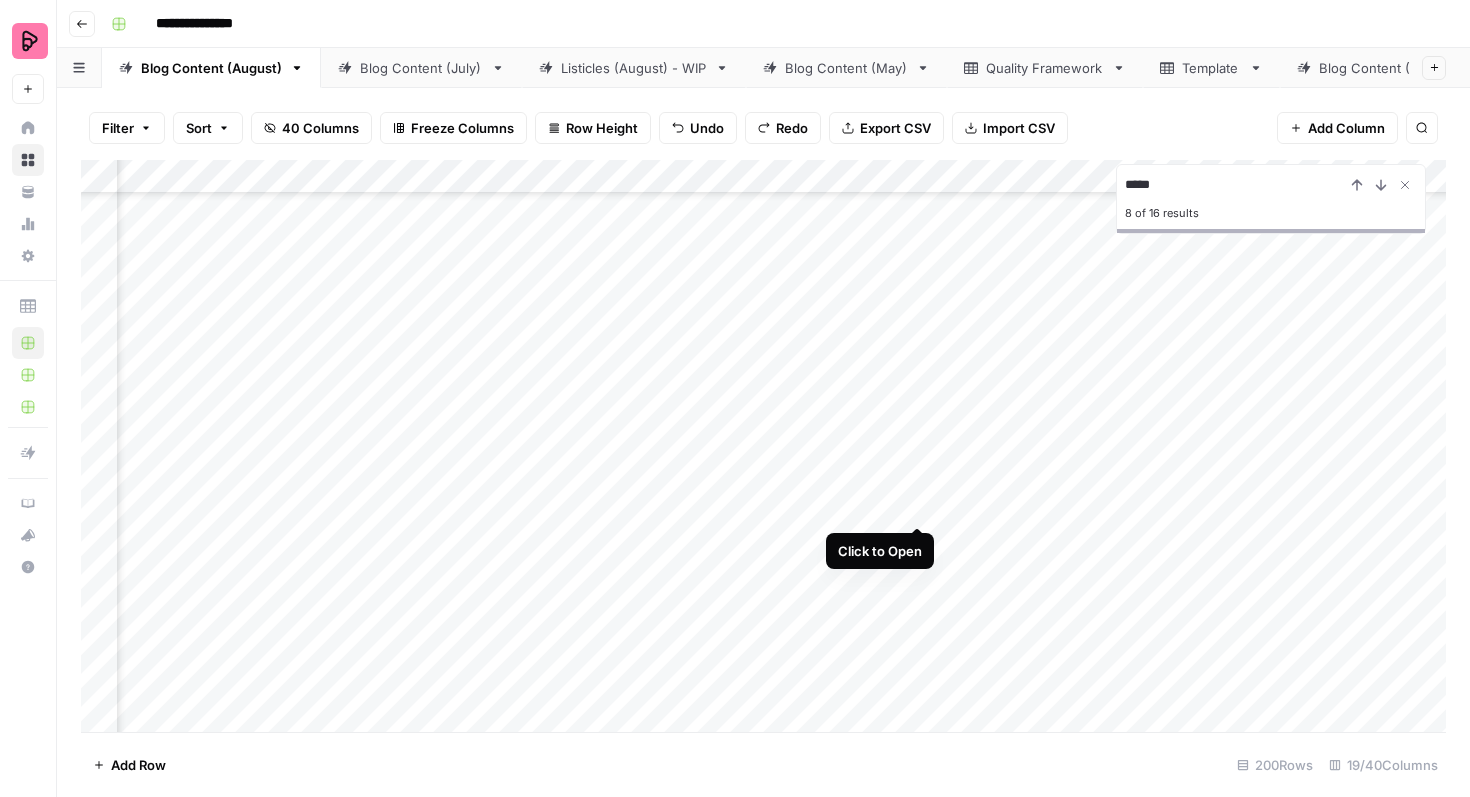 click on "Add Column" at bounding box center (763, 446) 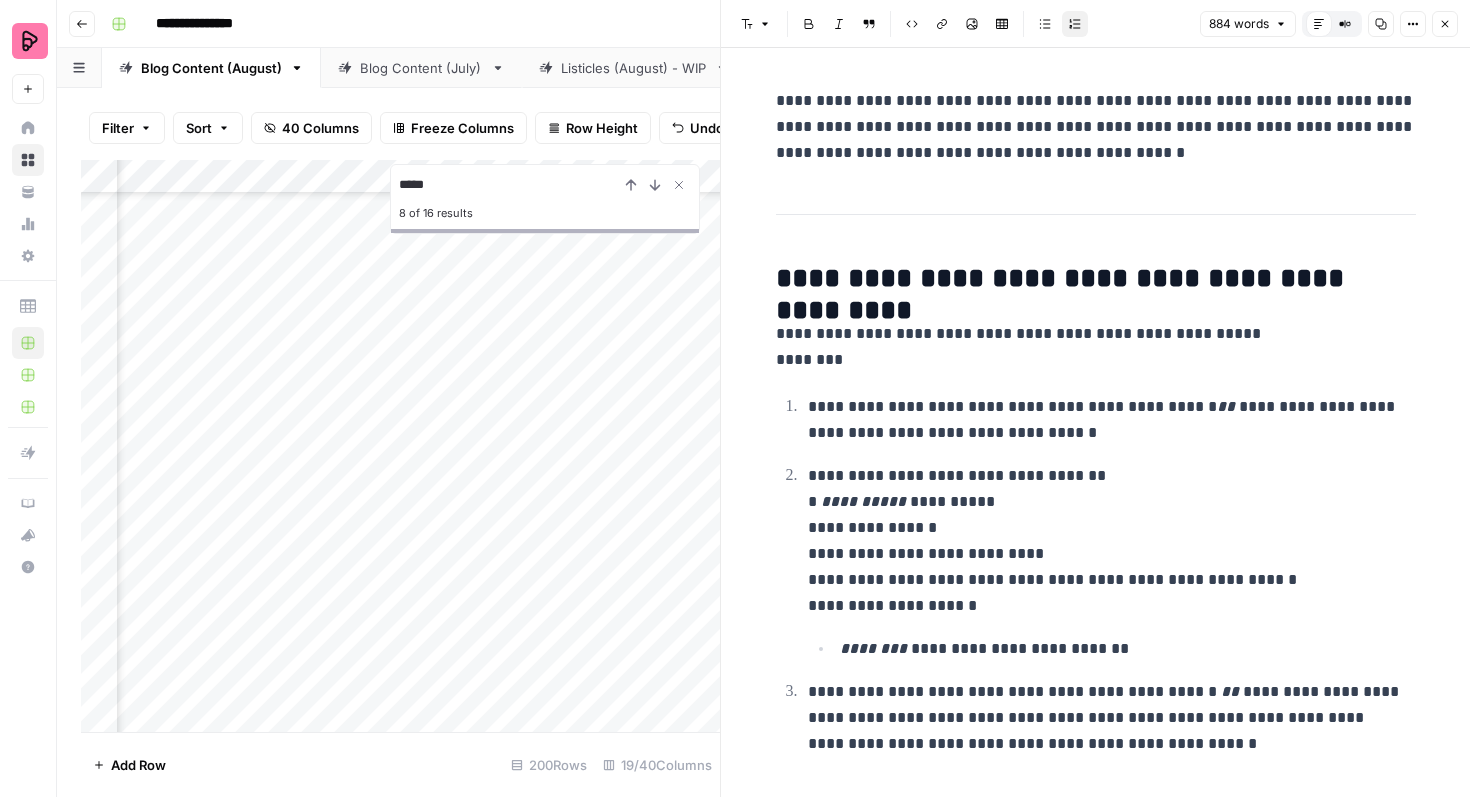 scroll, scrollTop: 139, scrollLeft: 0, axis: vertical 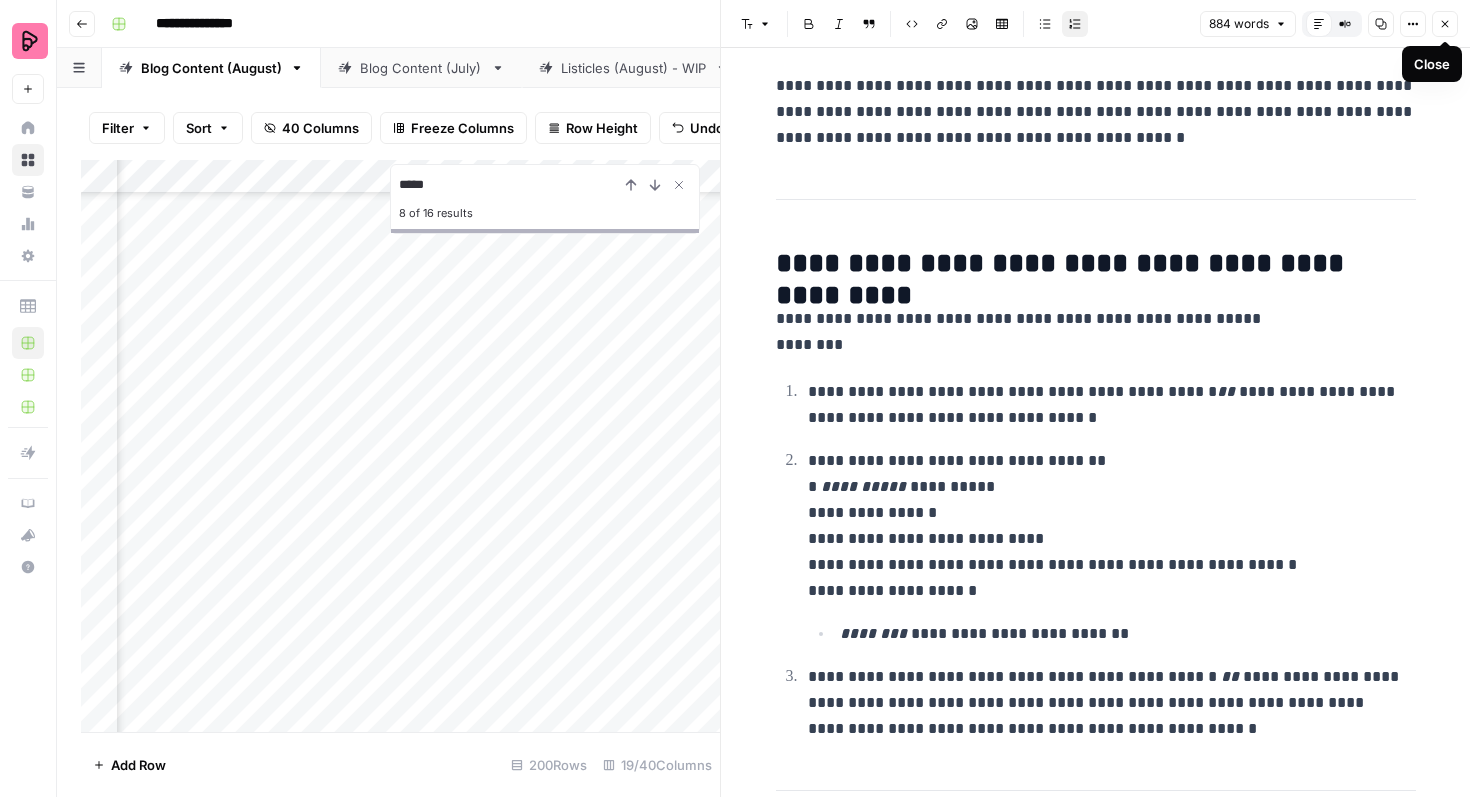 click 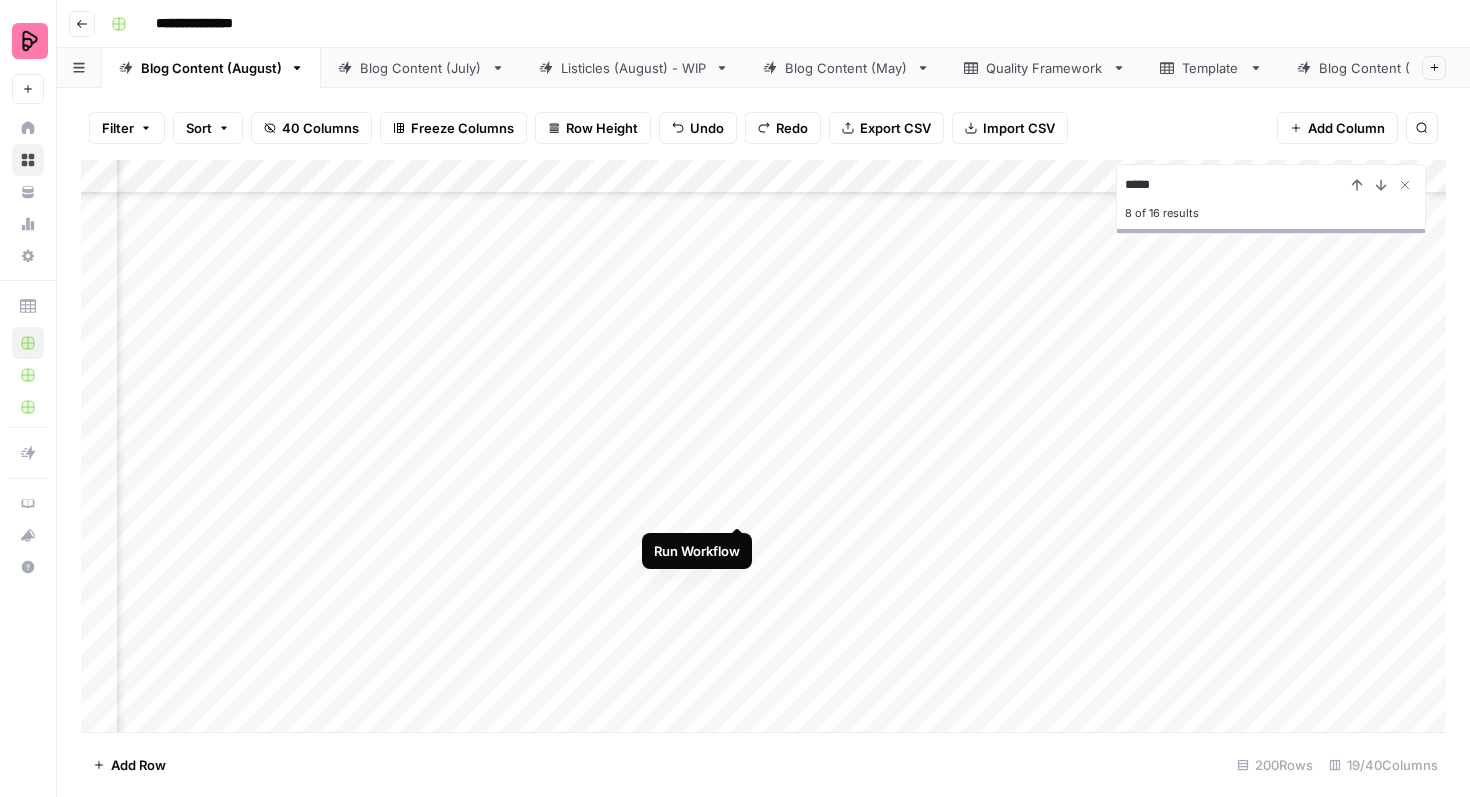 click on "Add Column" at bounding box center (763, 446) 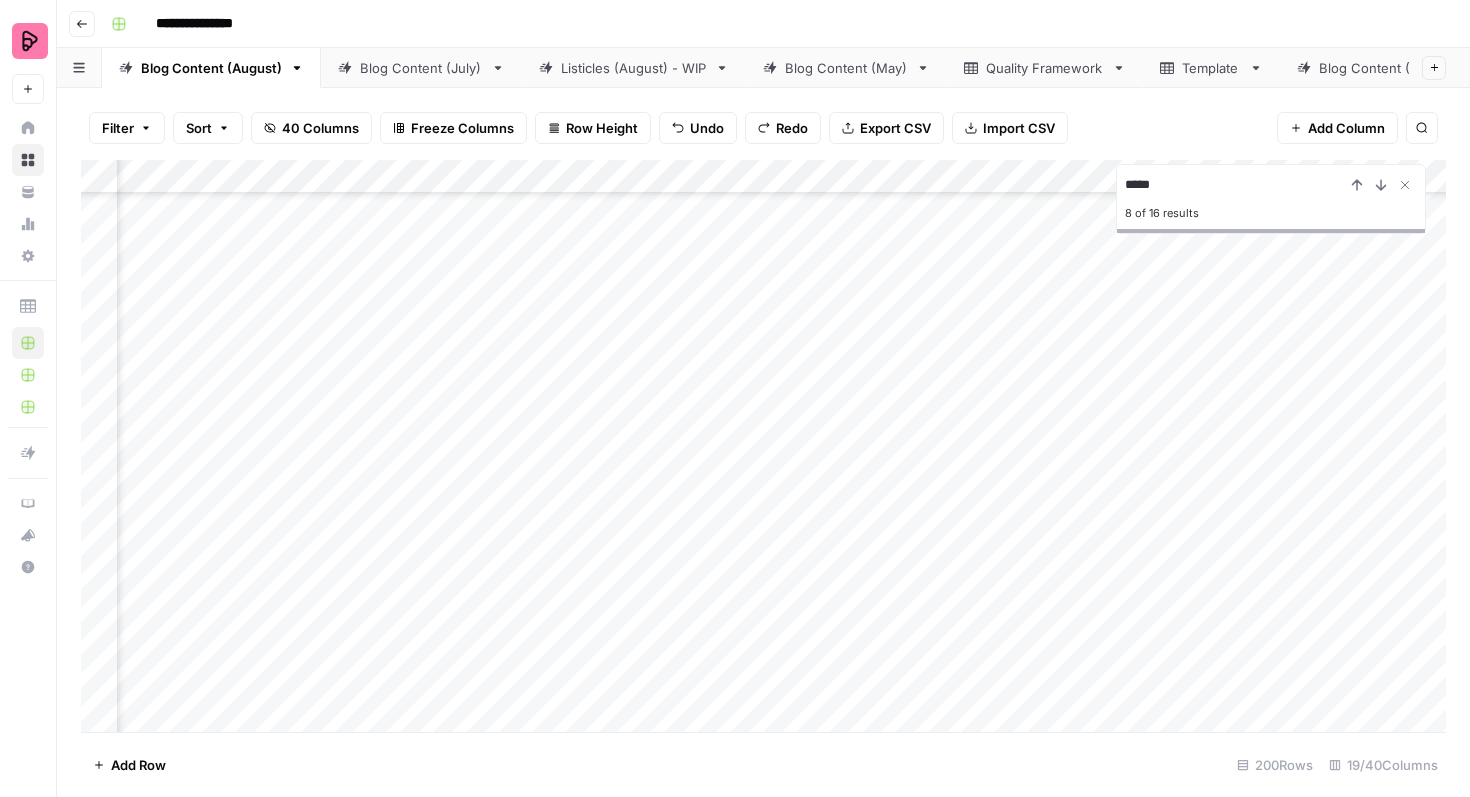scroll, scrollTop: 1954, scrollLeft: 224, axis: both 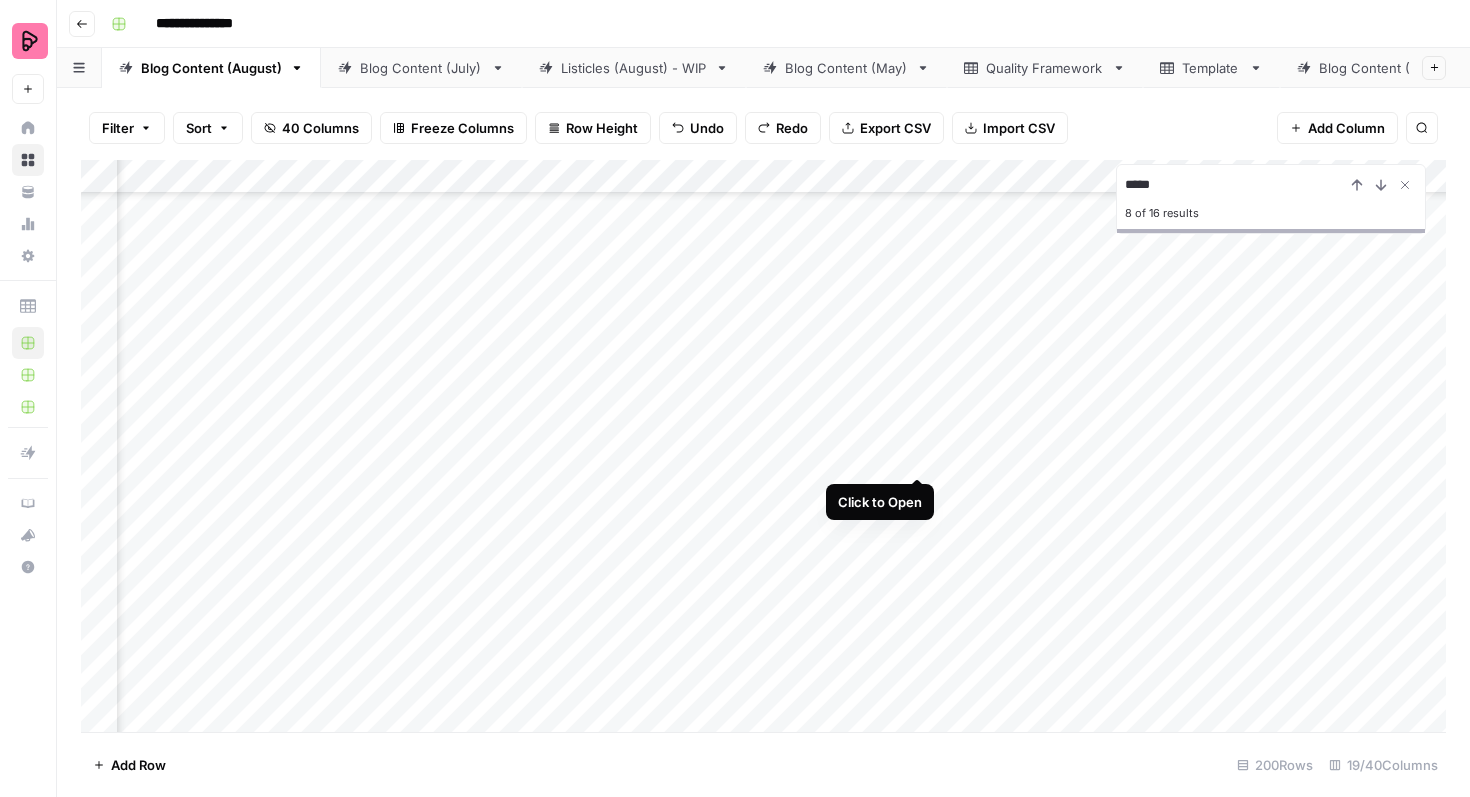 click on "Add Column" at bounding box center (763, 446) 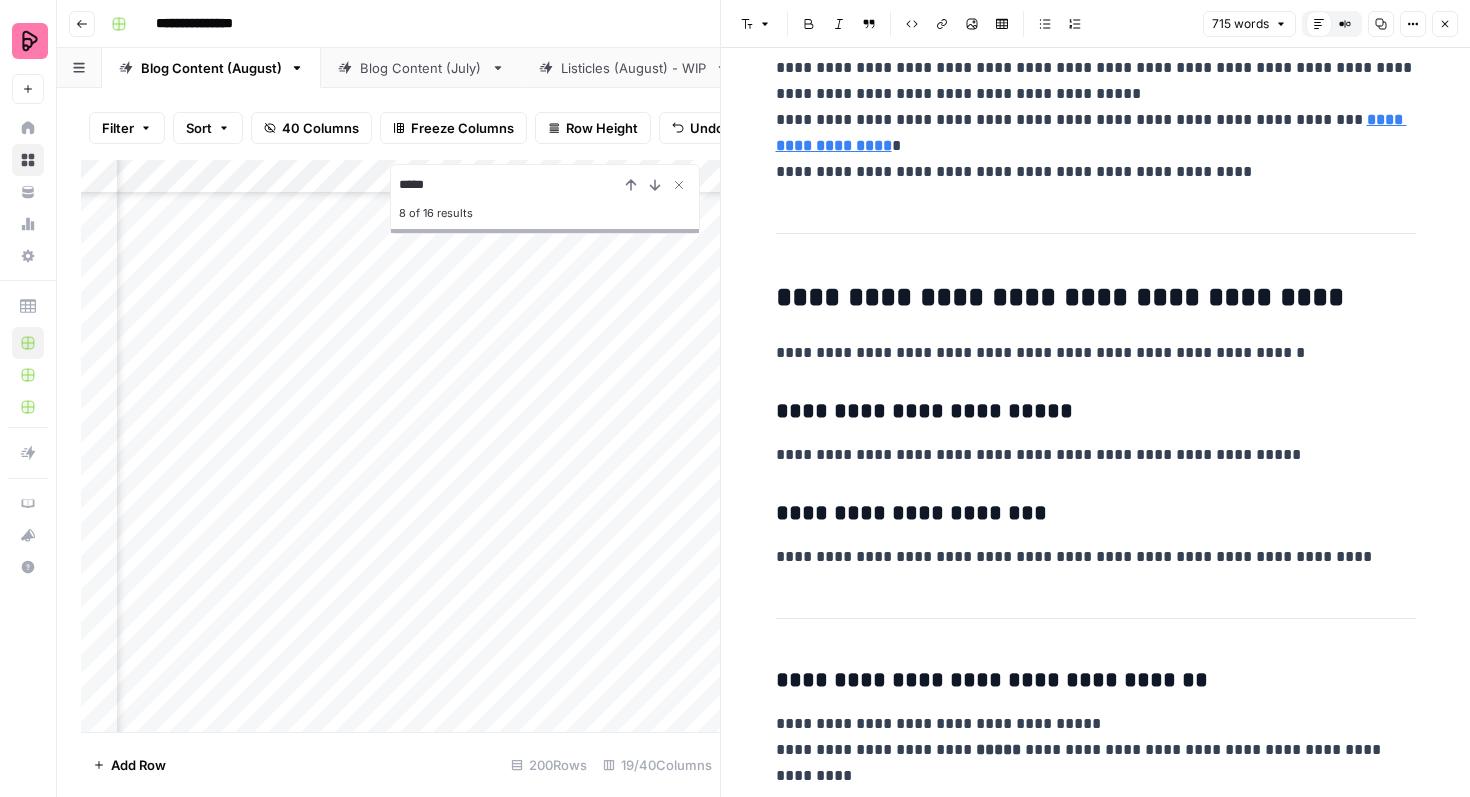 scroll, scrollTop: 4070, scrollLeft: 0, axis: vertical 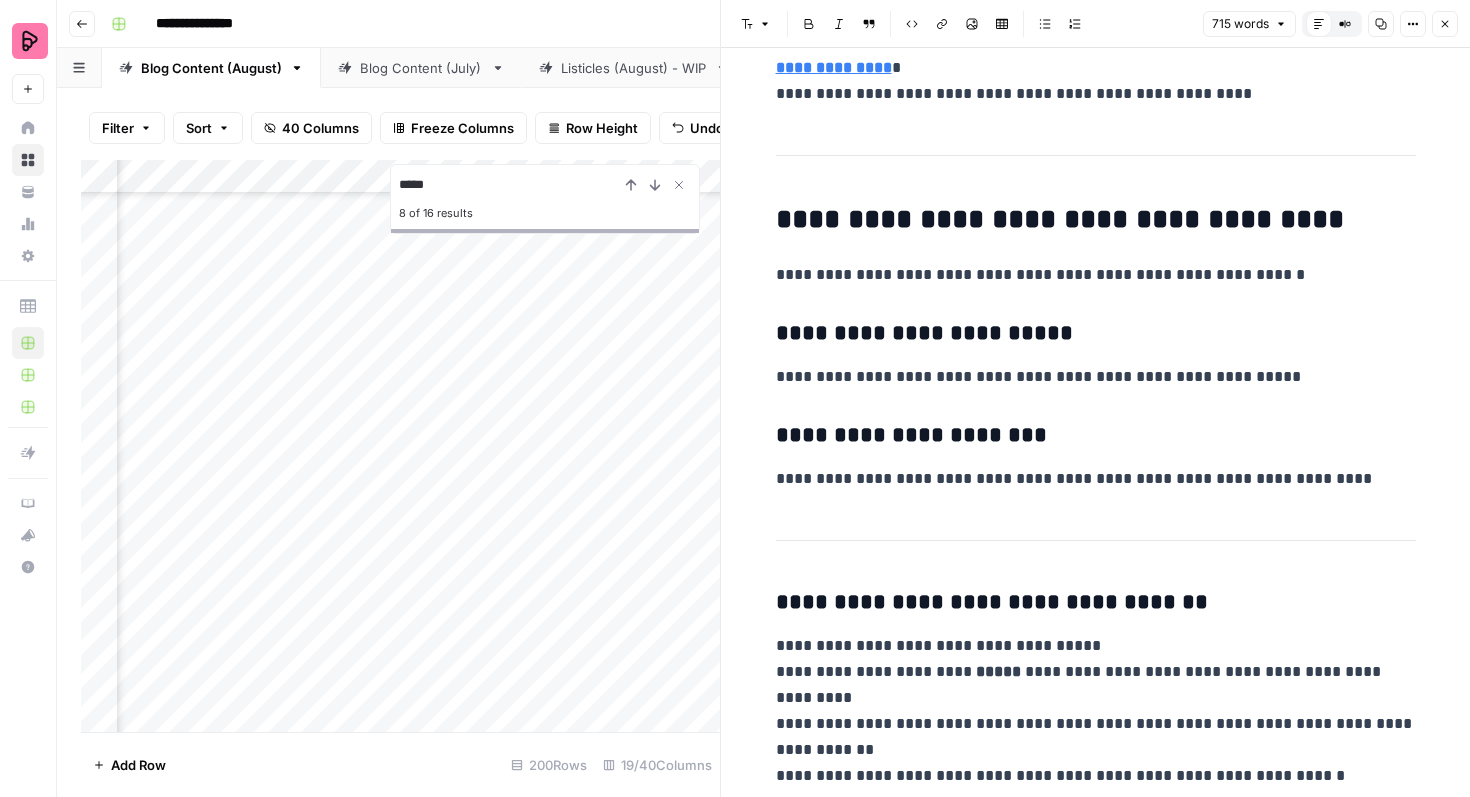 click 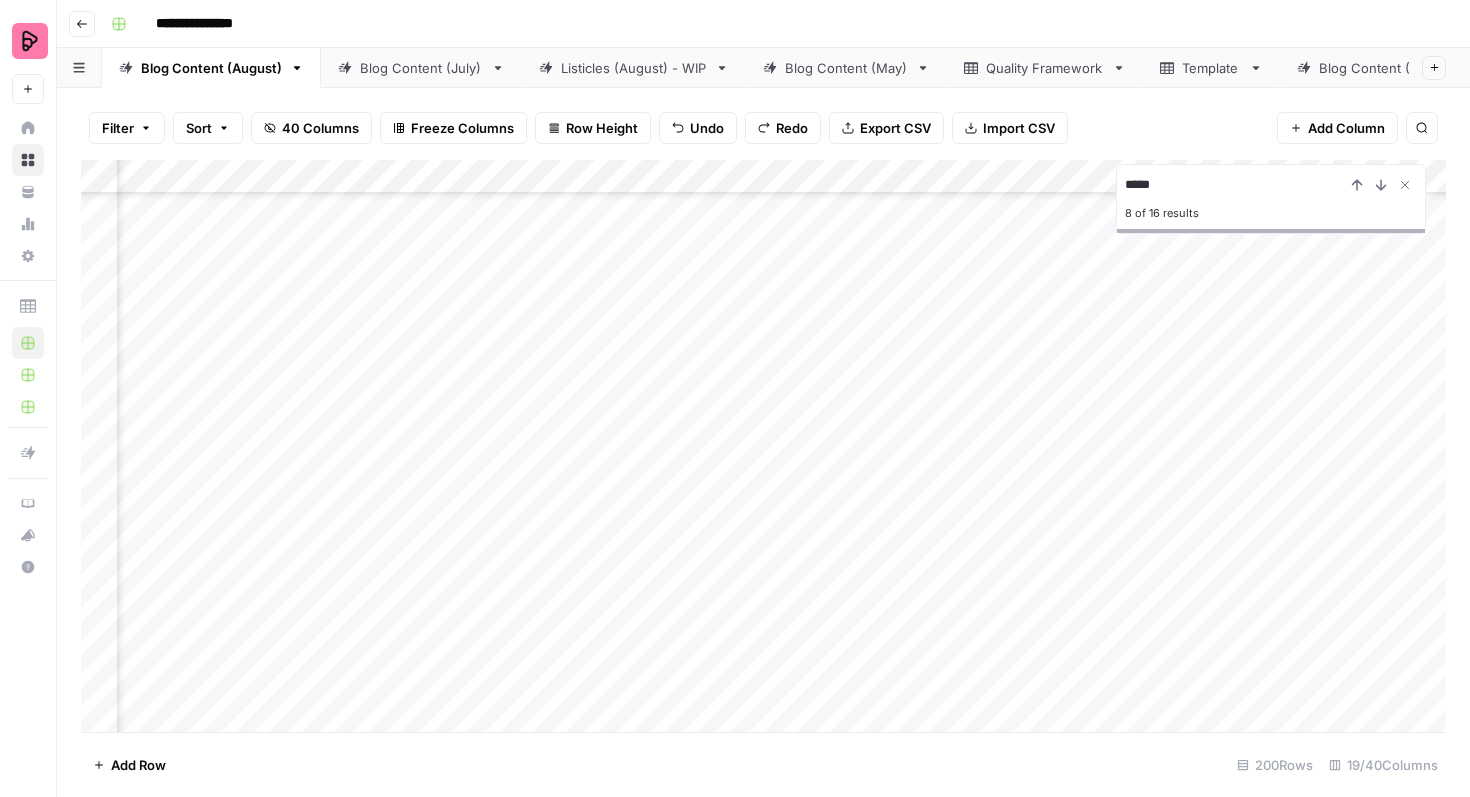 scroll, scrollTop: 1830, scrollLeft: 224, axis: both 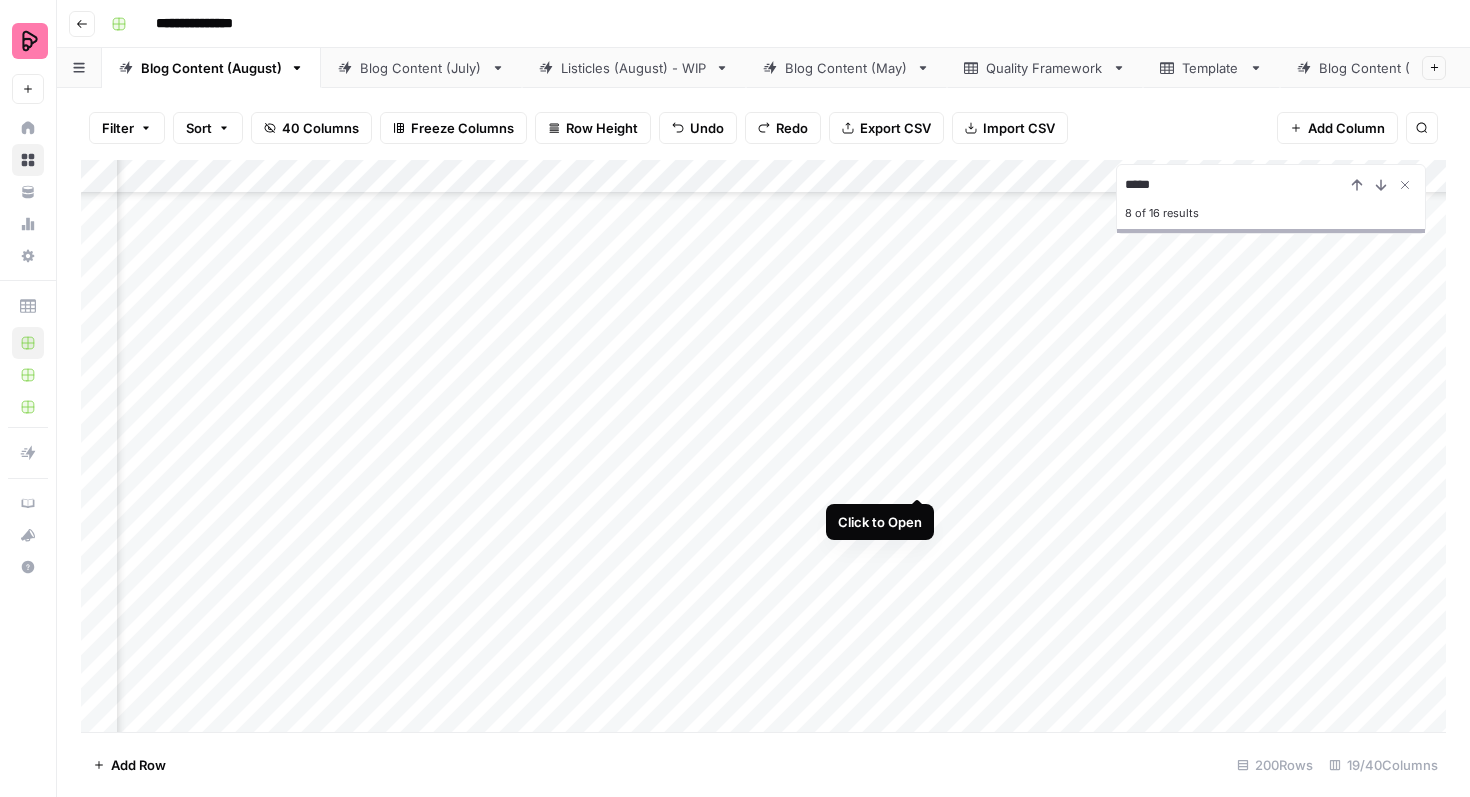 click on "Add Column" at bounding box center (763, 446) 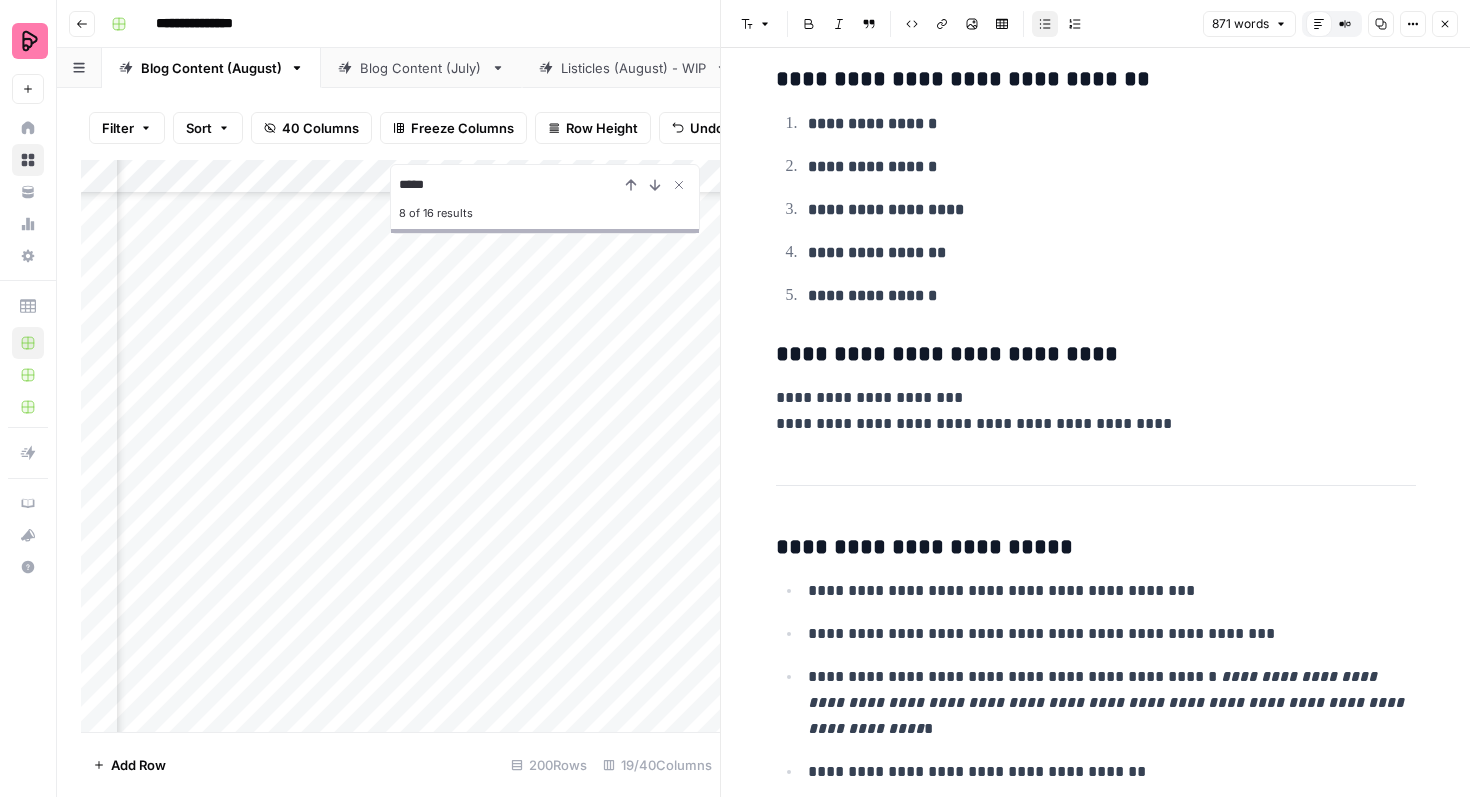 scroll, scrollTop: 5739, scrollLeft: 0, axis: vertical 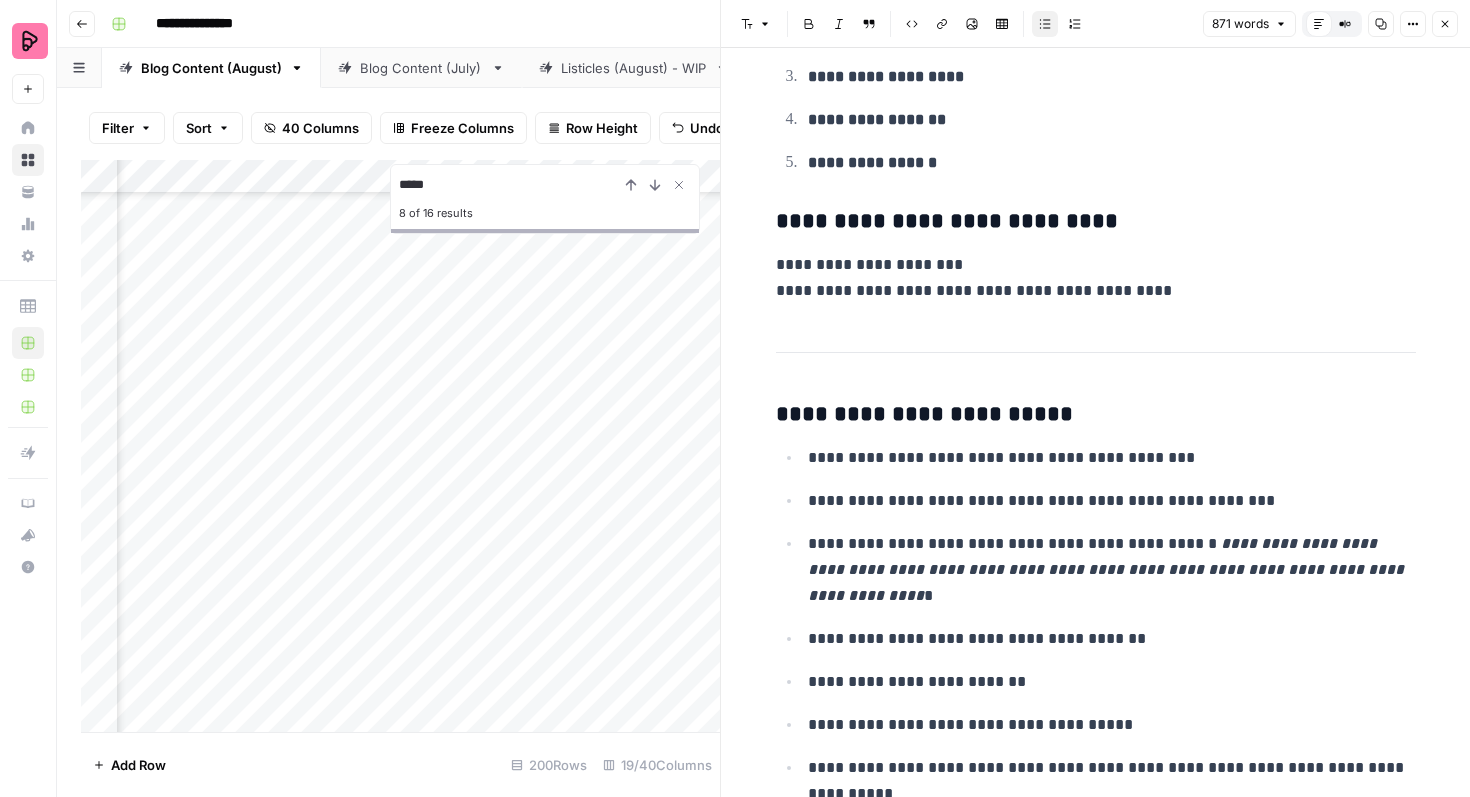 click on "Close" at bounding box center (1445, 24) 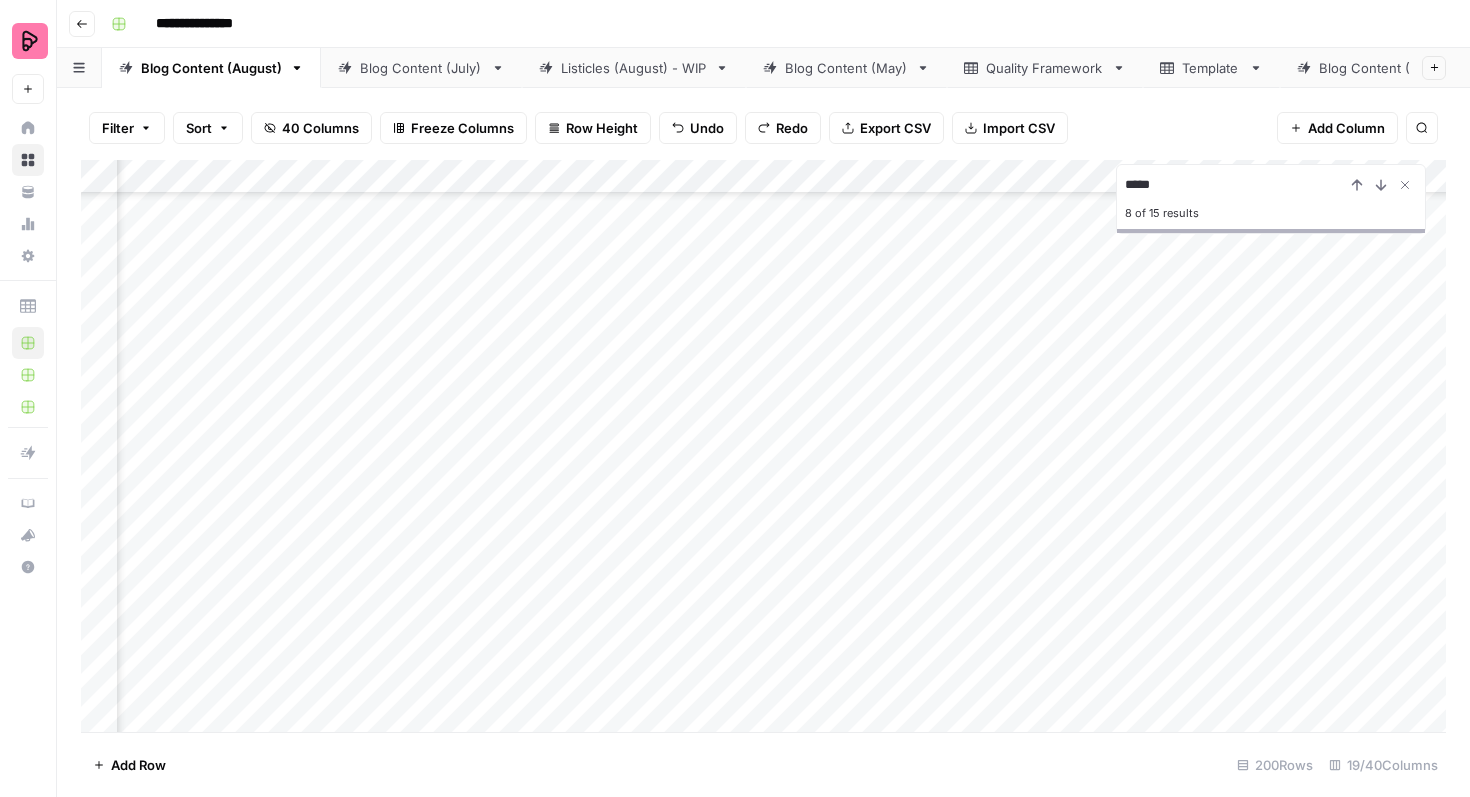 scroll, scrollTop: 2142, scrollLeft: 224, axis: both 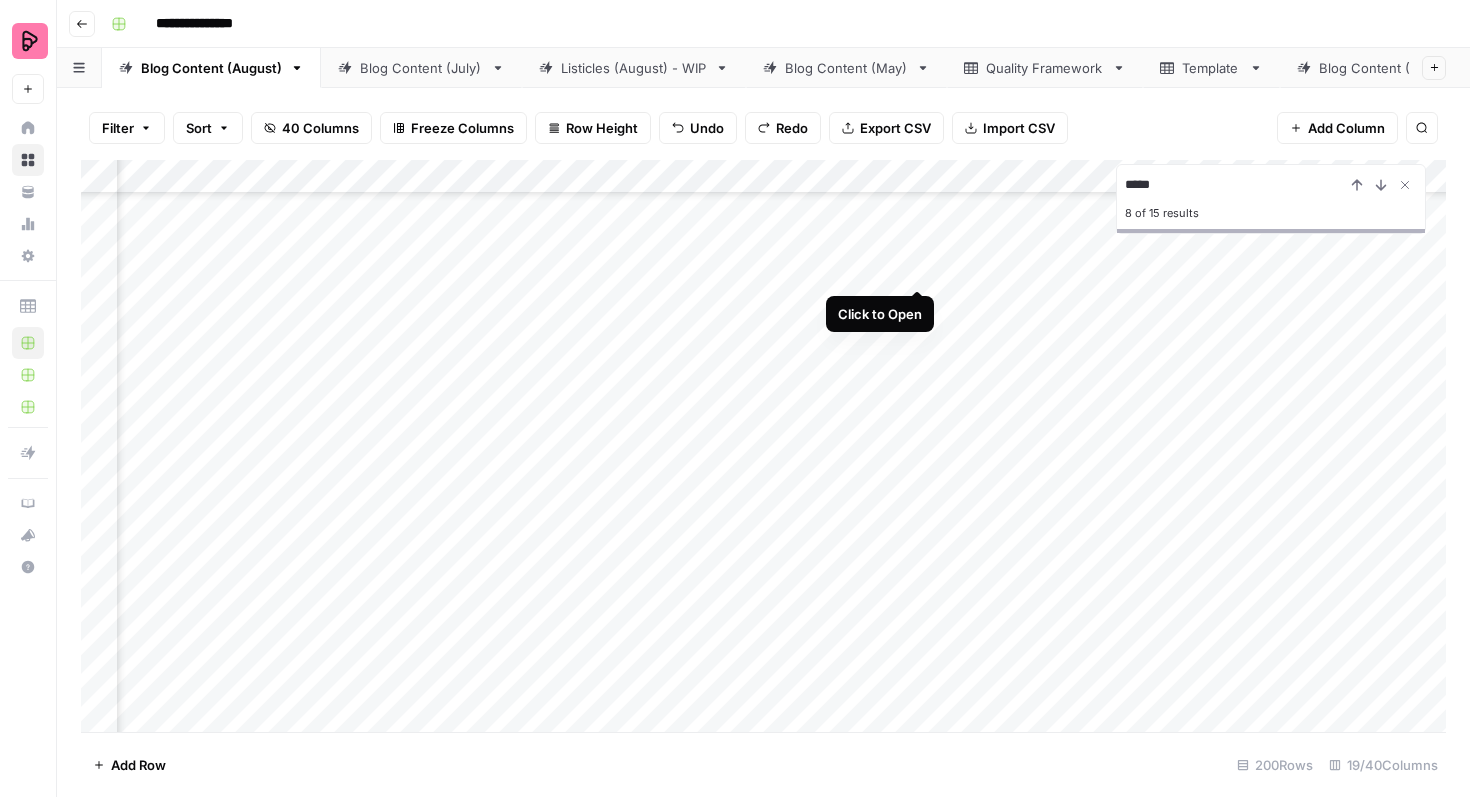 click on "Add Column" at bounding box center [763, 446] 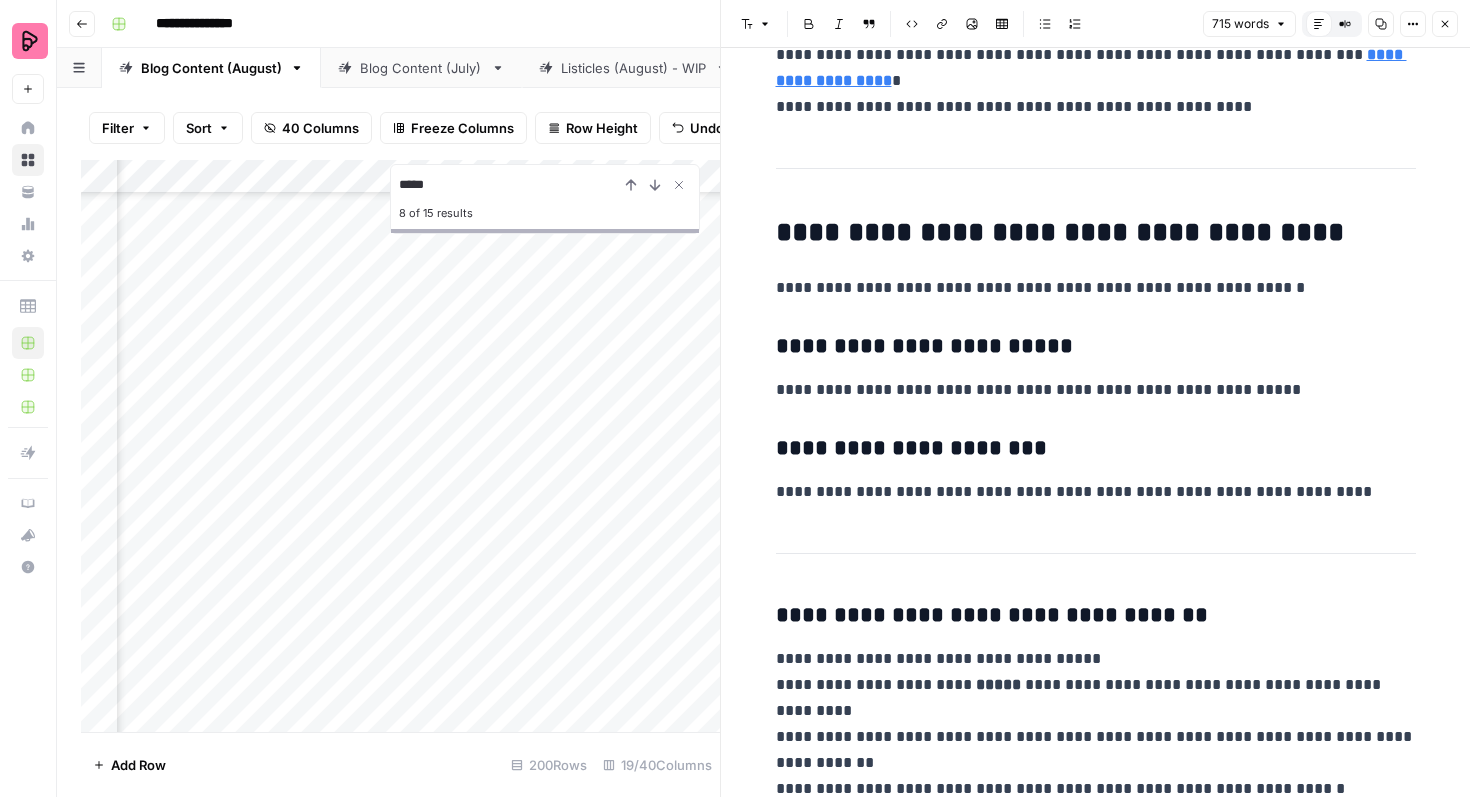 scroll, scrollTop: 4070, scrollLeft: 0, axis: vertical 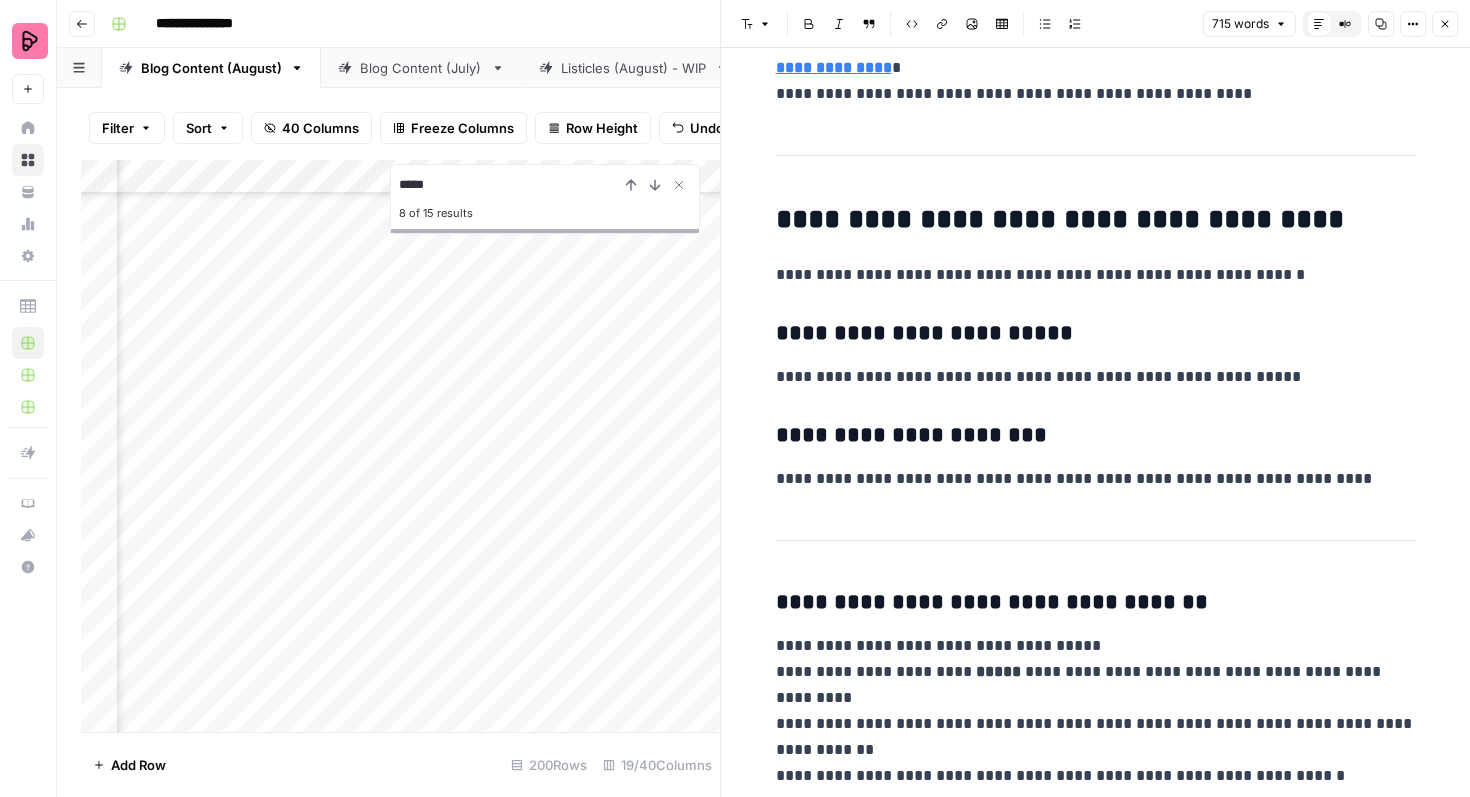 click on "Close" at bounding box center [1445, 24] 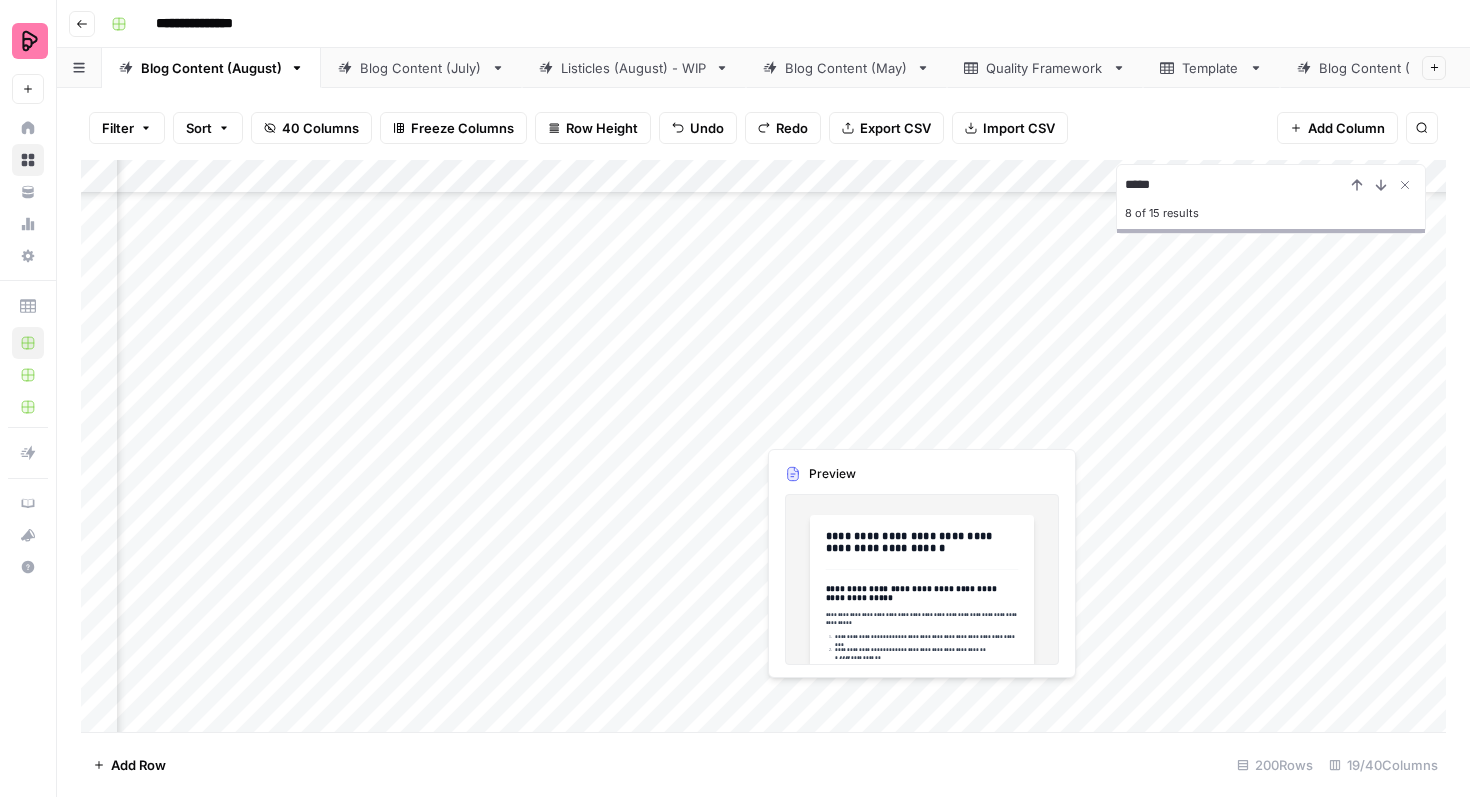 scroll, scrollTop: 2289, scrollLeft: 224, axis: both 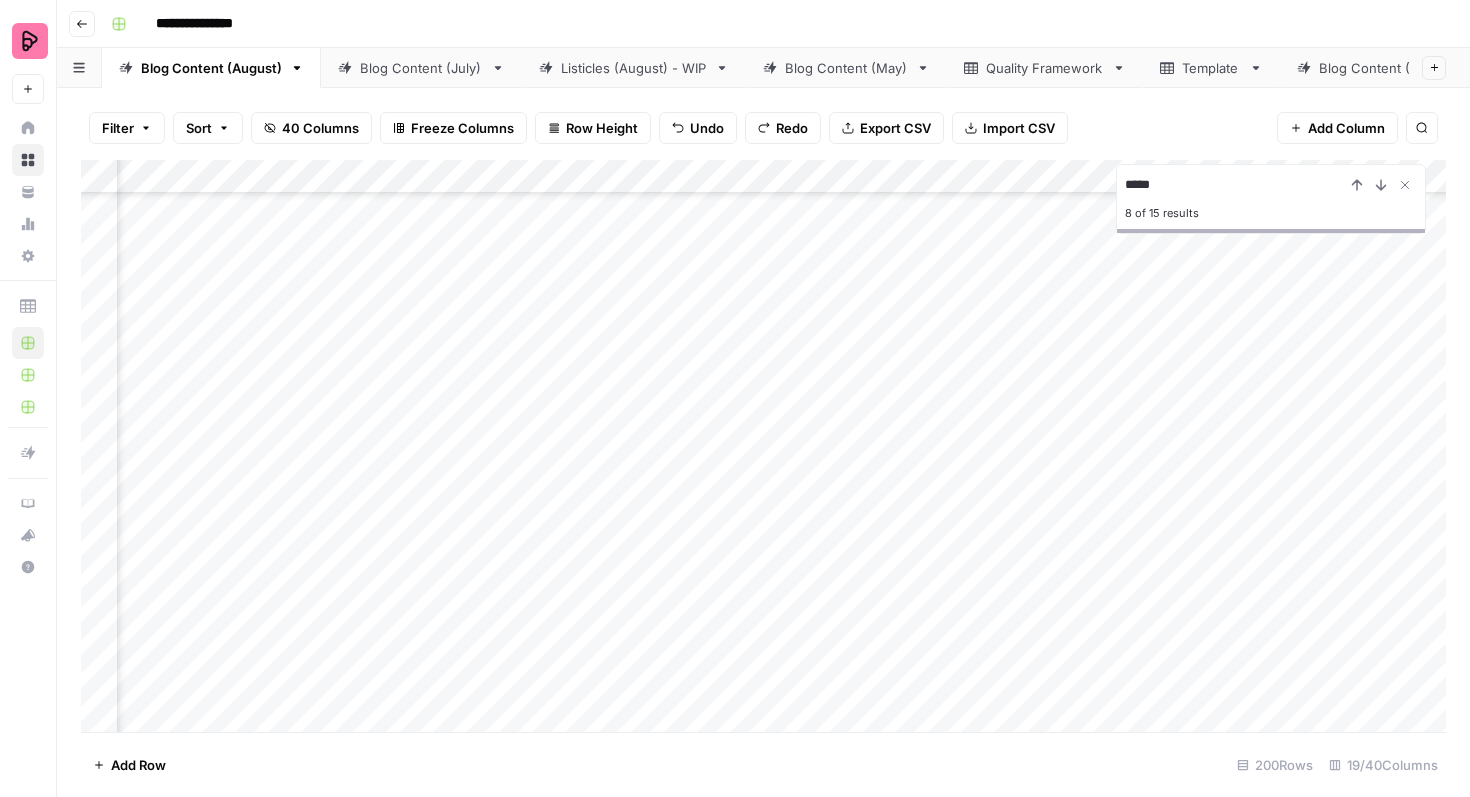 click on "Add Column" at bounding box center (763, 446) 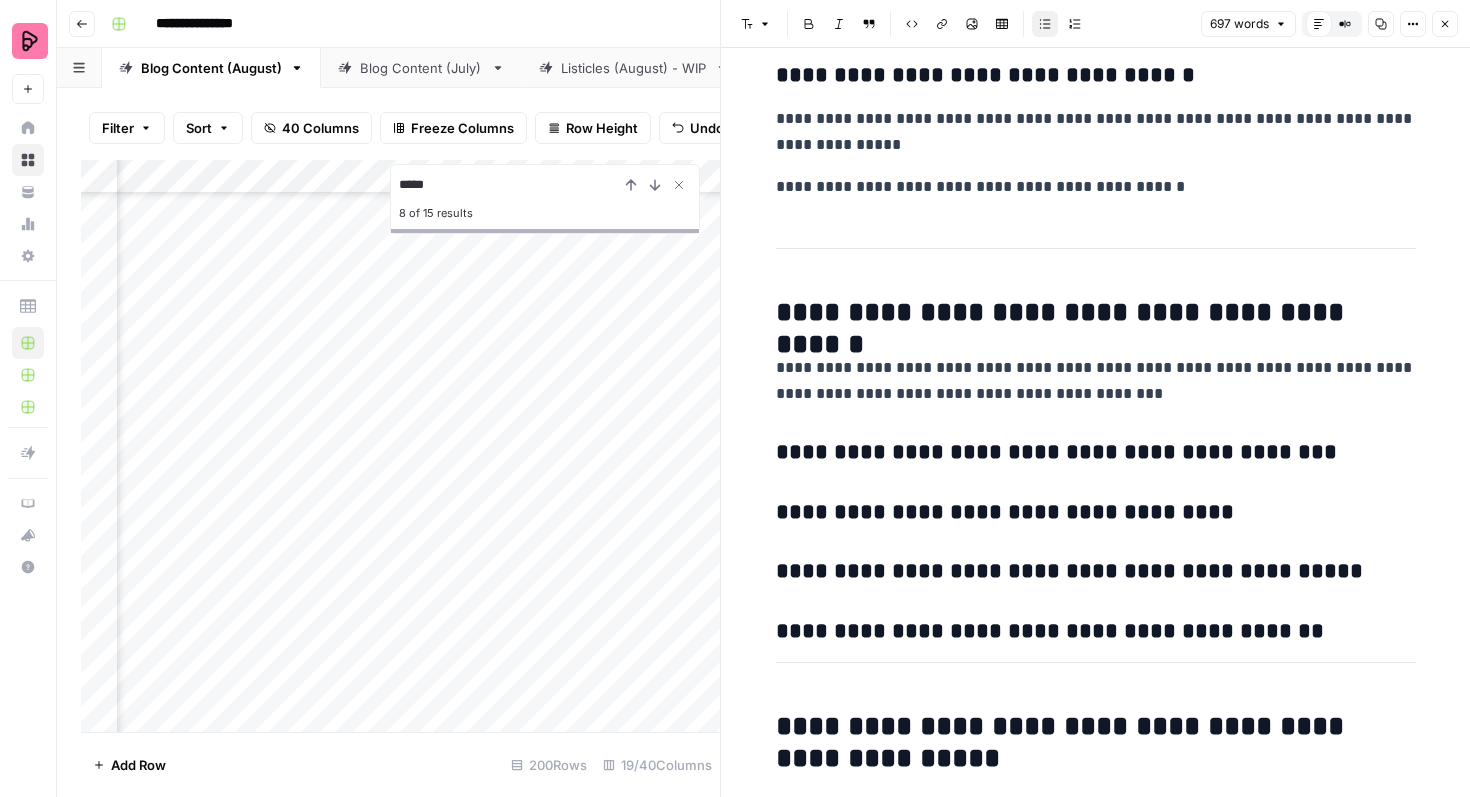 scroll, scrollTop: 3193, scrollLeft: 0, axis: vertical 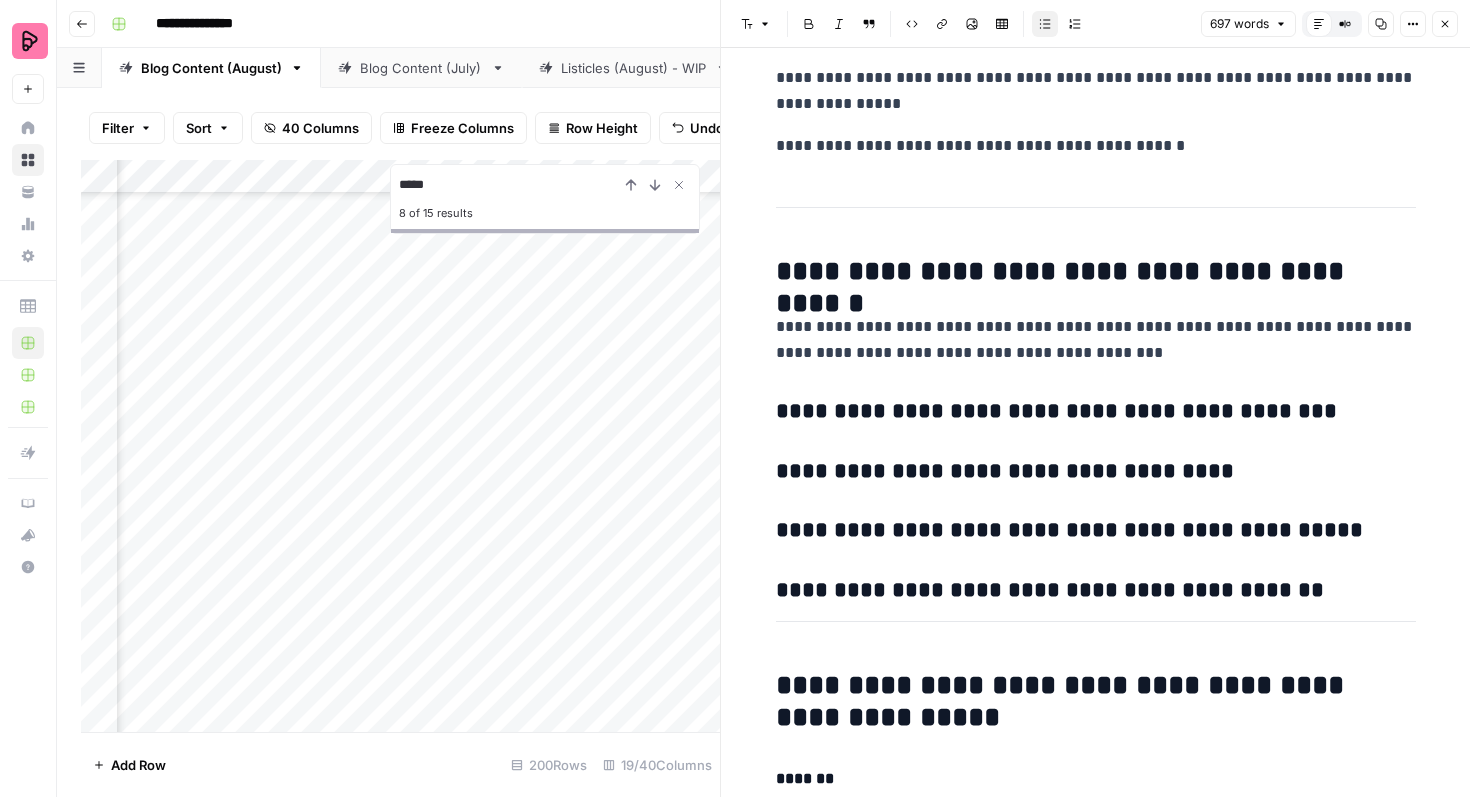 click on "Close" at bounding box center (1445, 24) 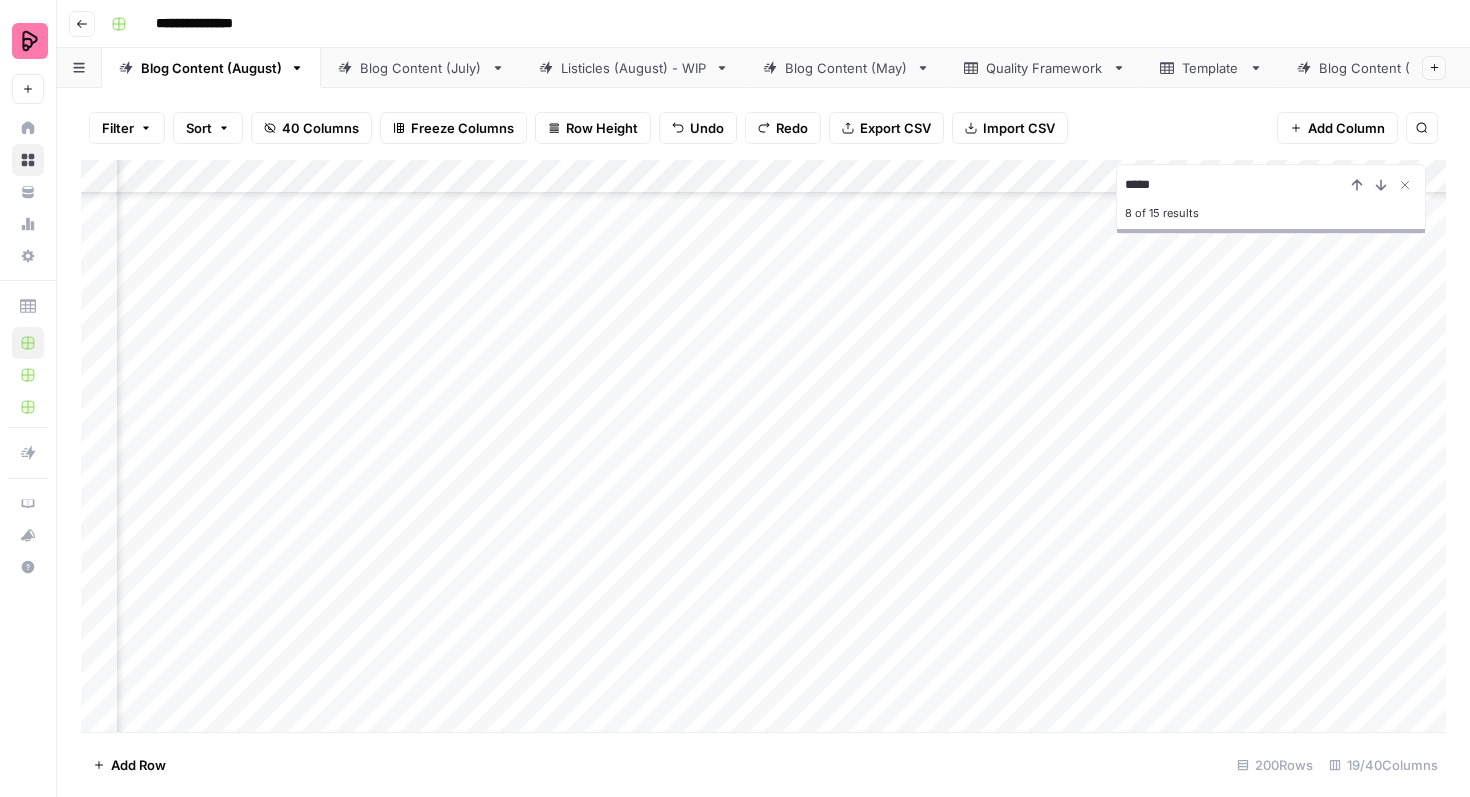 click on "Add Column" at bounding box center [763, 446] 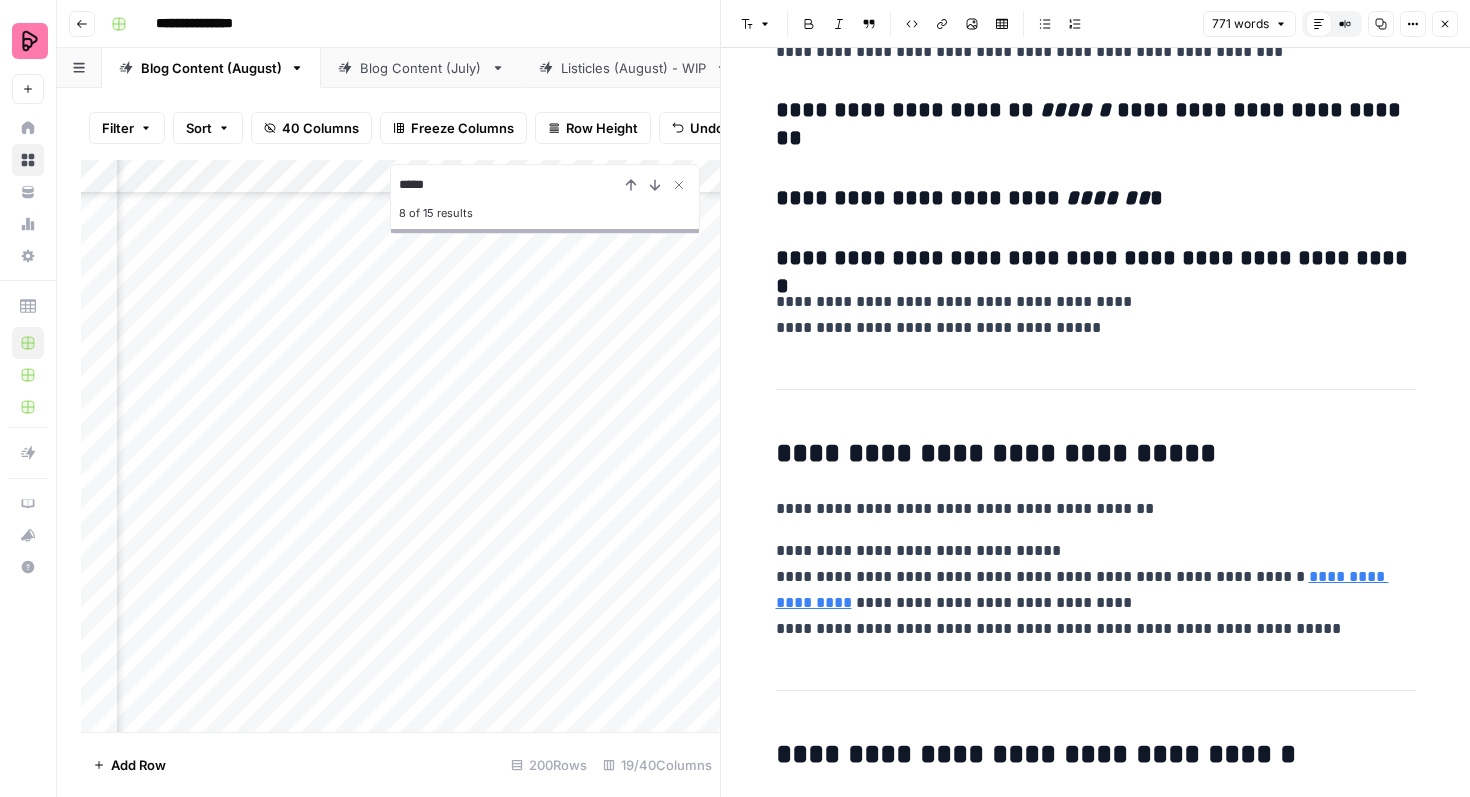 scroll, scrollTop: 3542, scrollLeft: 0, axis: vertical 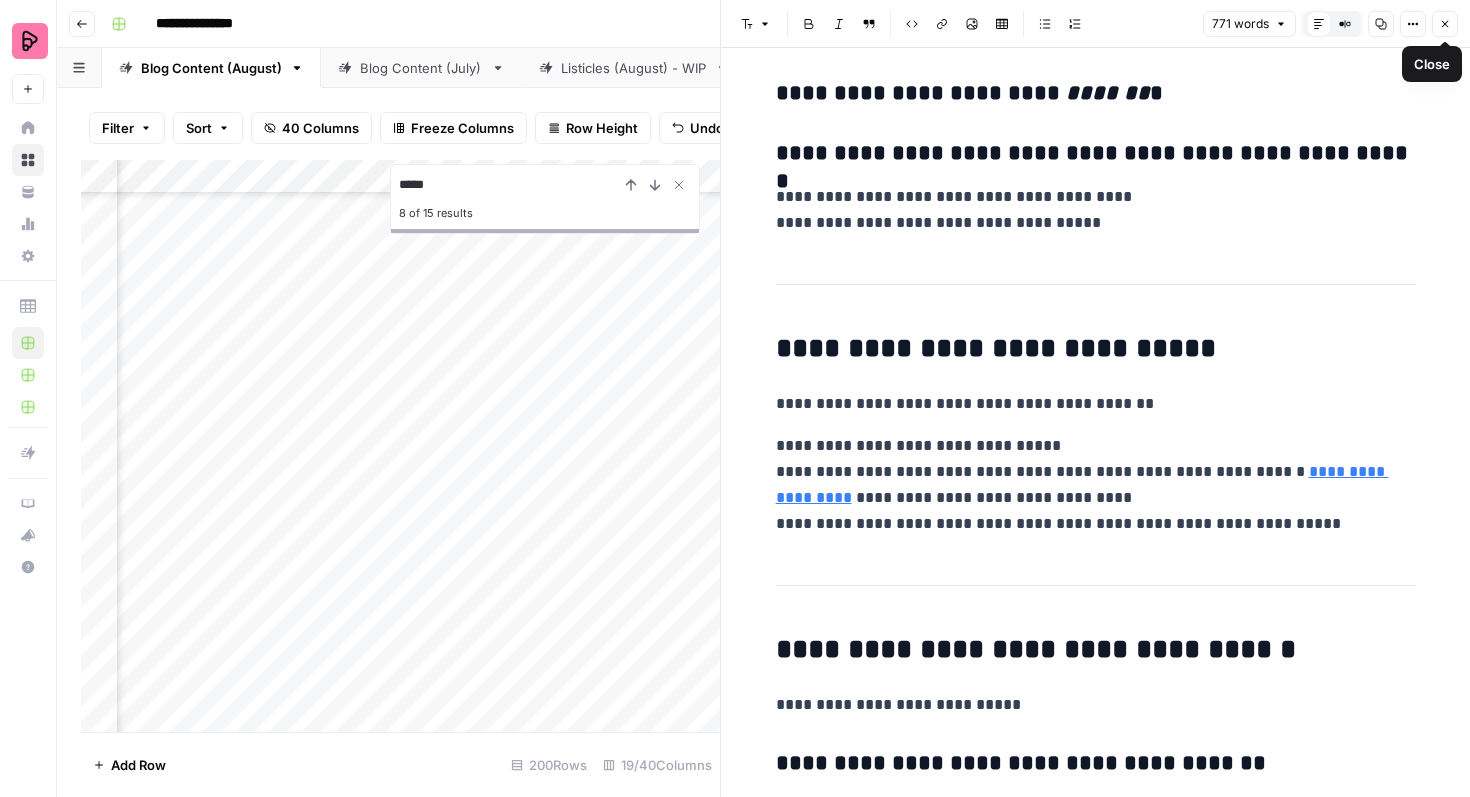 click 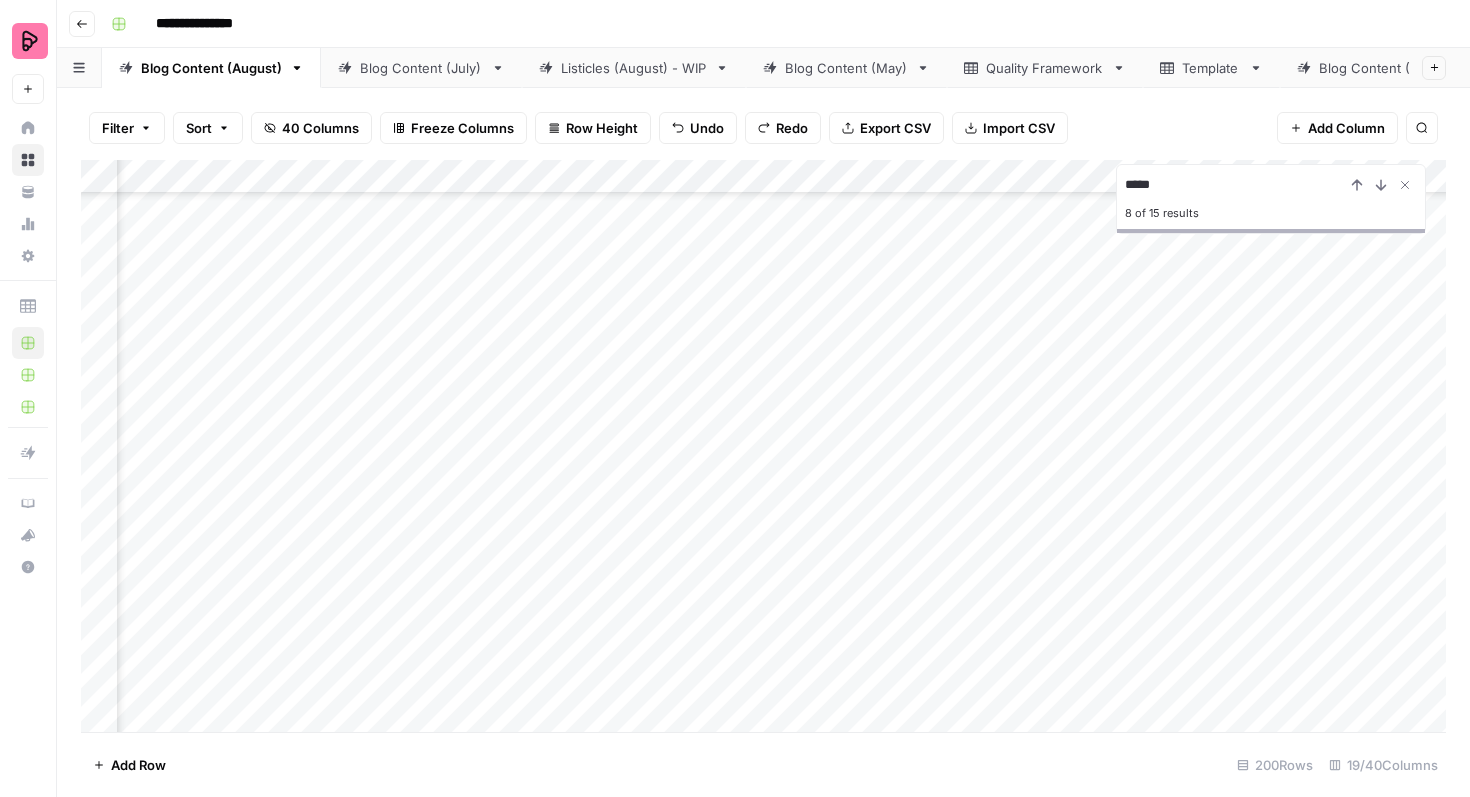 scroll, scrollTop: 2711, scrollLeft: 224, axis: both 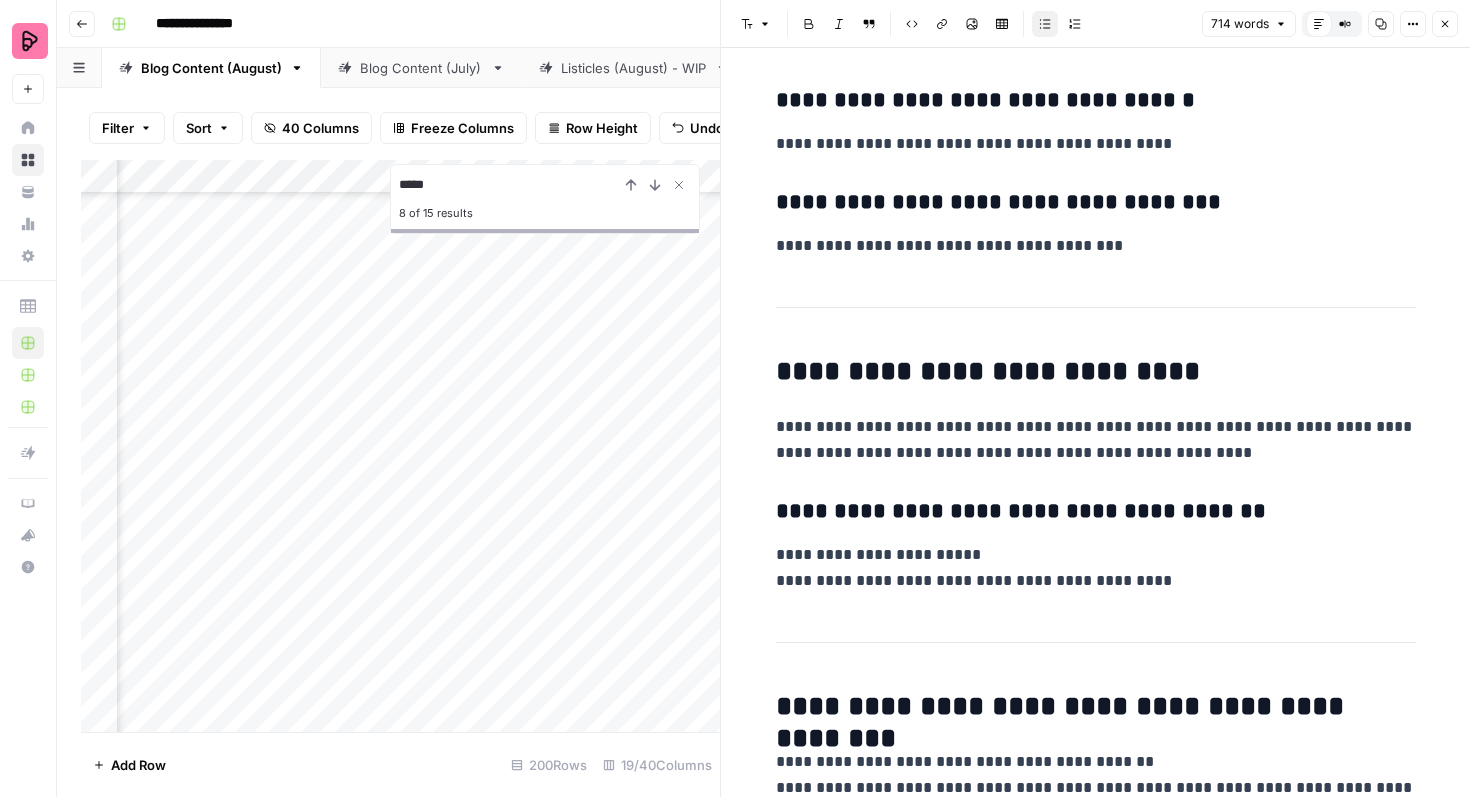 click on "Close" at bounding box center (1445, 24) 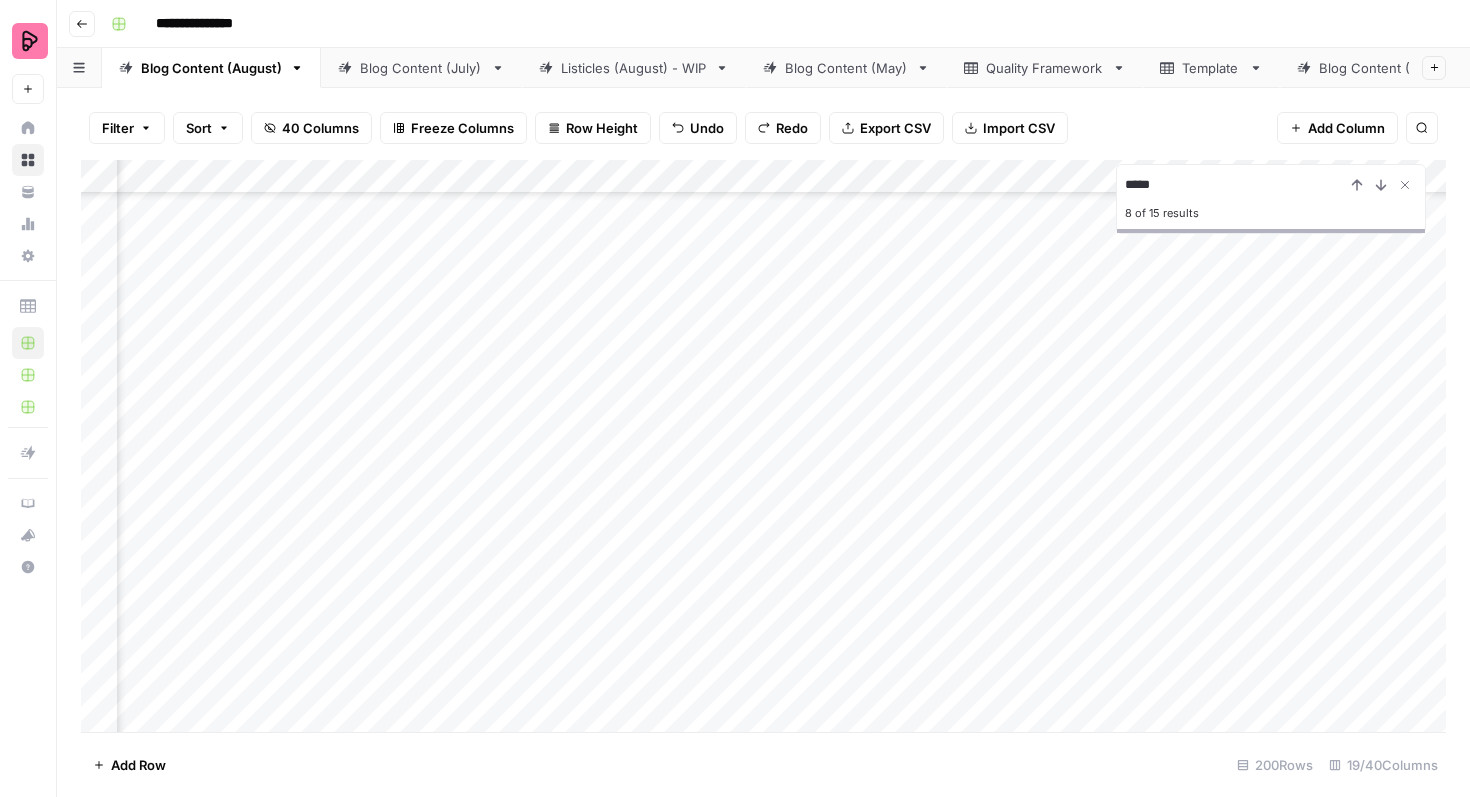 click on "Add Column" at bounding box center (763, 446) 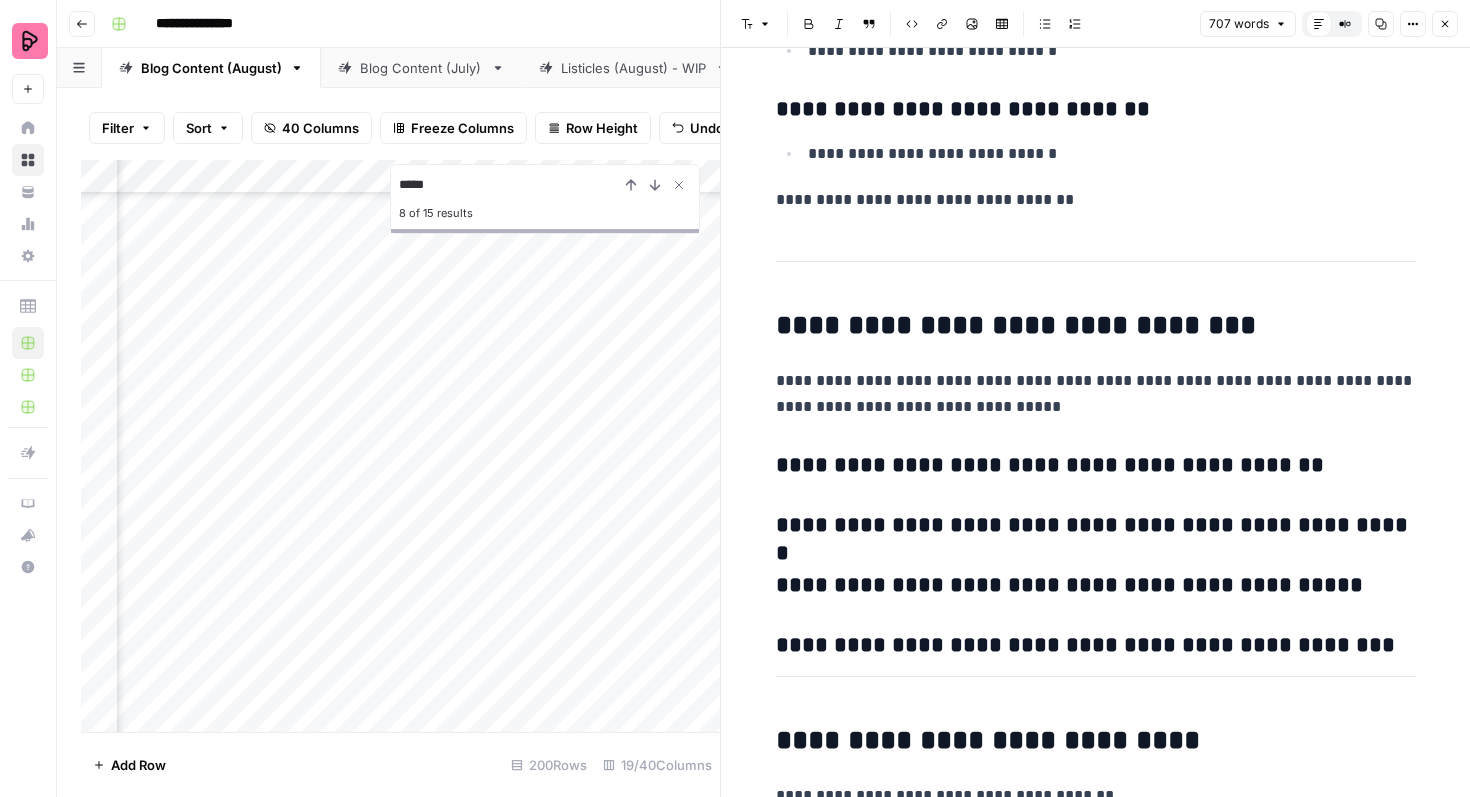 scroll, scrollTop: 3613, scrollLeft: 0, axis: vertical 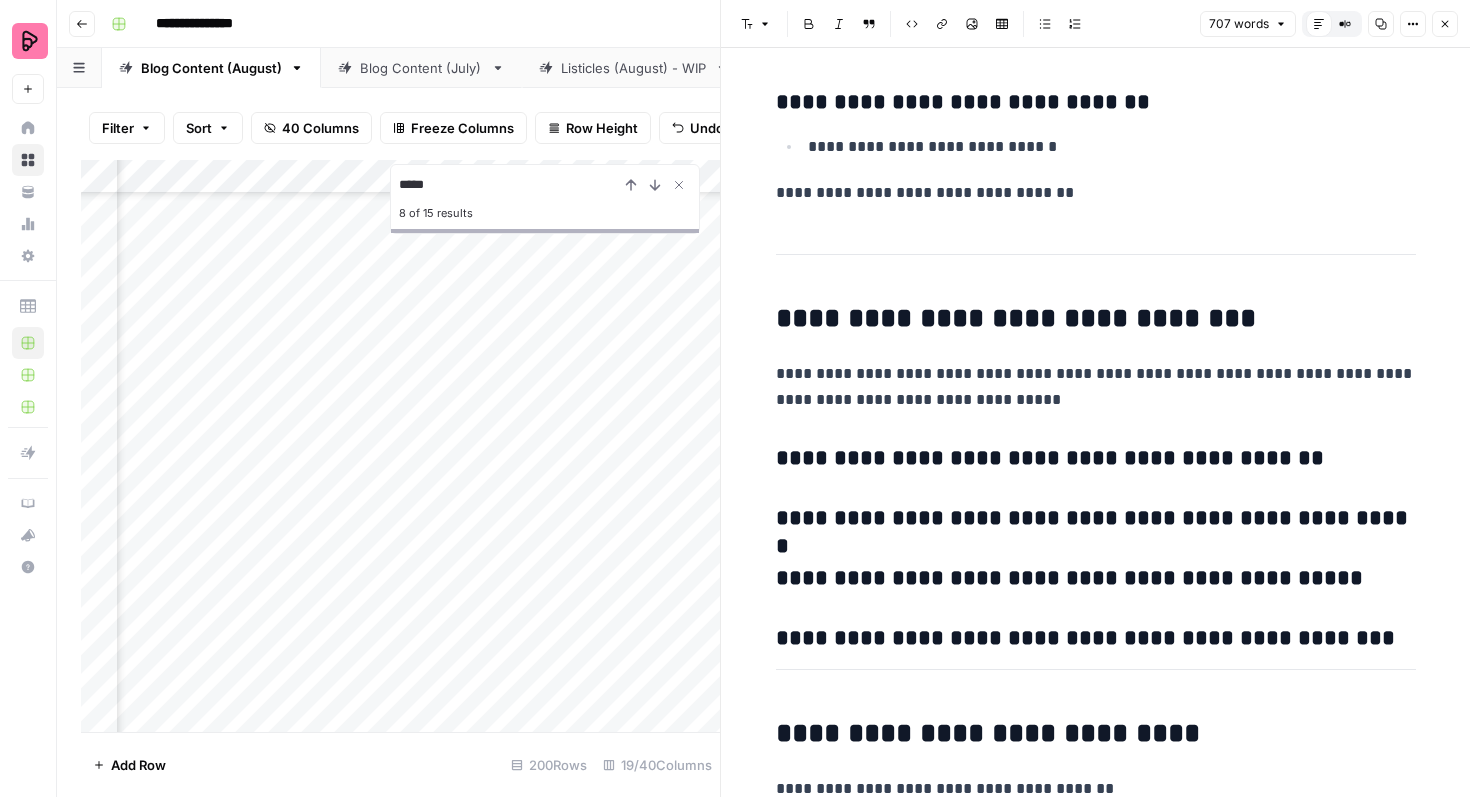 click 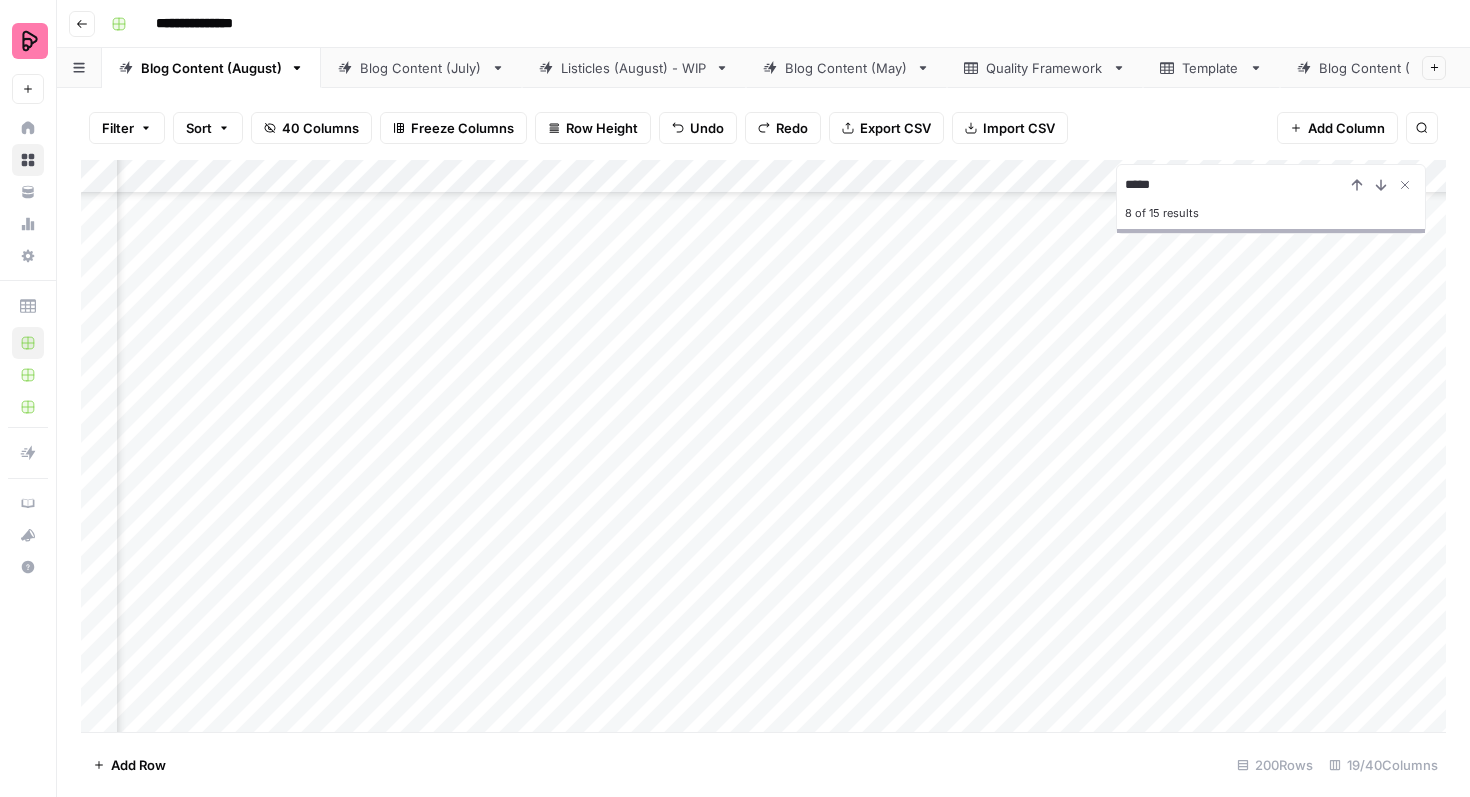 click on "Add Column" at bounding box center [763, 446] 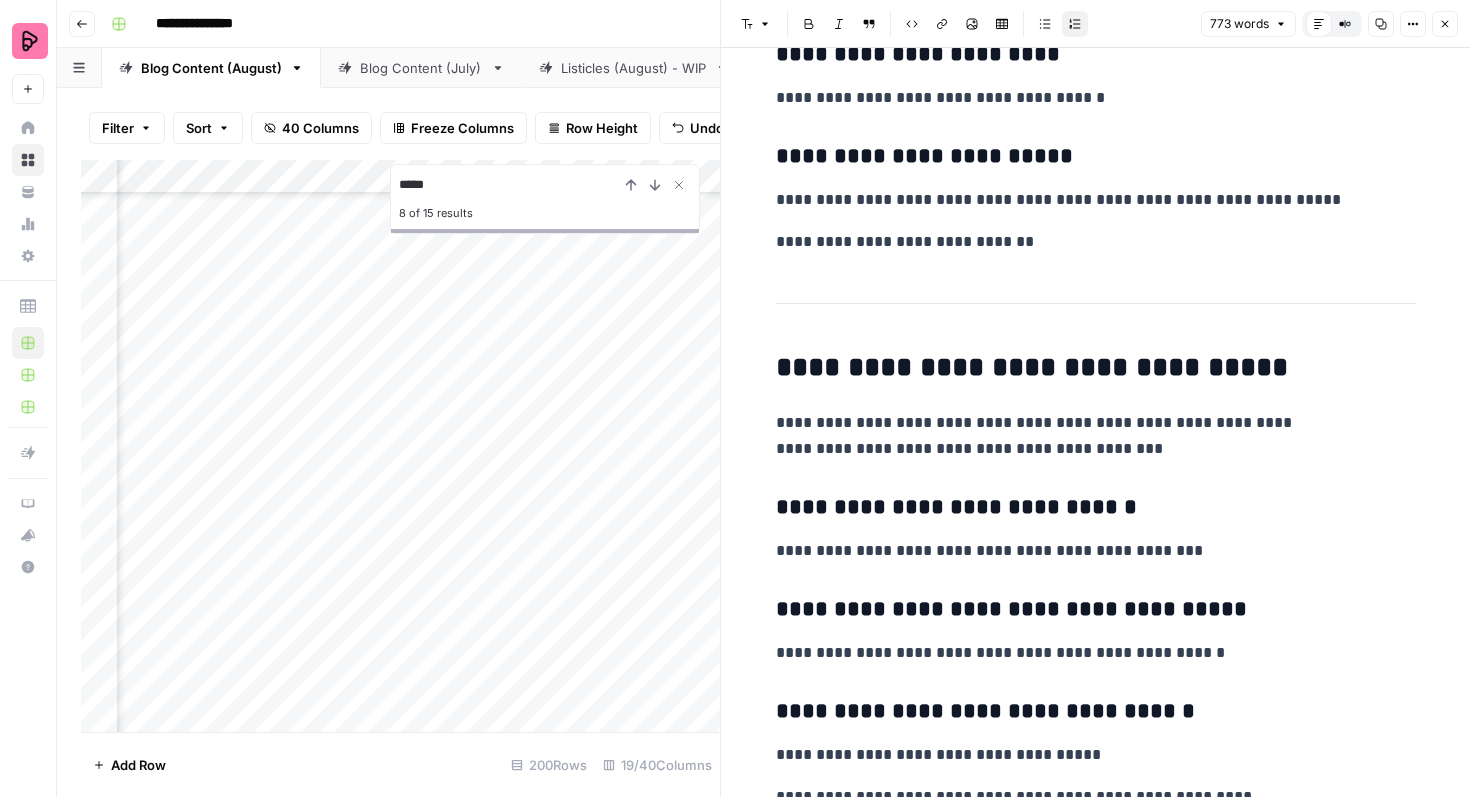 scroll, scrollTop: 3500, scrollLeft: 0, axis: vertical 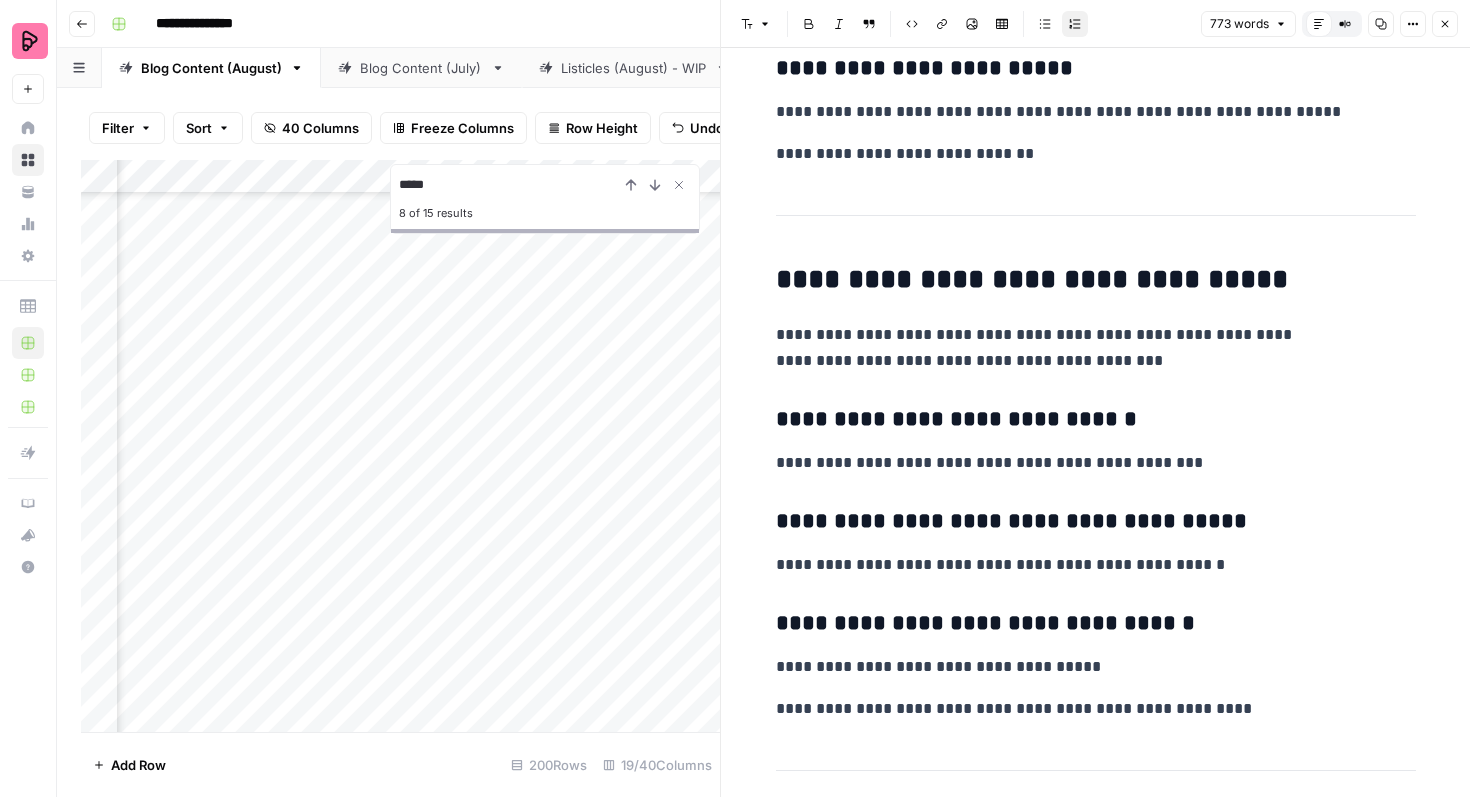 click on "Close" at bounding box center [1445, 24] 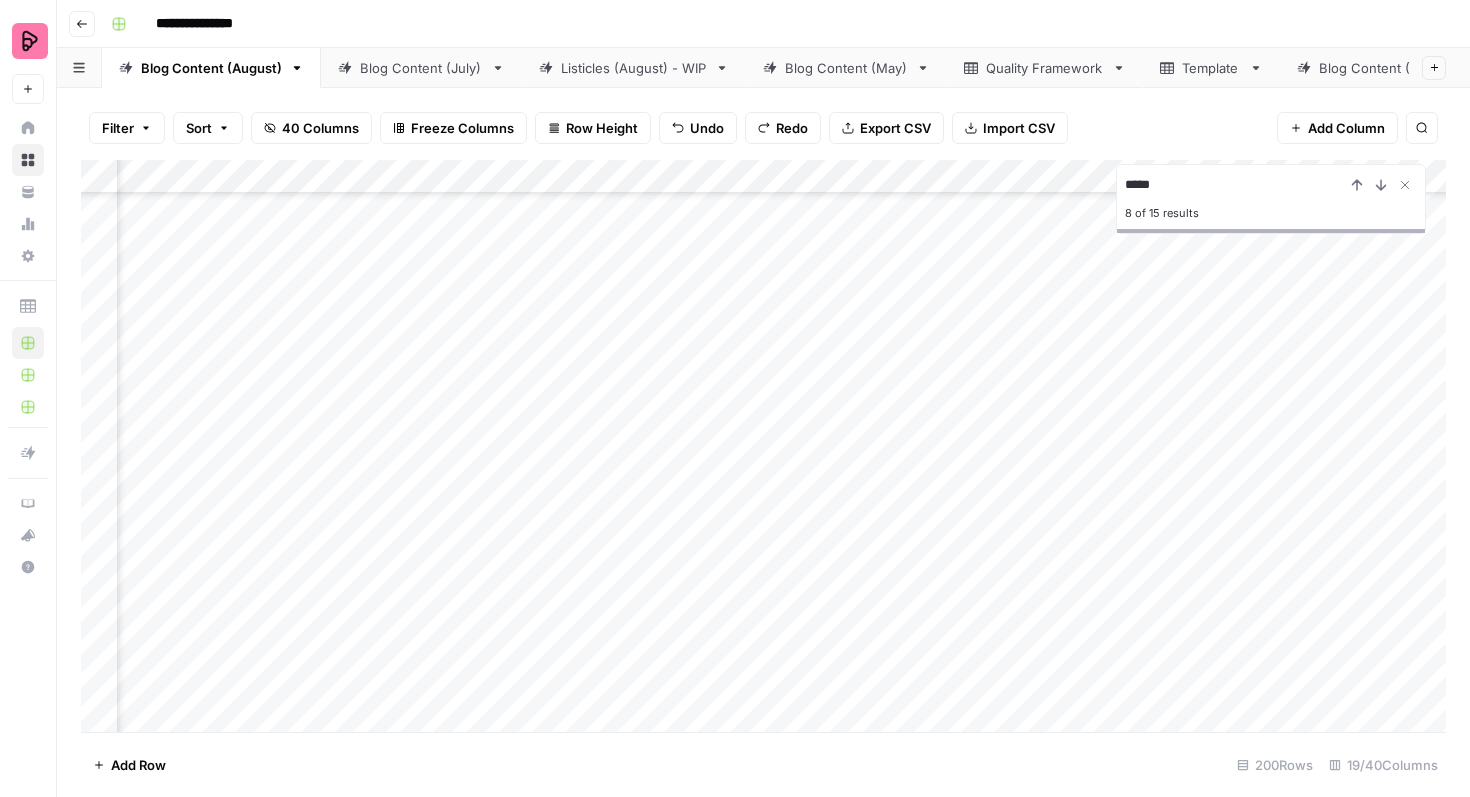 scroll, scrollTop: 1836, scrollLeft: 224, axis: both 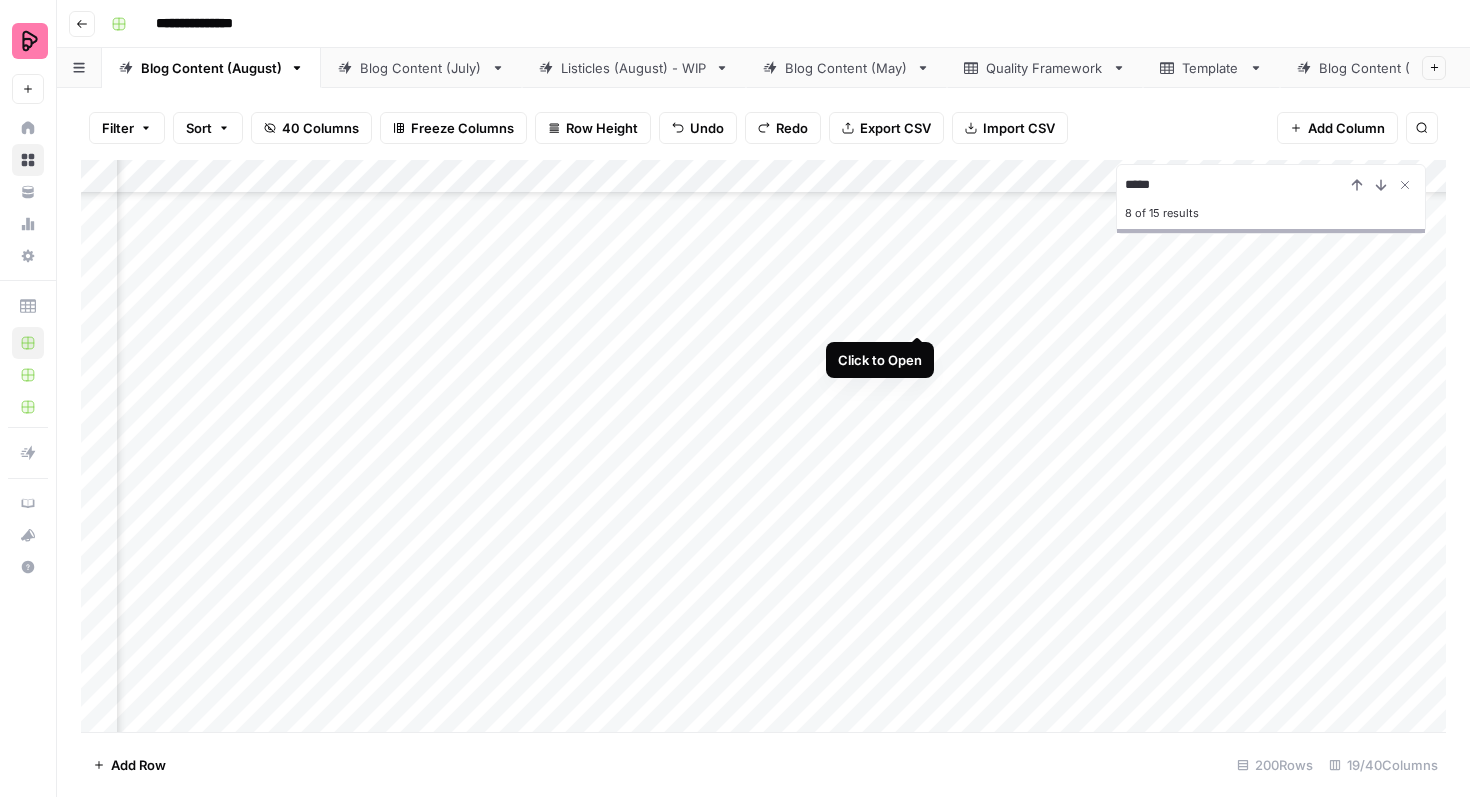click on "Add Column" at bounding box center [763, 446] 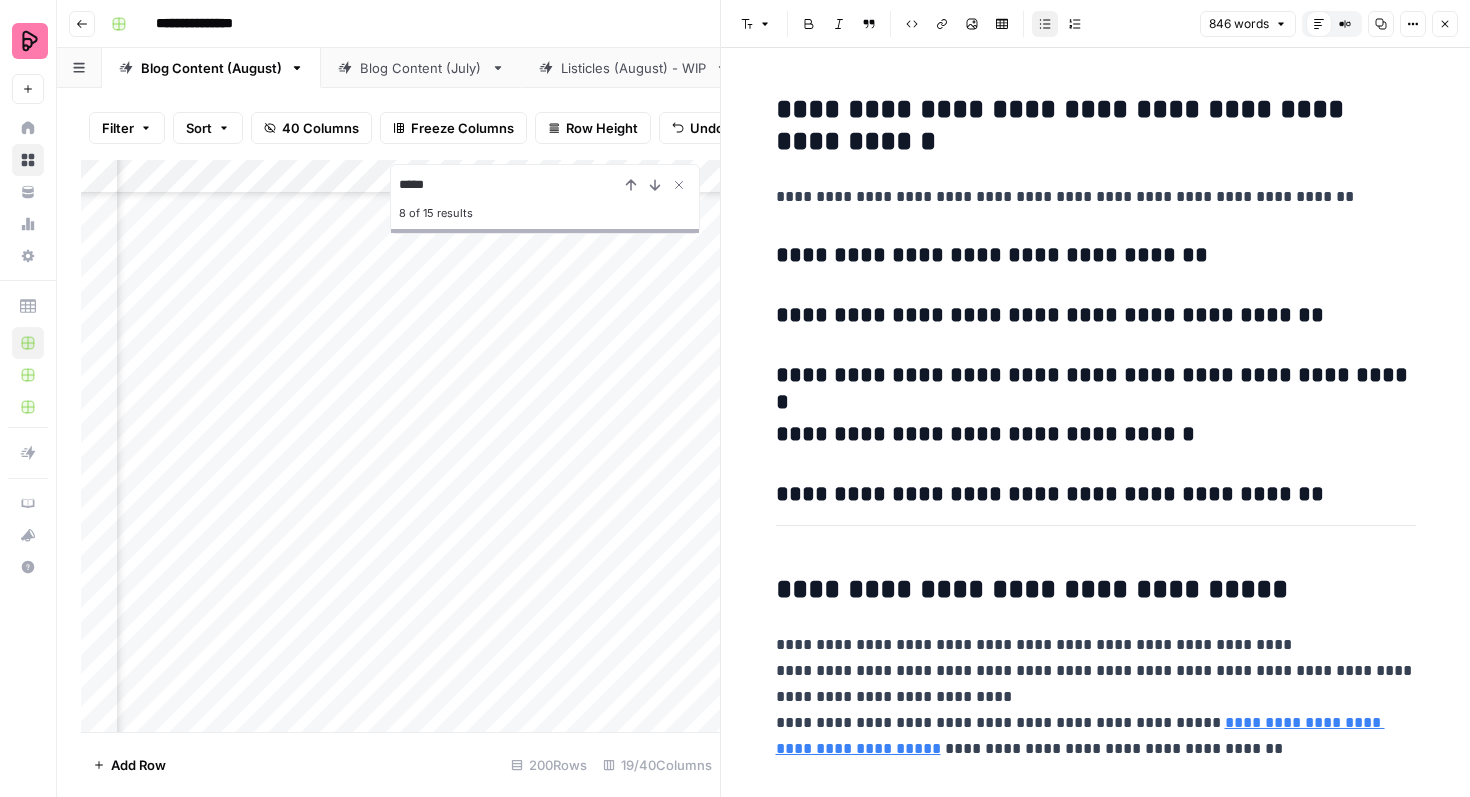 scroll, scrollTop: 4111, scrollLeft: 0, axis: vertical 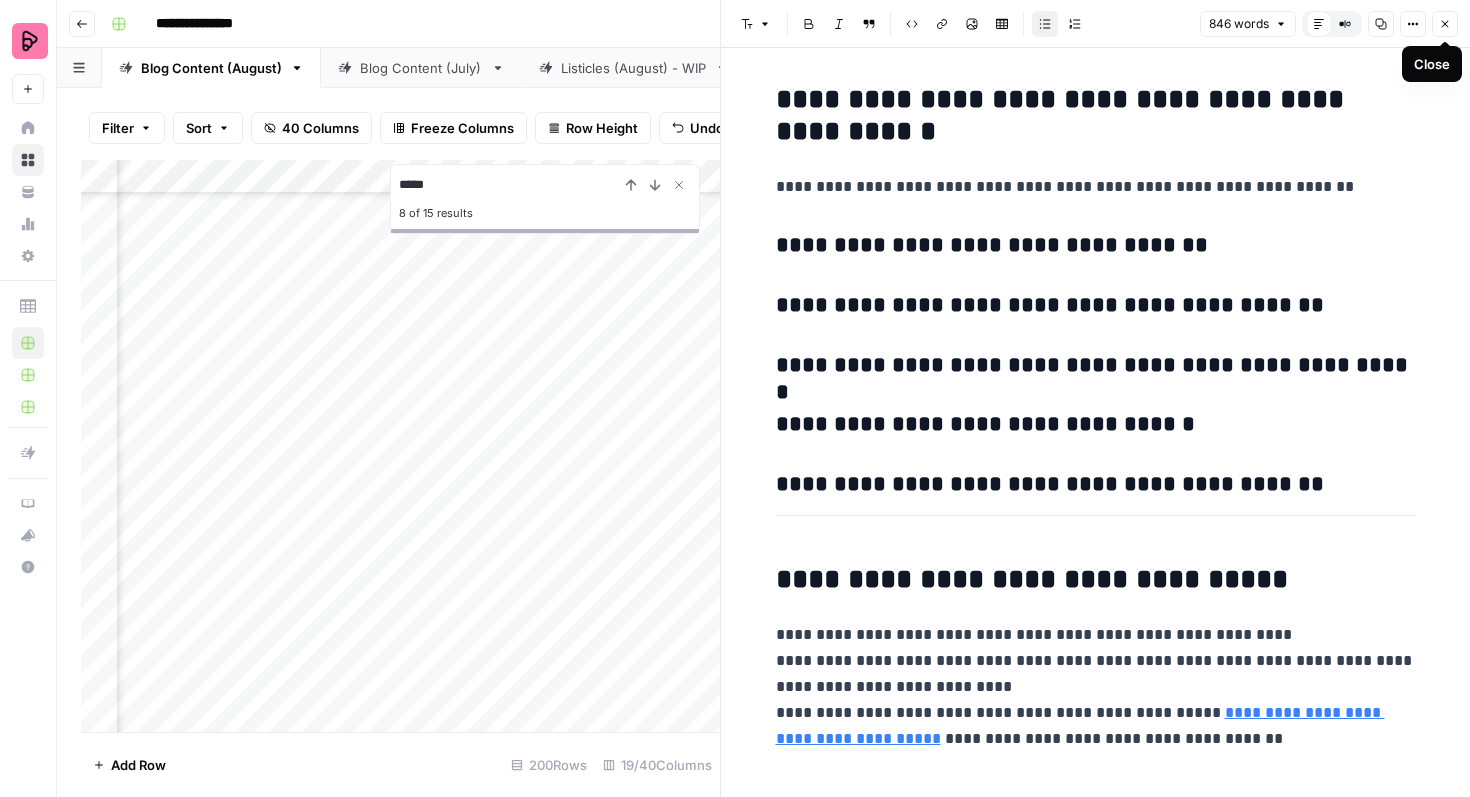 click 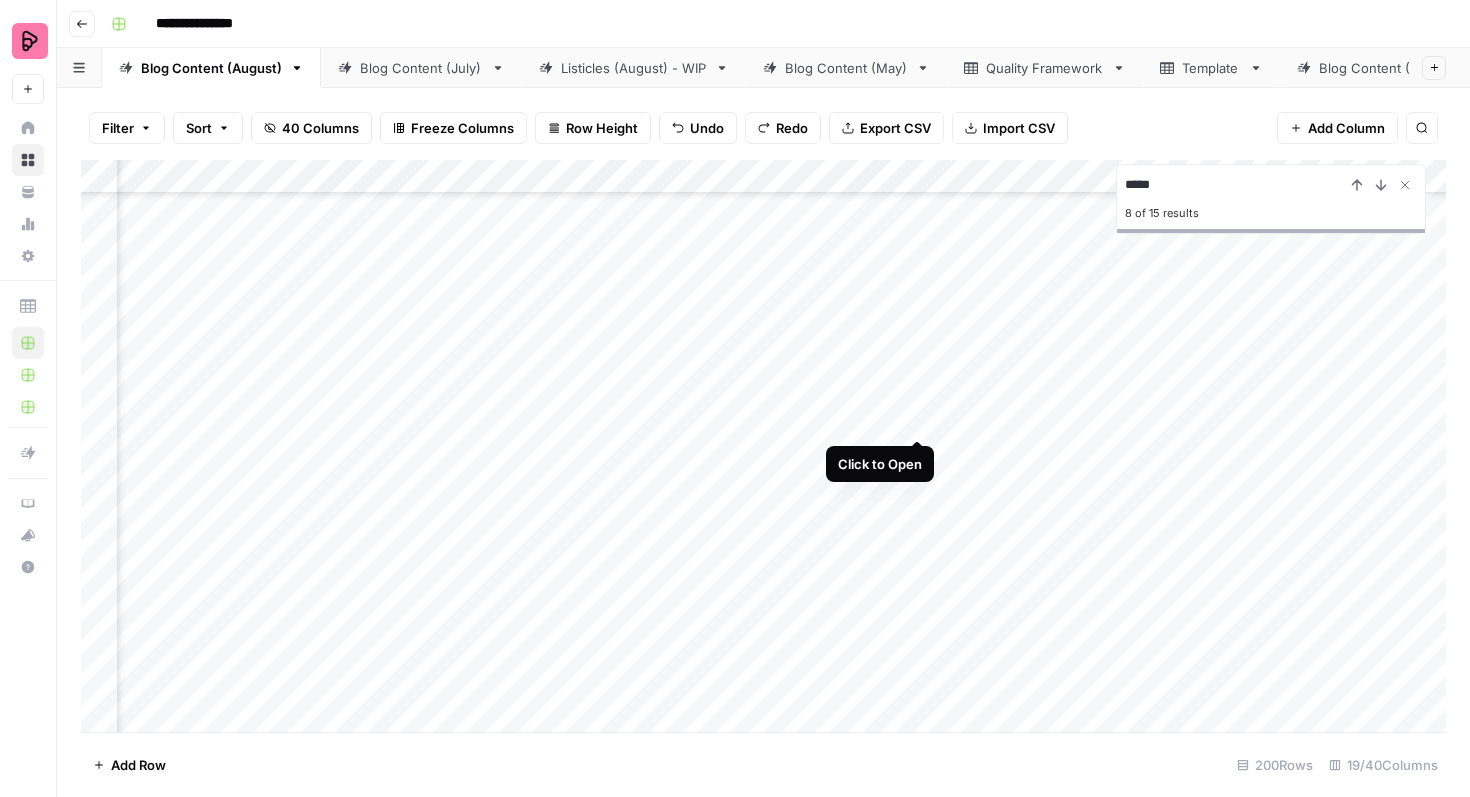 click on "Add Column" at bounding box center [763, 446] 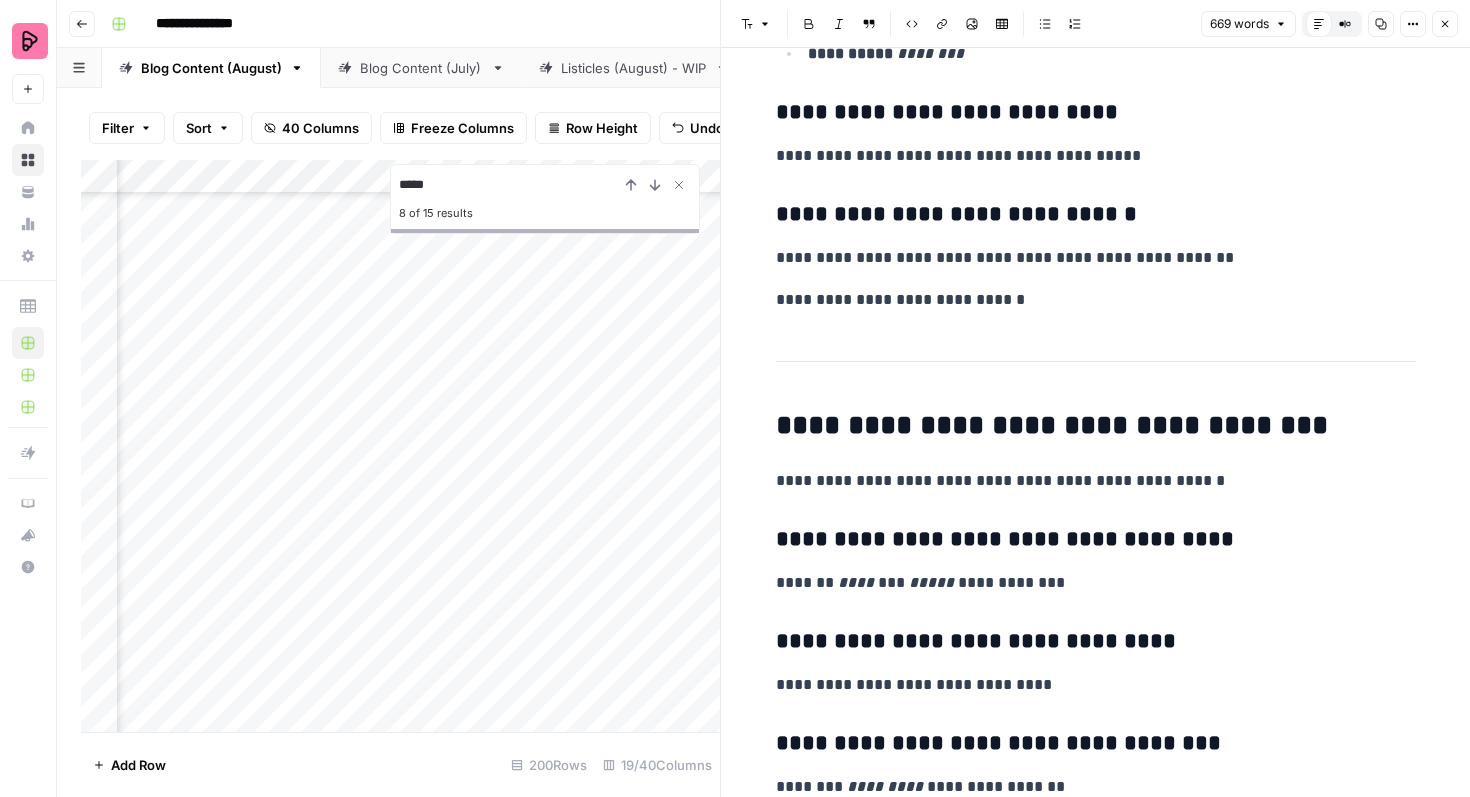 scroll, scrollTop: 2368, scrollLeft: 0, axis: vertical 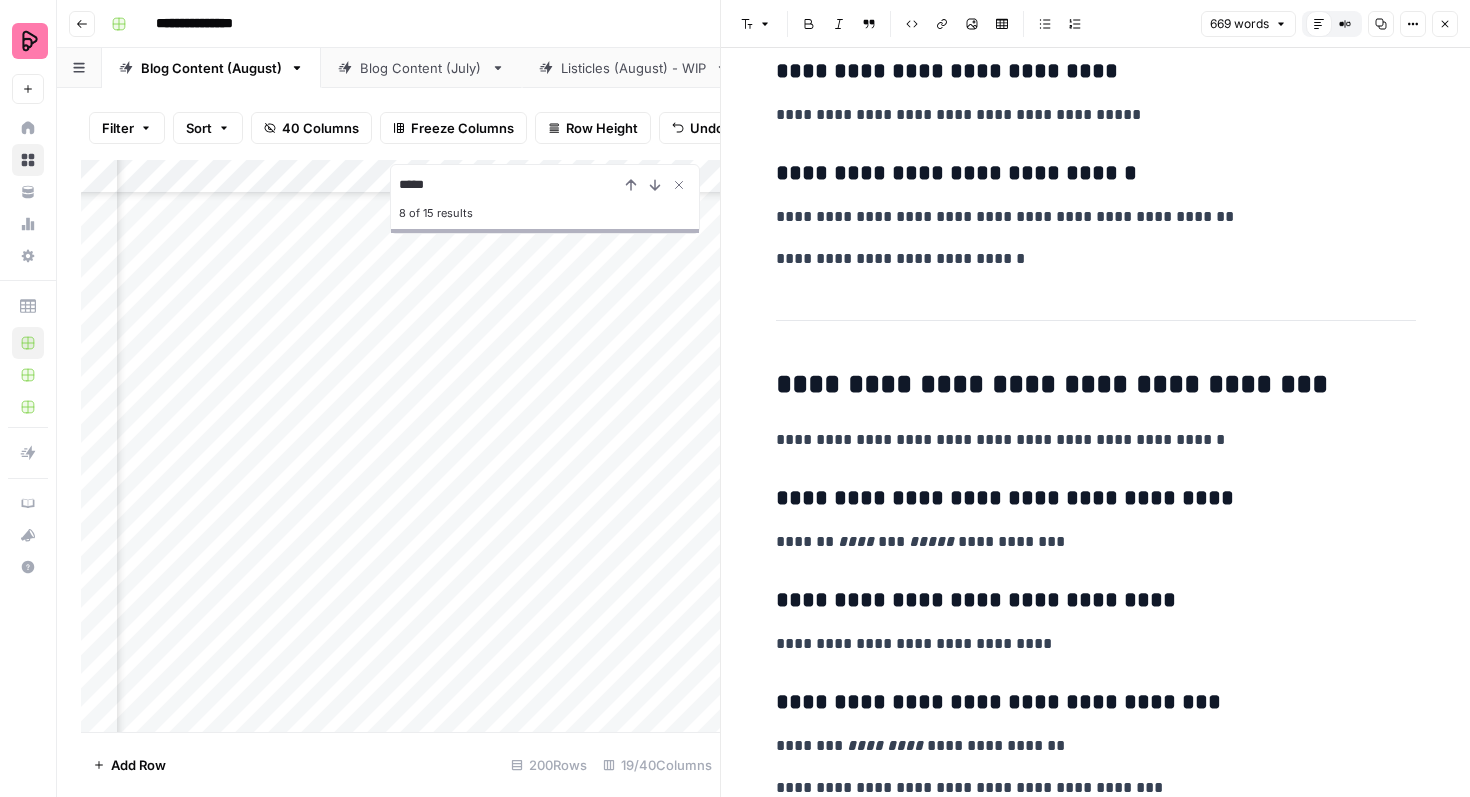 click 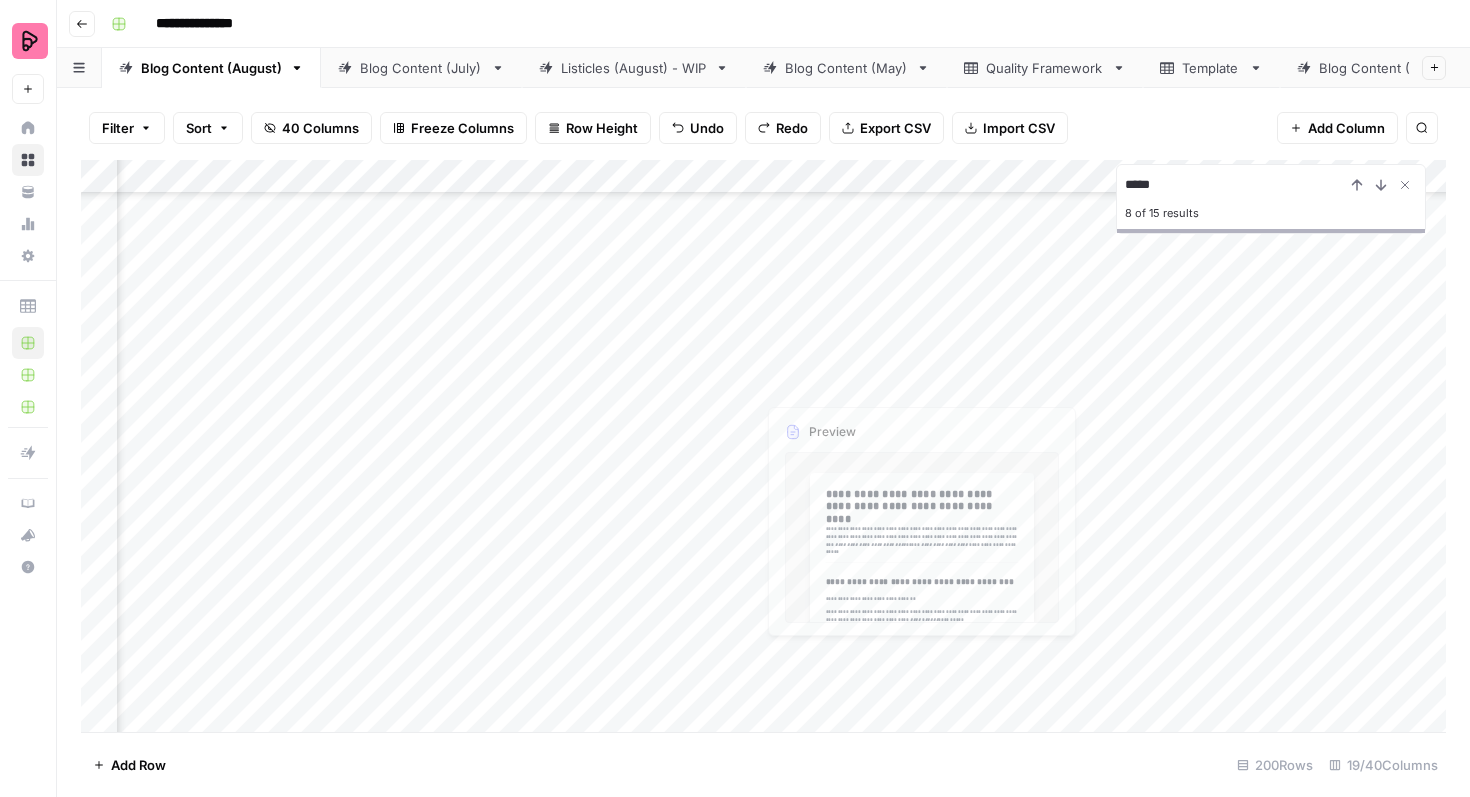 scroll, scrollTop: 232, scrollLeft: 224, axis: both 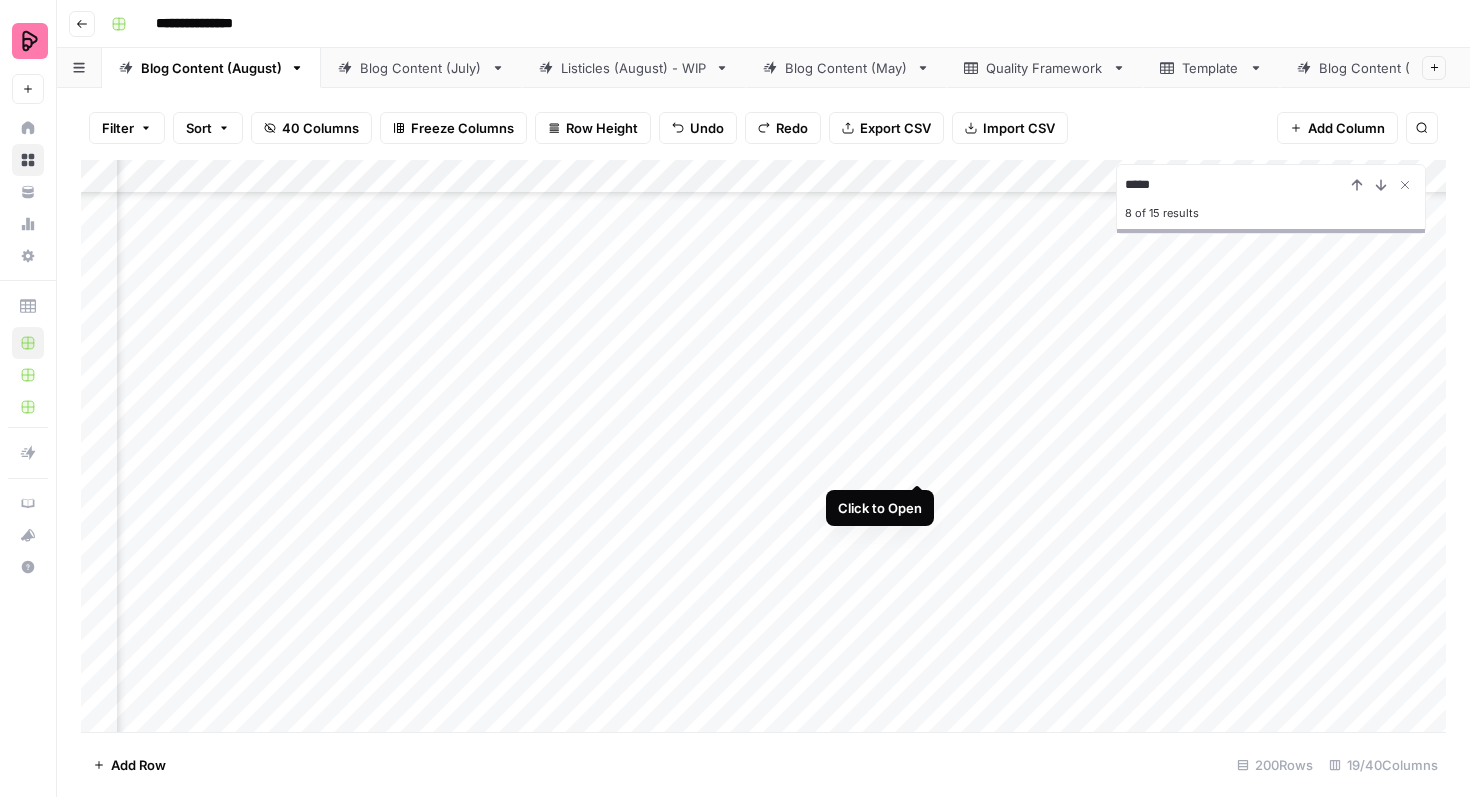 click on "Add Column" at bounding box center (763, 446) 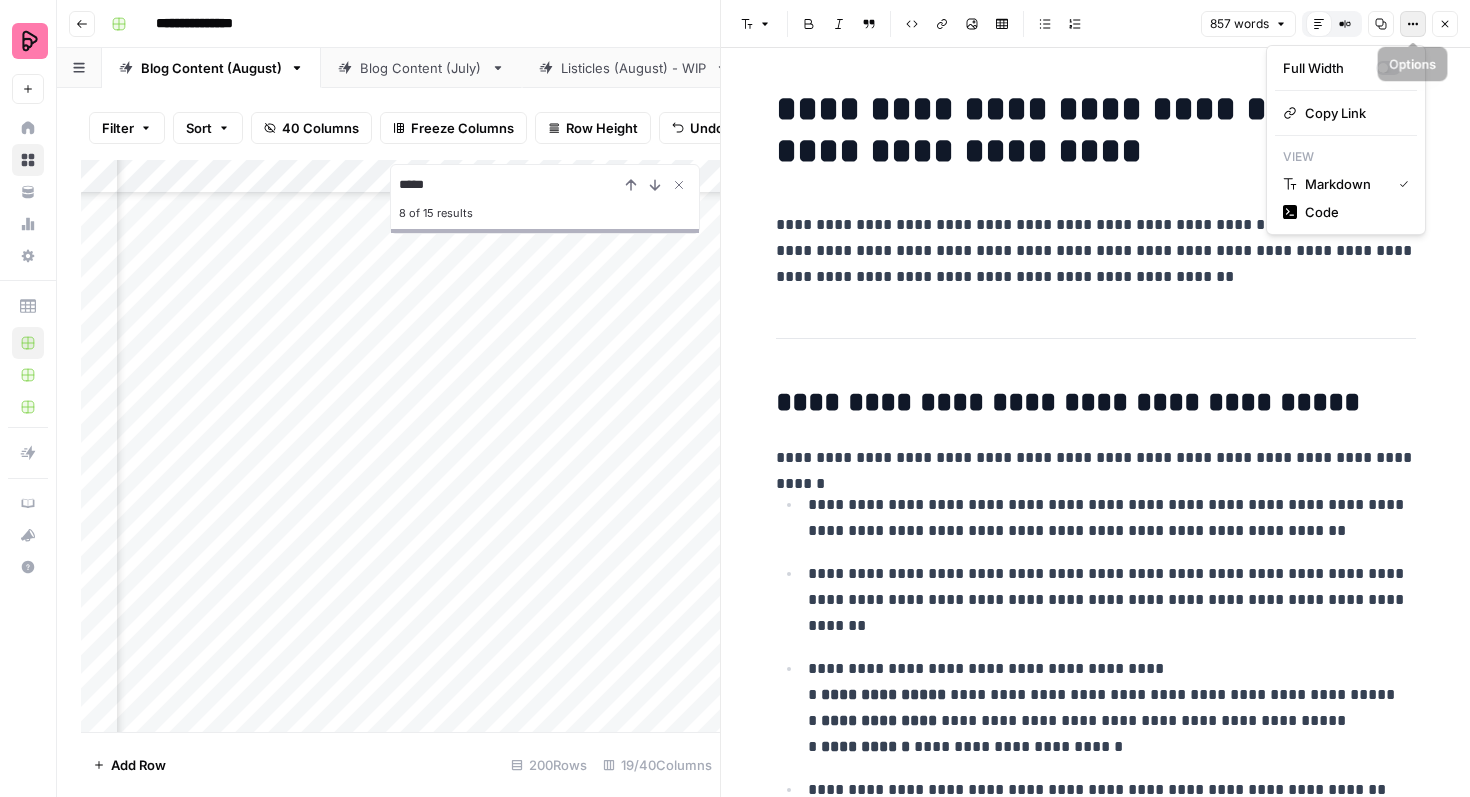 click on "Options" at bounding box center [1413, 24] 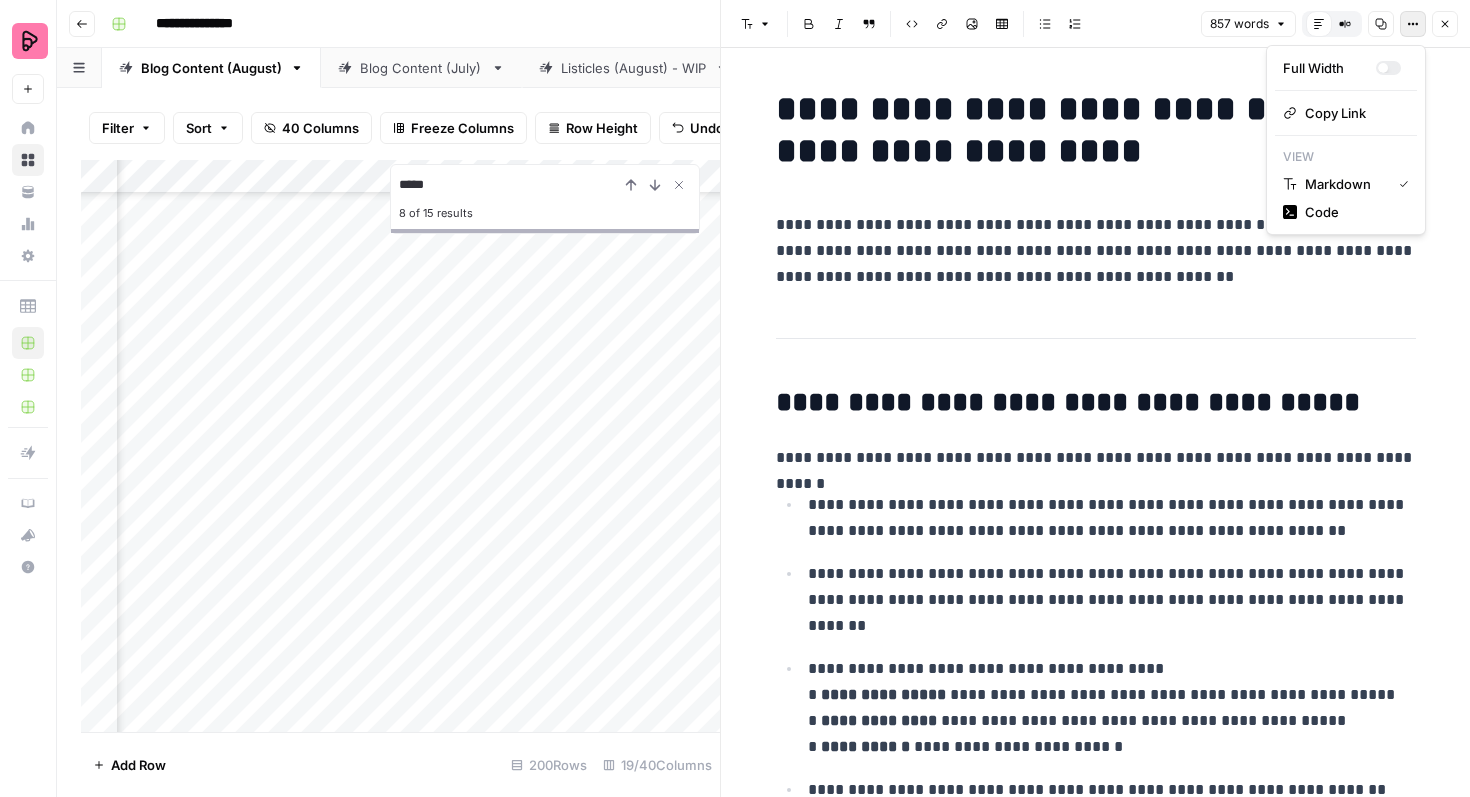 click on "**********" at bounding box center [1096, 3416] 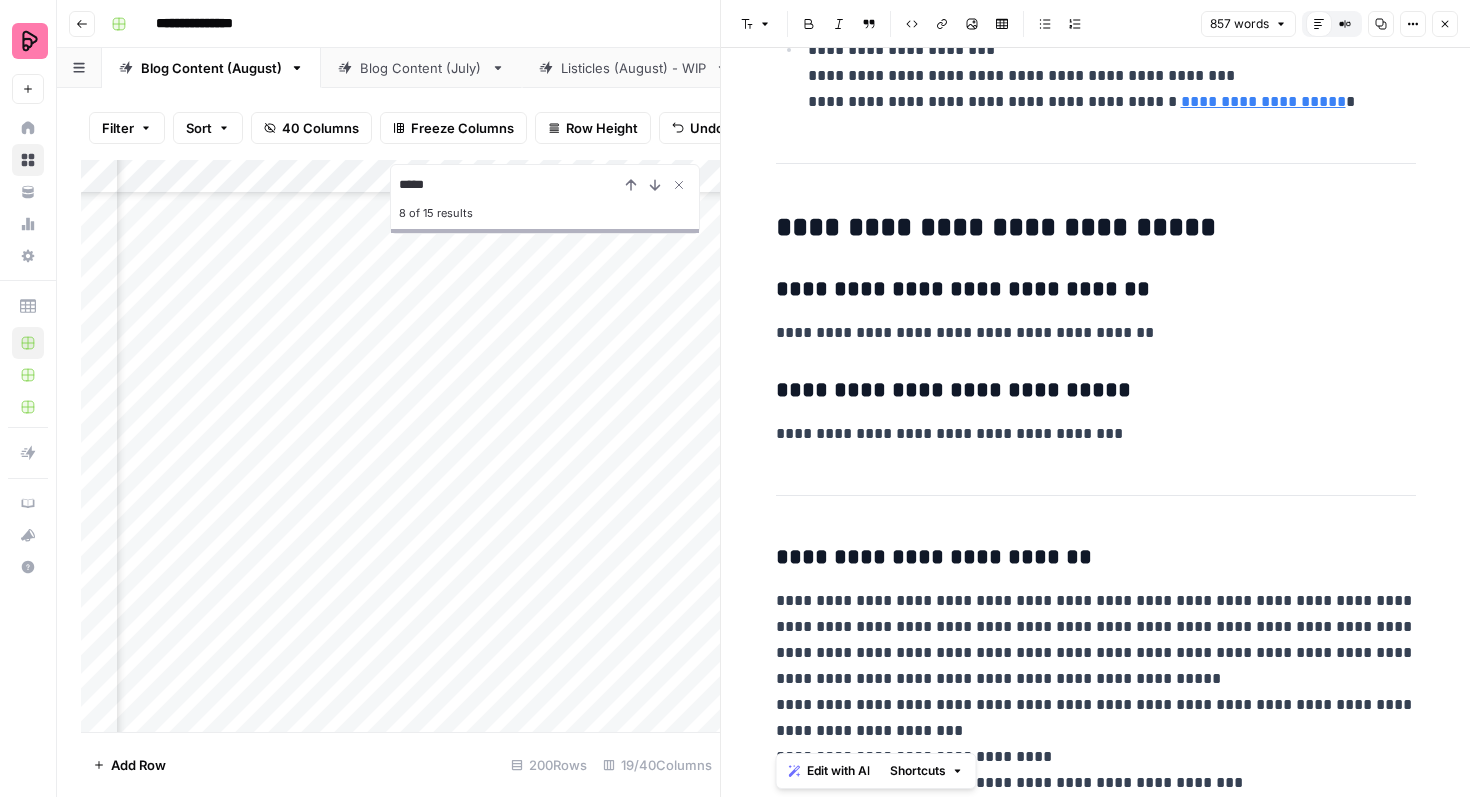 scroll, scrollTop: 5956, scrollLeft: 0, axis: vertical 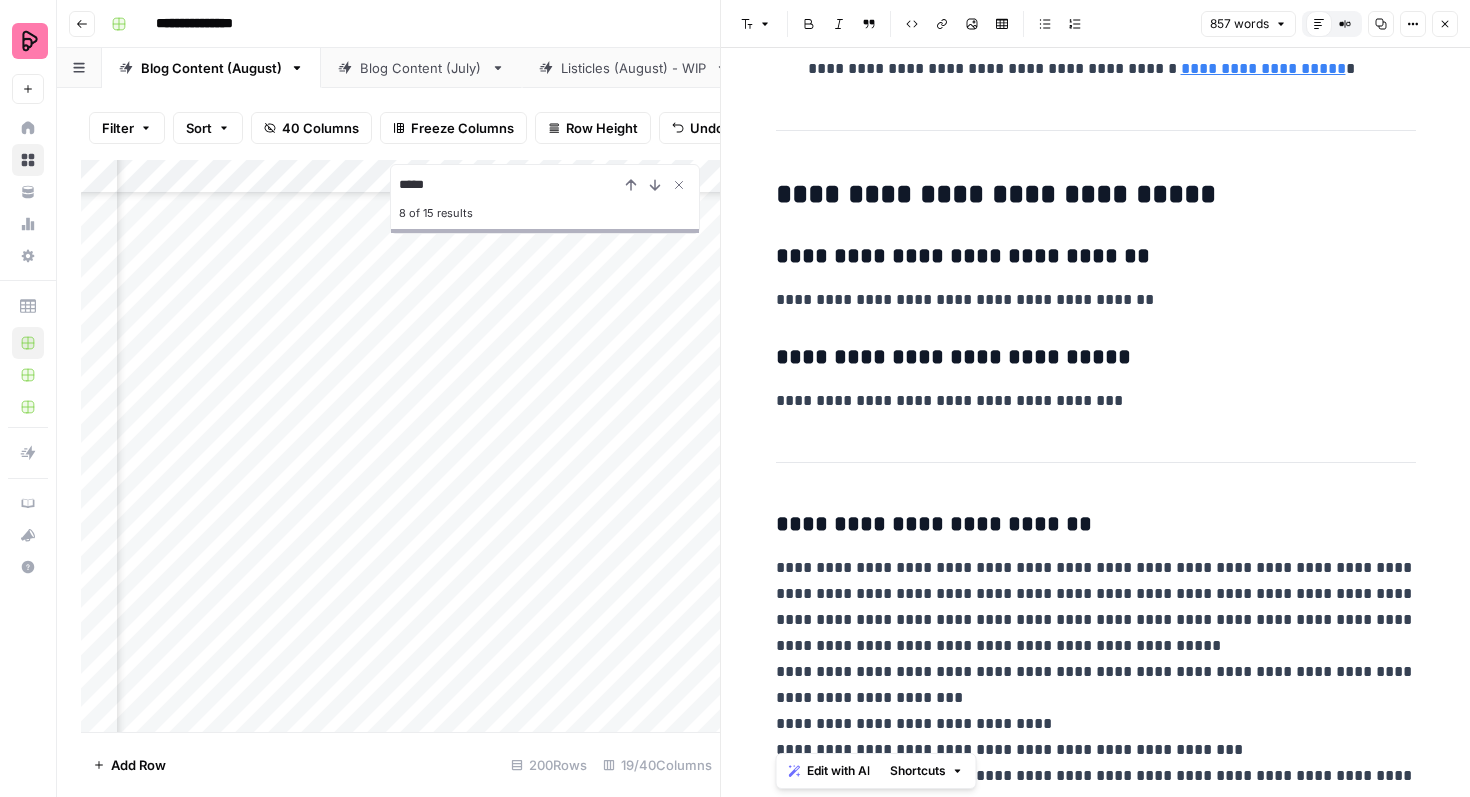 drag, startPoint x: 778, startPoint y: 107, endPoint x: 1405, endPoint y: 776, distance: 916.8915 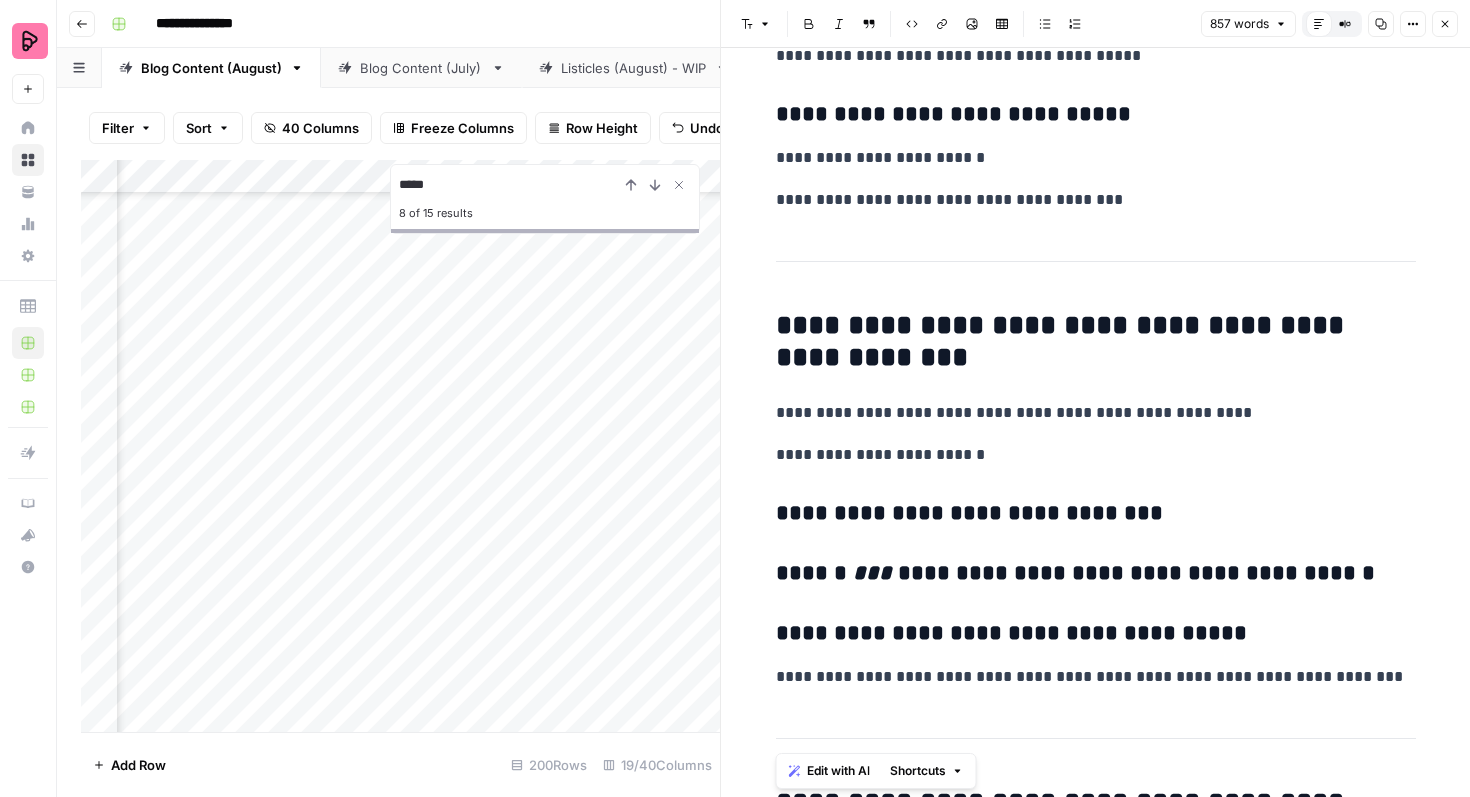 scroll, scrollTop: 4214, scrollLeft: 0, axis: vertical 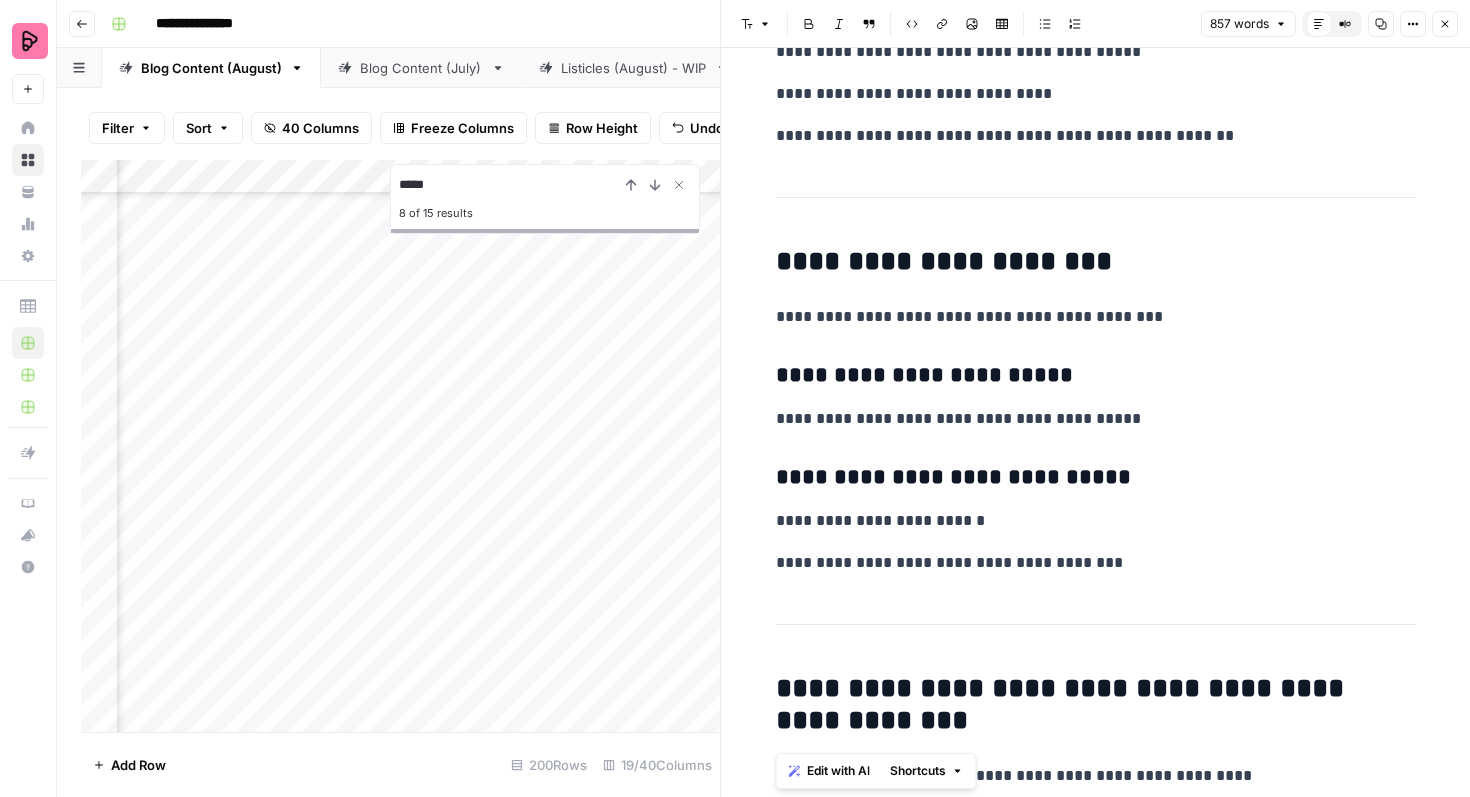 click on "Close" at bounding box center (1445, 24) 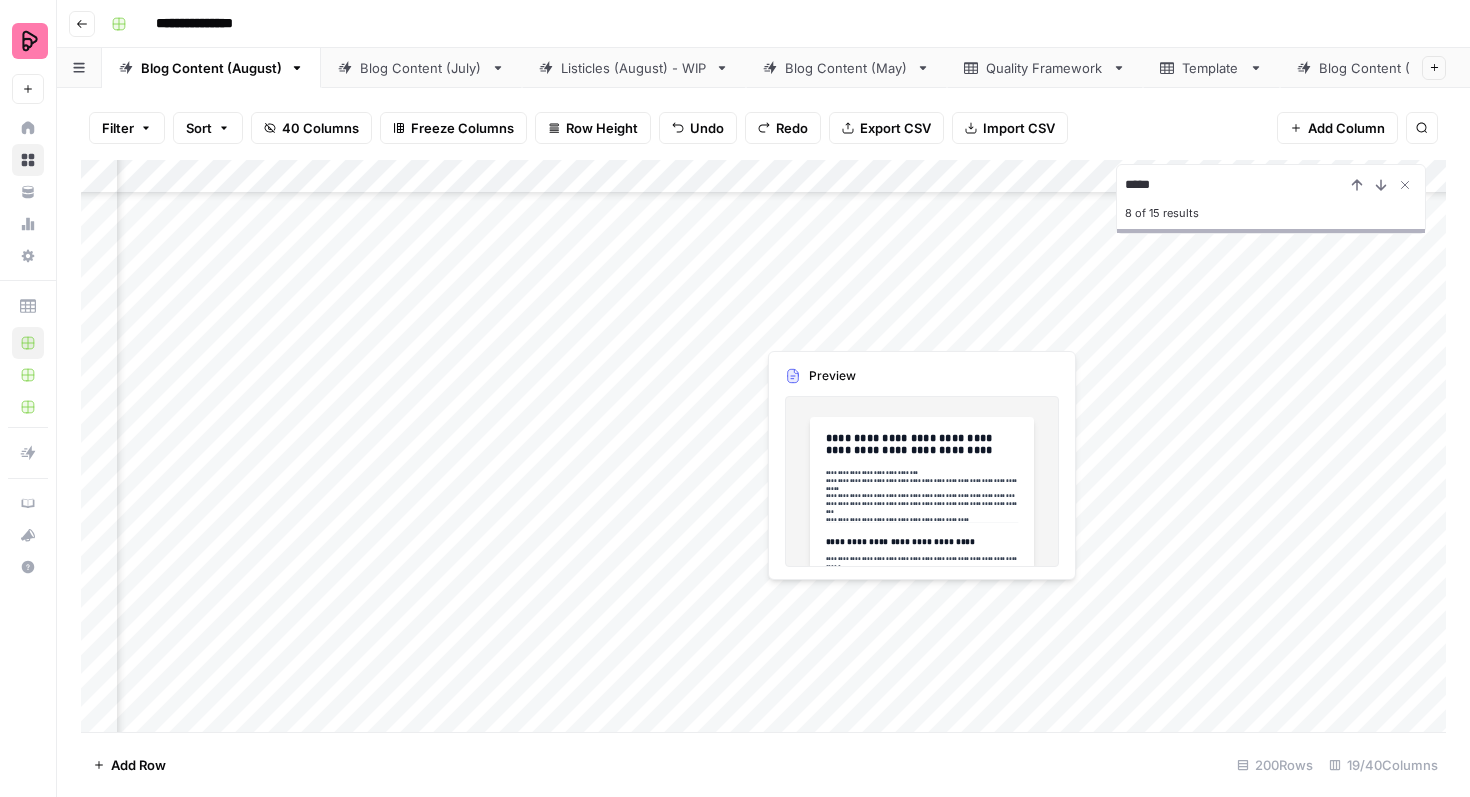 scroll, scrollTop: 355, scrollLeft: 224, axis: both 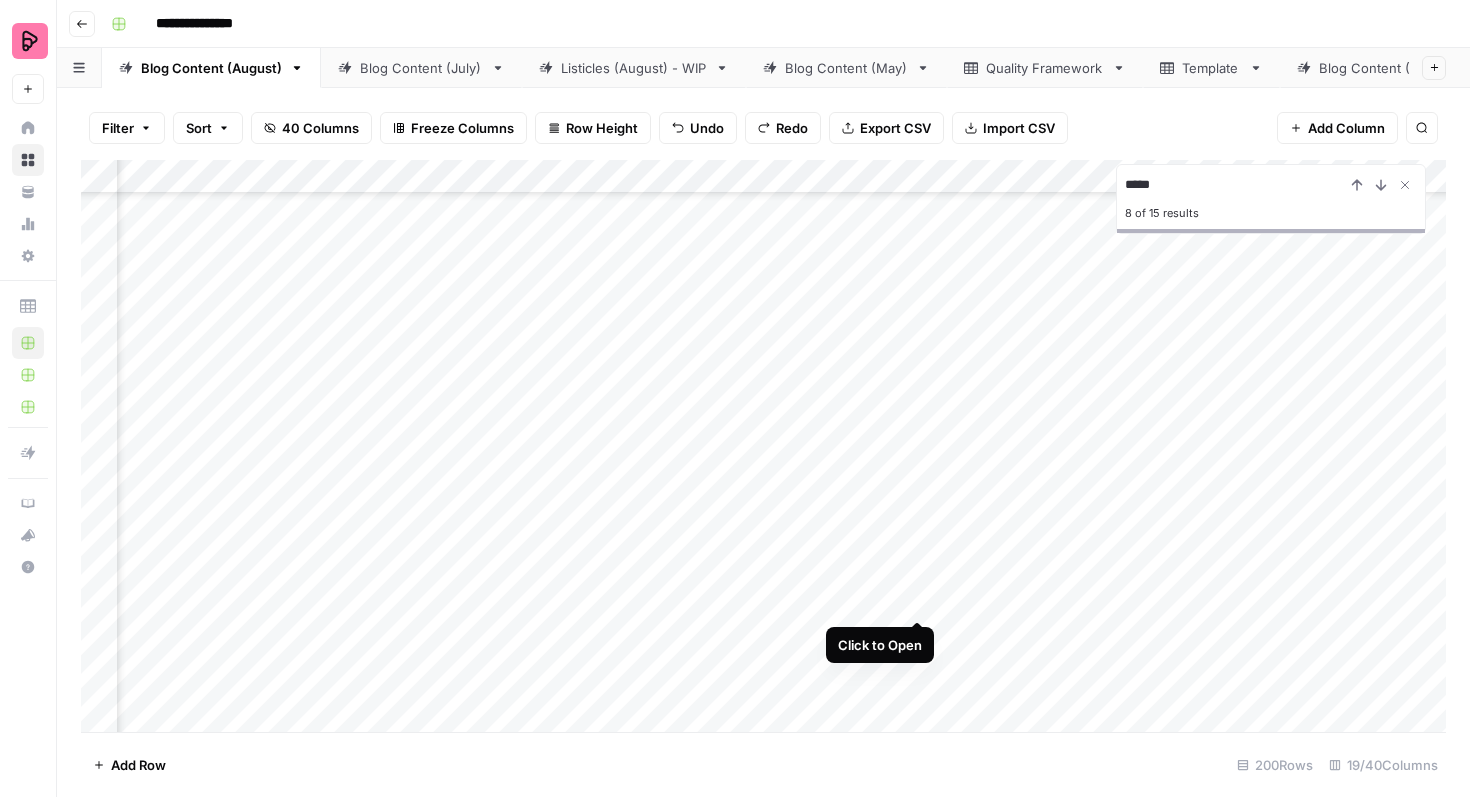 click on "Add Column" at bounding box center (763, 446) 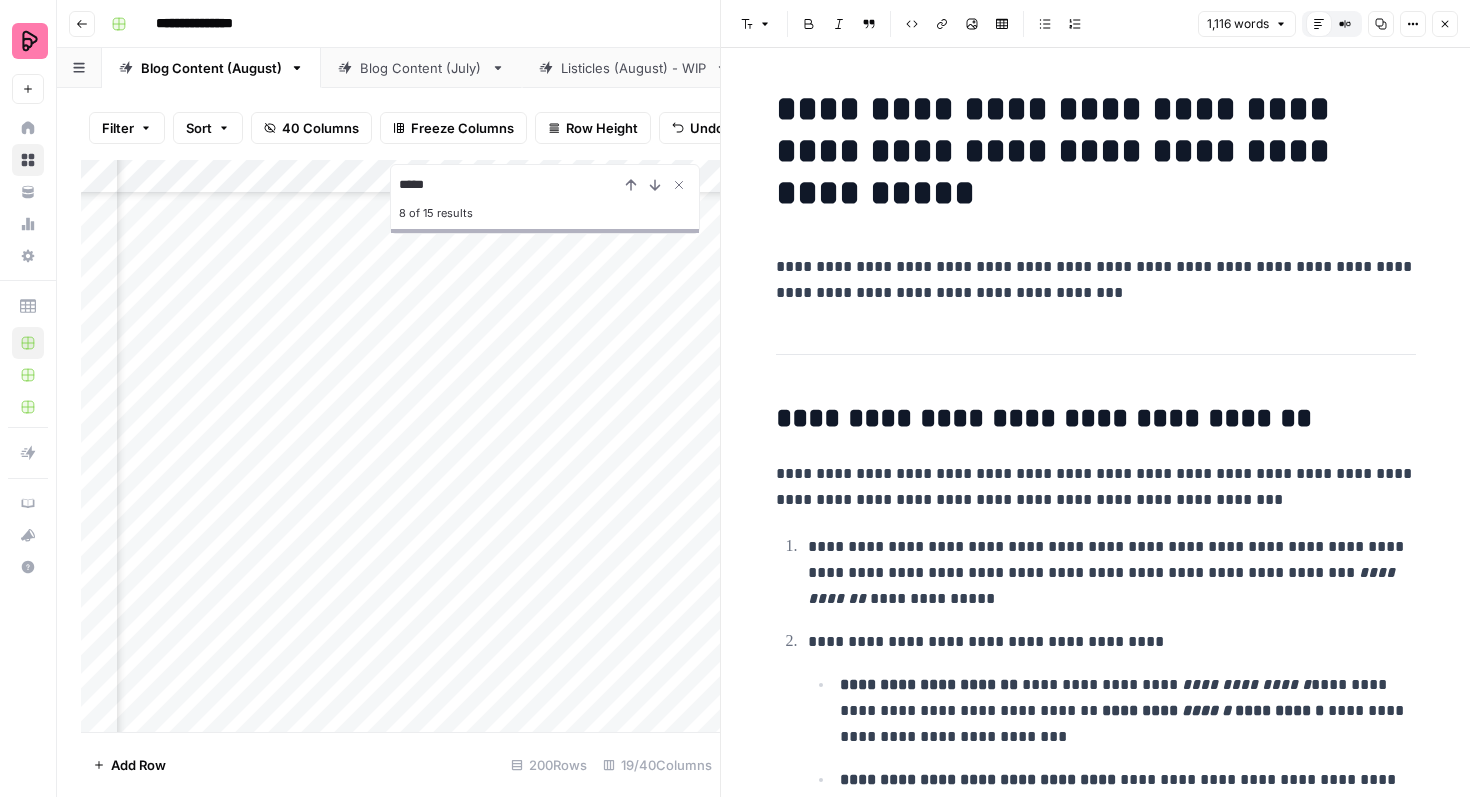 click on "**********" at bounding box center [1096, 3362] 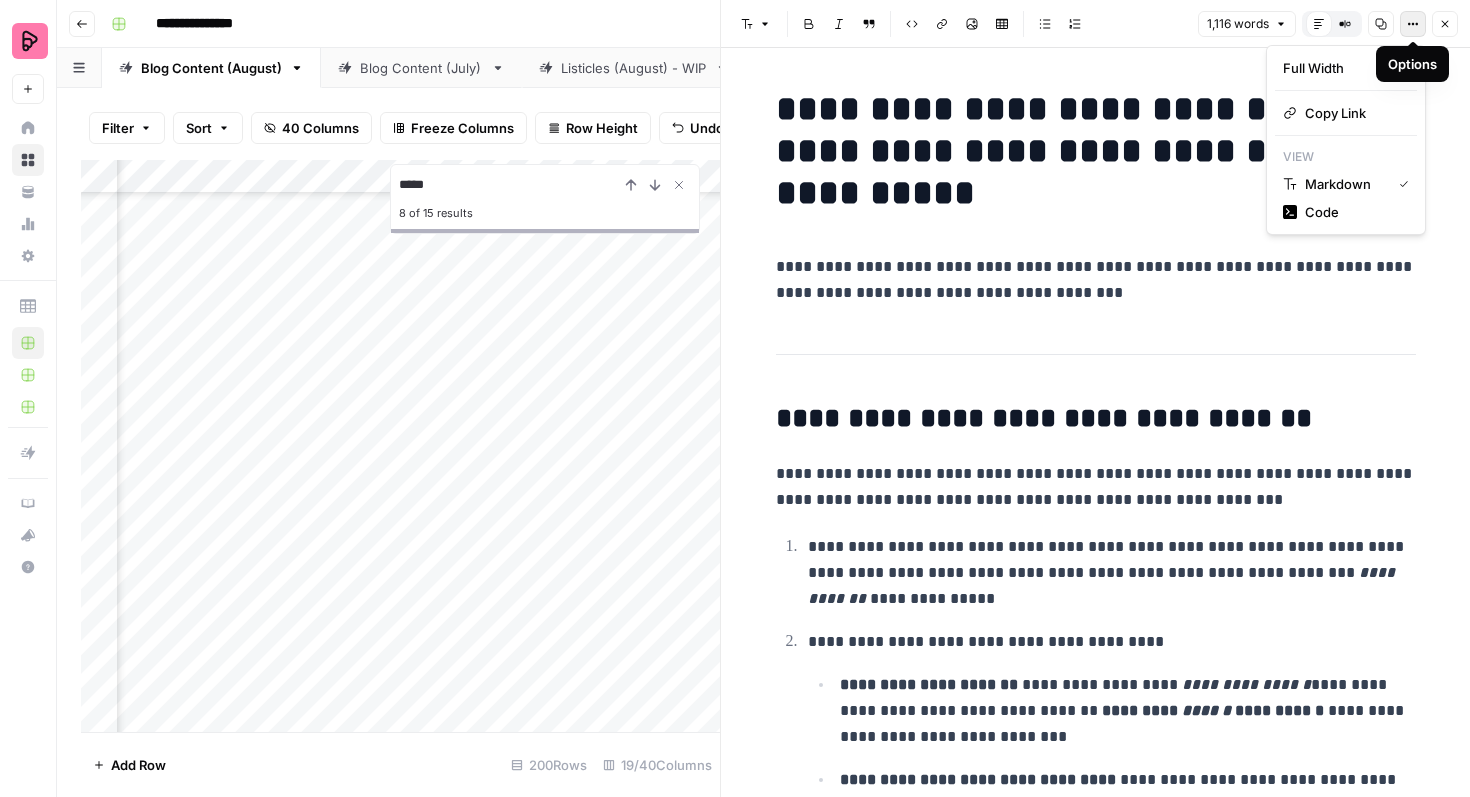 click 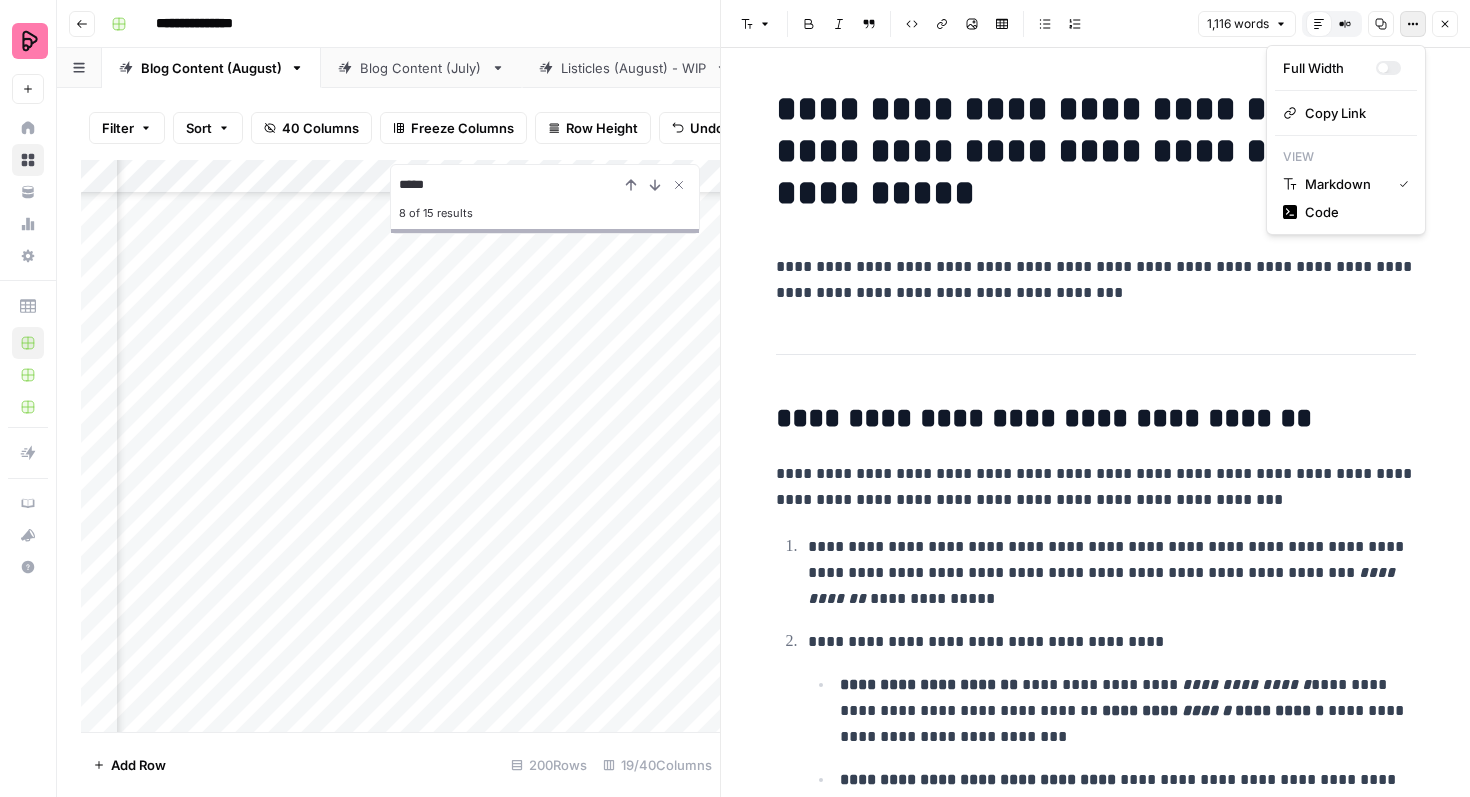 click on "**********" at bounding box center [1096, 151] 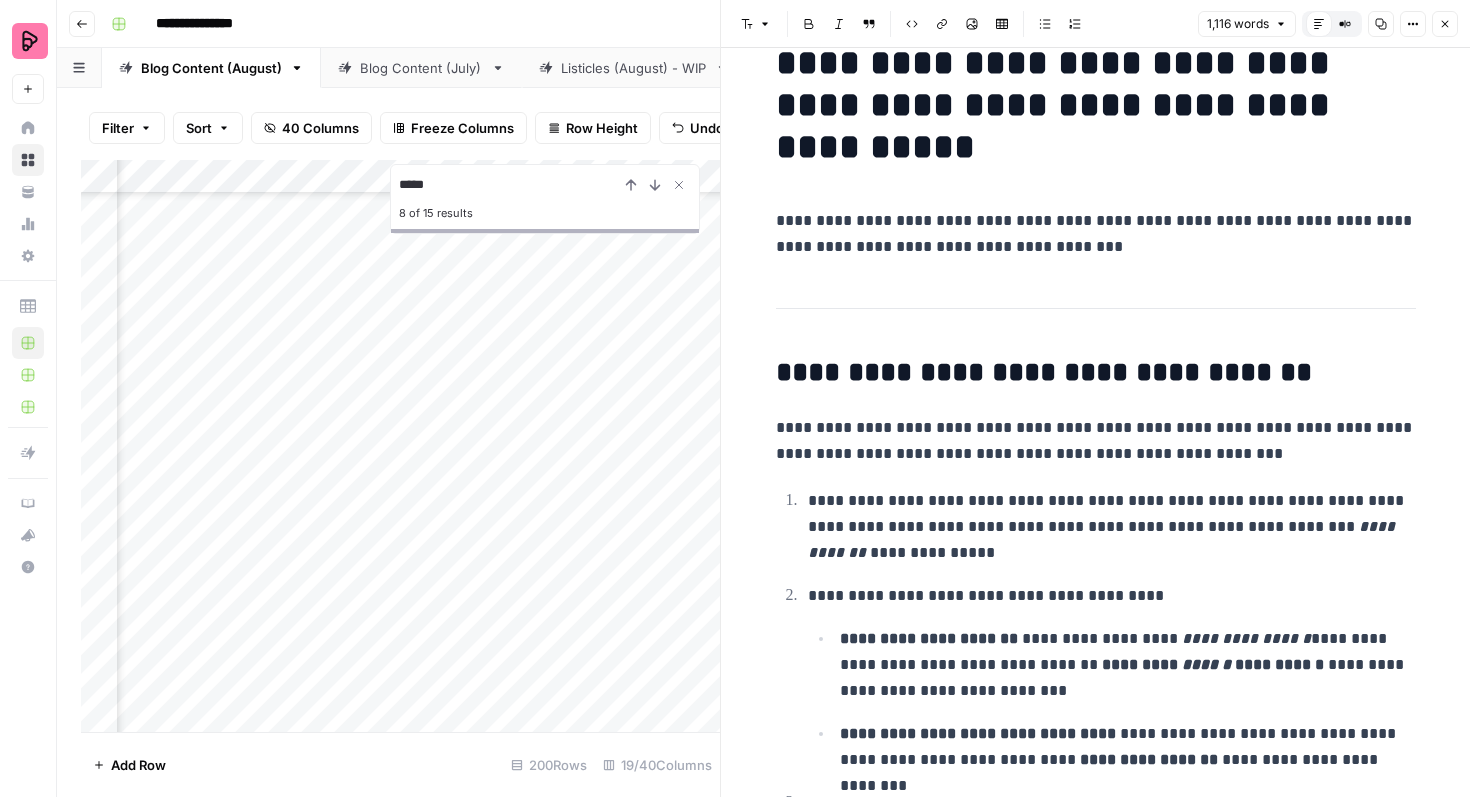 scroll, scrollTop: 50, scrollLeft: 0, axis: vertical 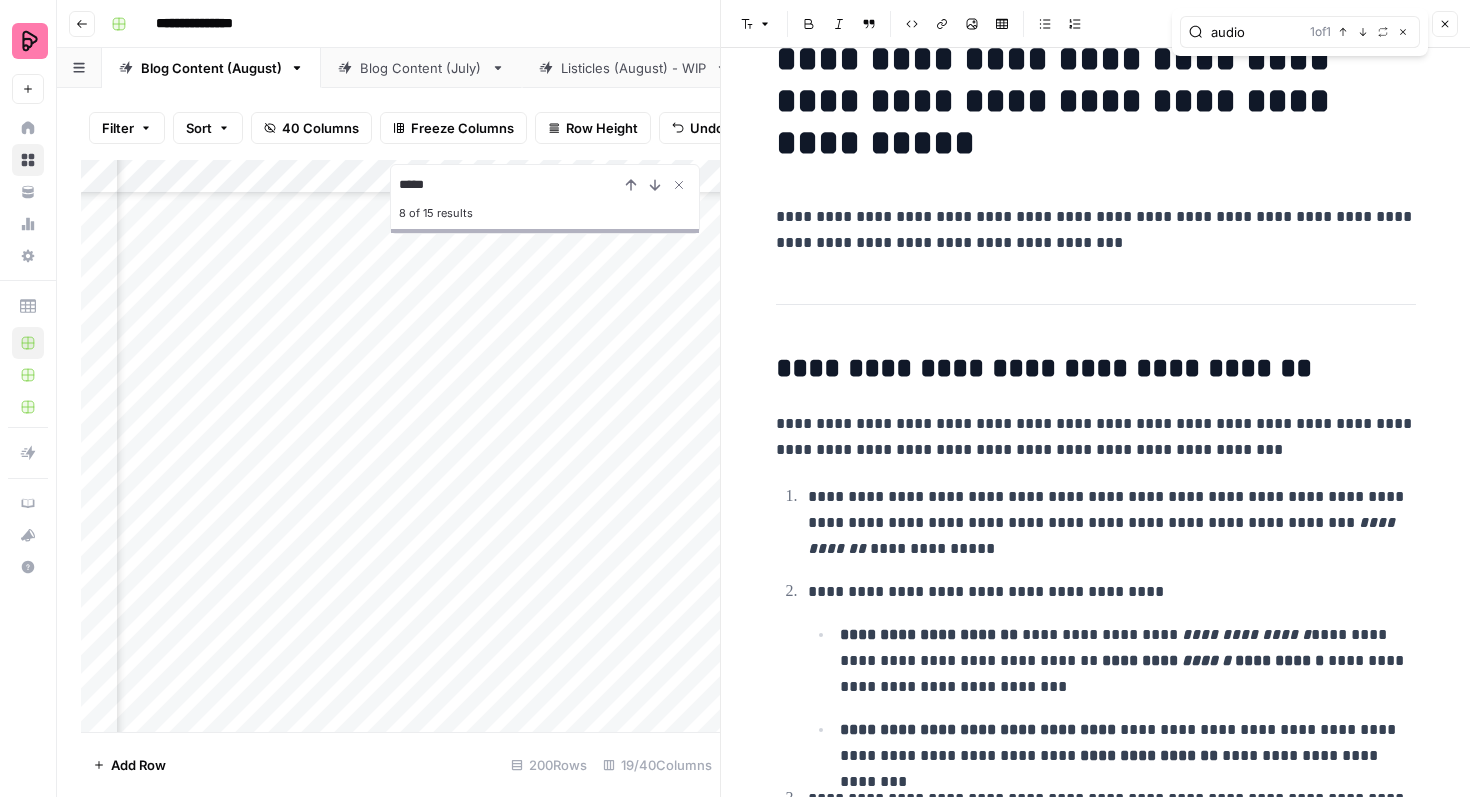 type on "audio" 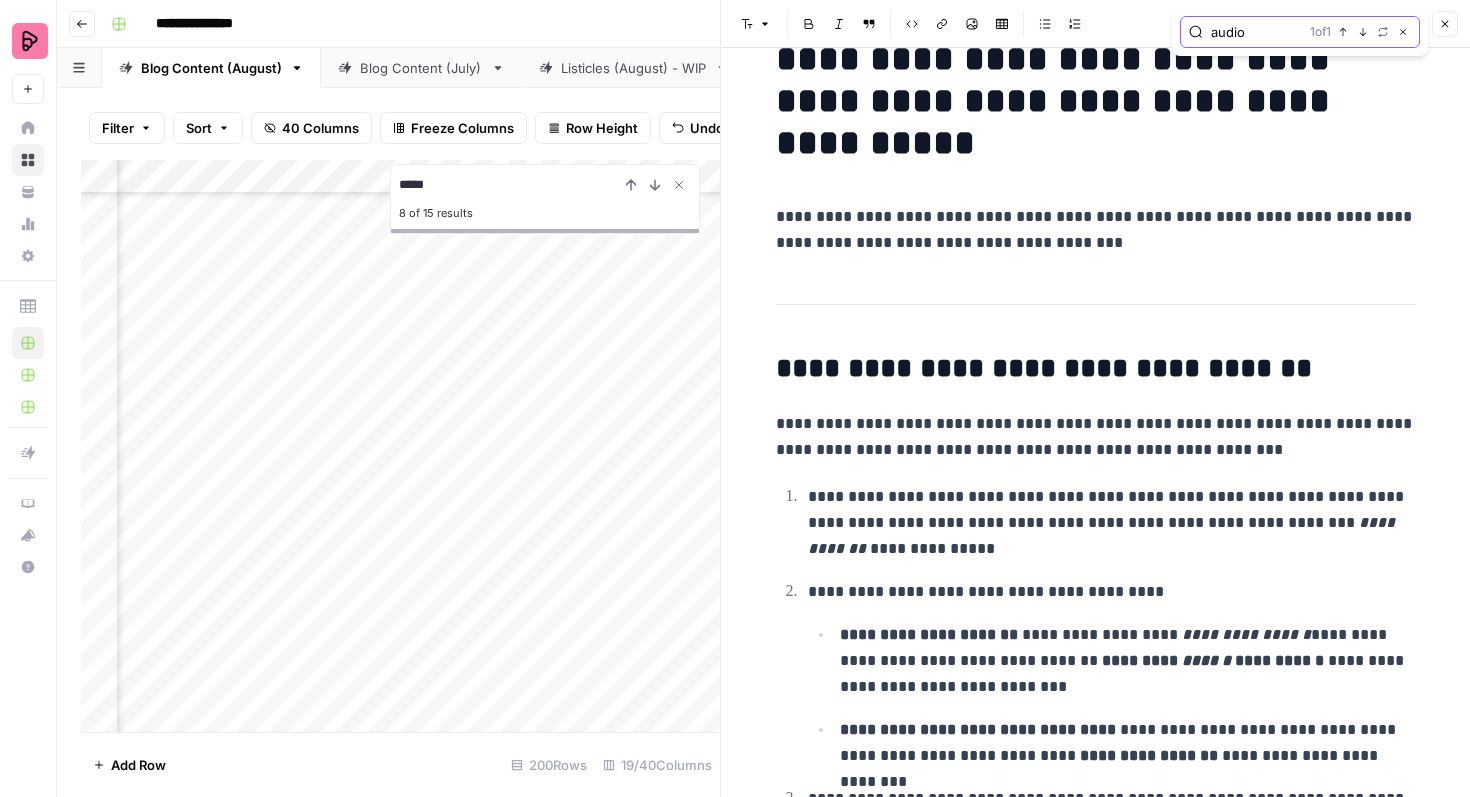 click 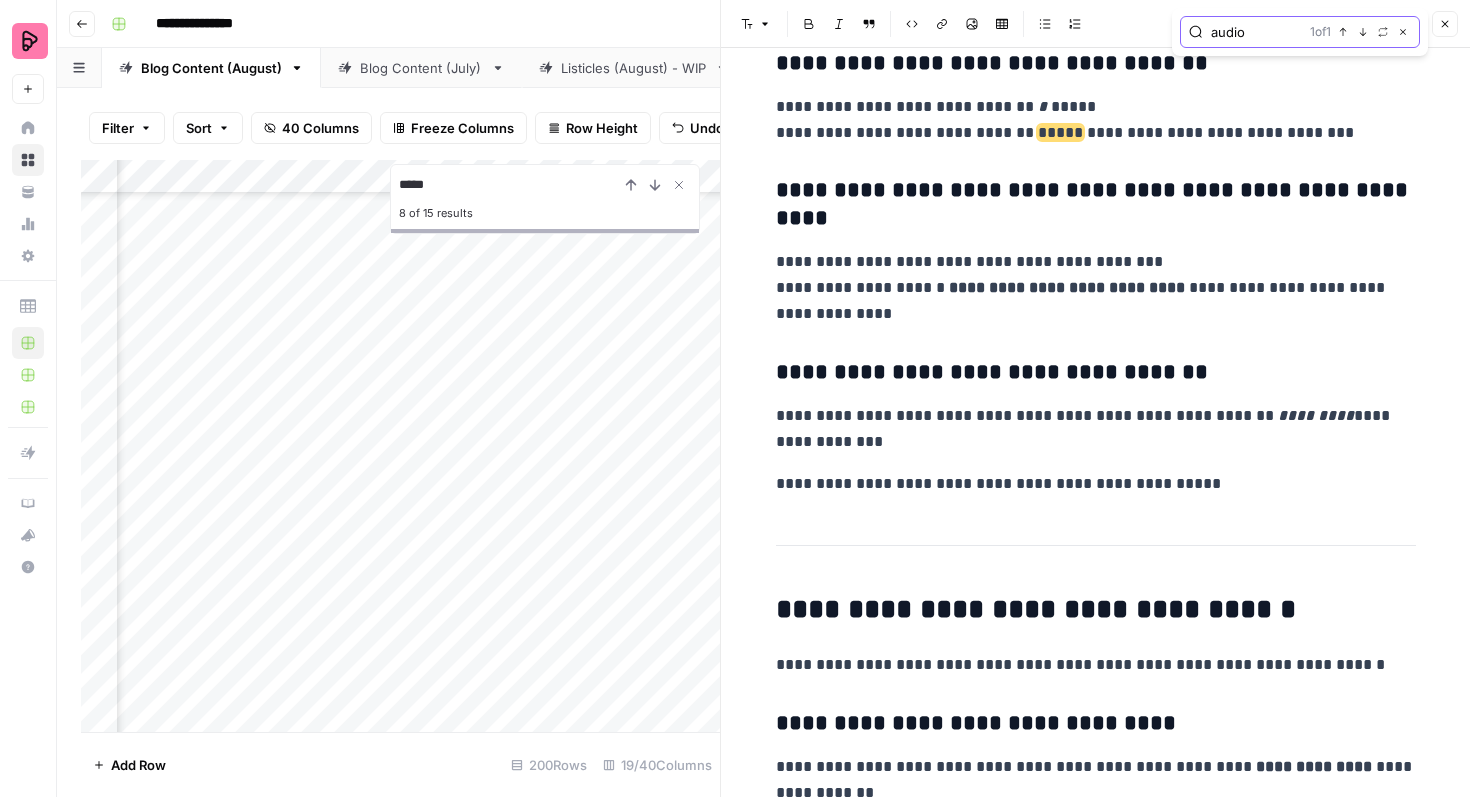 scroll, scrollTop: 3691, scrollLeft: 0, axis: vertical 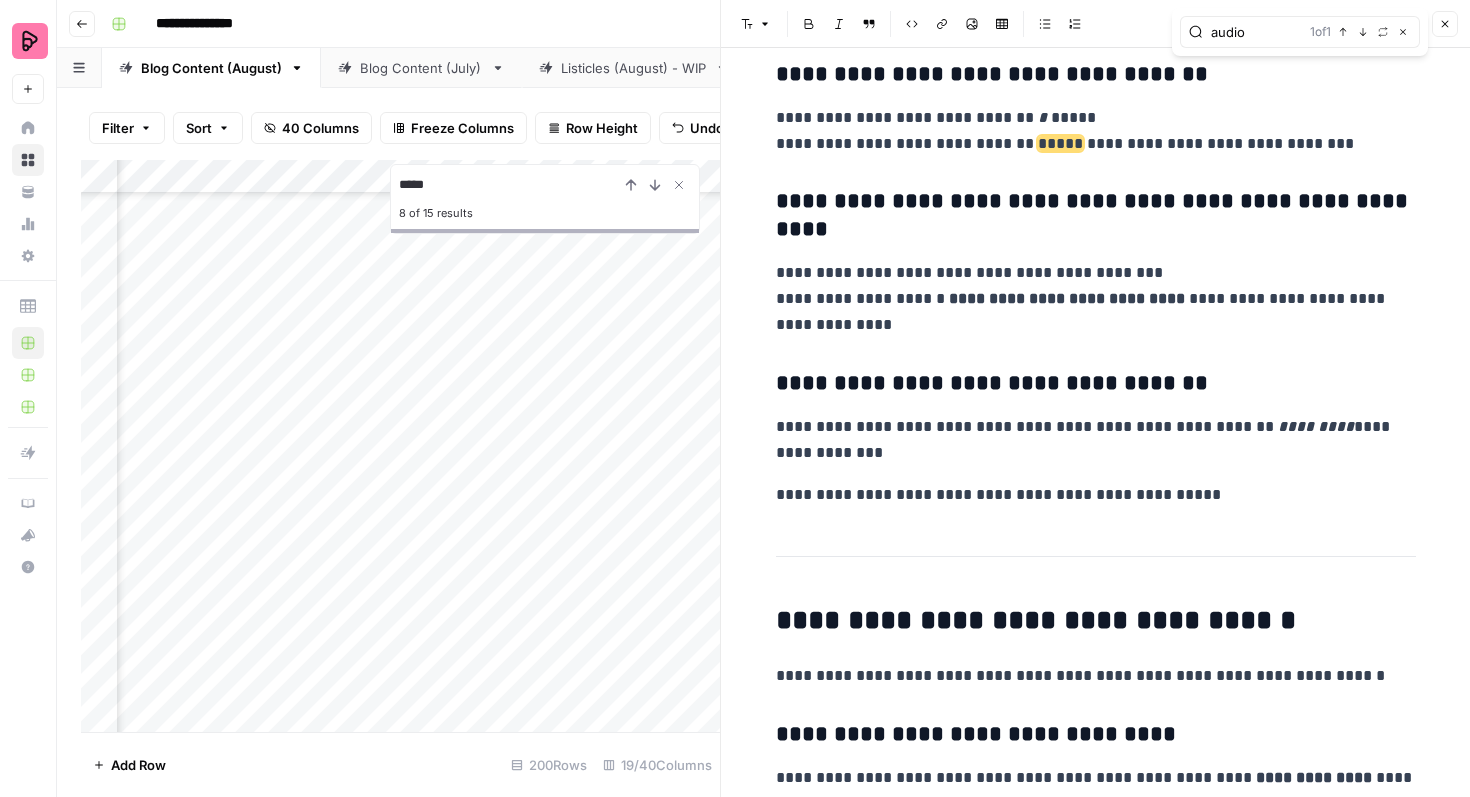 click 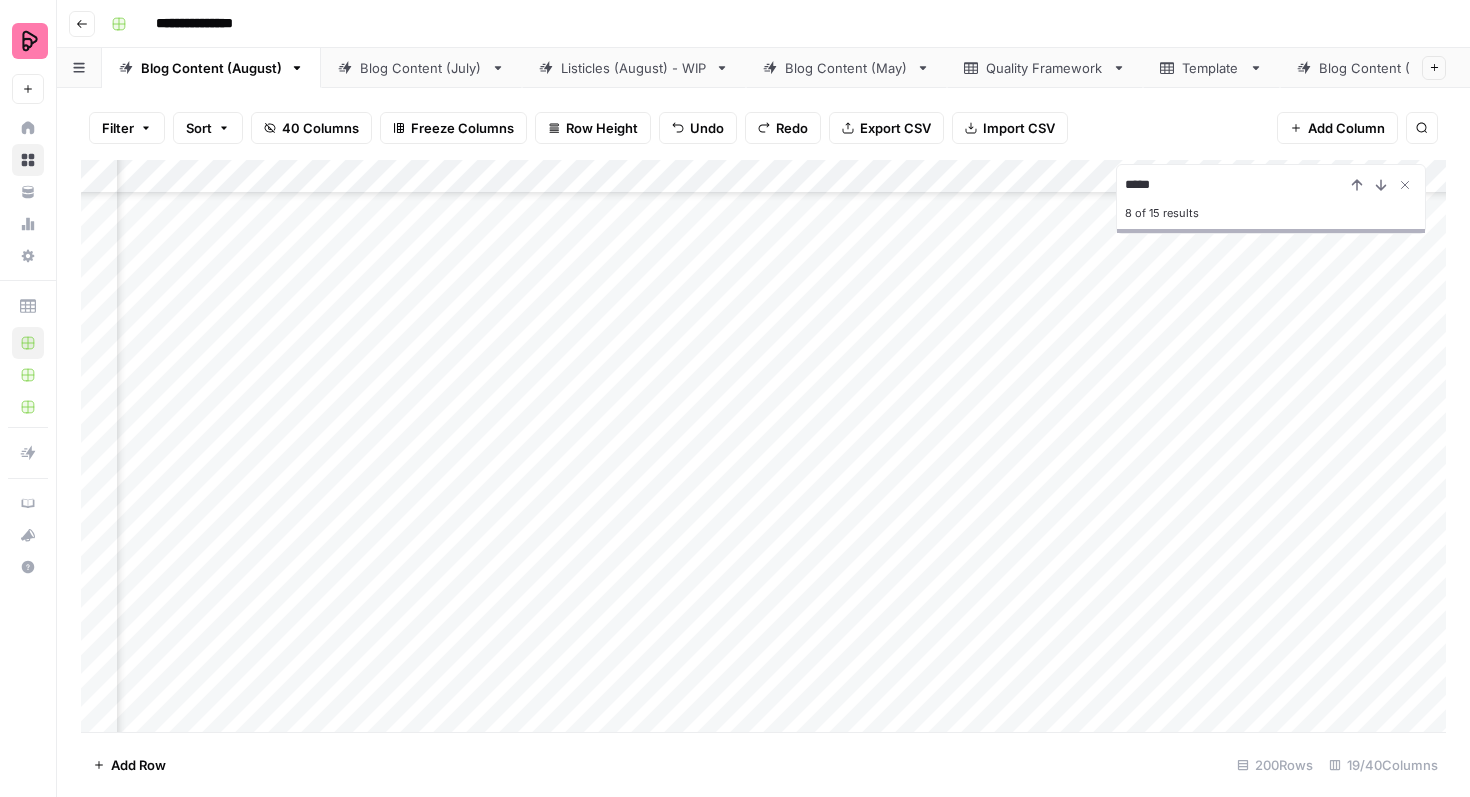 scroll, scrollTop: 406, scrollLeft: 224, axis: both 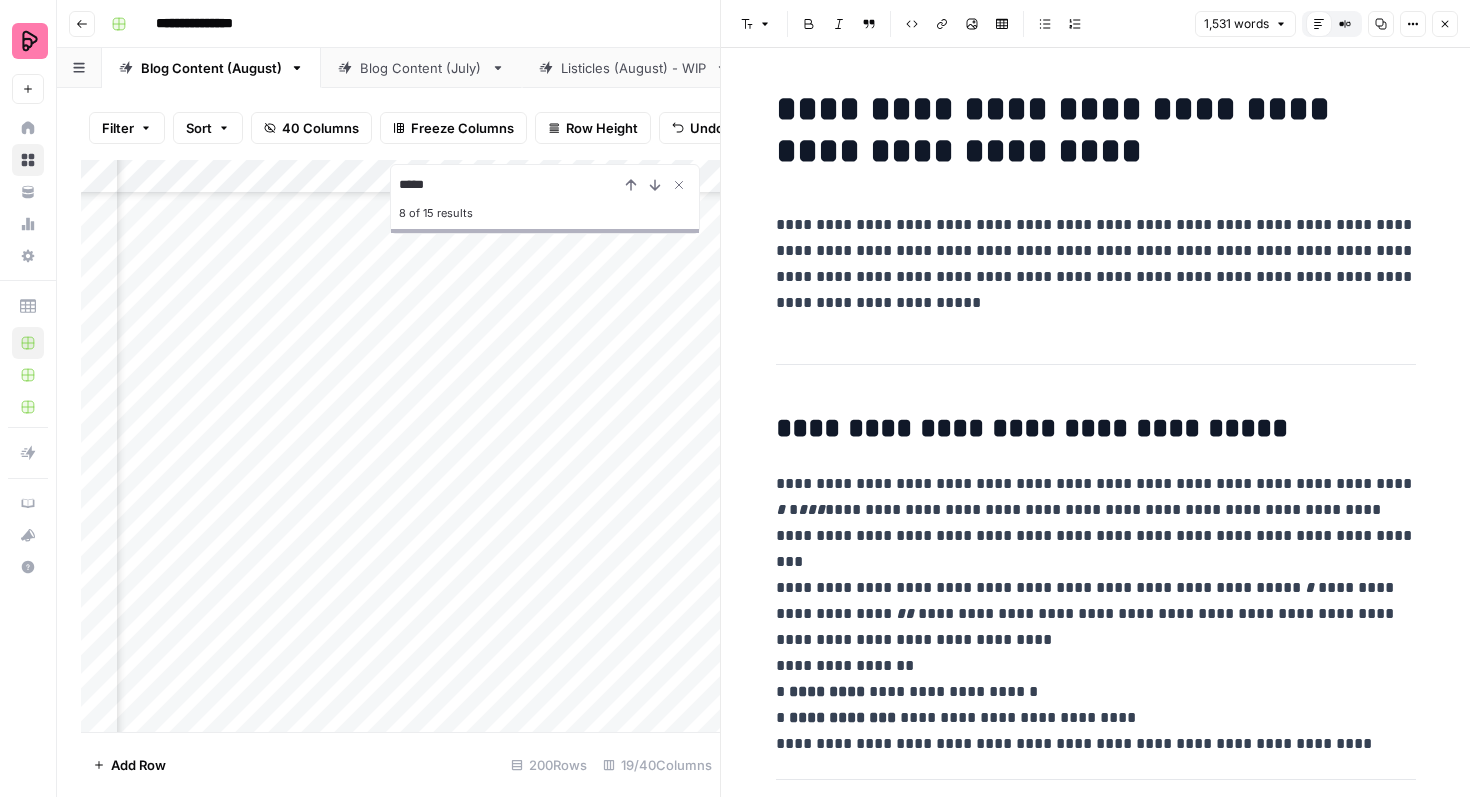 click on "**********" at bounding box center [1096, 7413] 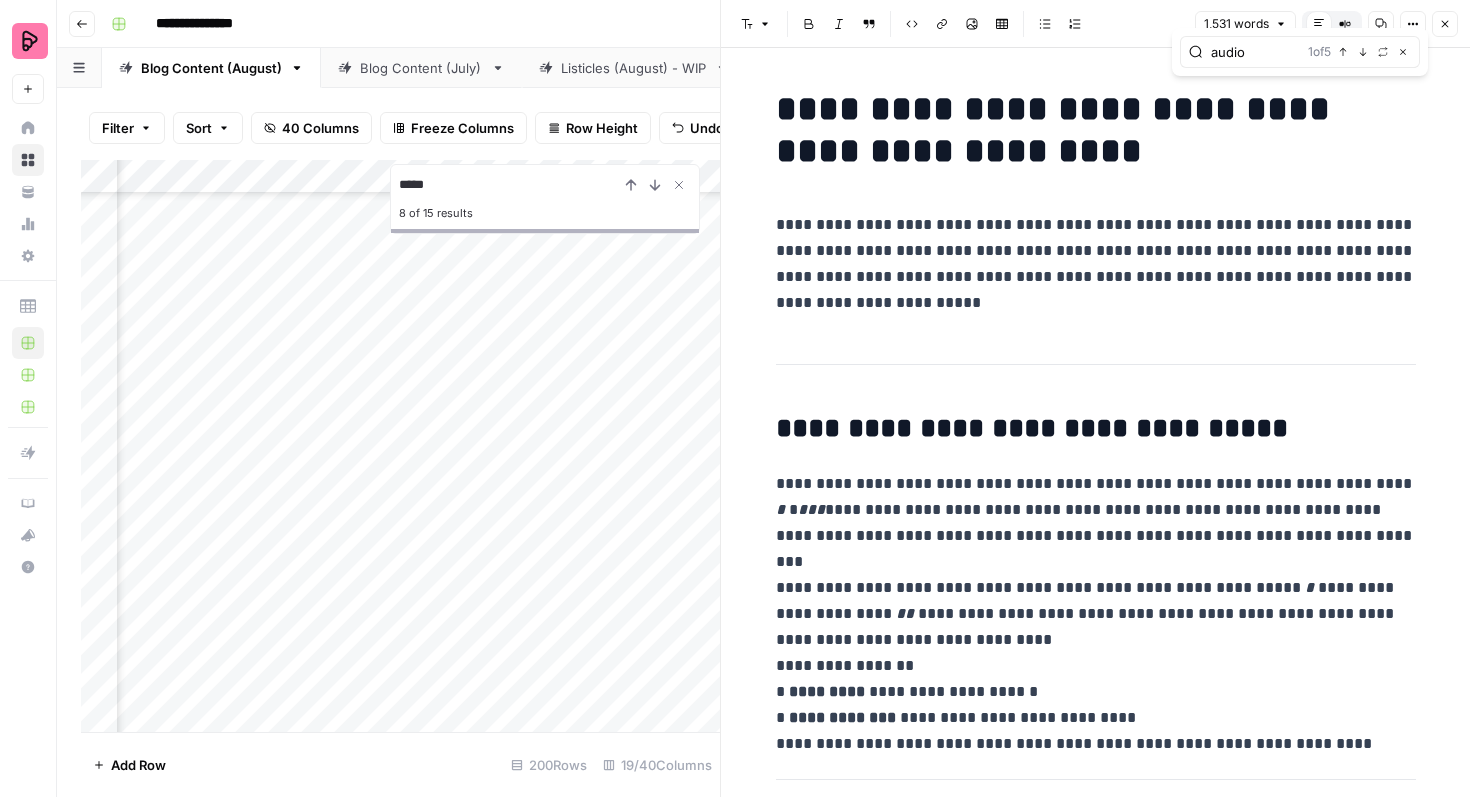 type on "audio" 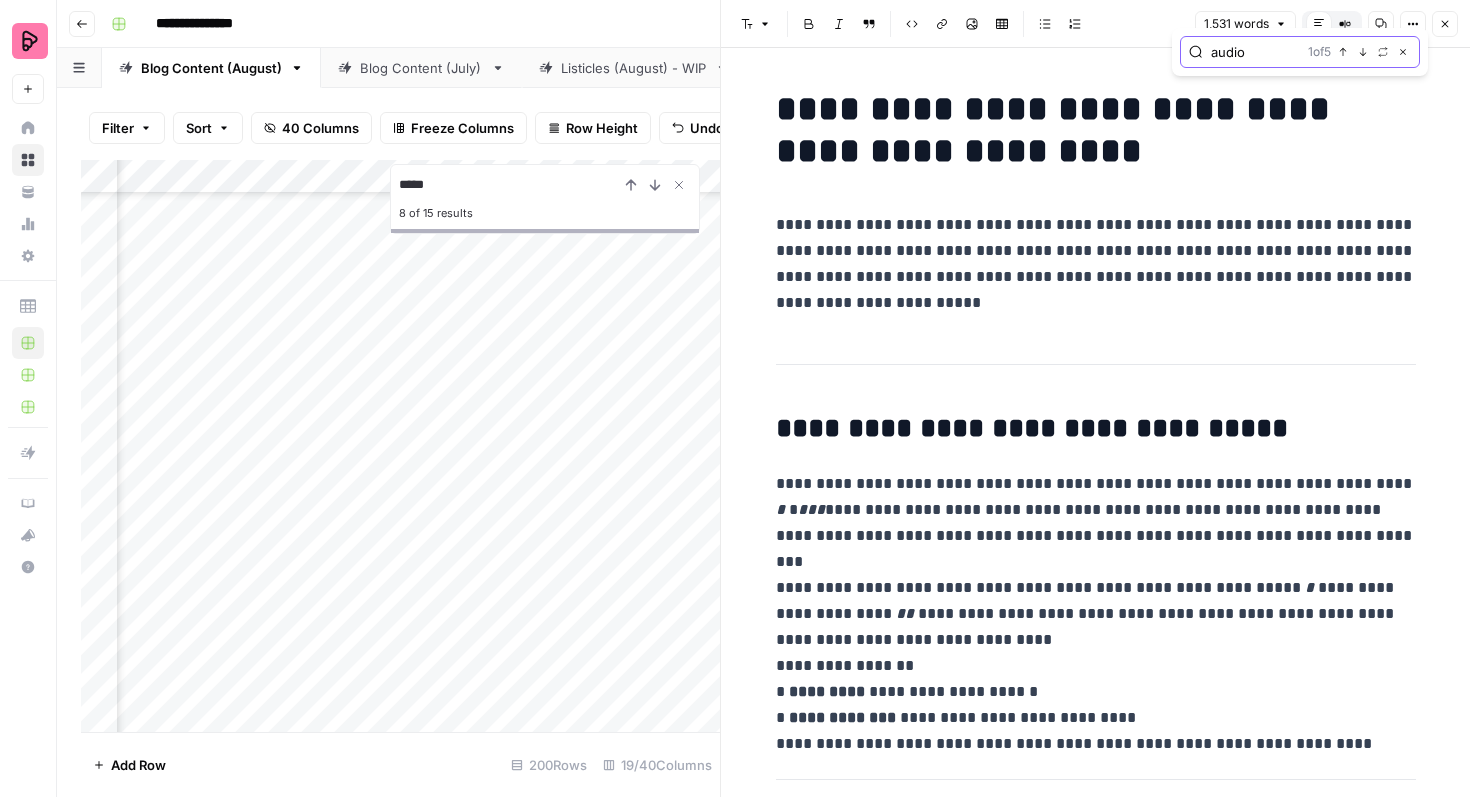 click 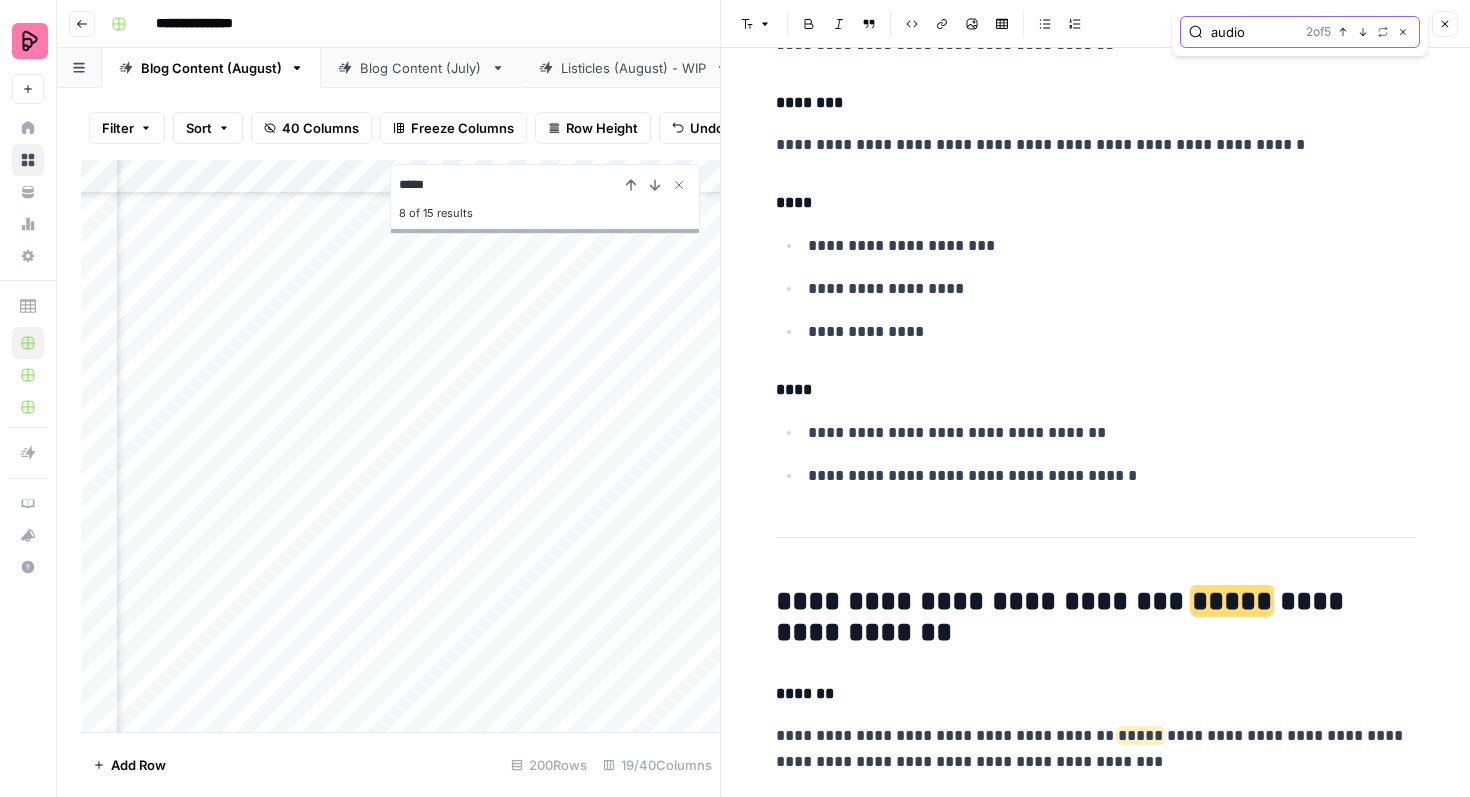 scroll, scrollTop: 9193, scrollLeft: 0, axis: vertical 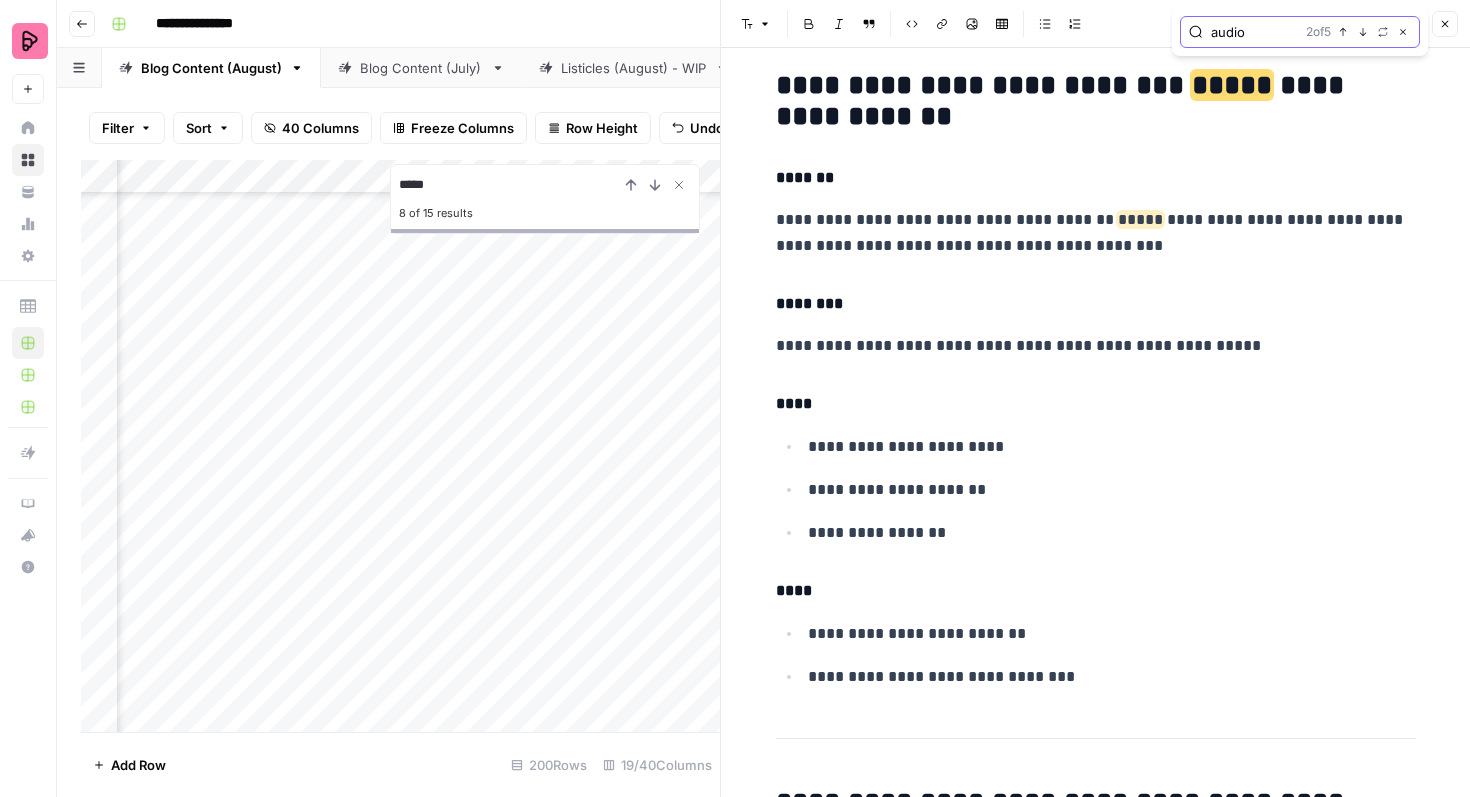 click on "Next Match" at bounding box center (1363, 32) 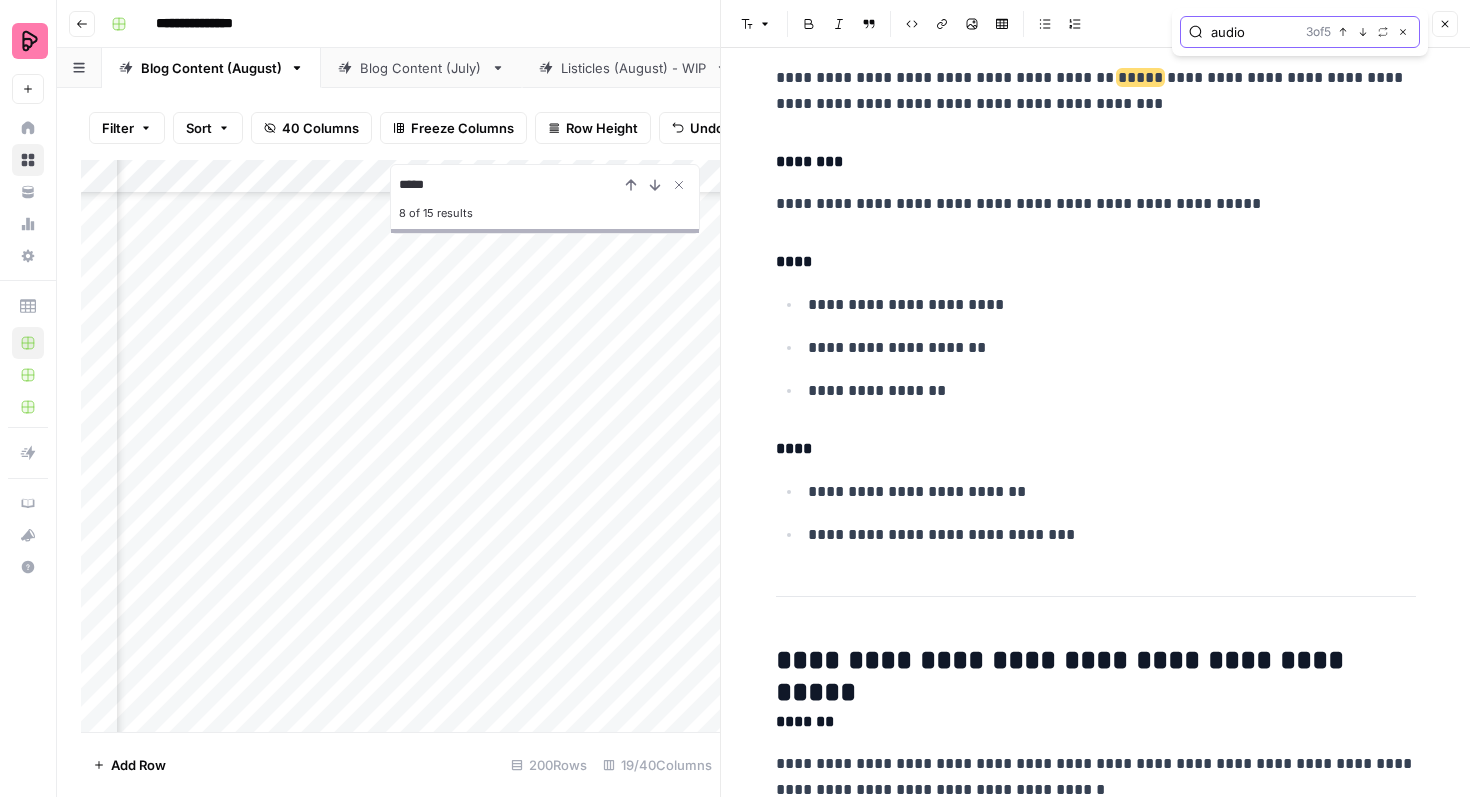 click on "Next Match" at bounding box center [1363, 32] 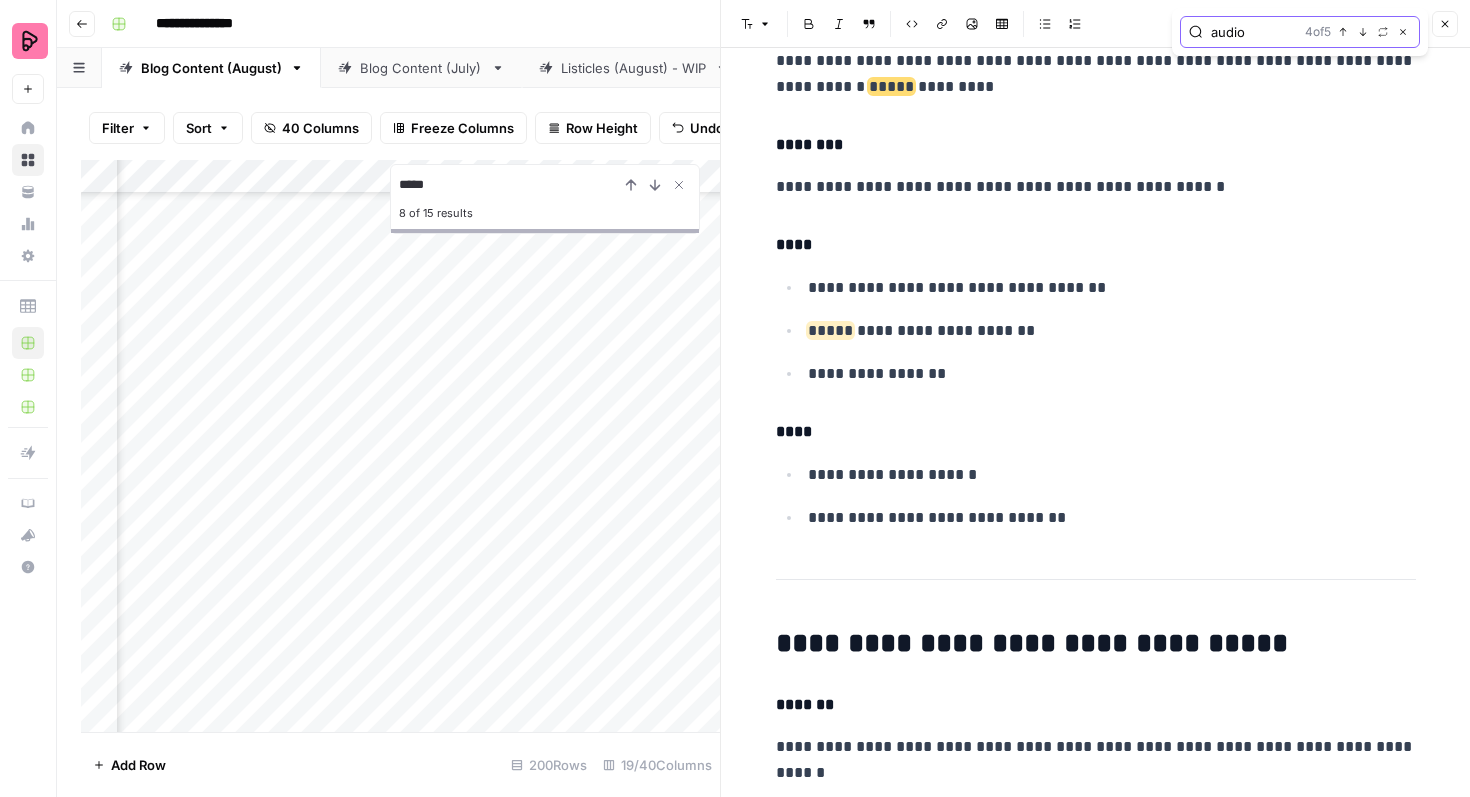 scroll, scrollTop: 11419, scrollLeft: 0, axis: vertical 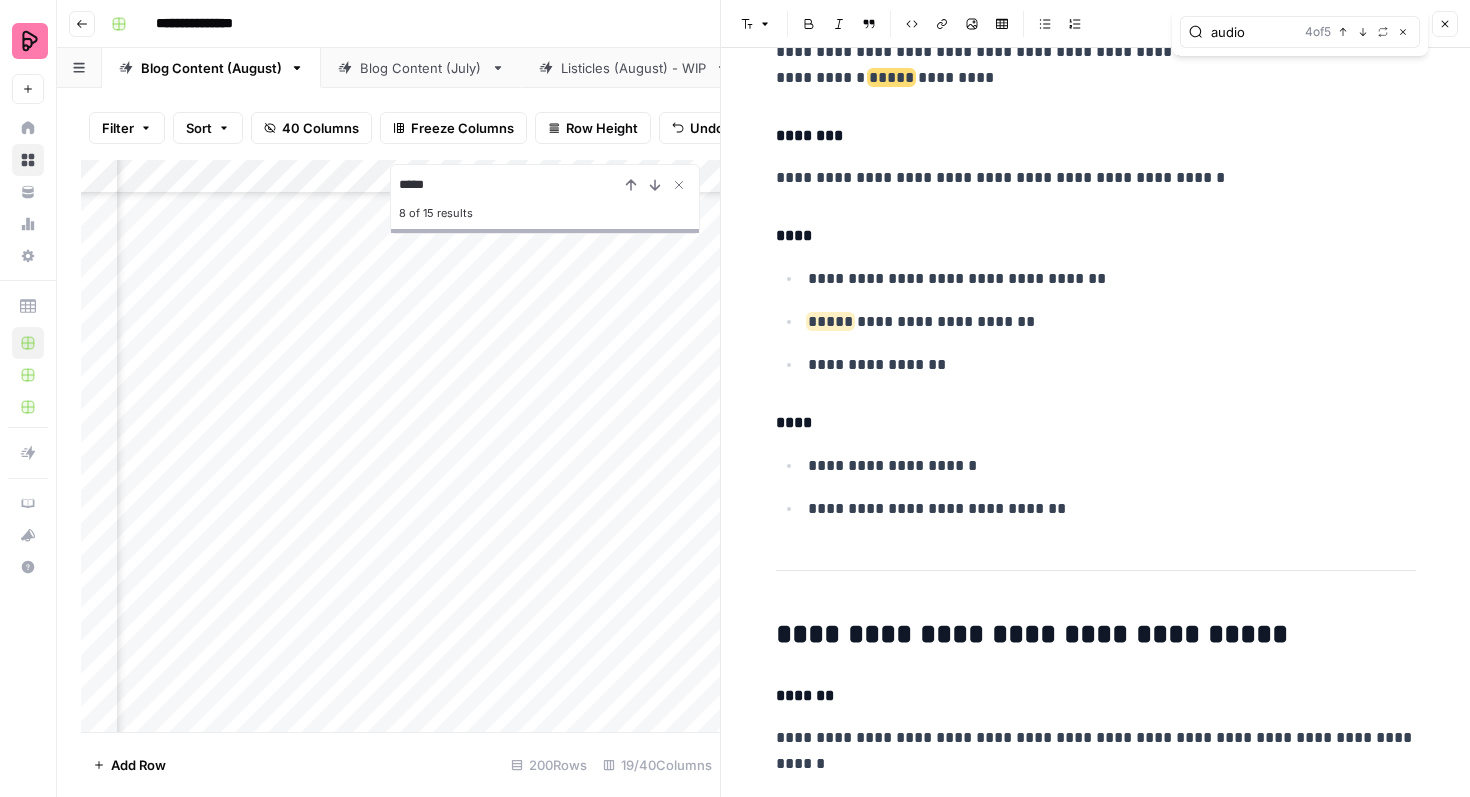 click 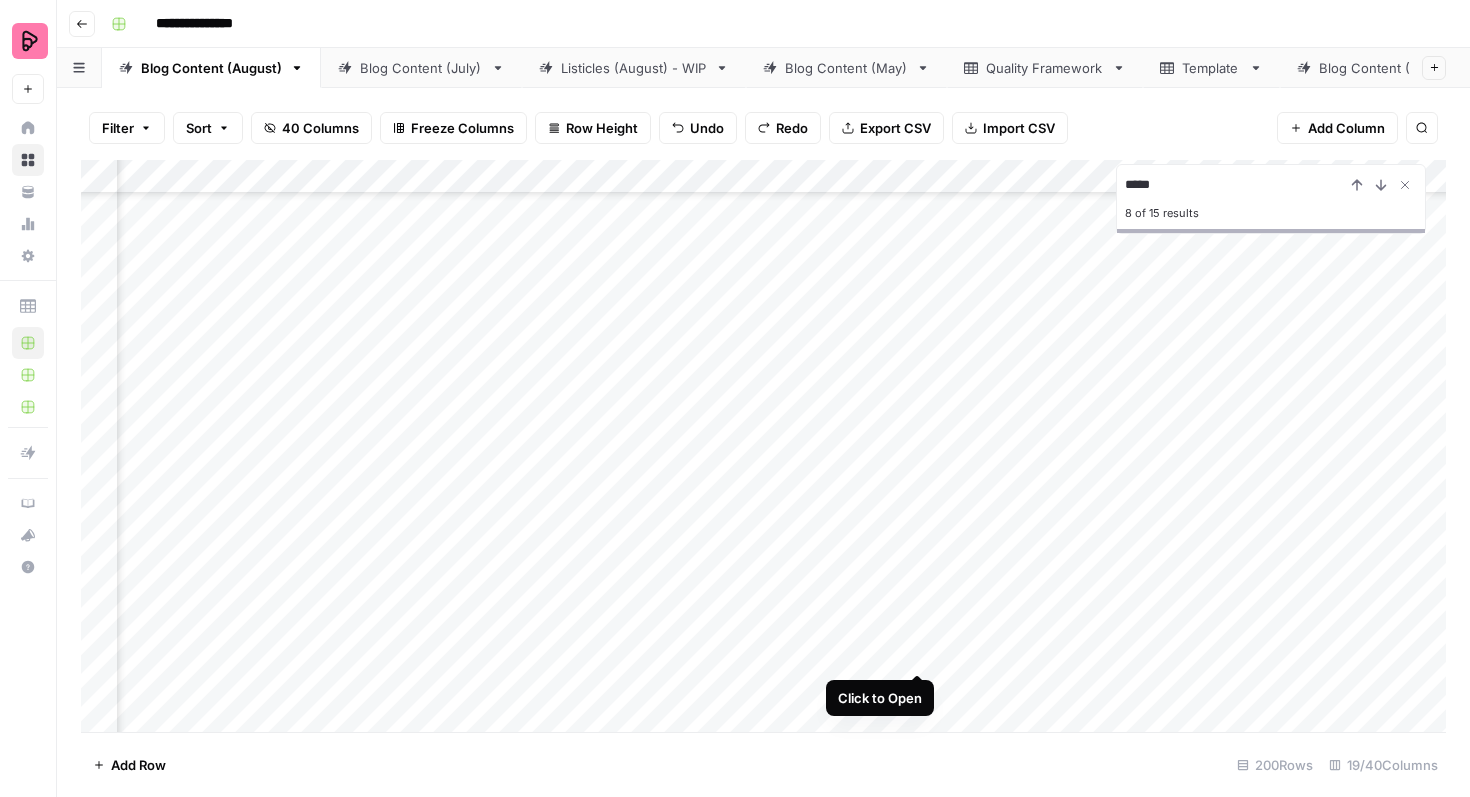 click on "Add Column" at bounding box center [763, 446] 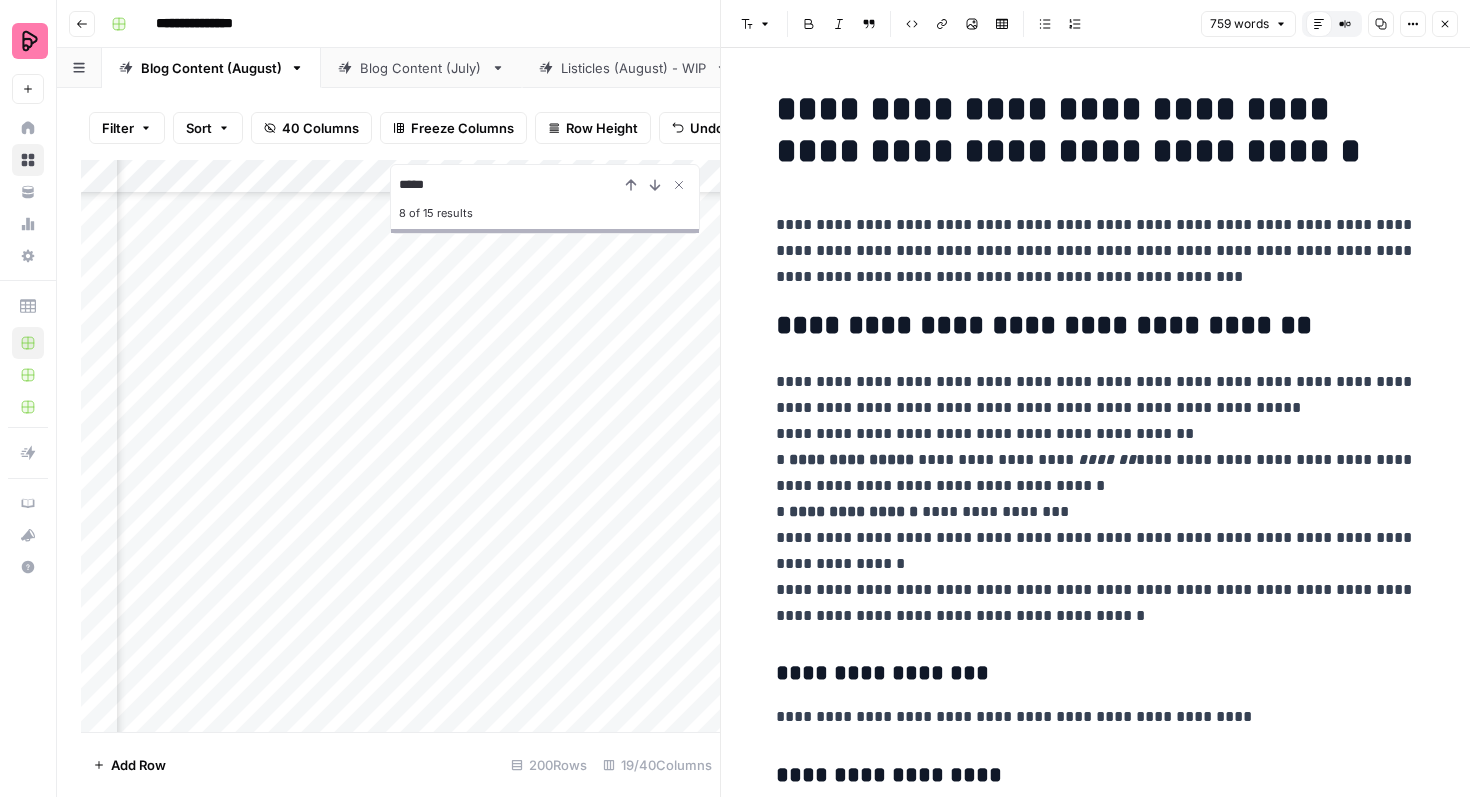 click on "**********" at bounding box center (1096, 130) 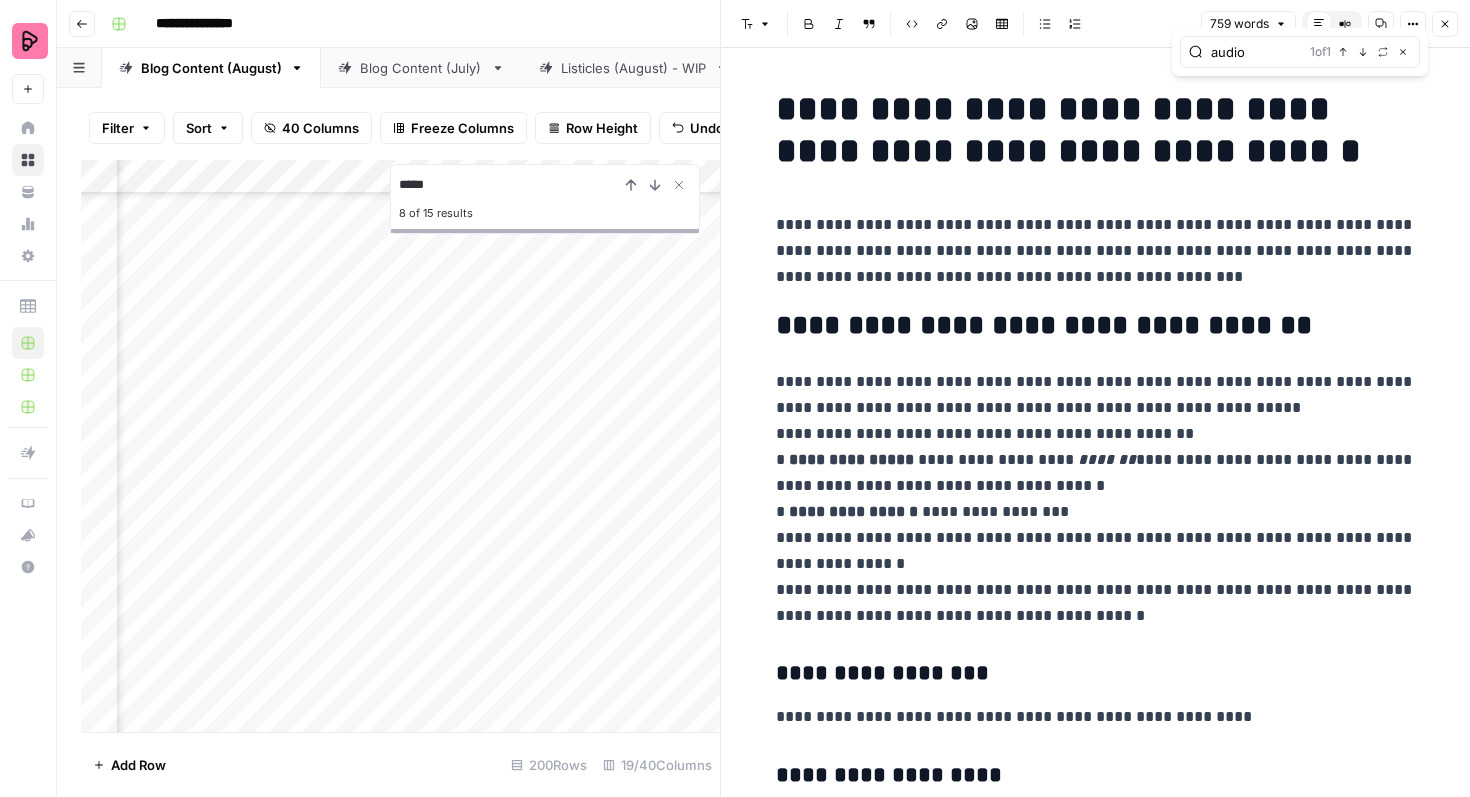 type on "audio" 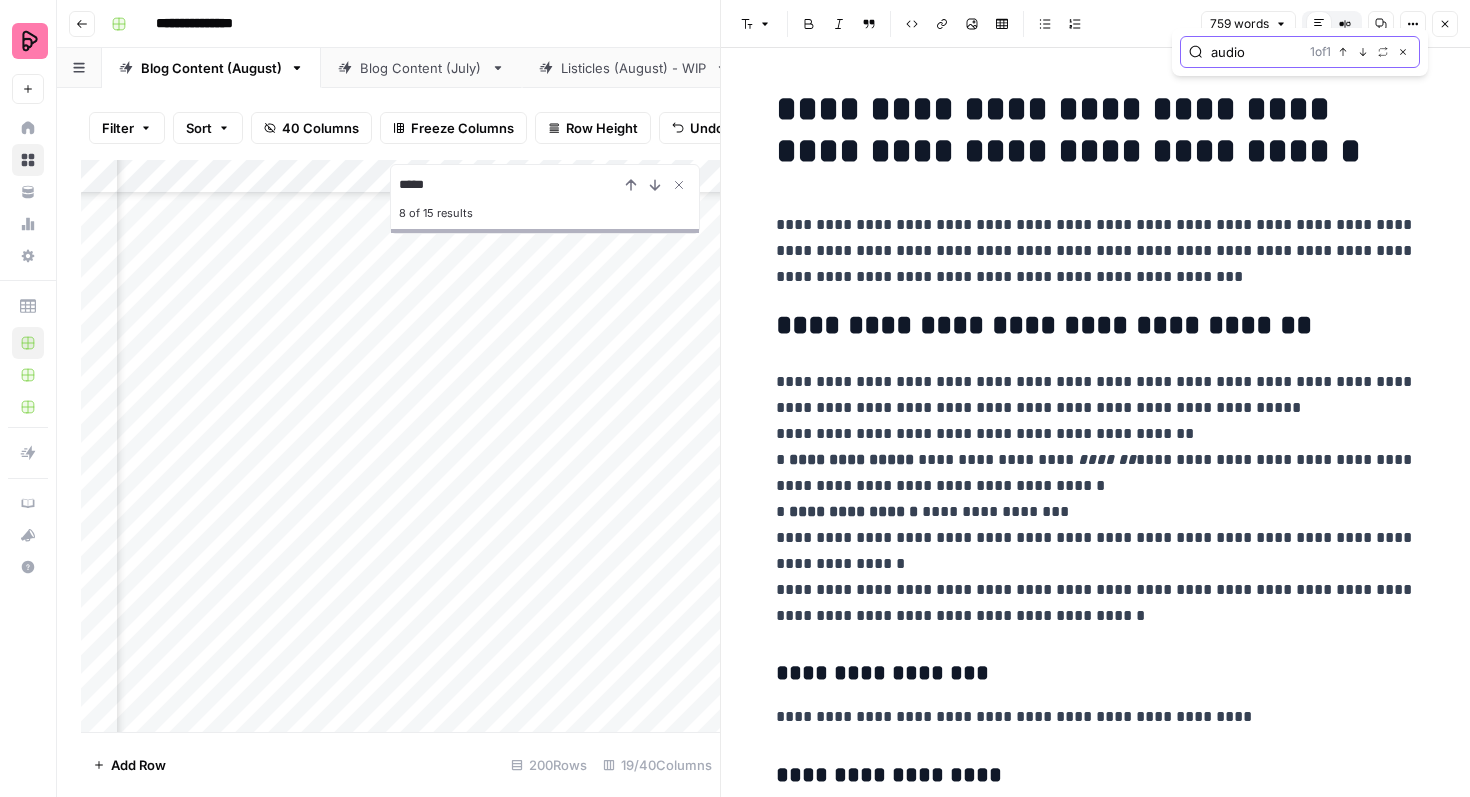click 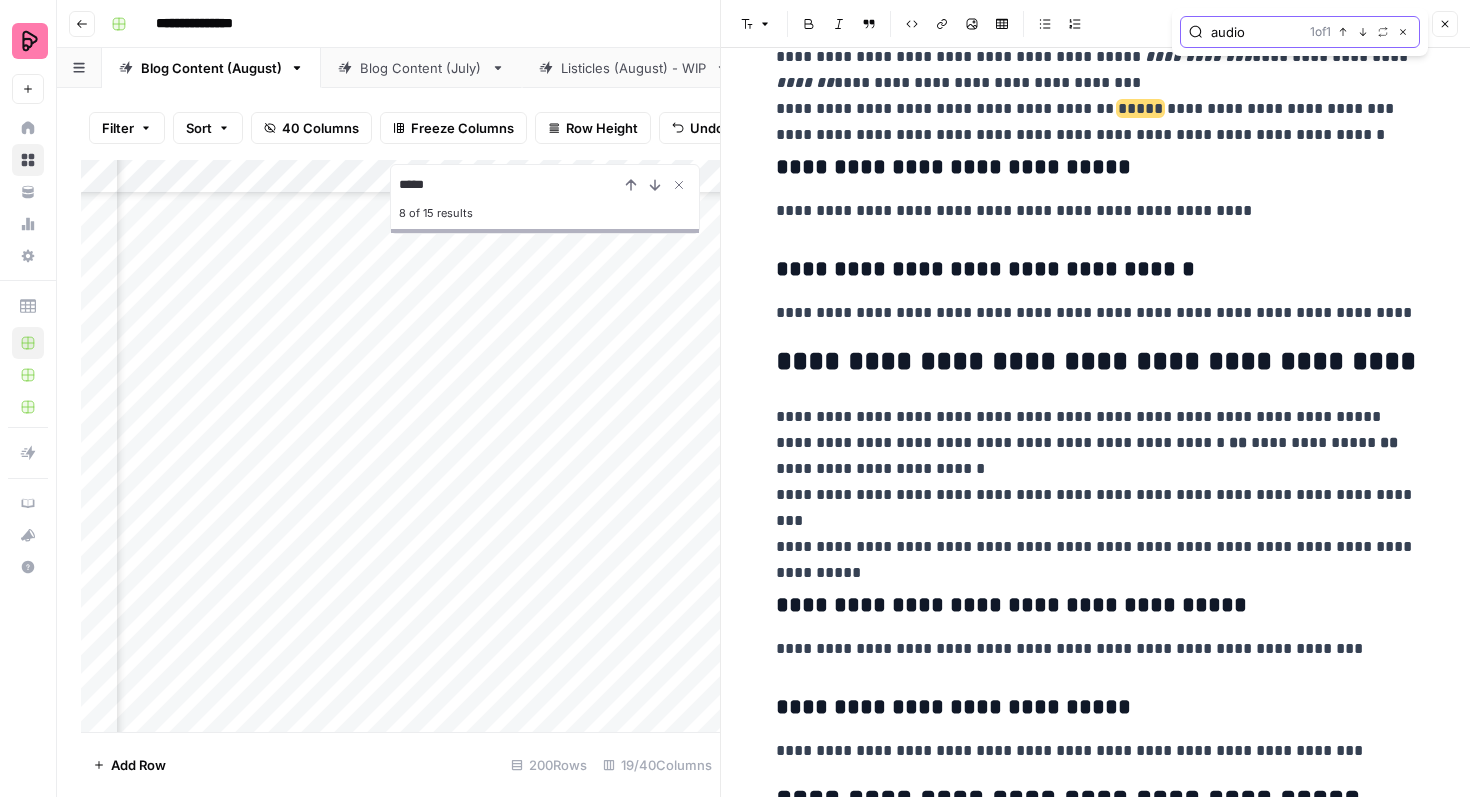 scroll, scrollTop: 982, scrollLeft: 0, axis: vertical 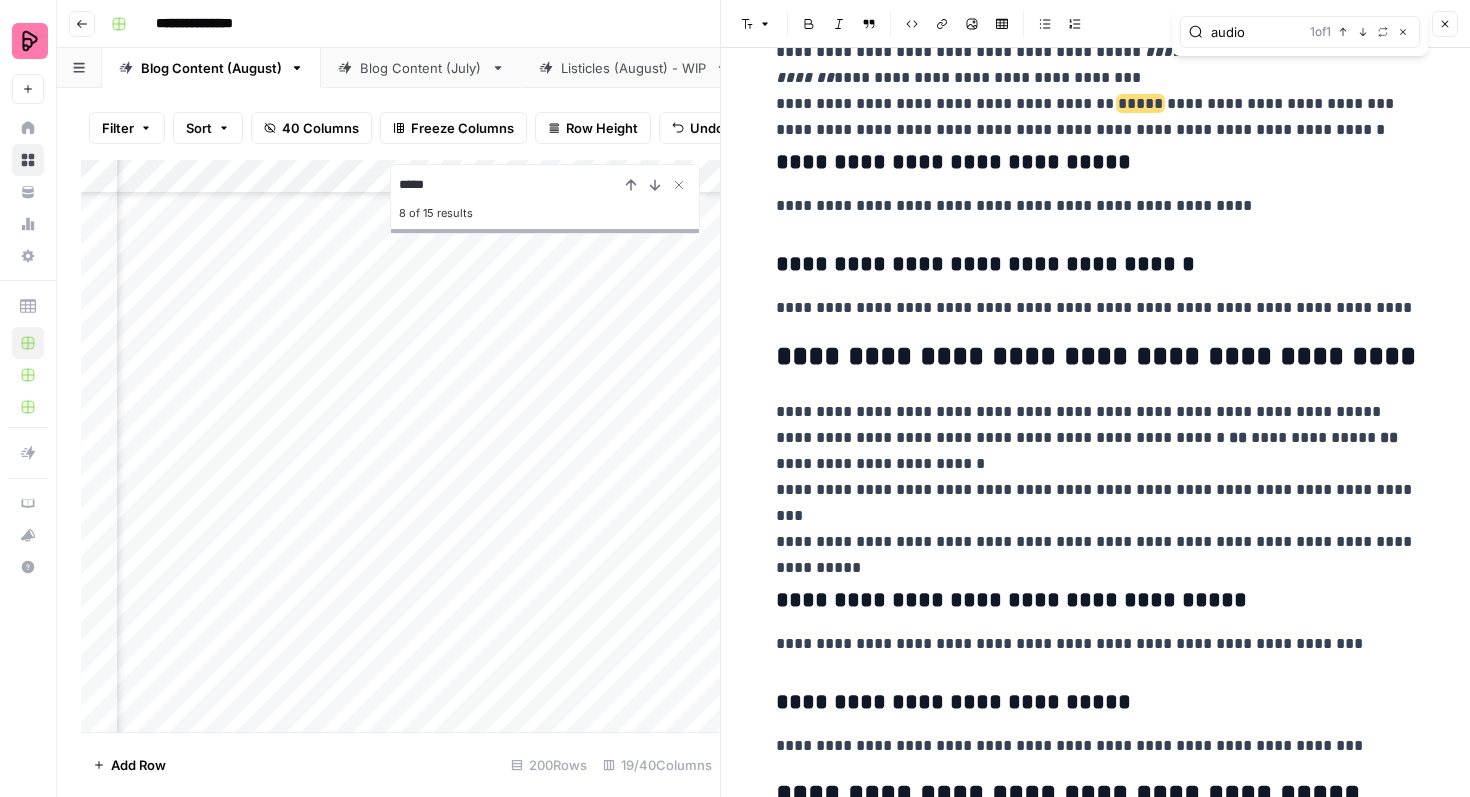 click 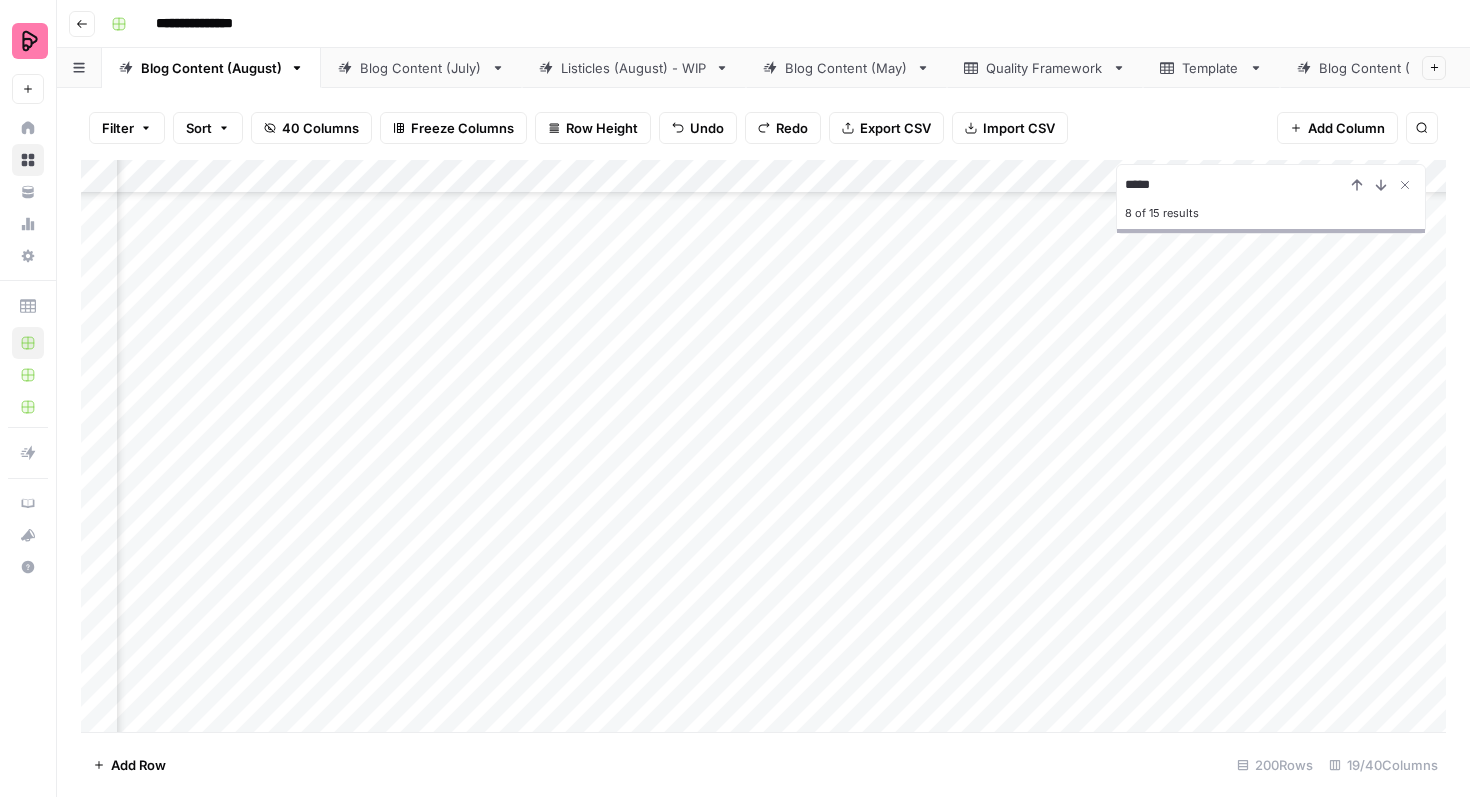 scroll, scrollTop: 829, scrollLeft: 224, axis: both 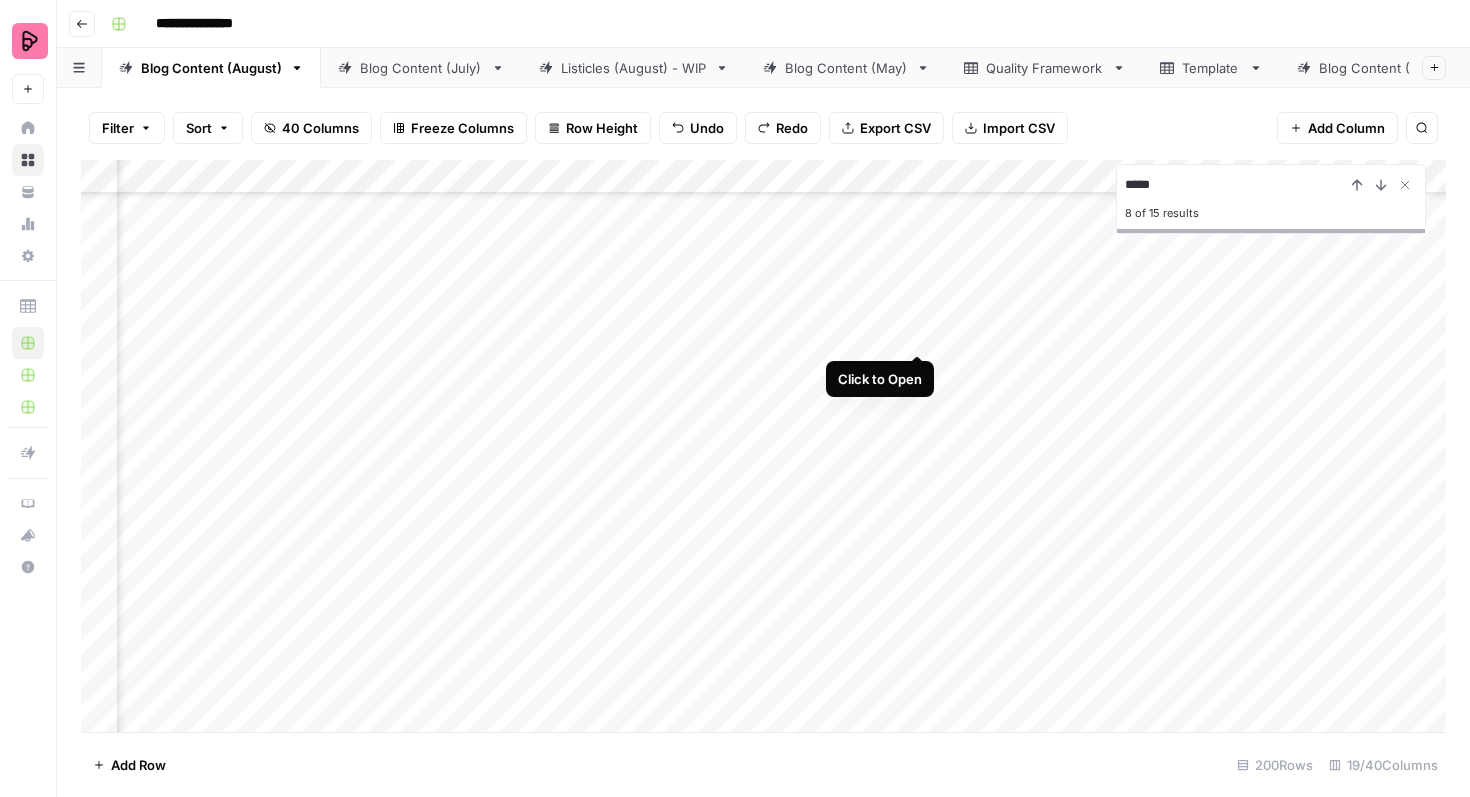 click on "Add Column" at bounding box center (763, 446) 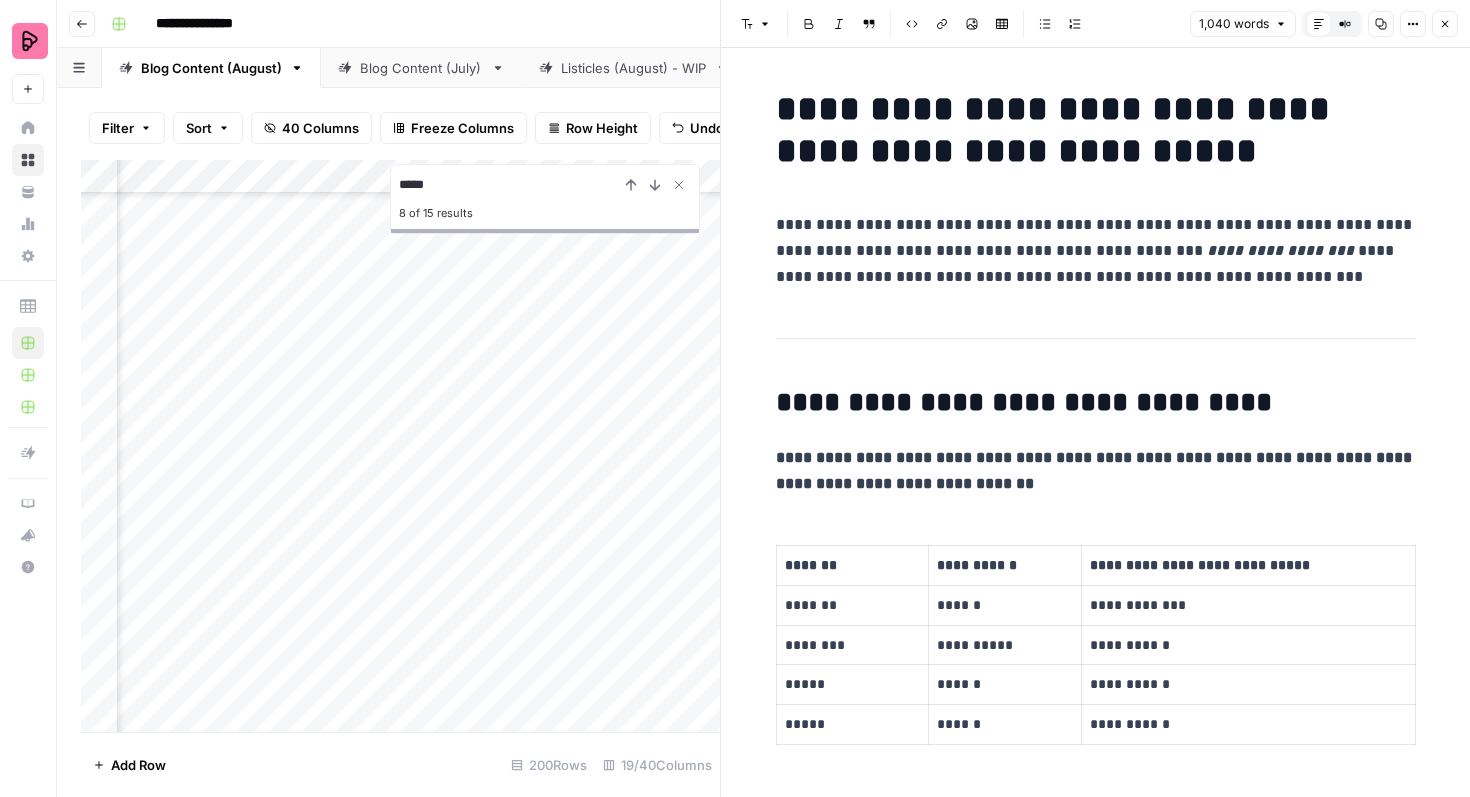 click on "**********" at bounding box center [1096, 3257] 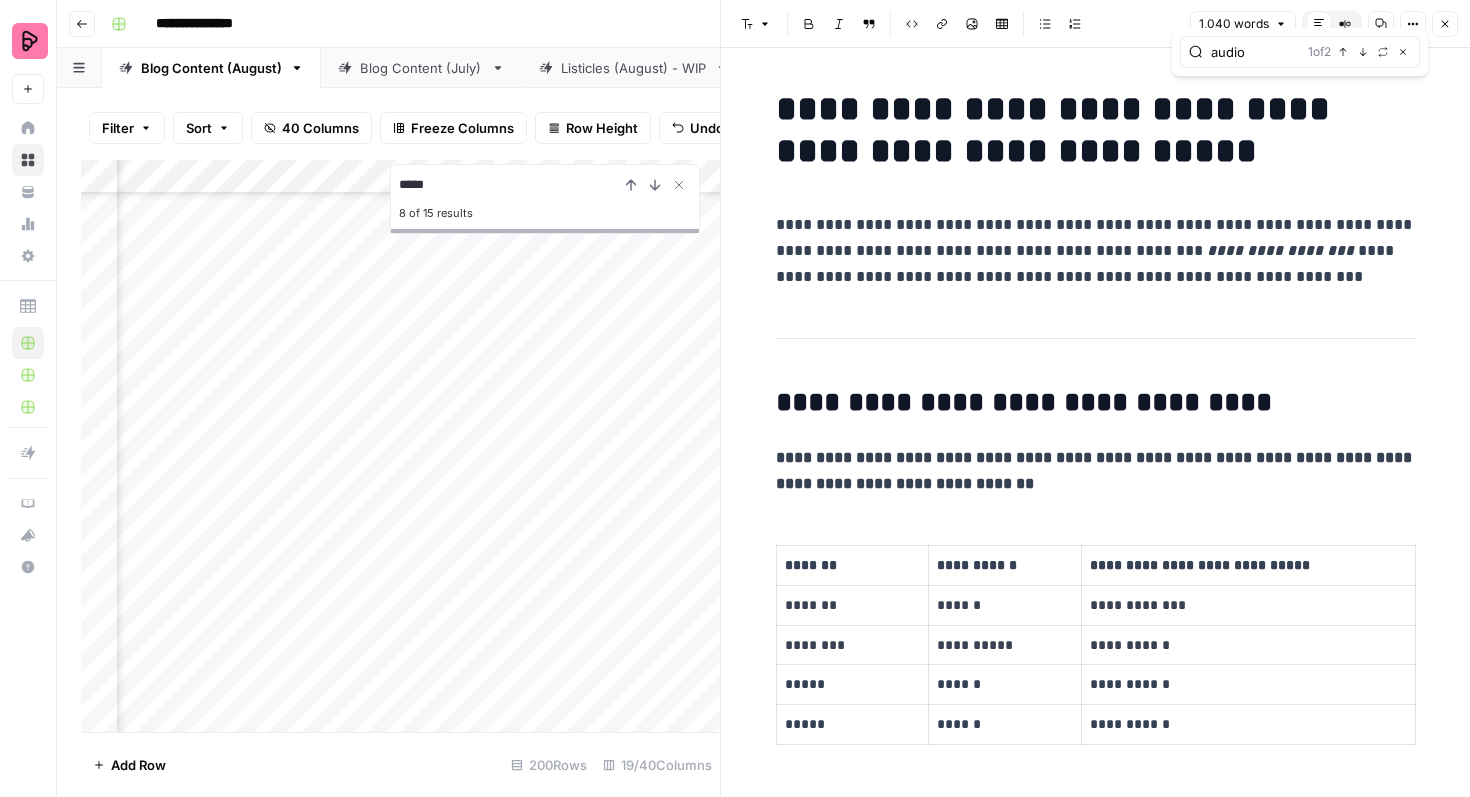 type on "audio" 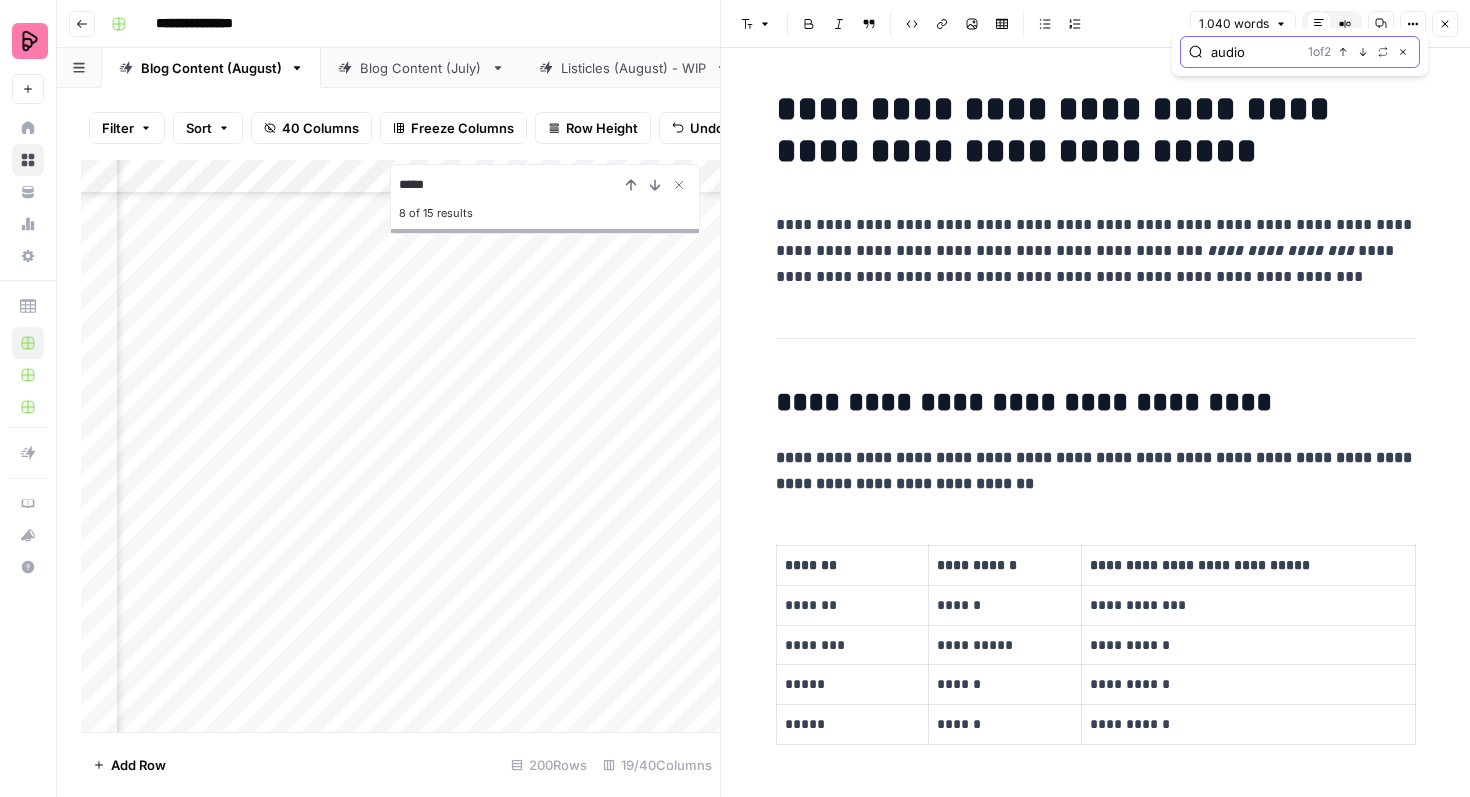 click 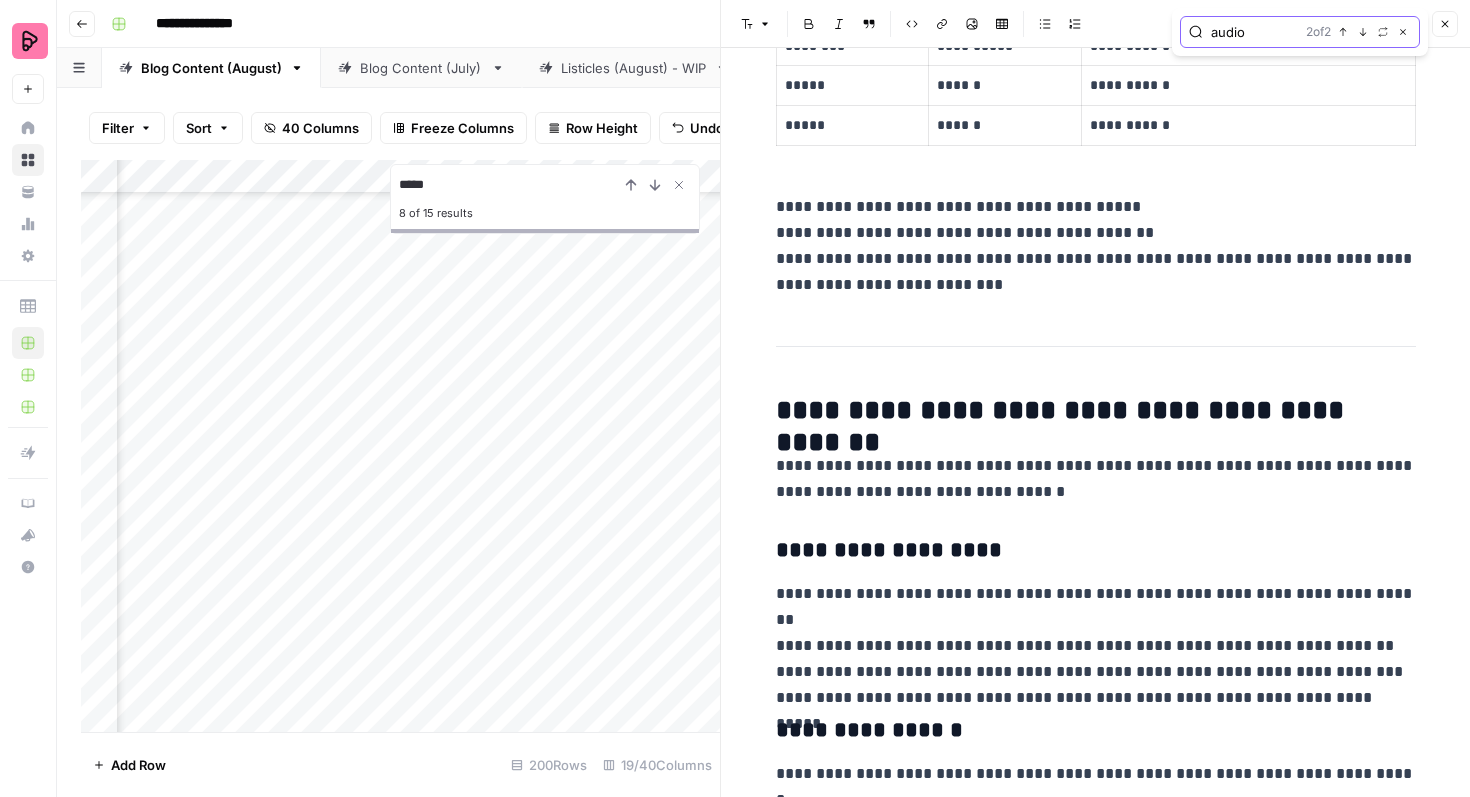 scroll, scrollTop: 0, scrollLeft: 0, axis: both 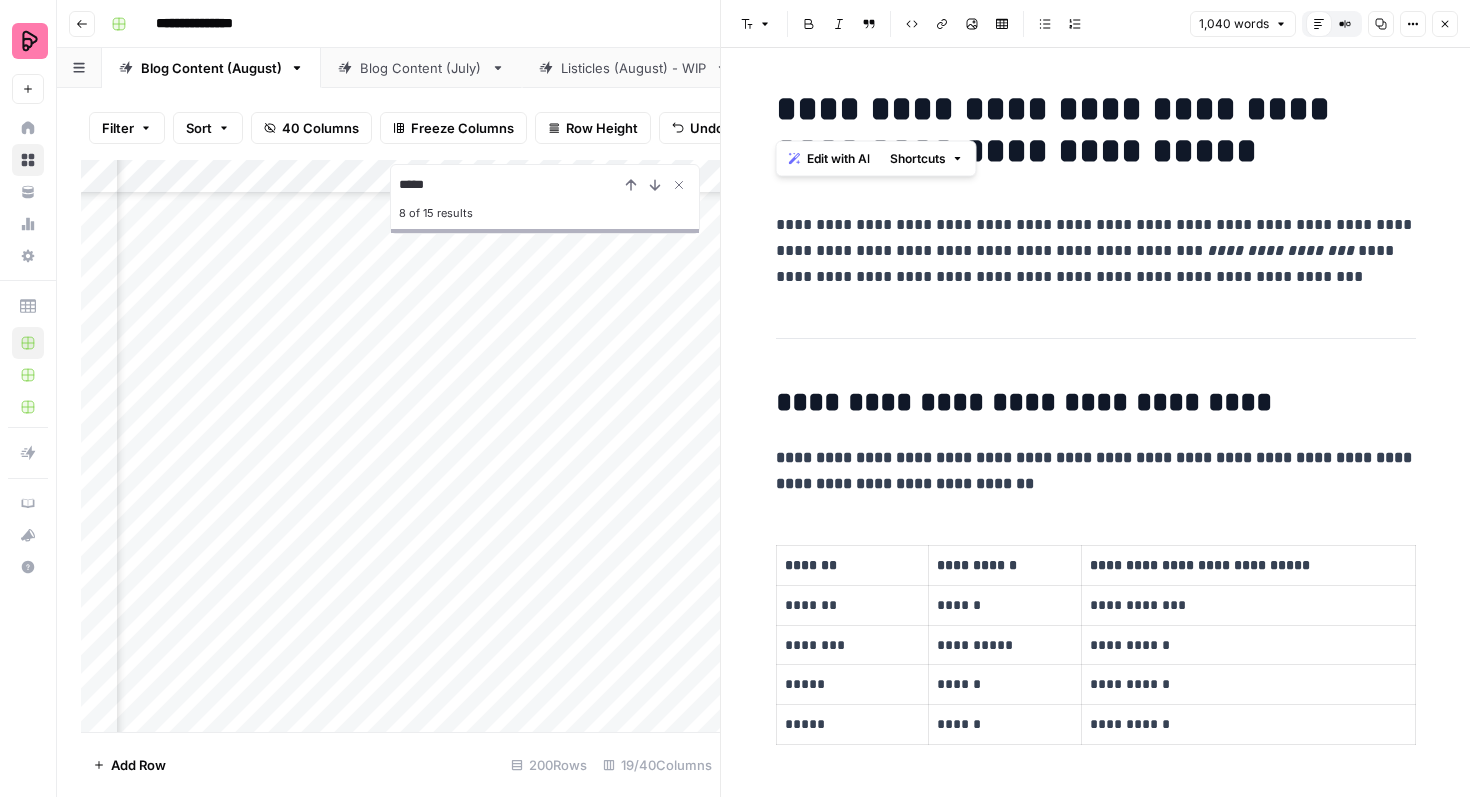 drag, startPoint x: 1079, startPoint y: 109, endPoint x: 776, endPoint y: 107, distance: 303.0066 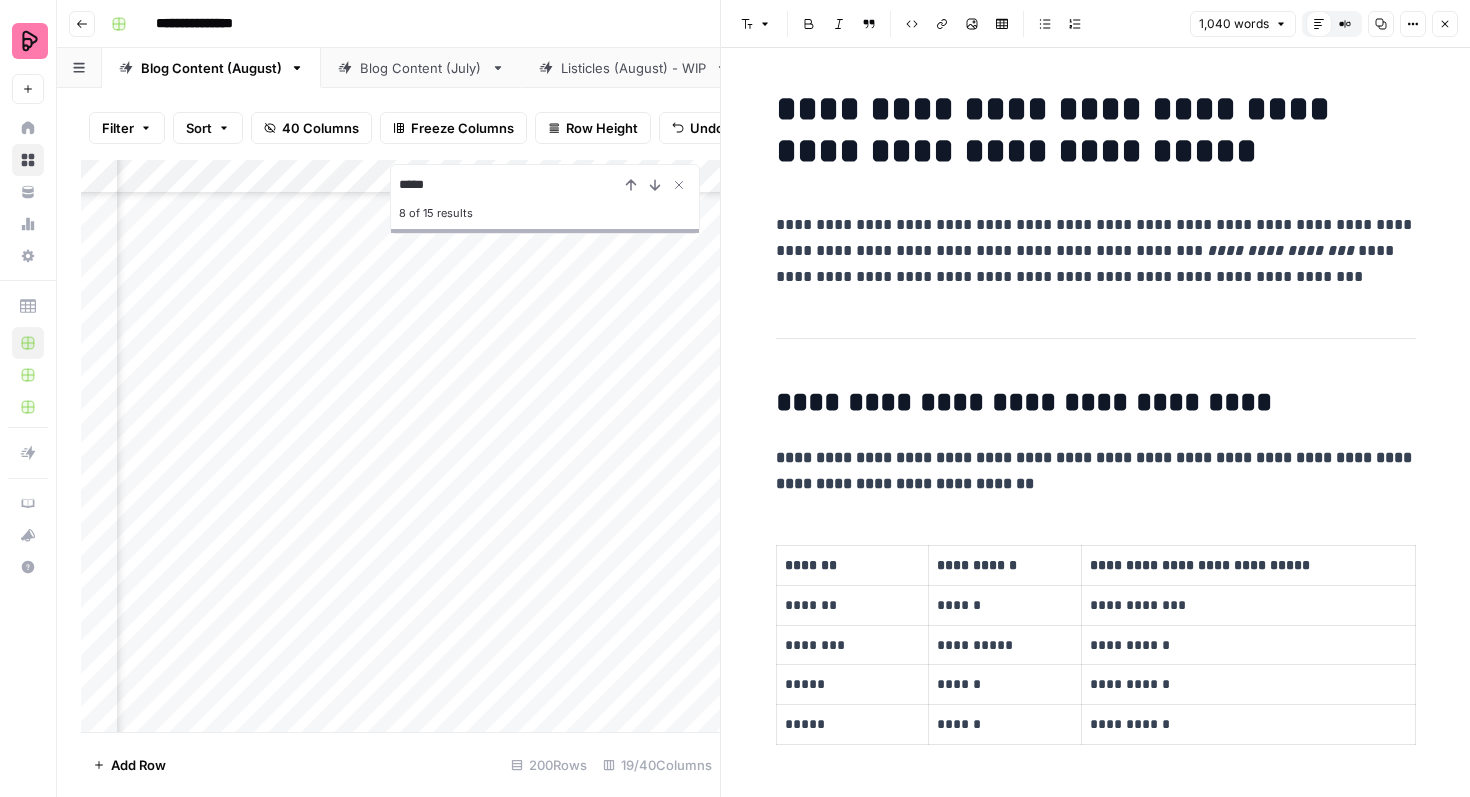 click 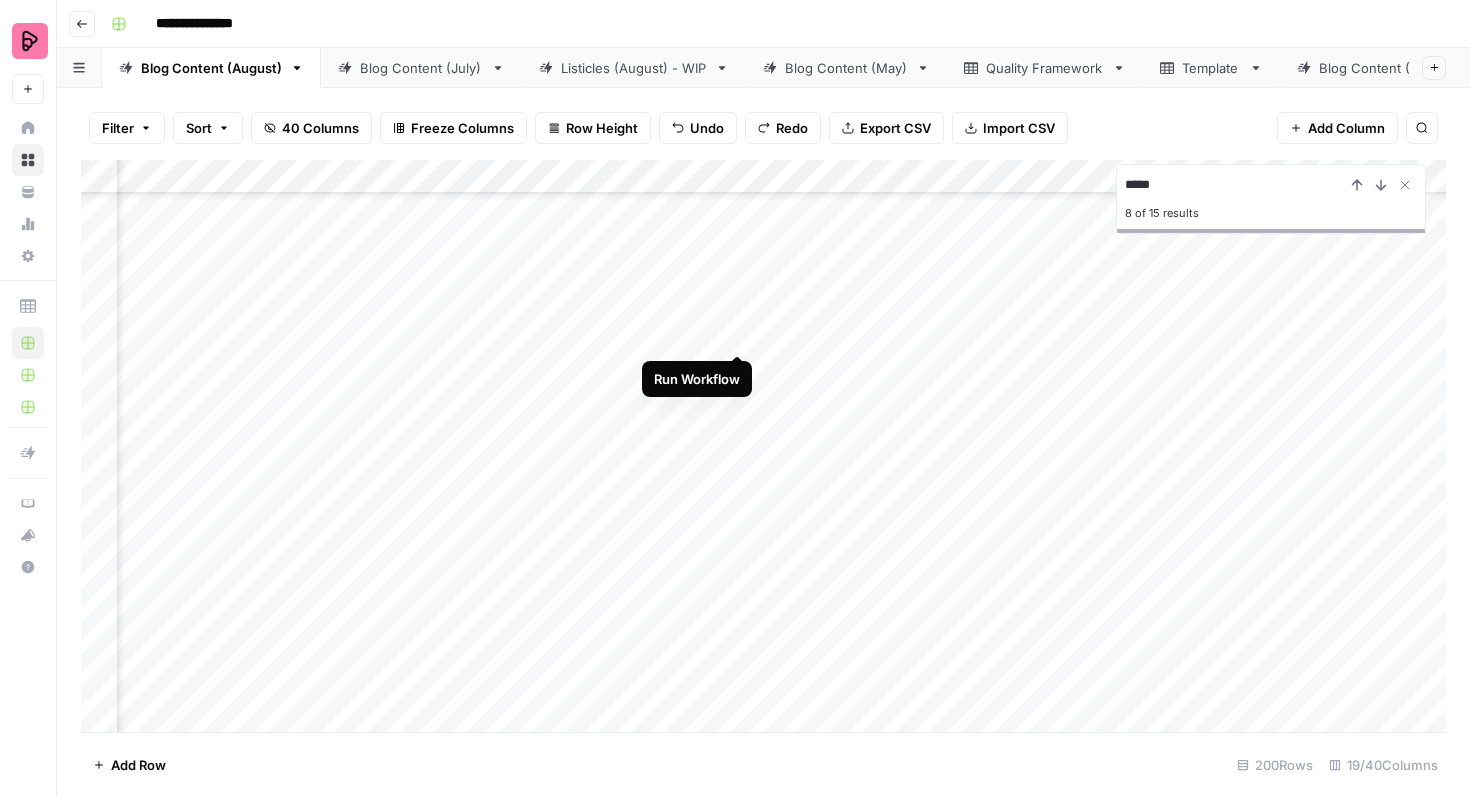 click on "Add Column" at bounding box center [763, 446] 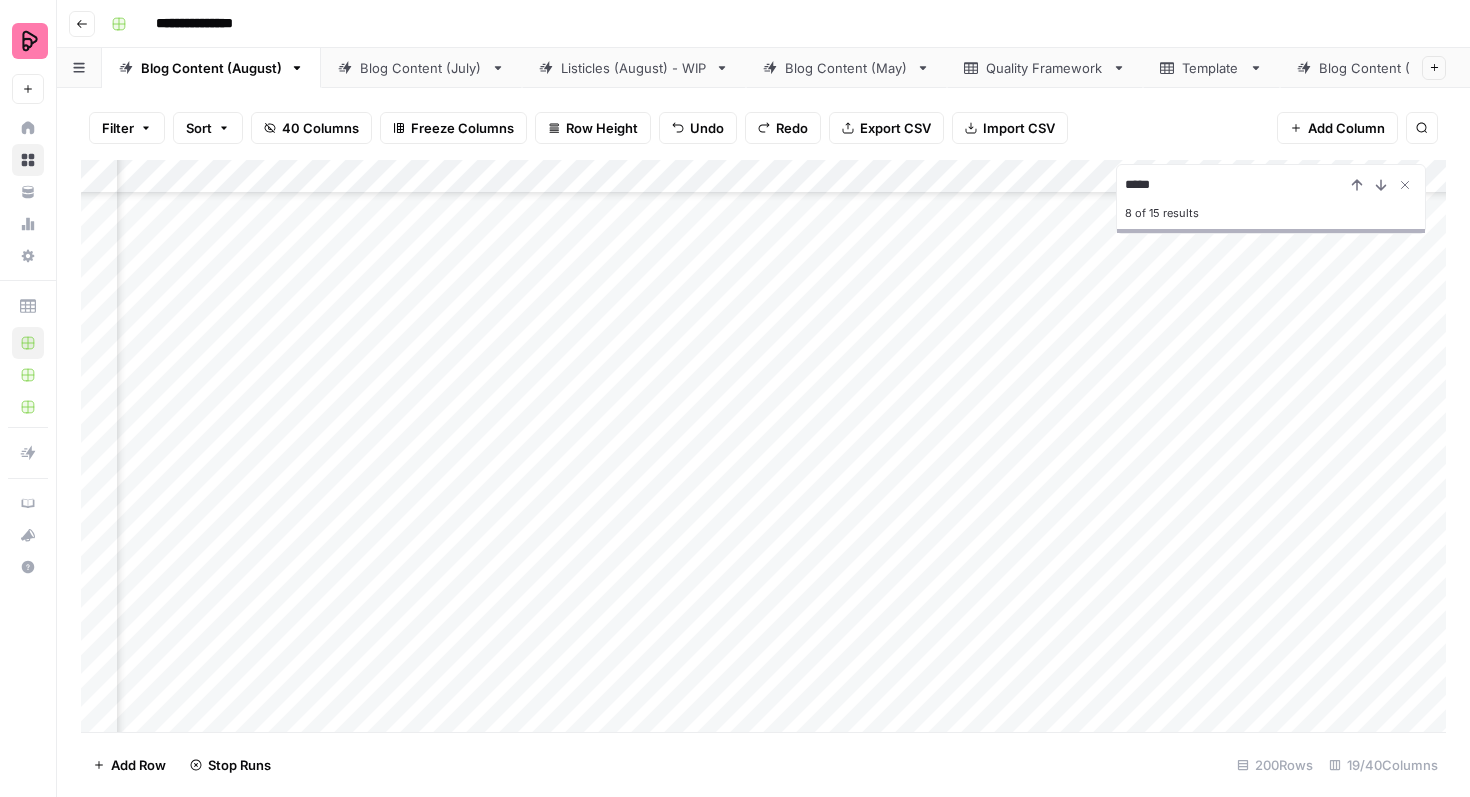 scroll, scrollTop: 994, scrollLeft: 224, axis: both 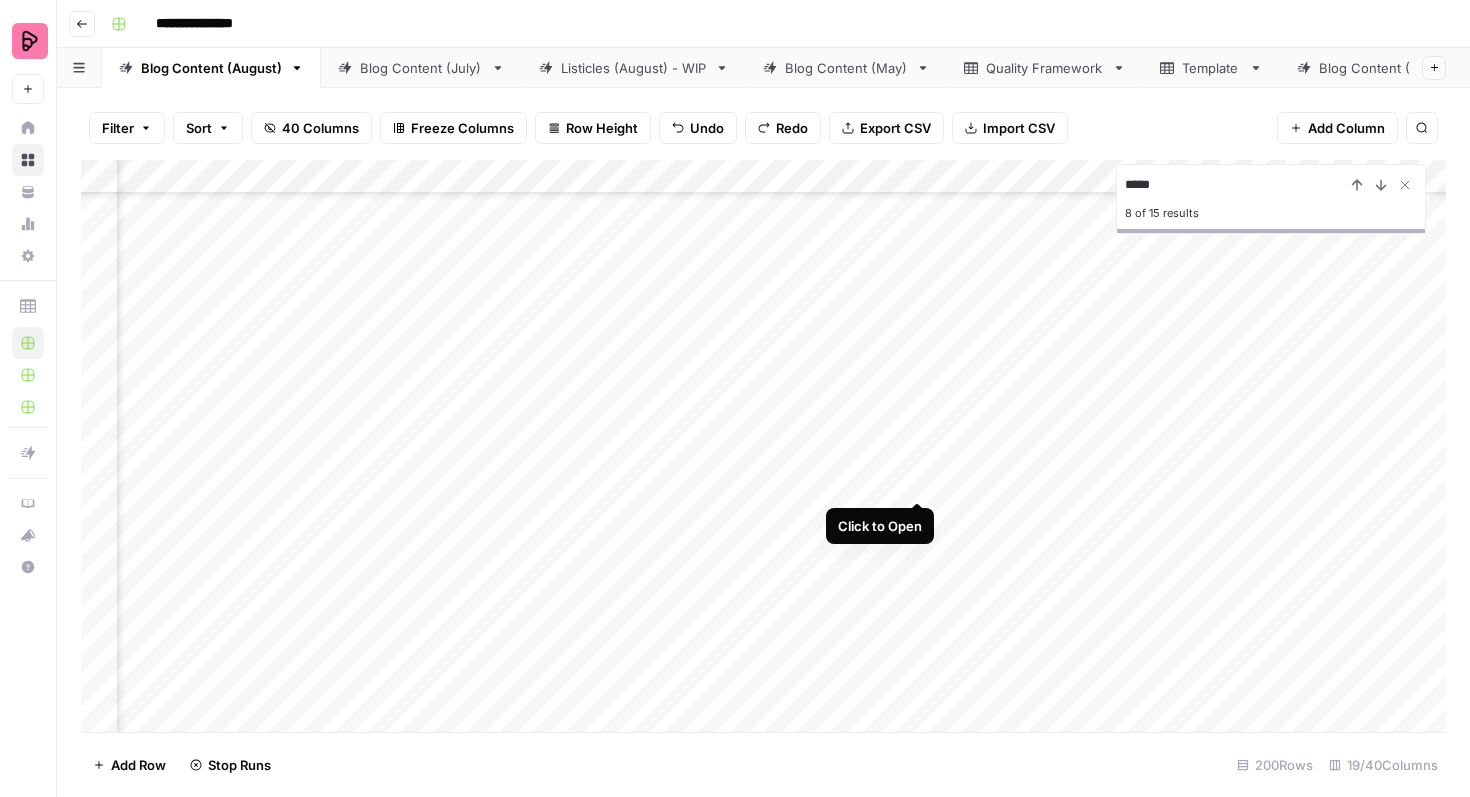 click on "Add Column" at bounding box center (763, 446) 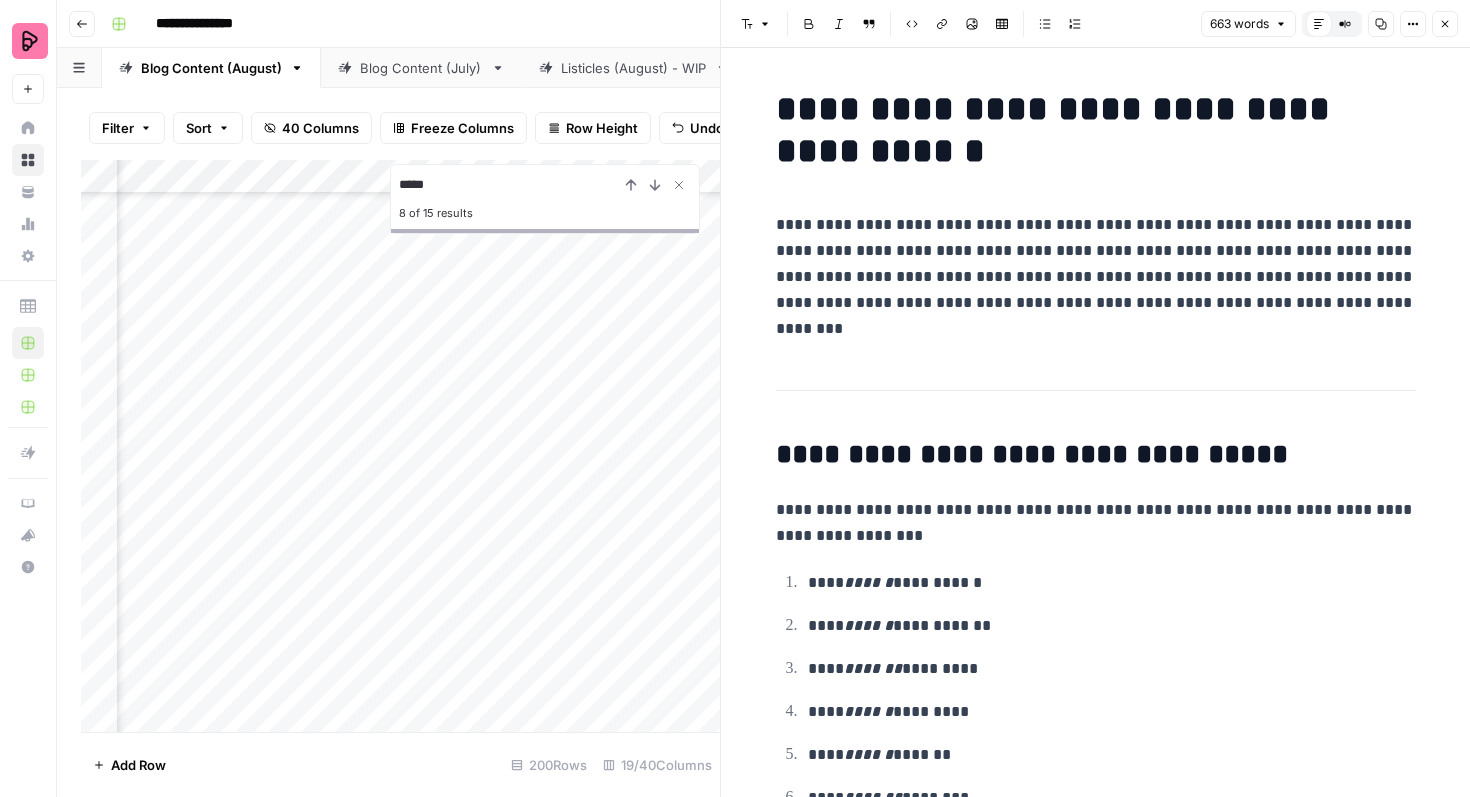 click on "**********" at bounding box center [1096, 277] 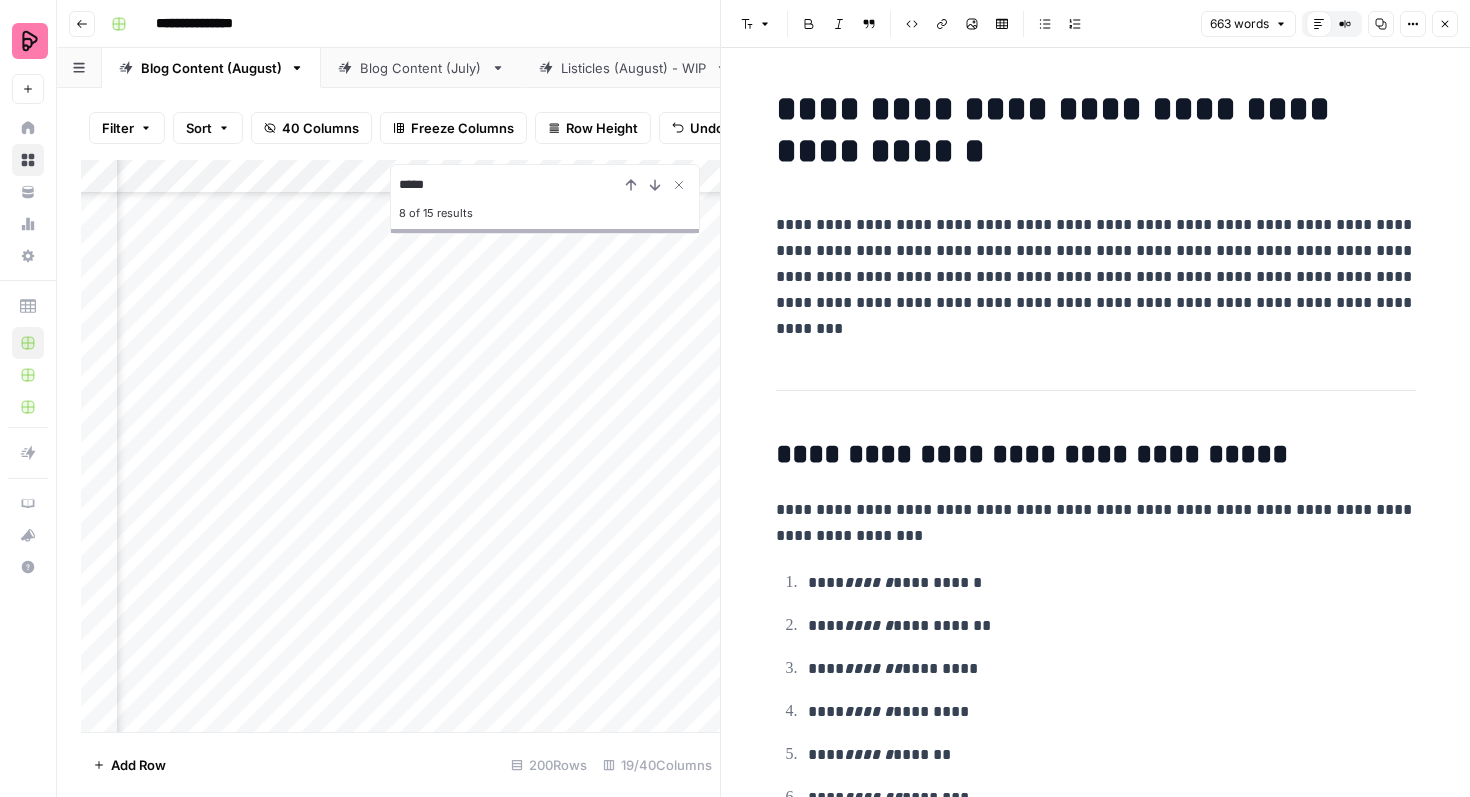 click on "**********" at bounding box center [1096, 277] 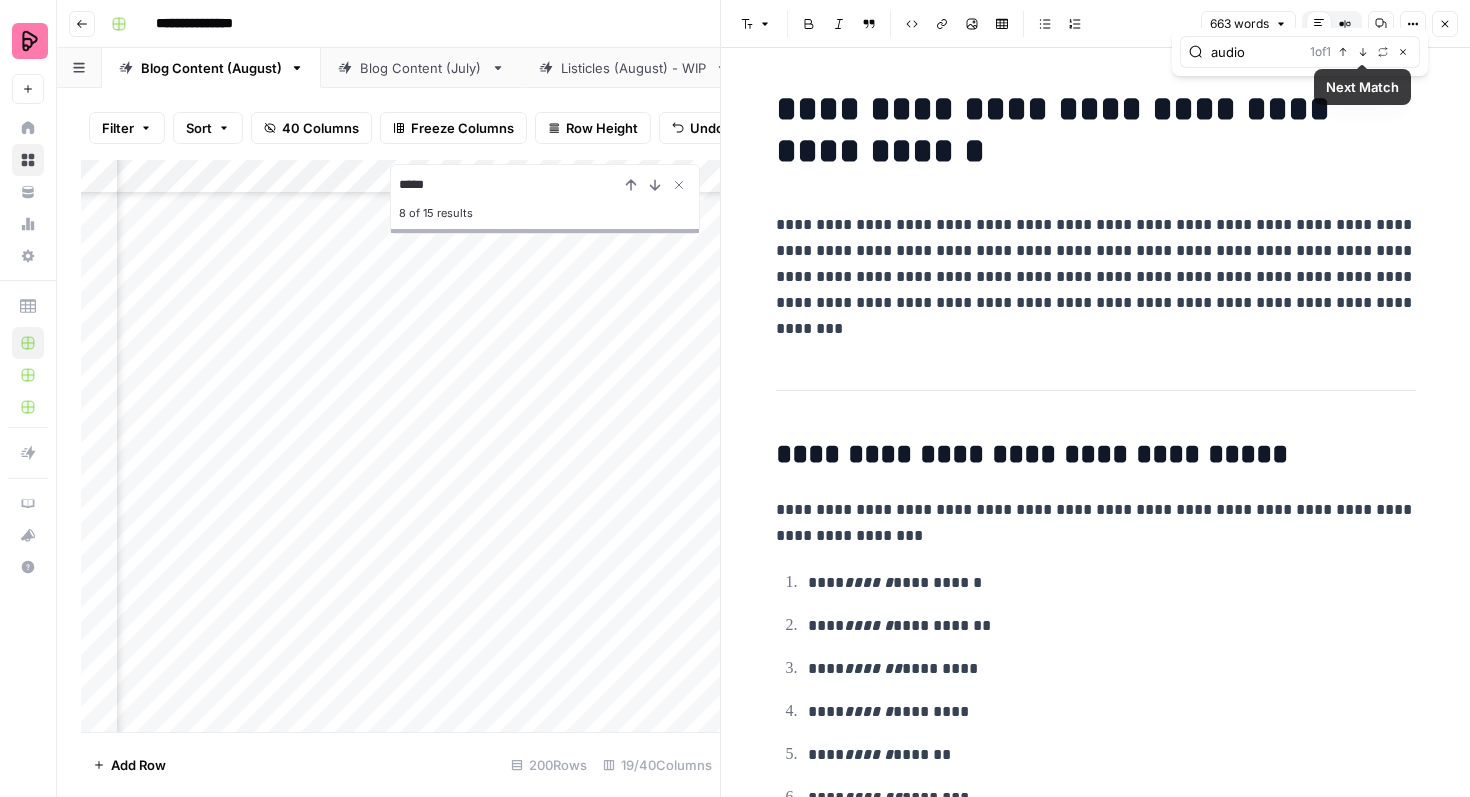 type on "audio" 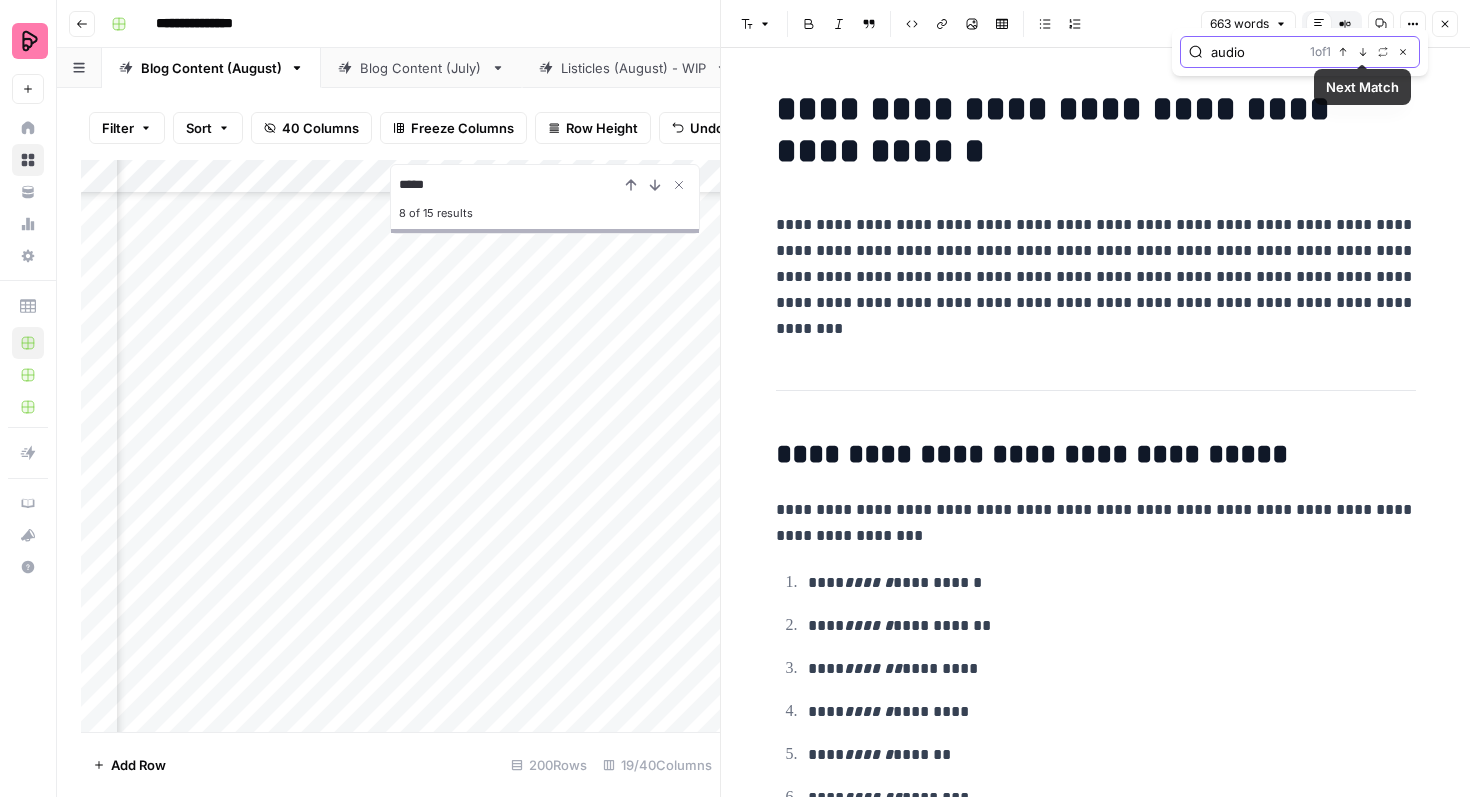 click on "Next Match" at bounding box center [1363, 52] 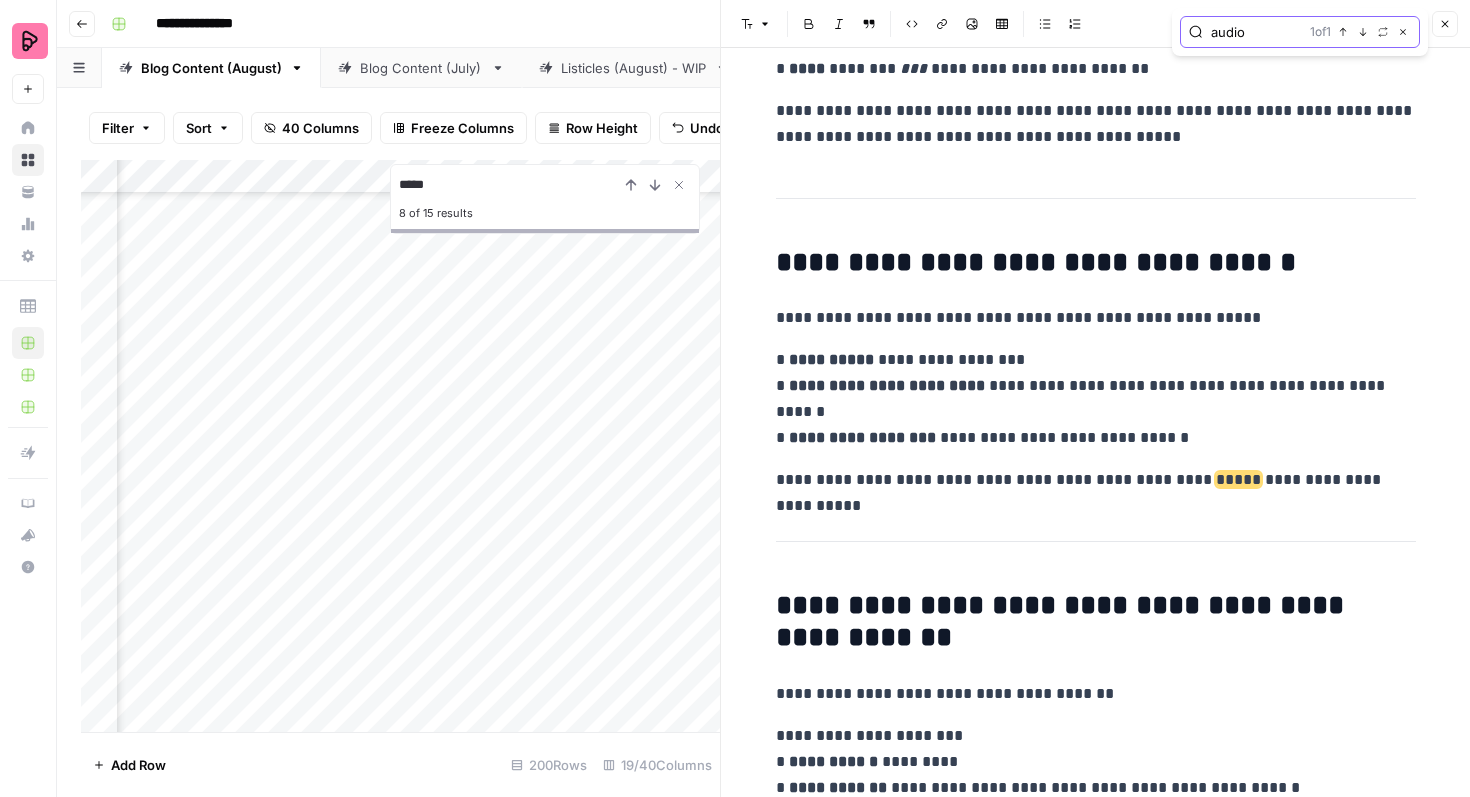 scroll, scrollTop: 1736, scrollLeft: 0, axis: vertical 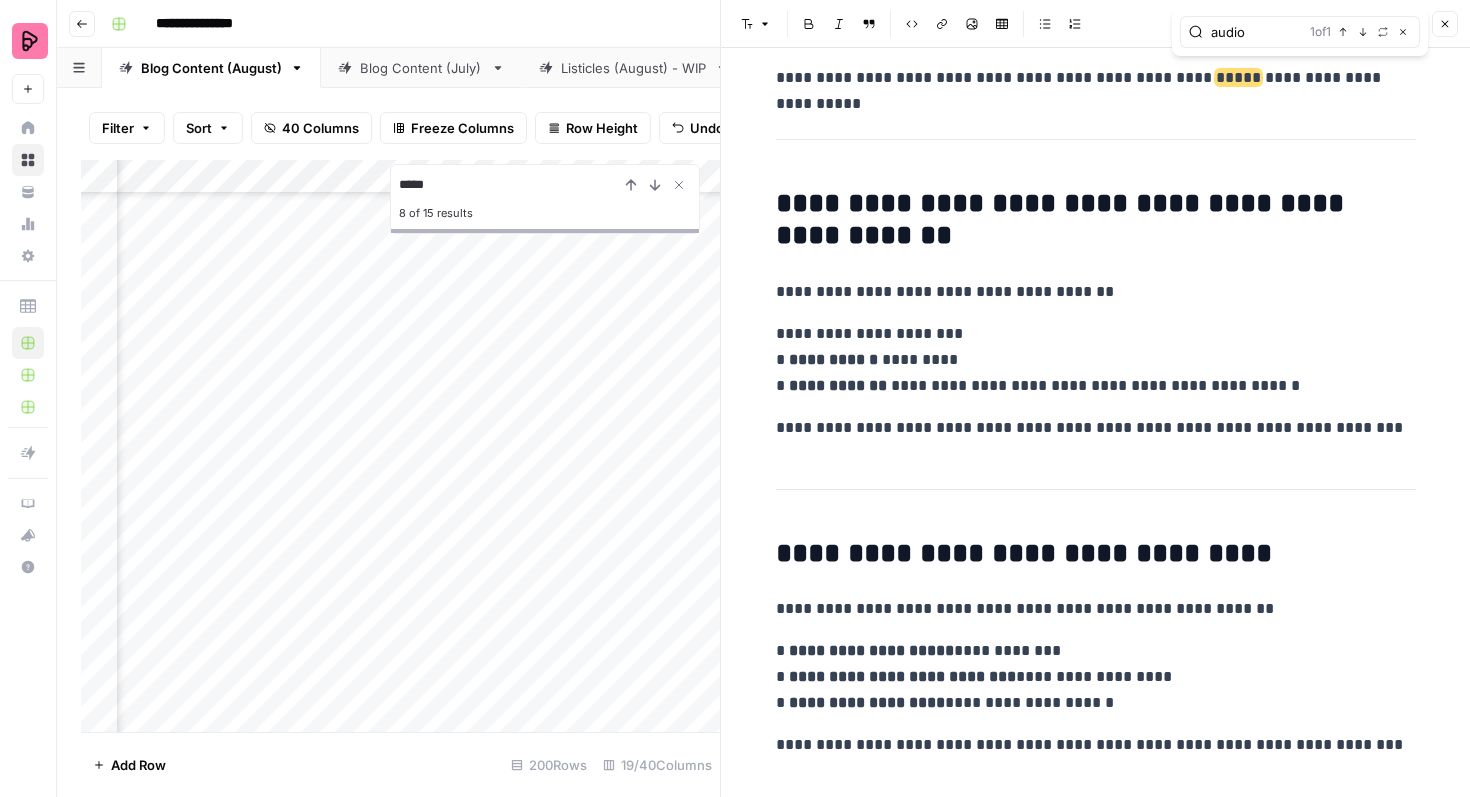 click 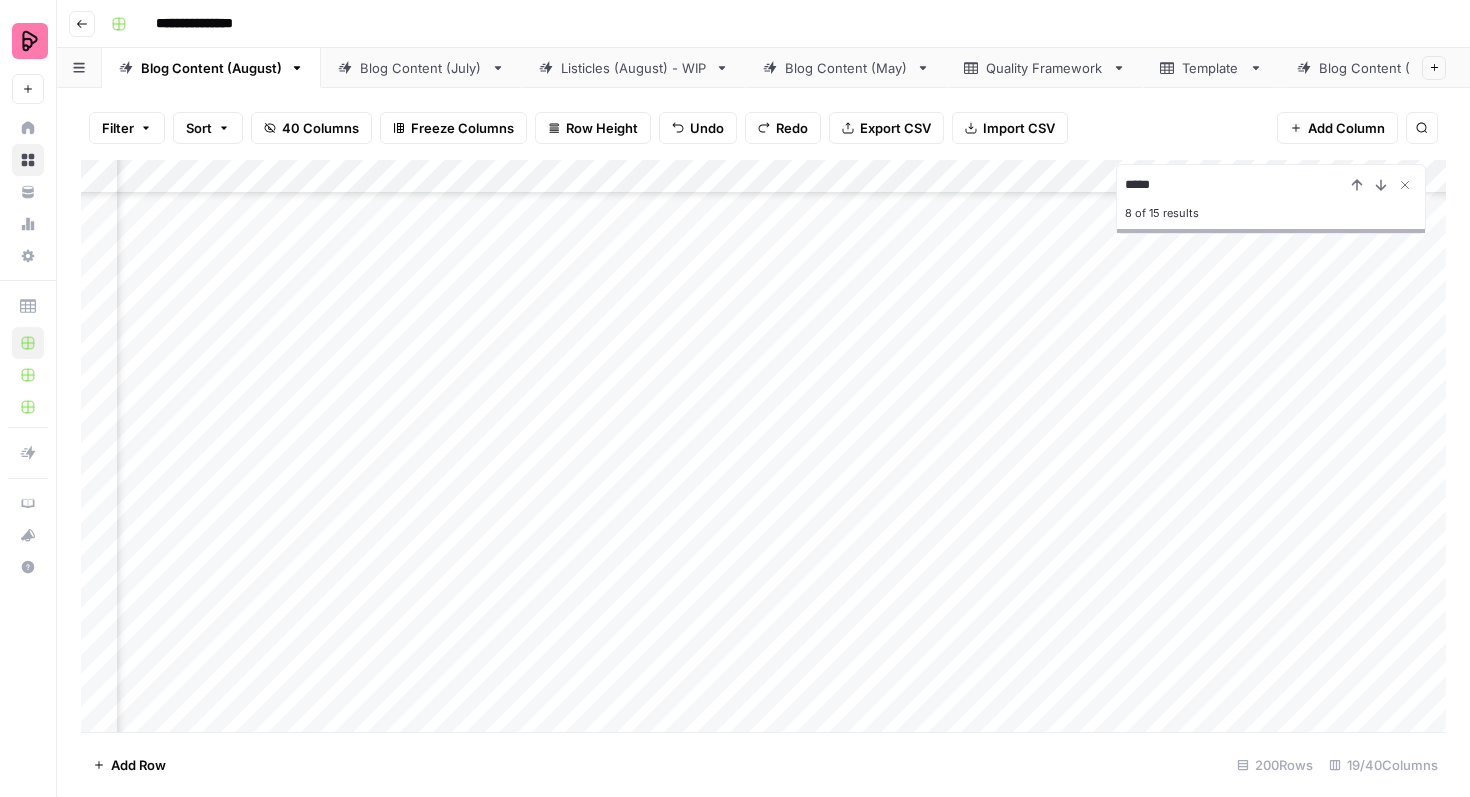 scroll, scrollTop: 1472, scrollLeft: 224, axis: both 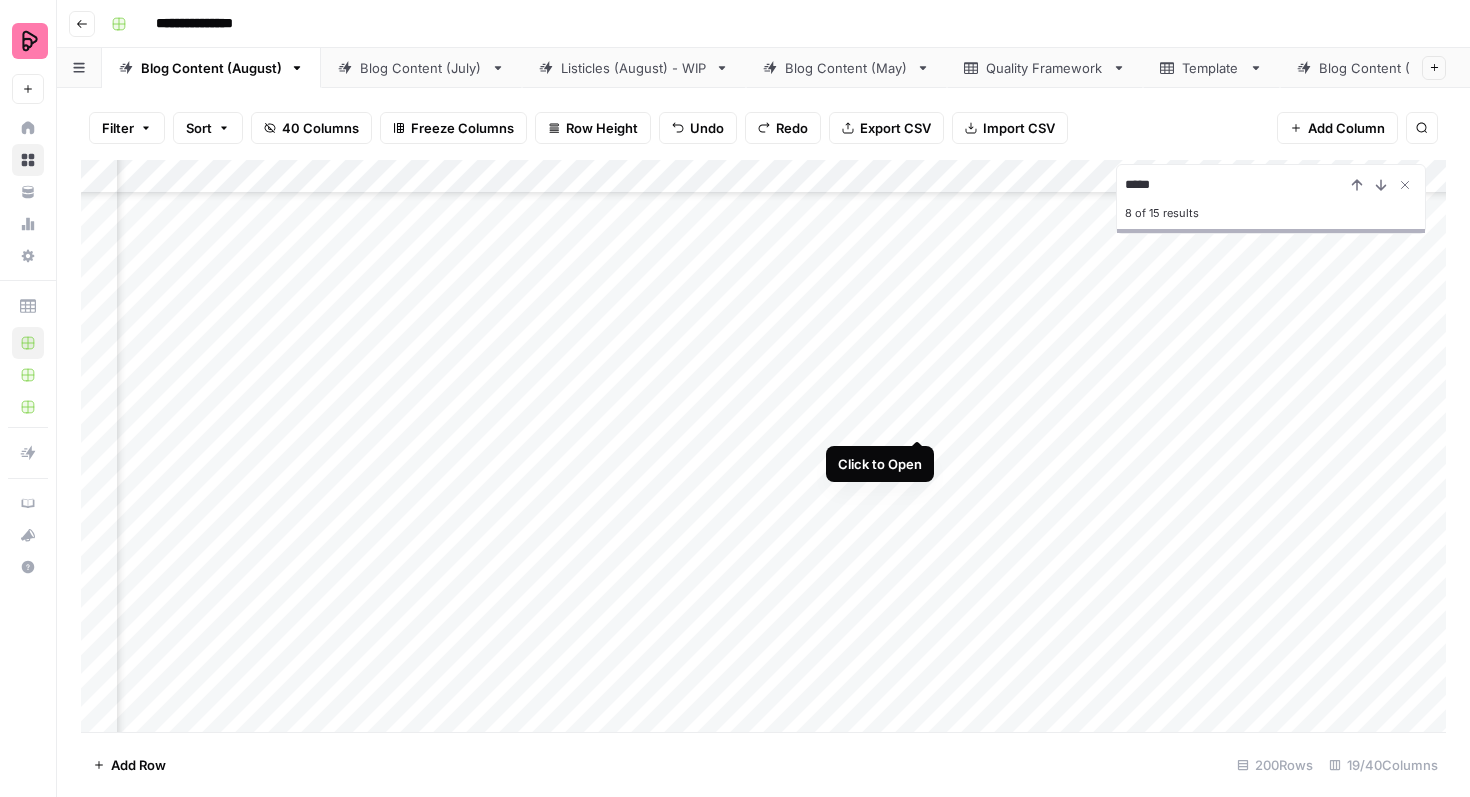 click on "Add Column" at bounding box center (763, 446) 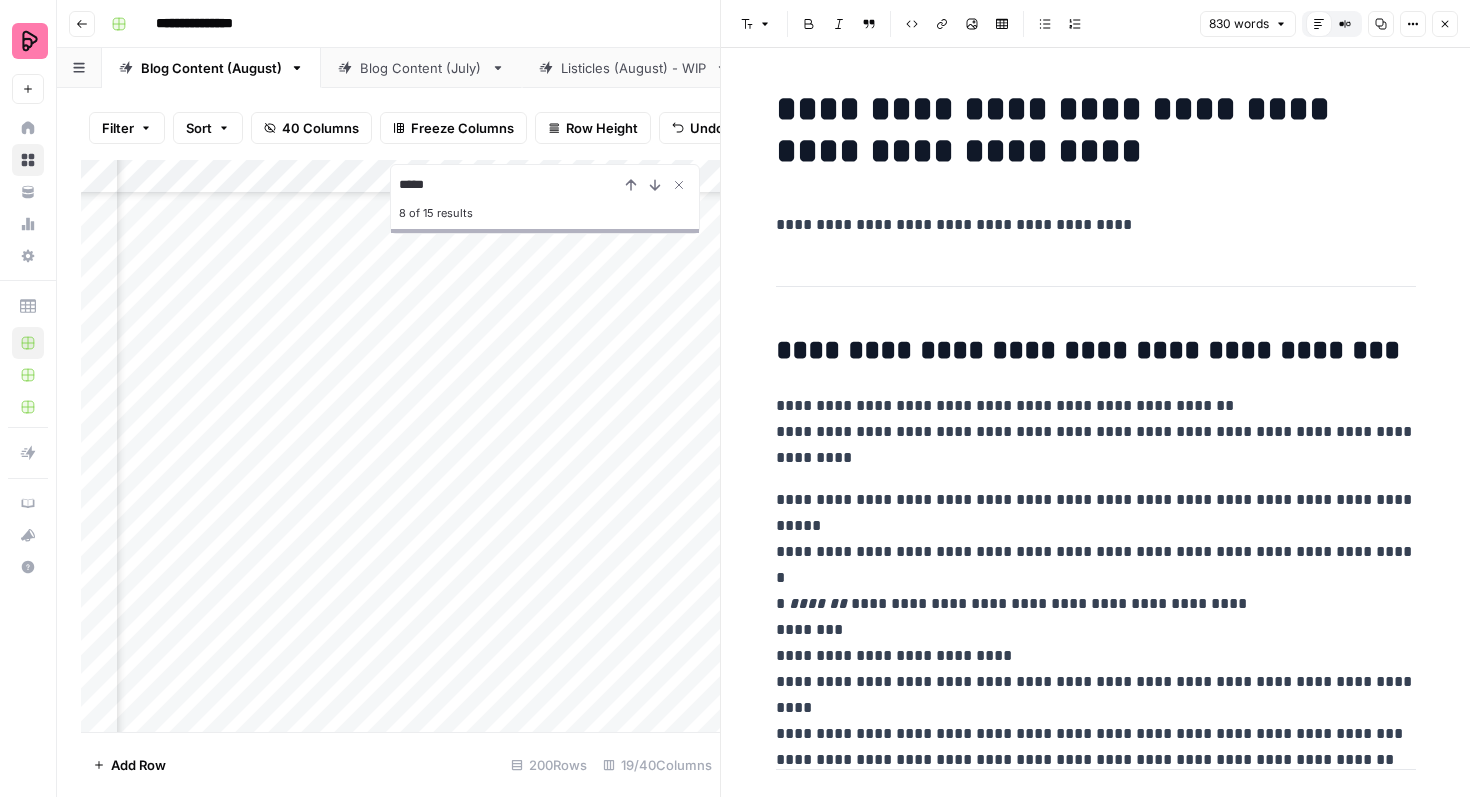 click on "**********" at bounding box center (1096, 225) 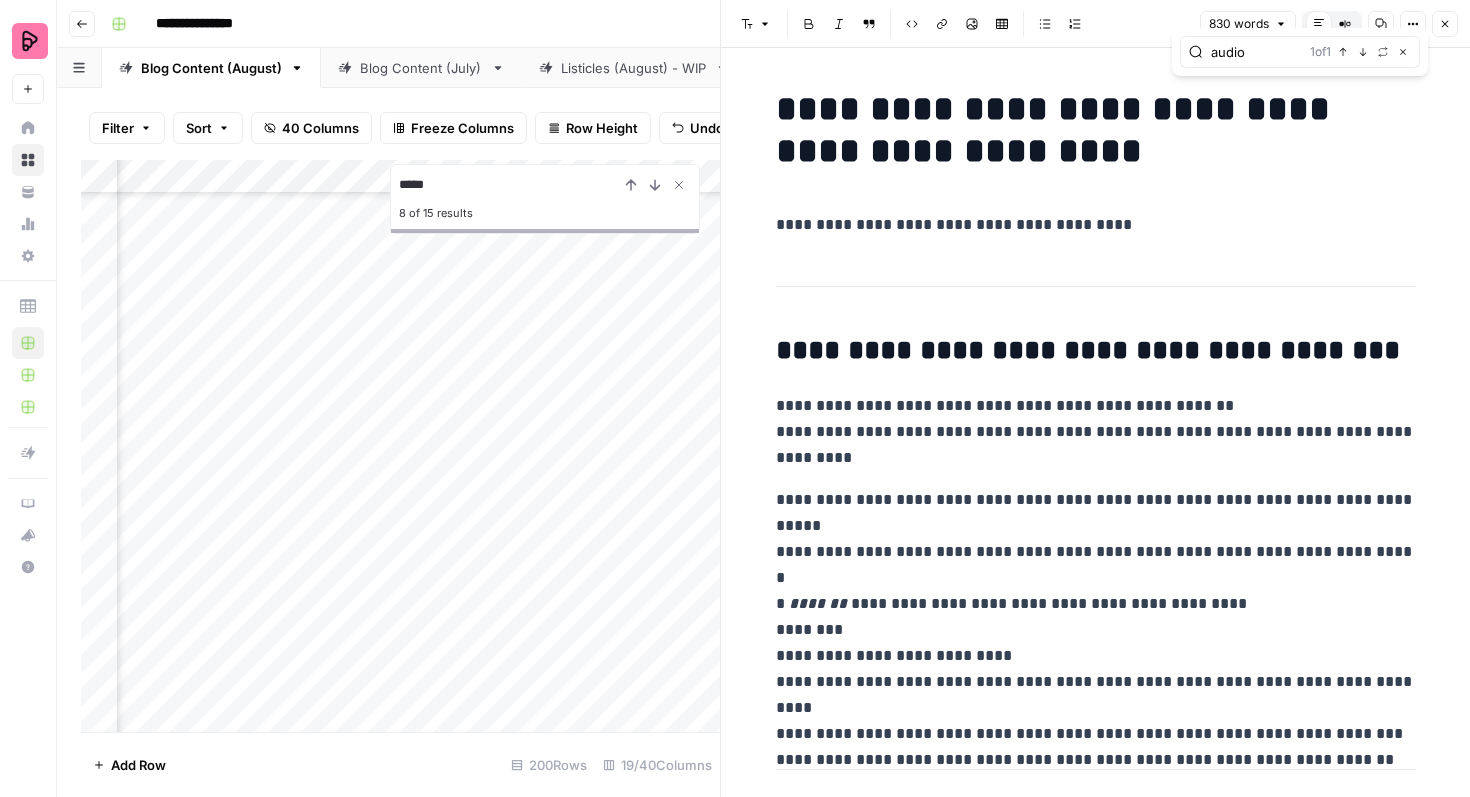 type on "audio" 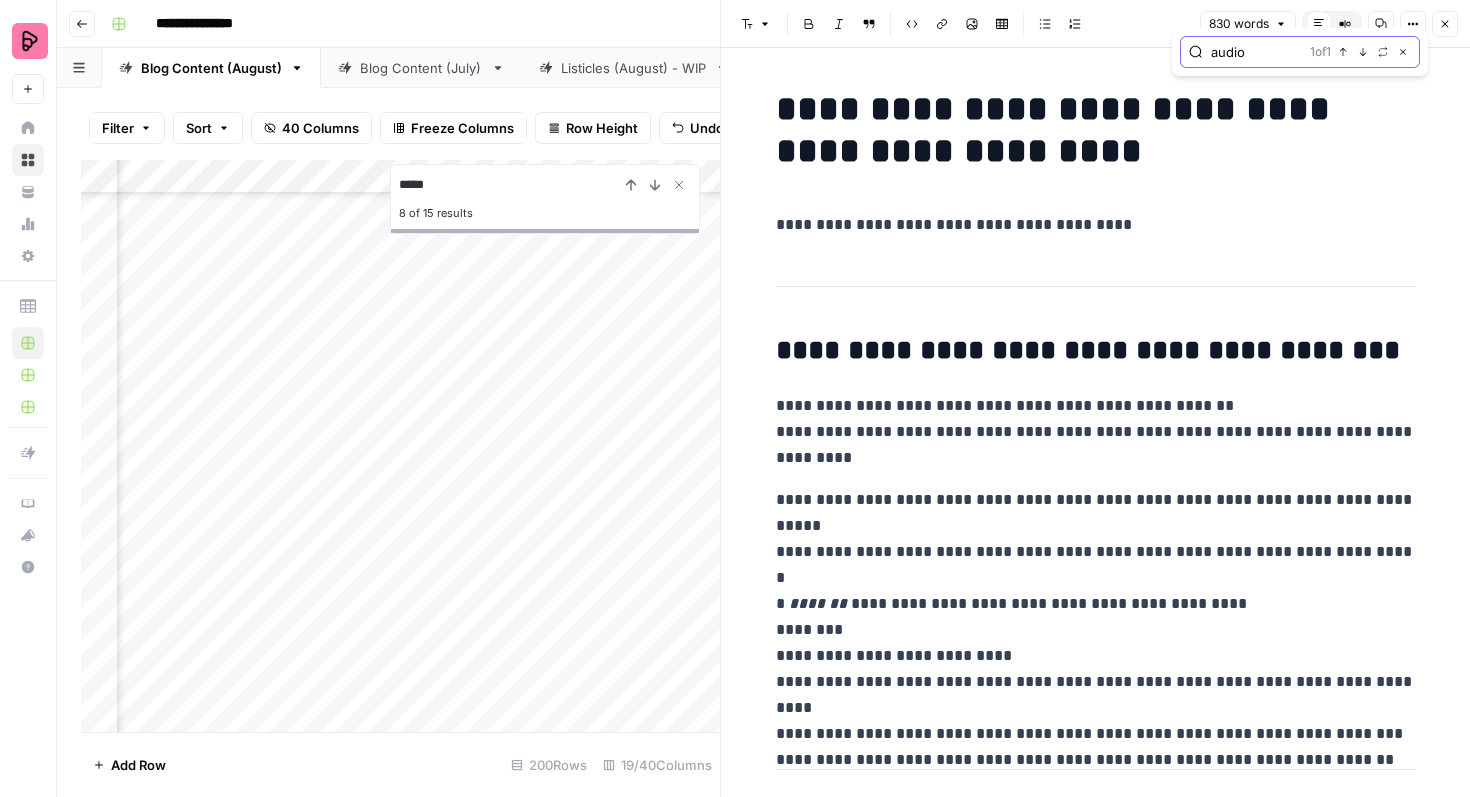 click on "Next Match" at bounding box center [1363, 52] 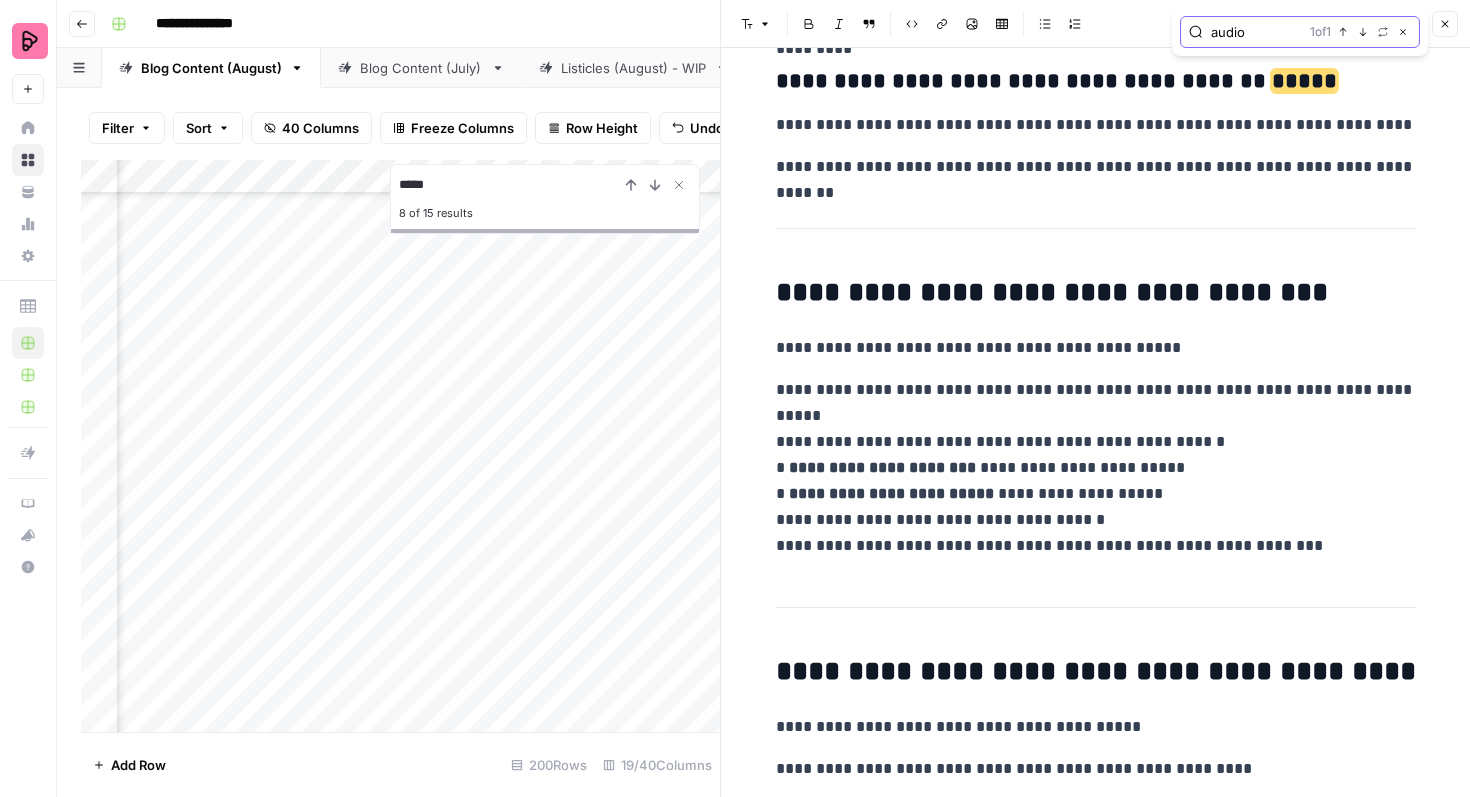scroll, scrollTop: 1475, scrollLeft: 0, axis: vertical 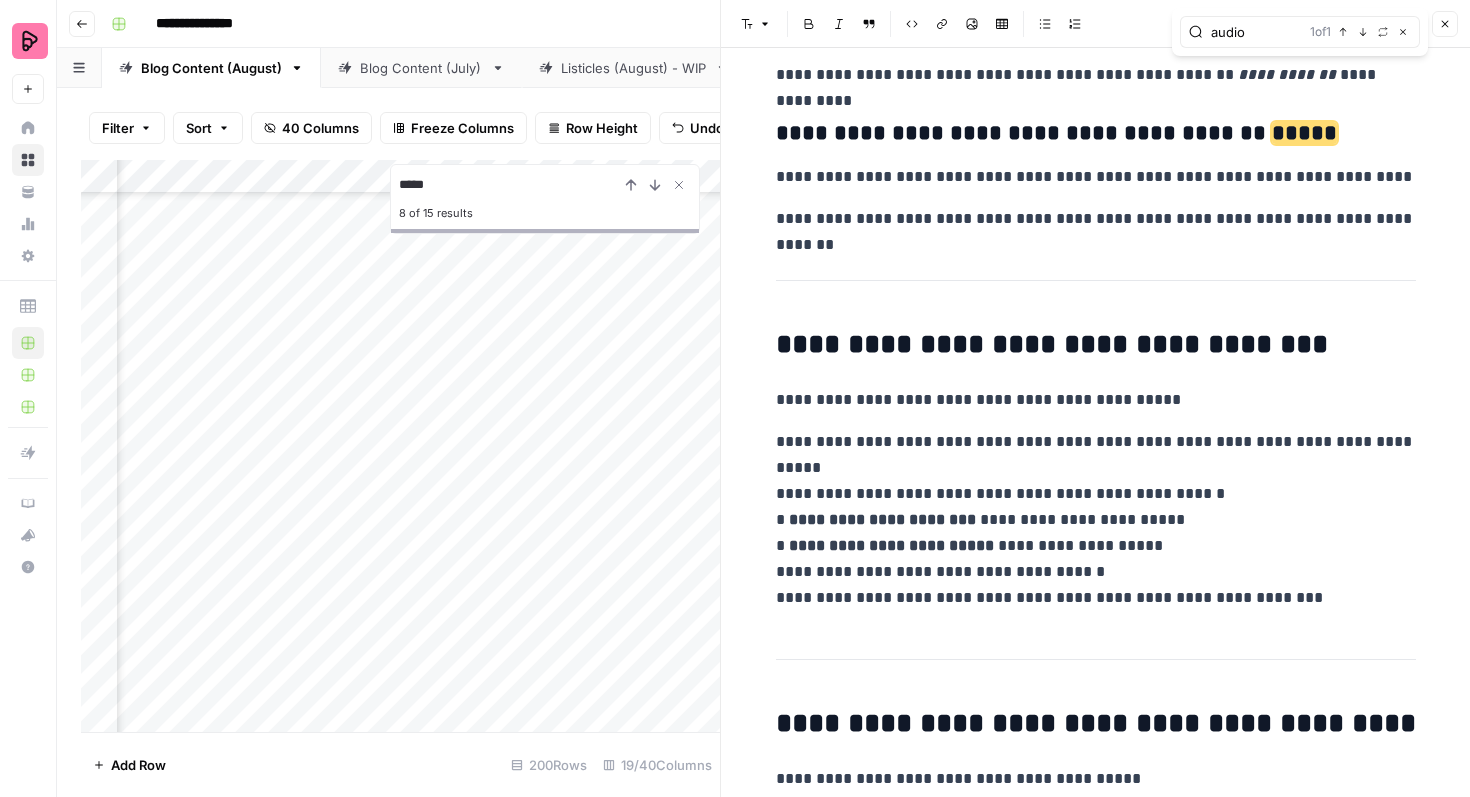 click 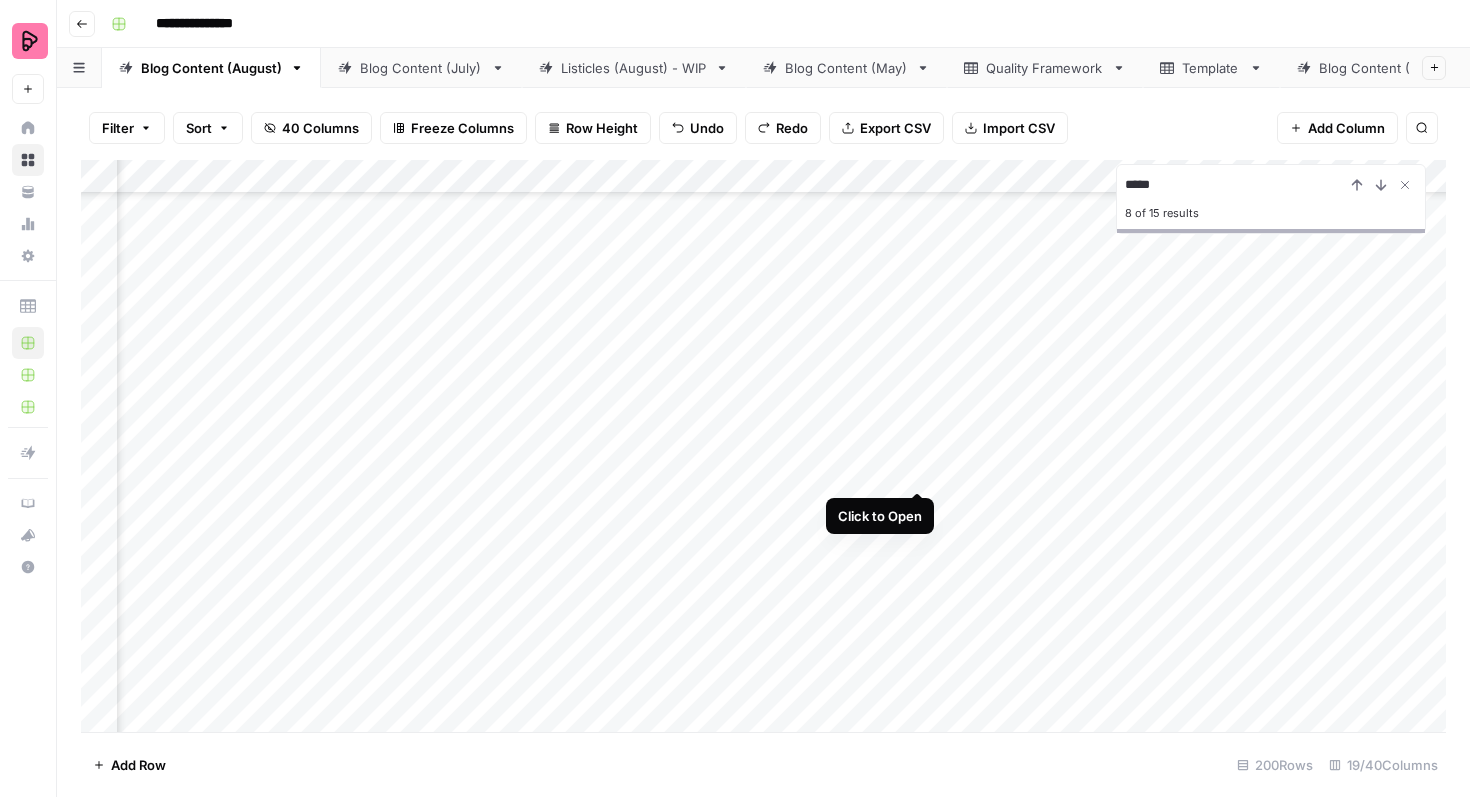 click on "Add Column" at bounding box center [763, 446] 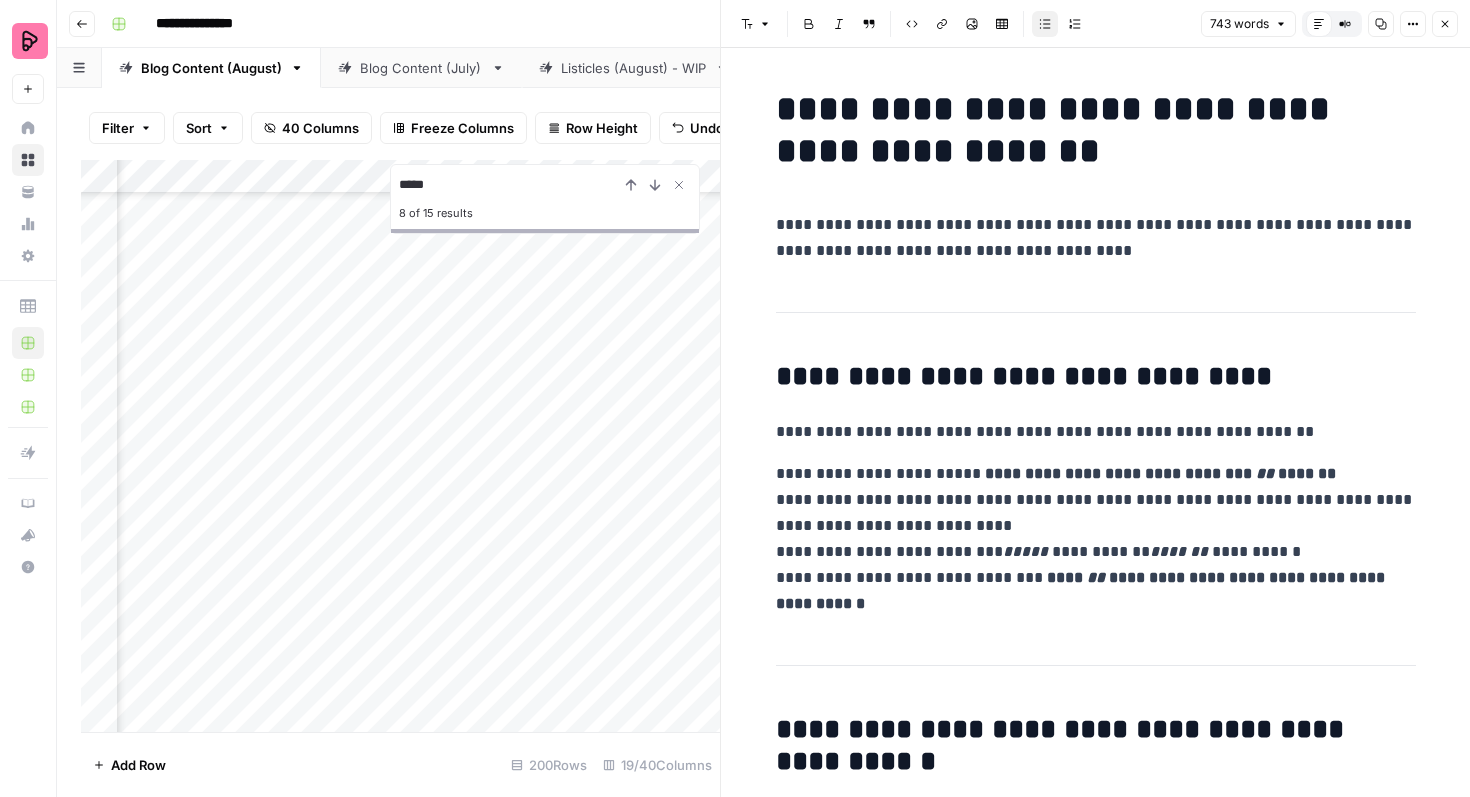 click on "**********" at bounding box center (1096, 2793) 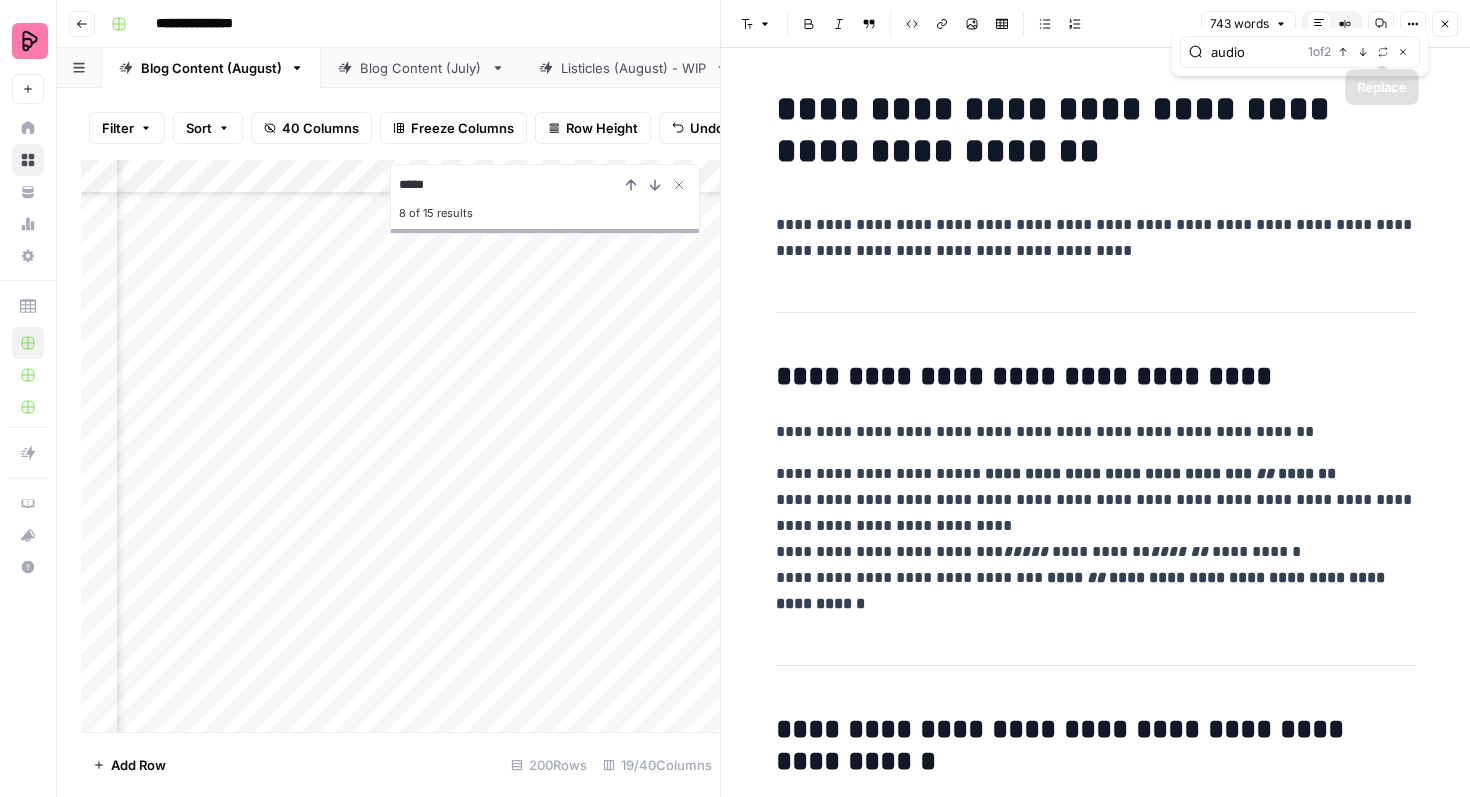 type on "audio" 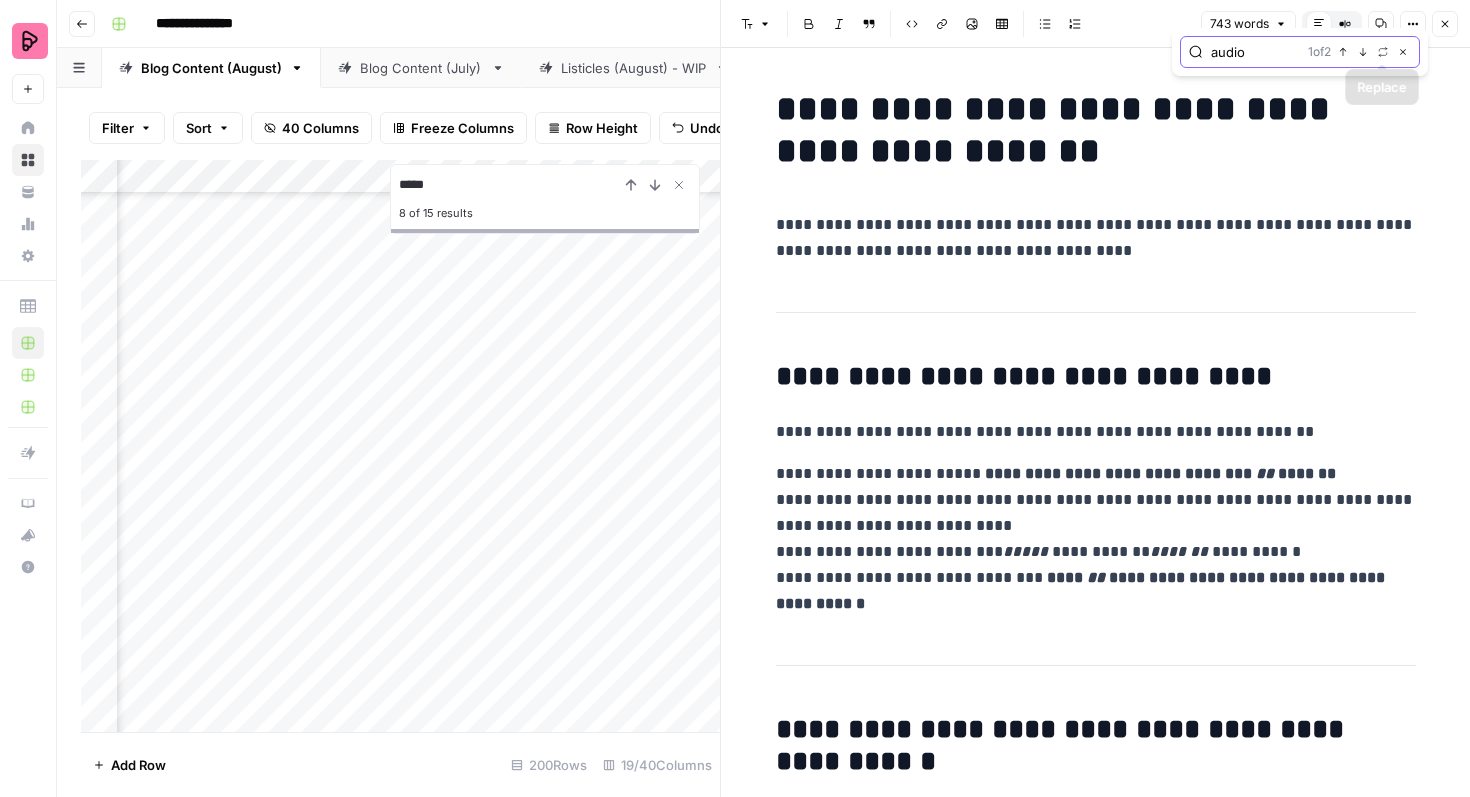click 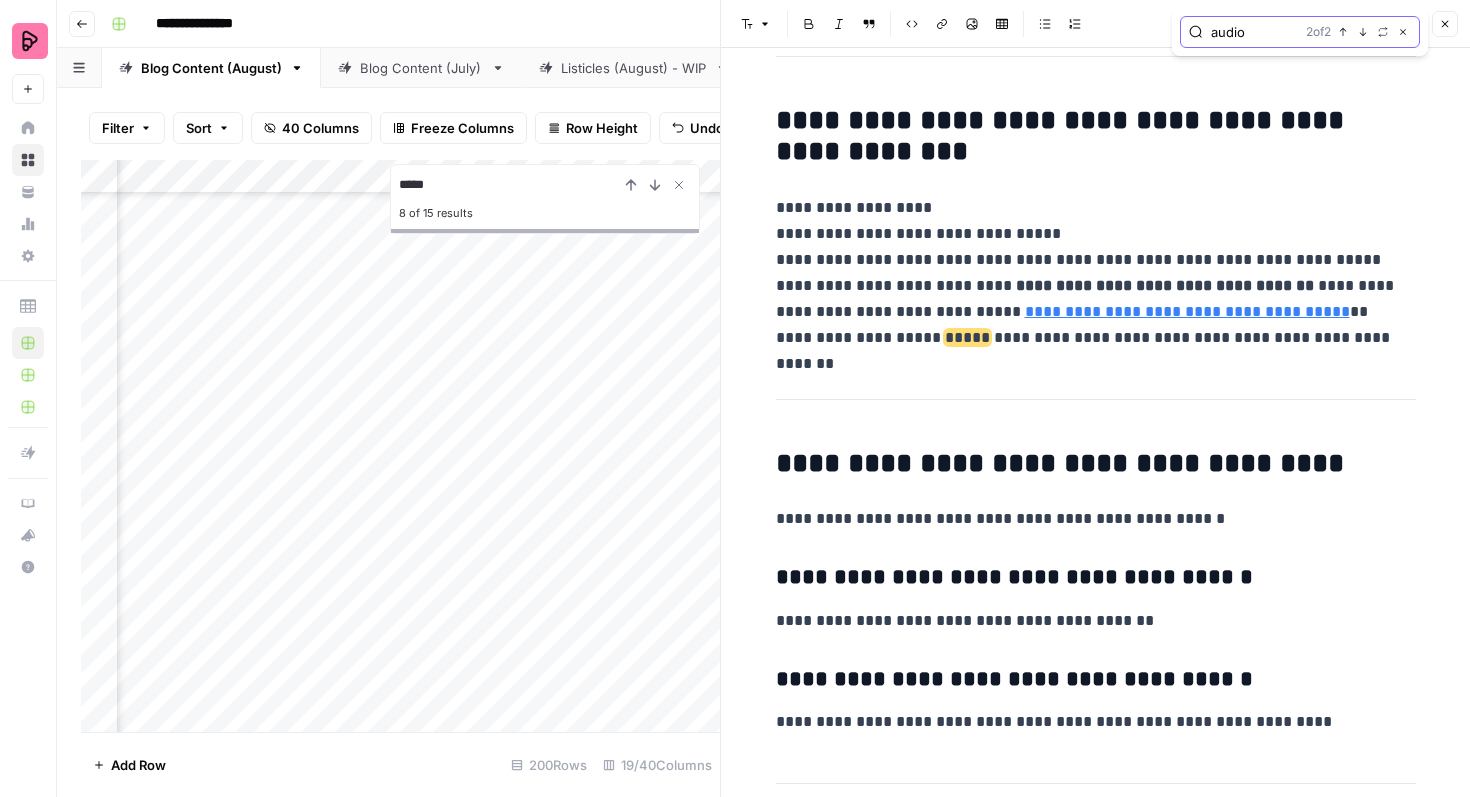 scroll, scrollTop: 4633, scrollLeft: 0, axis: vertical 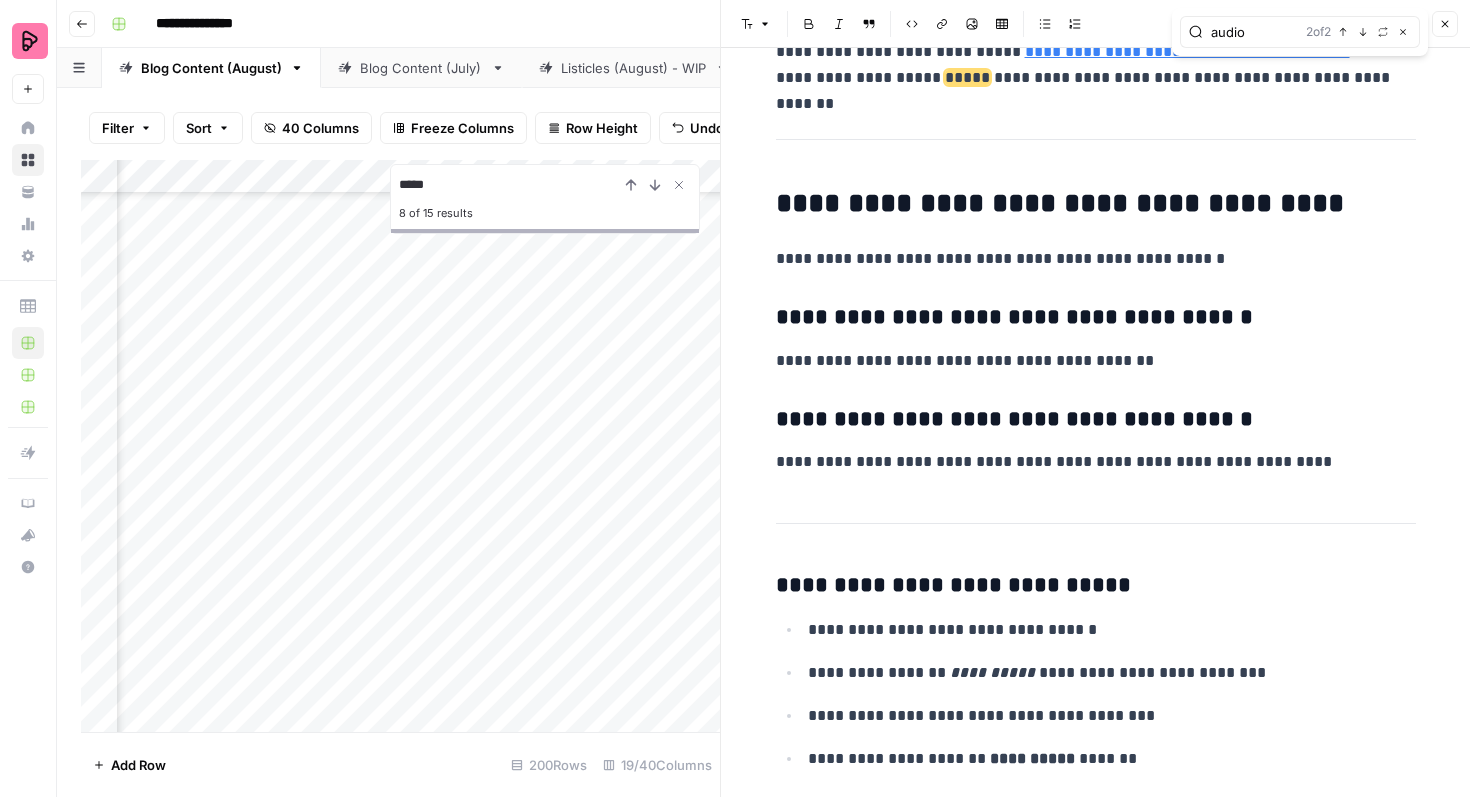 click on "[NUM] of [NUM] Previous match Next Match Replace Close" at bounding box center (1358, 32) 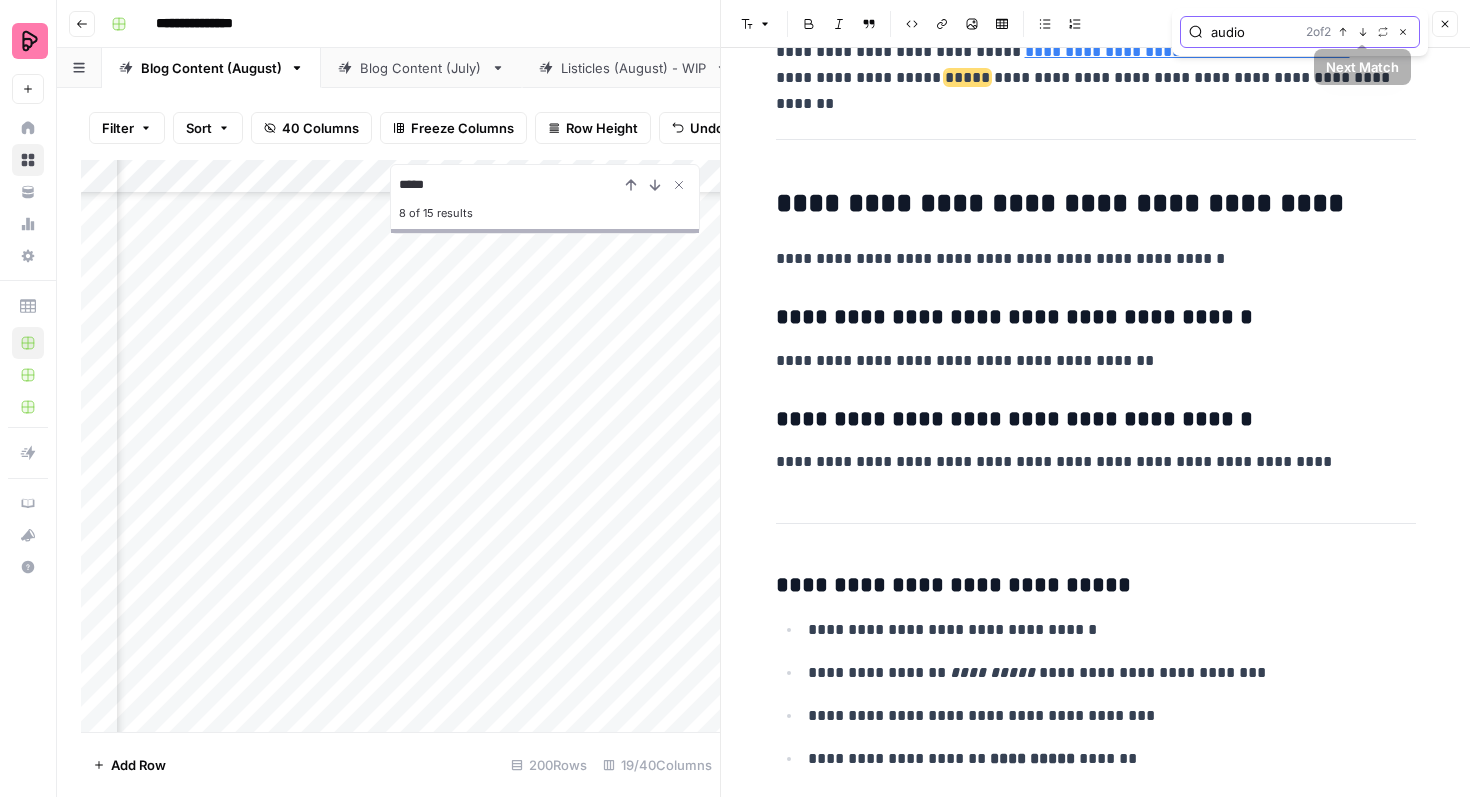 click 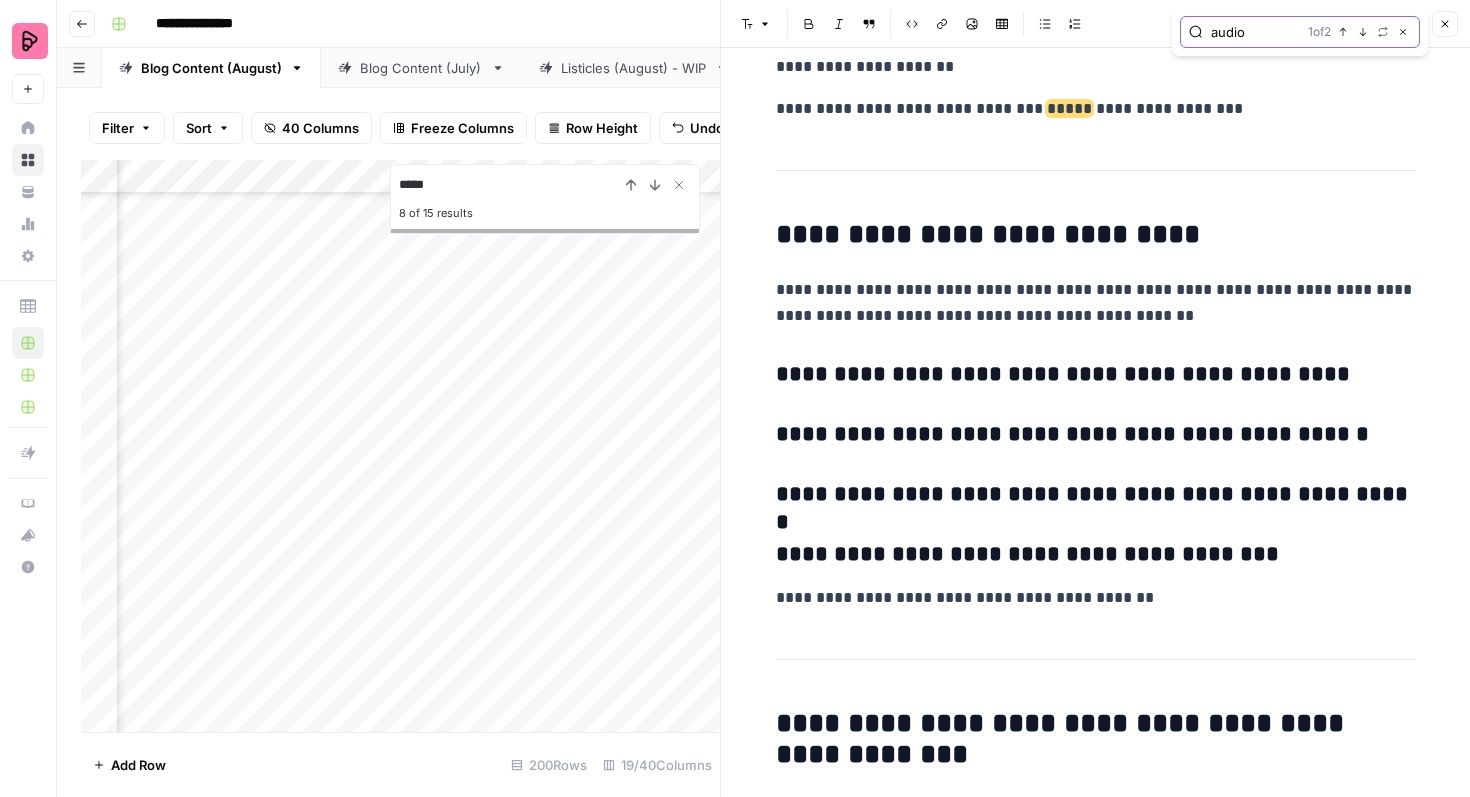 scroll, scrollTop: 3752, scrollLeft: 0, axis: vertical 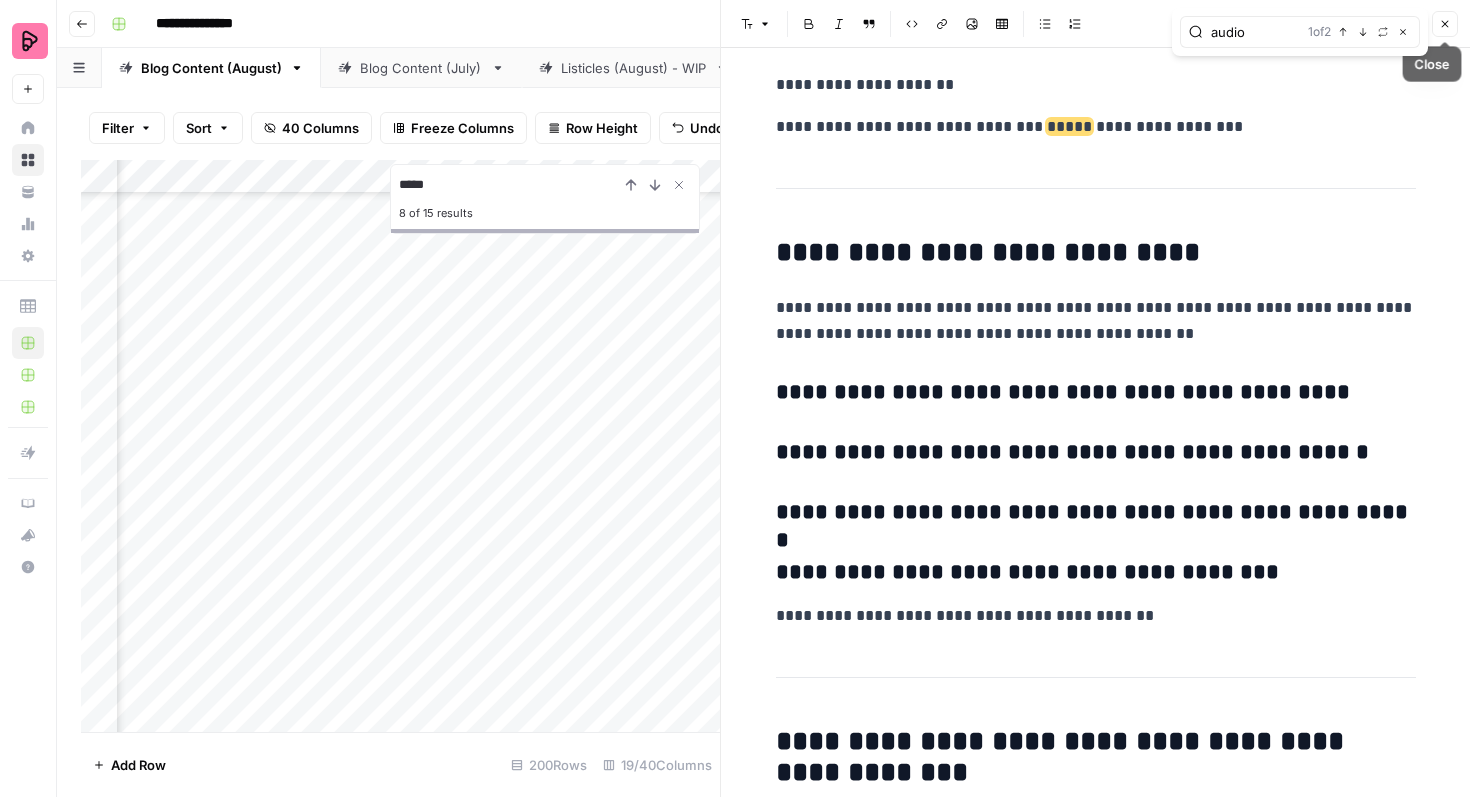click on "Close" at bounding box center [1445, 24] 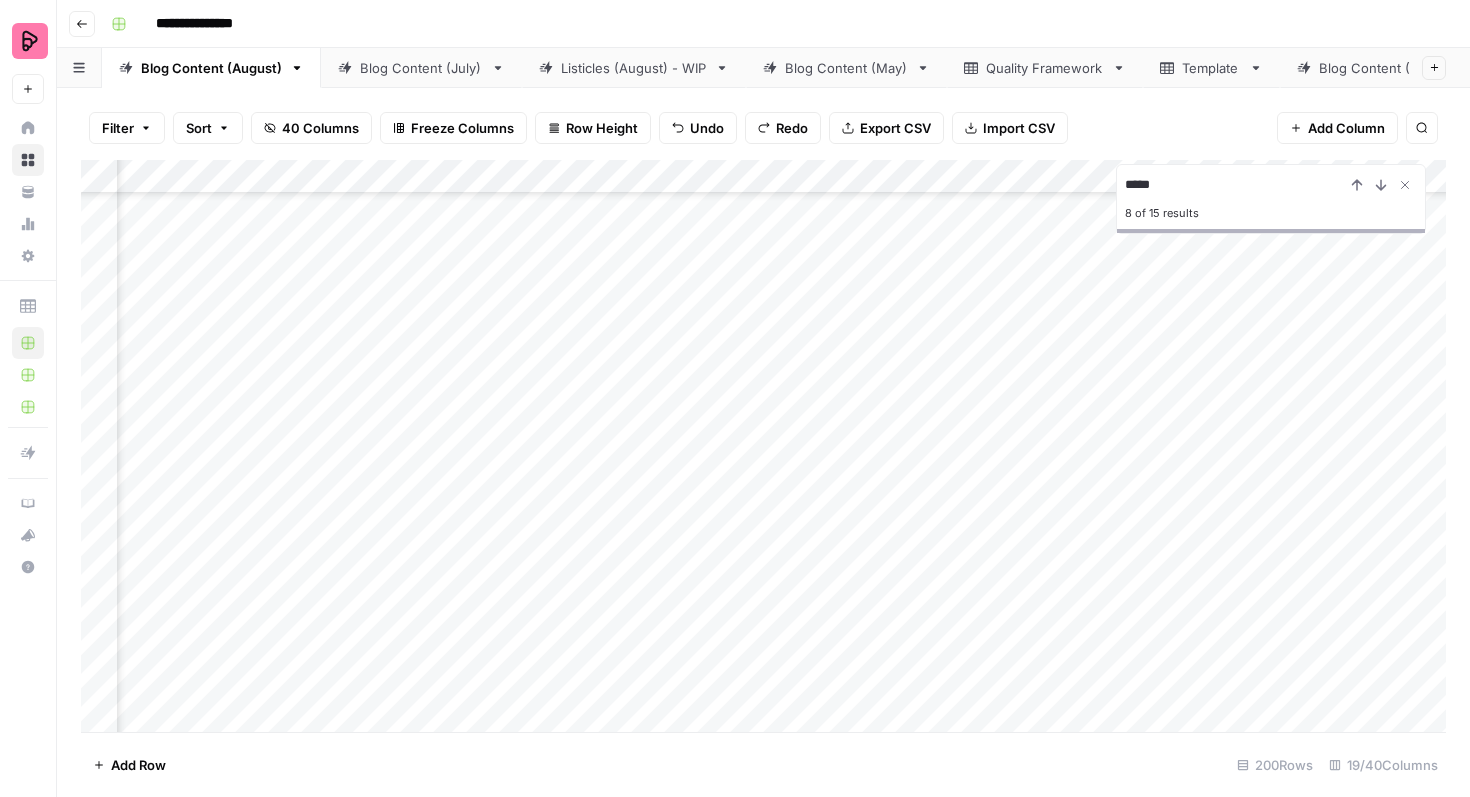 scroll, scrollTop: 2009, scrollLeft: 224, axis: both 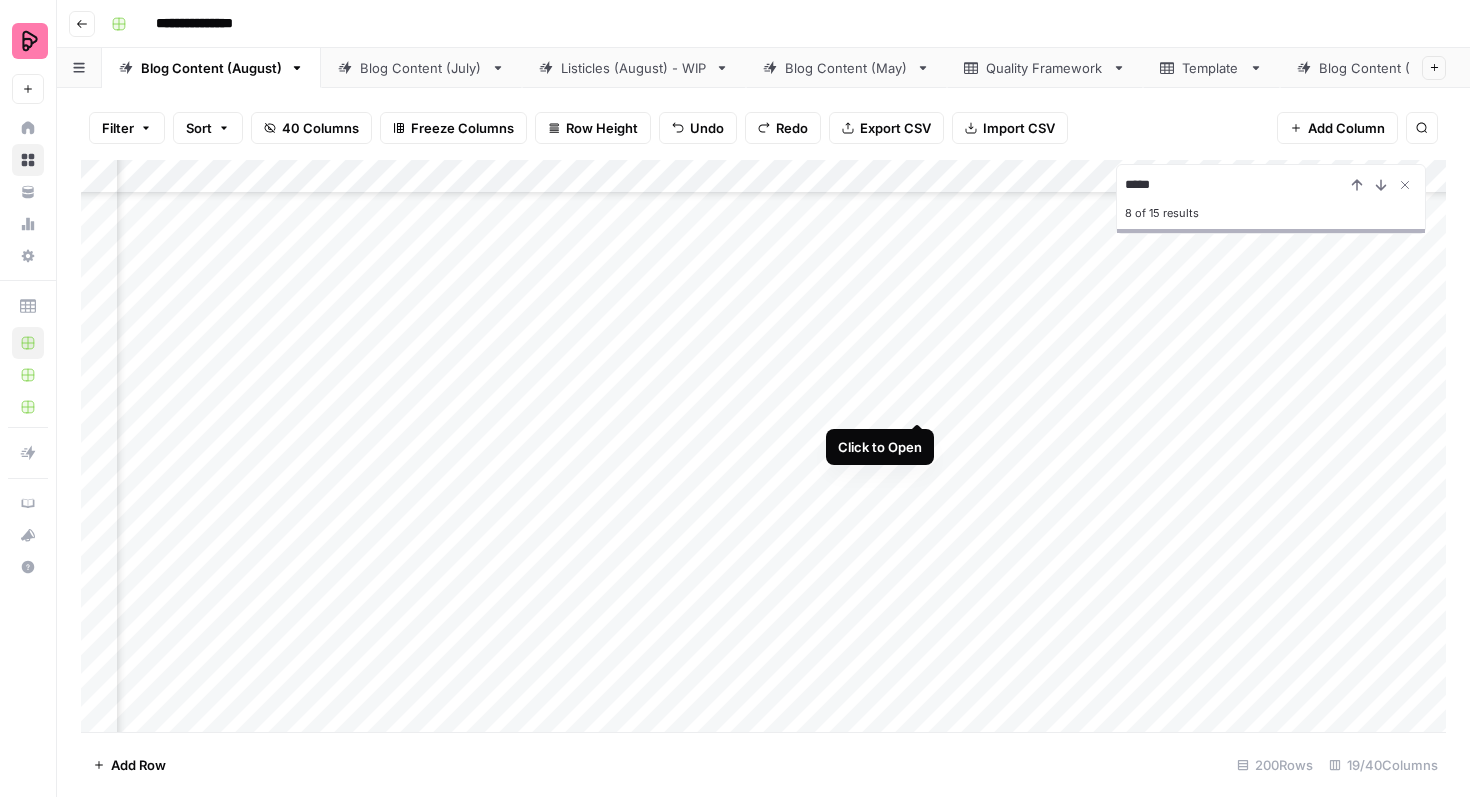 click on "Add Column" at bounding box center [763, 446] 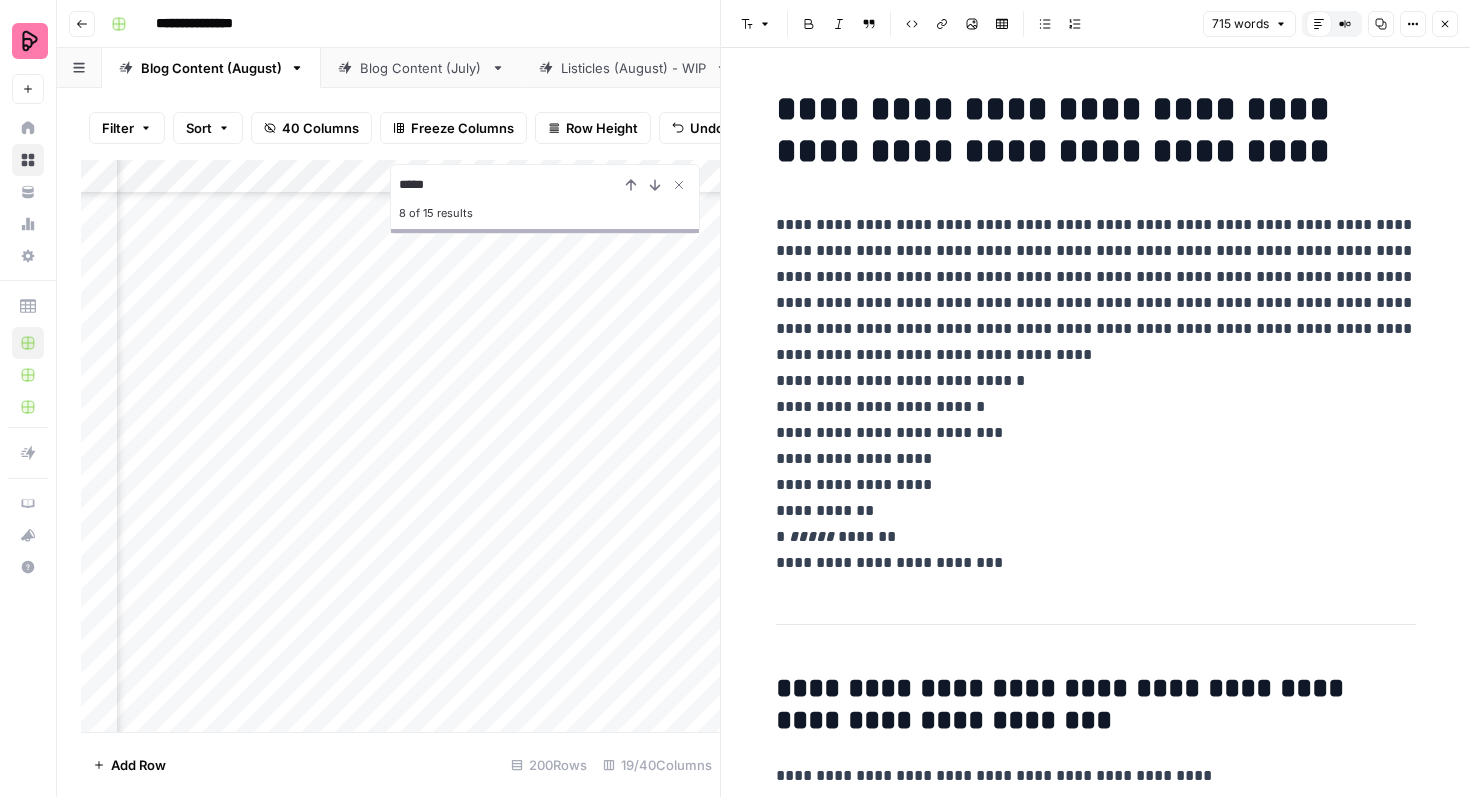 click on "**********" at bounding box center [1096, 394] 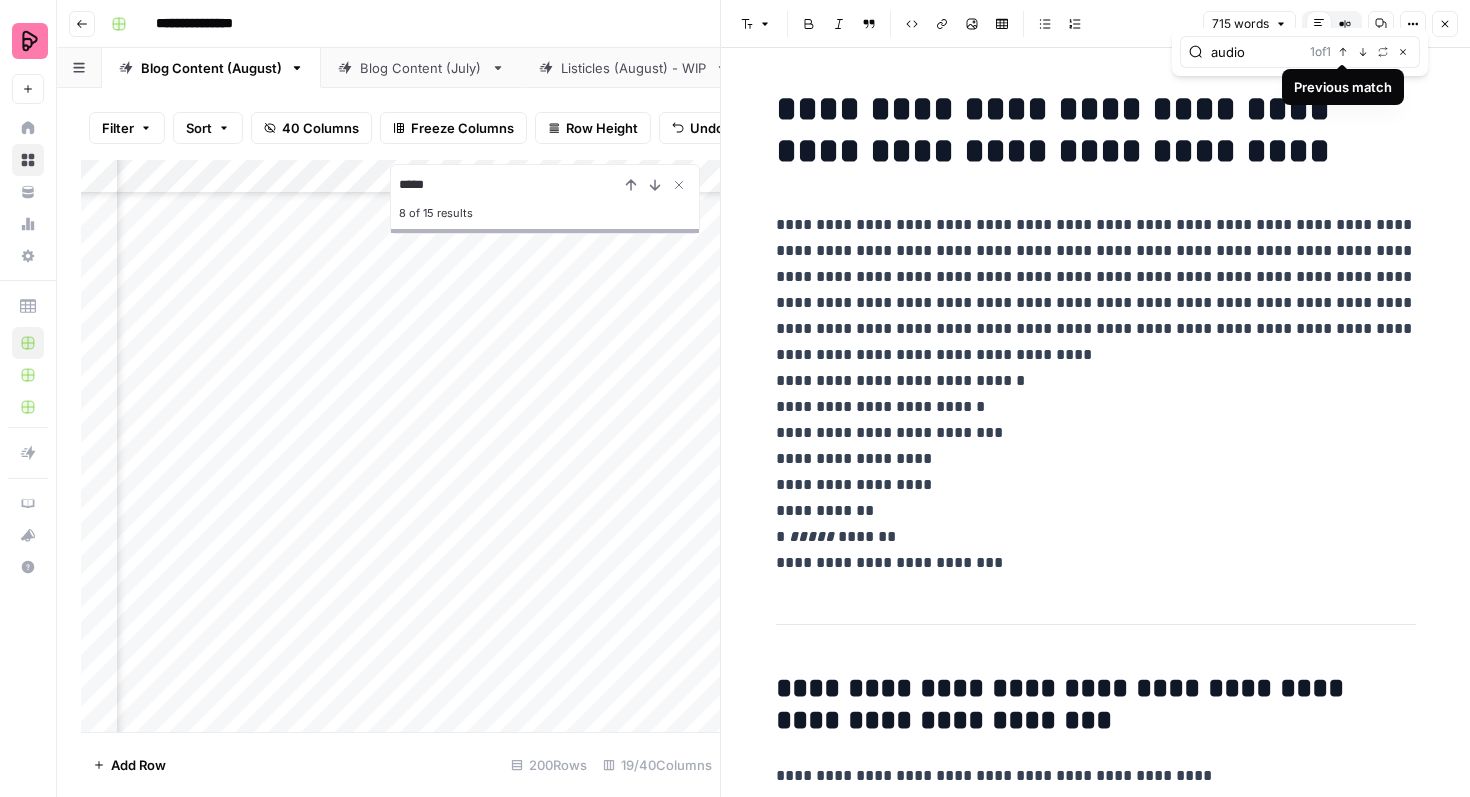 type on "audio" 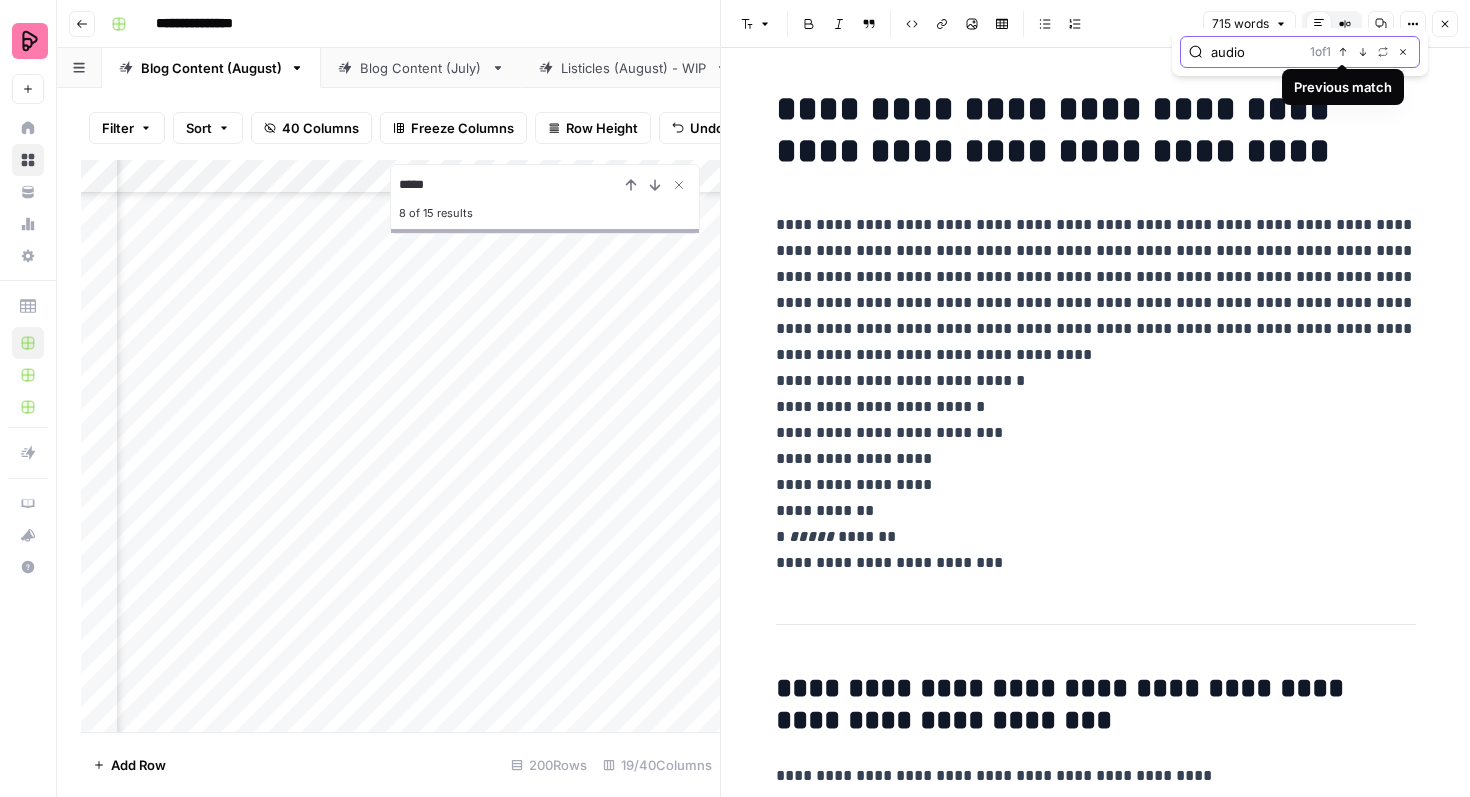 click on "Next Match" at bounding box center [1363, 52] 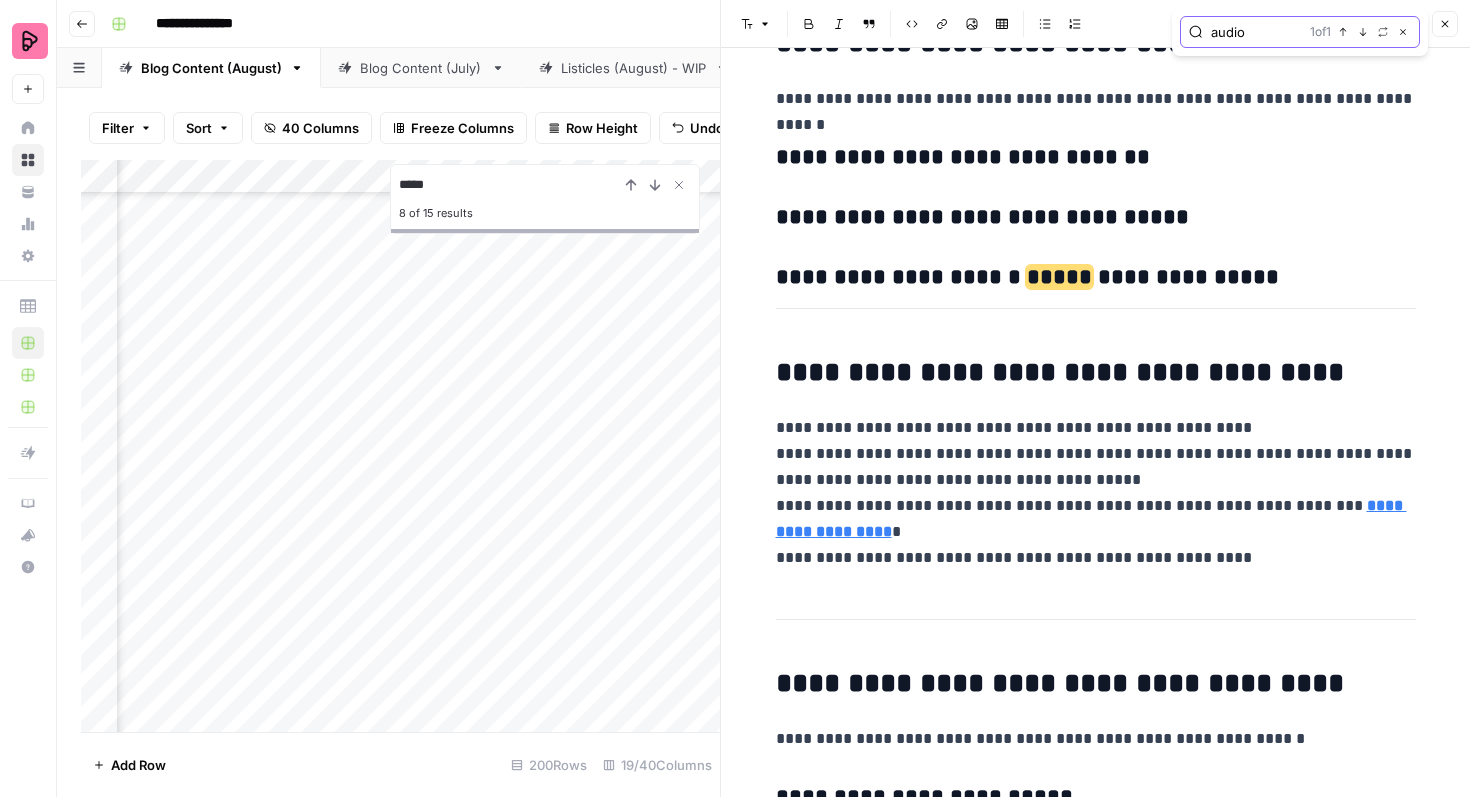 scroll, scrollTop: 3555, scrollLeft: 0, axis: vertical 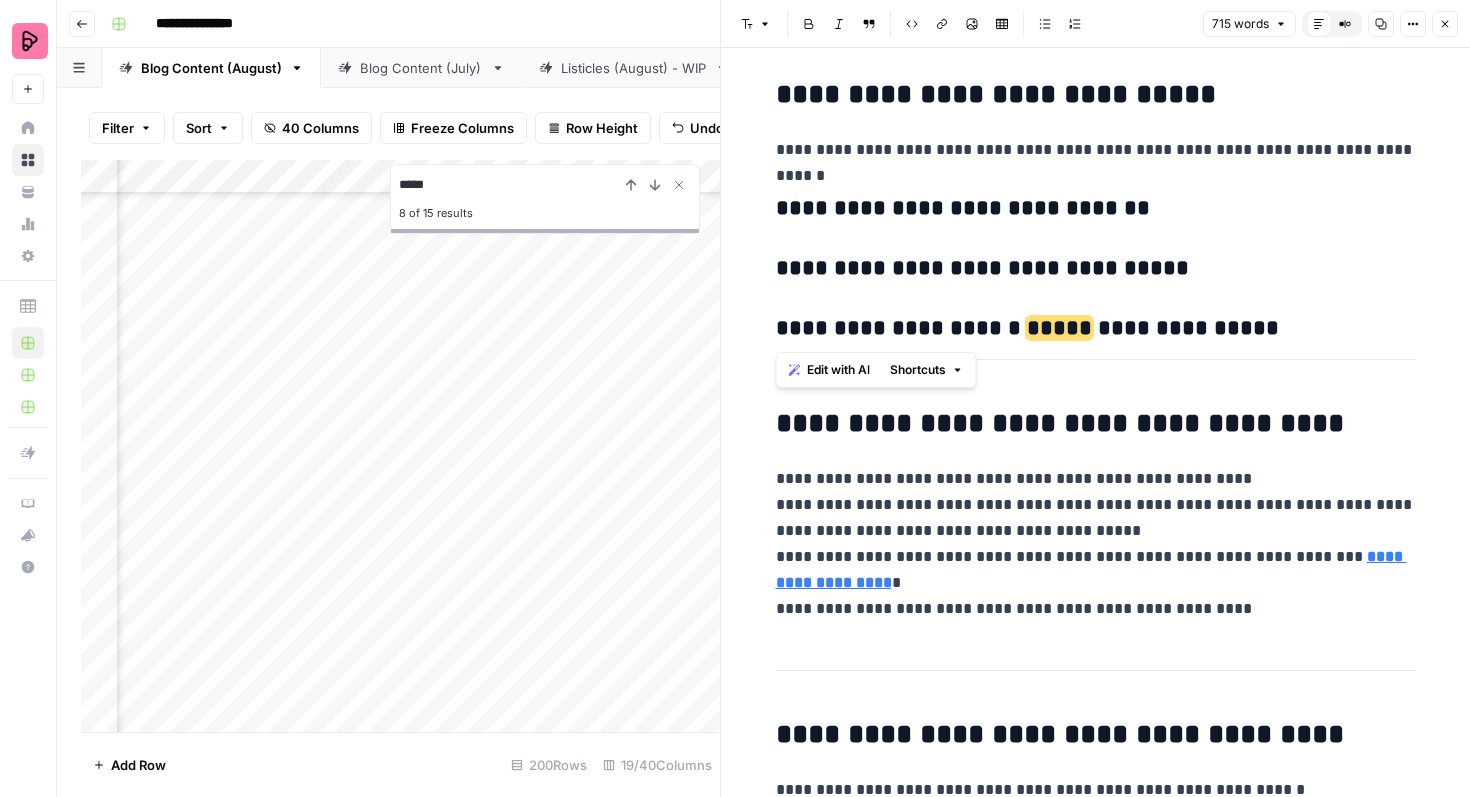 drag, startPoint x: 1234, startPoint y: 326, endPoint x: 779, endPoint y: 324, distance: 455.0044 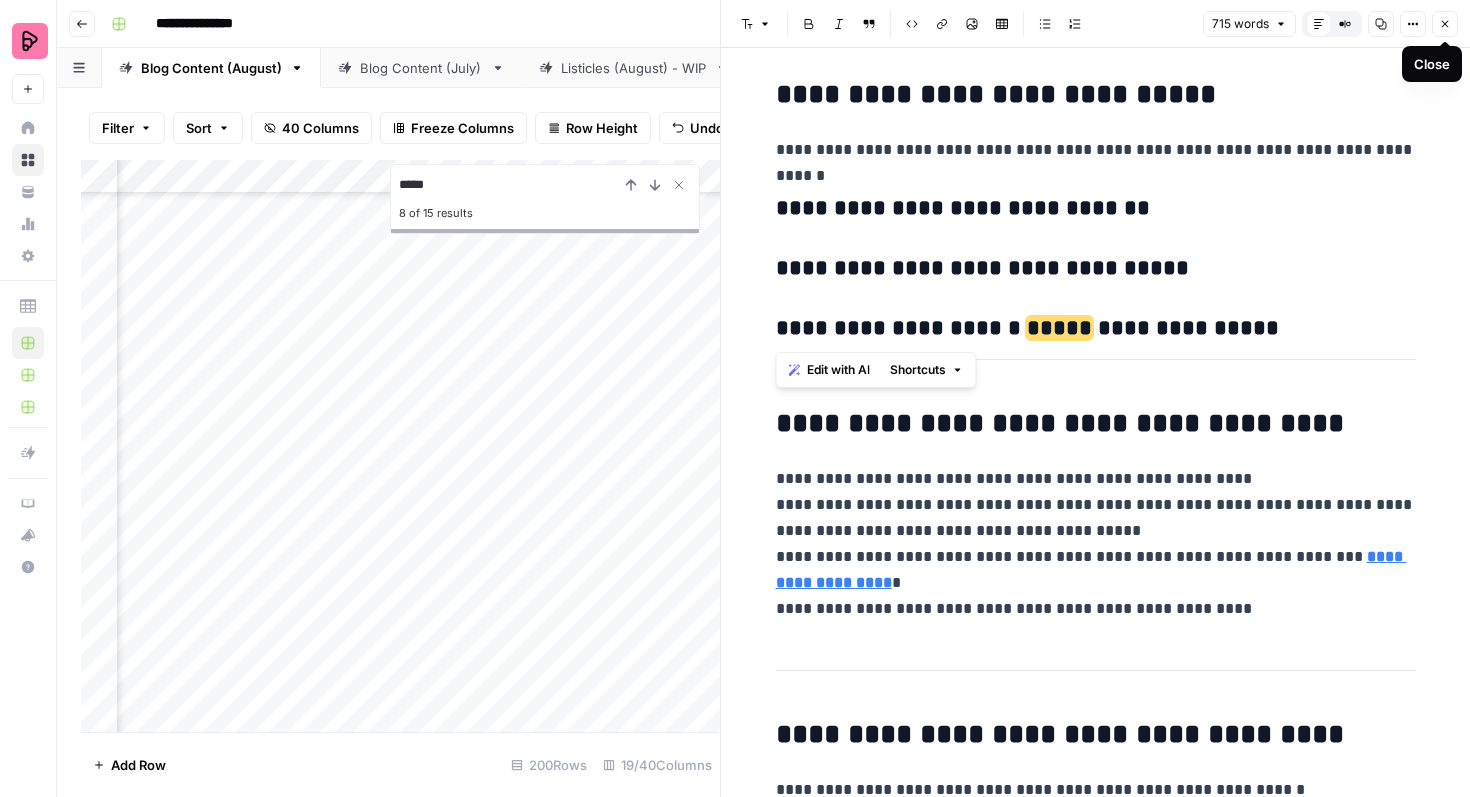 click 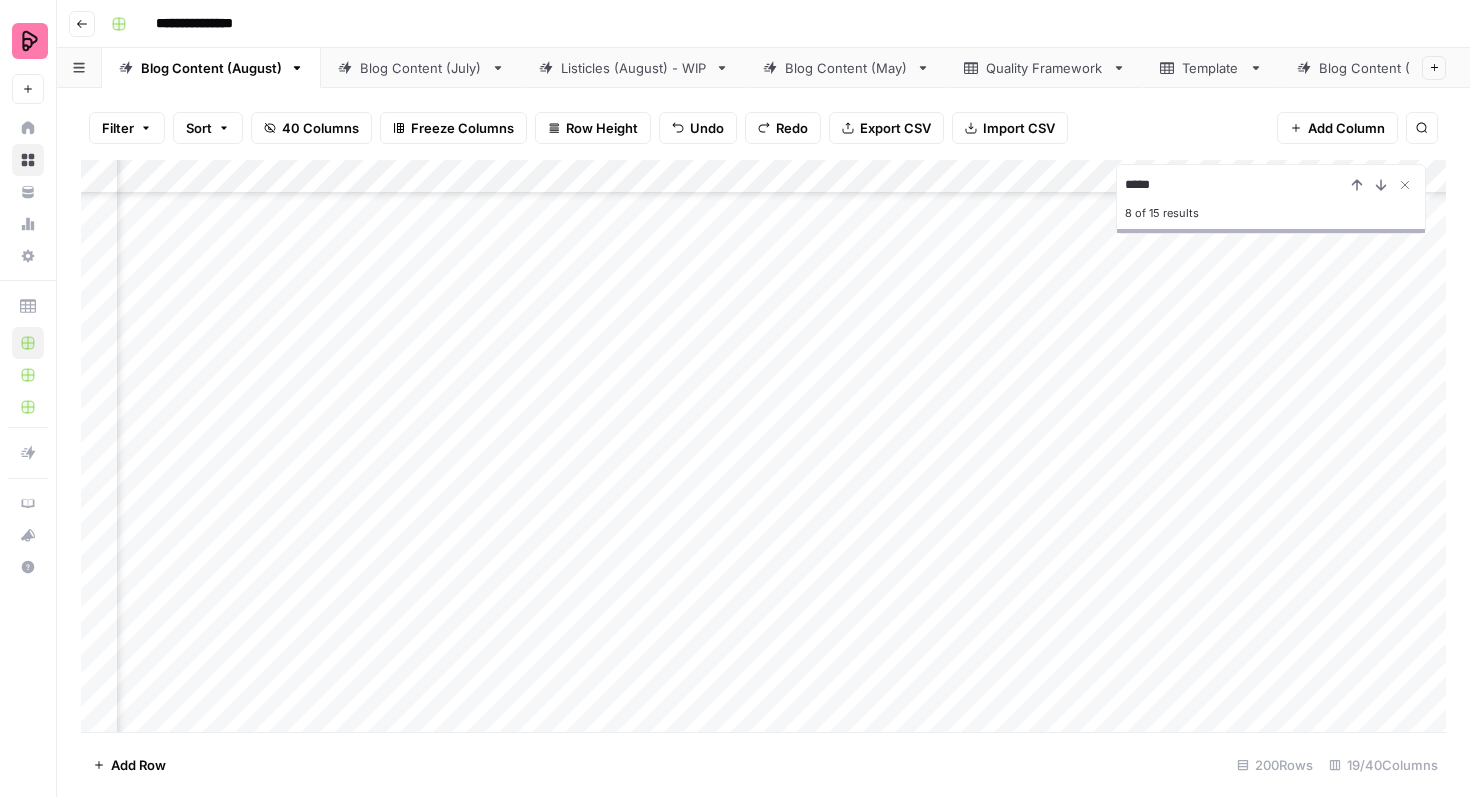 scroll, scrollTop: 2347, scrollLeft: 224, axis: both 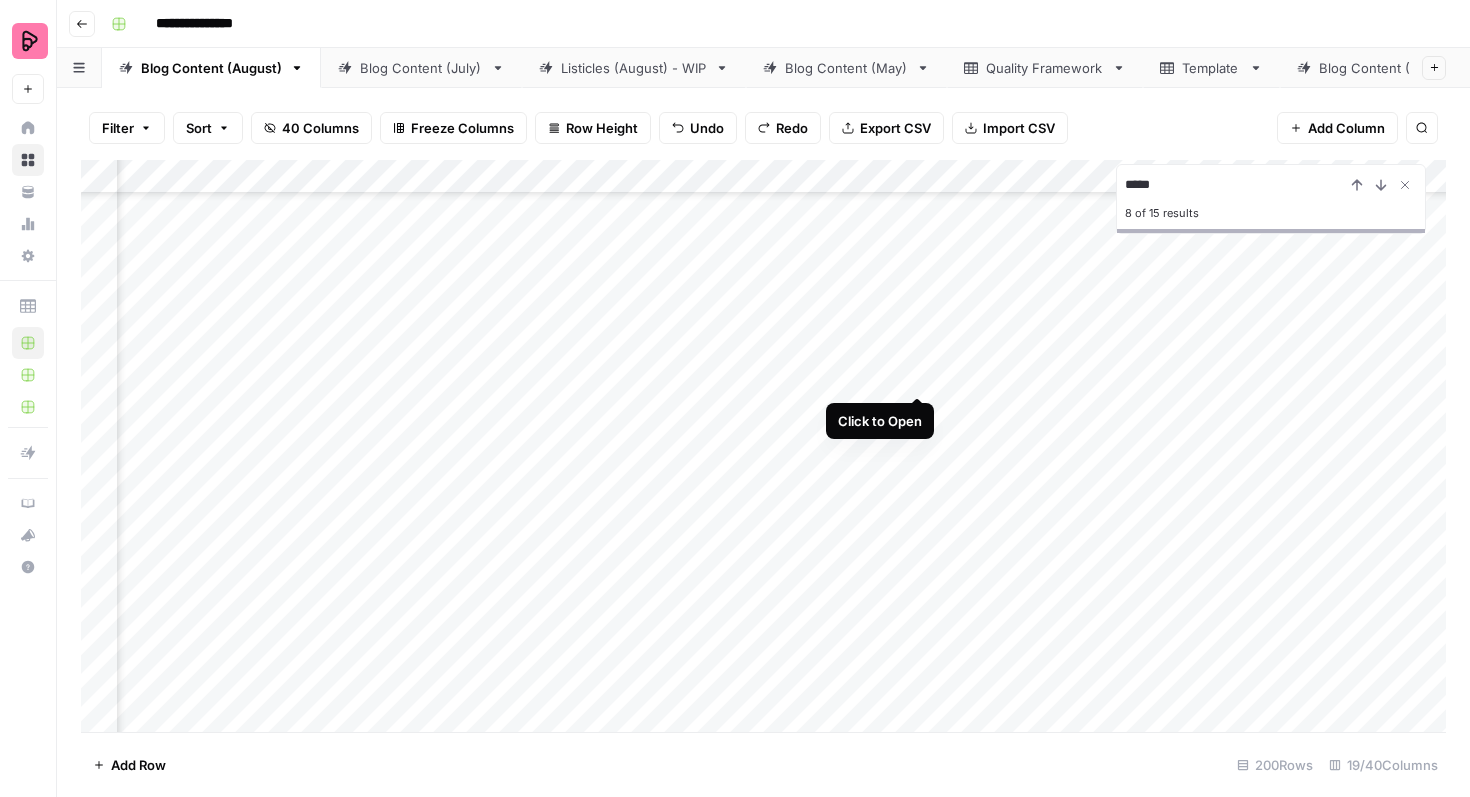 click on "Add Column" at bounding box center [763, 446] 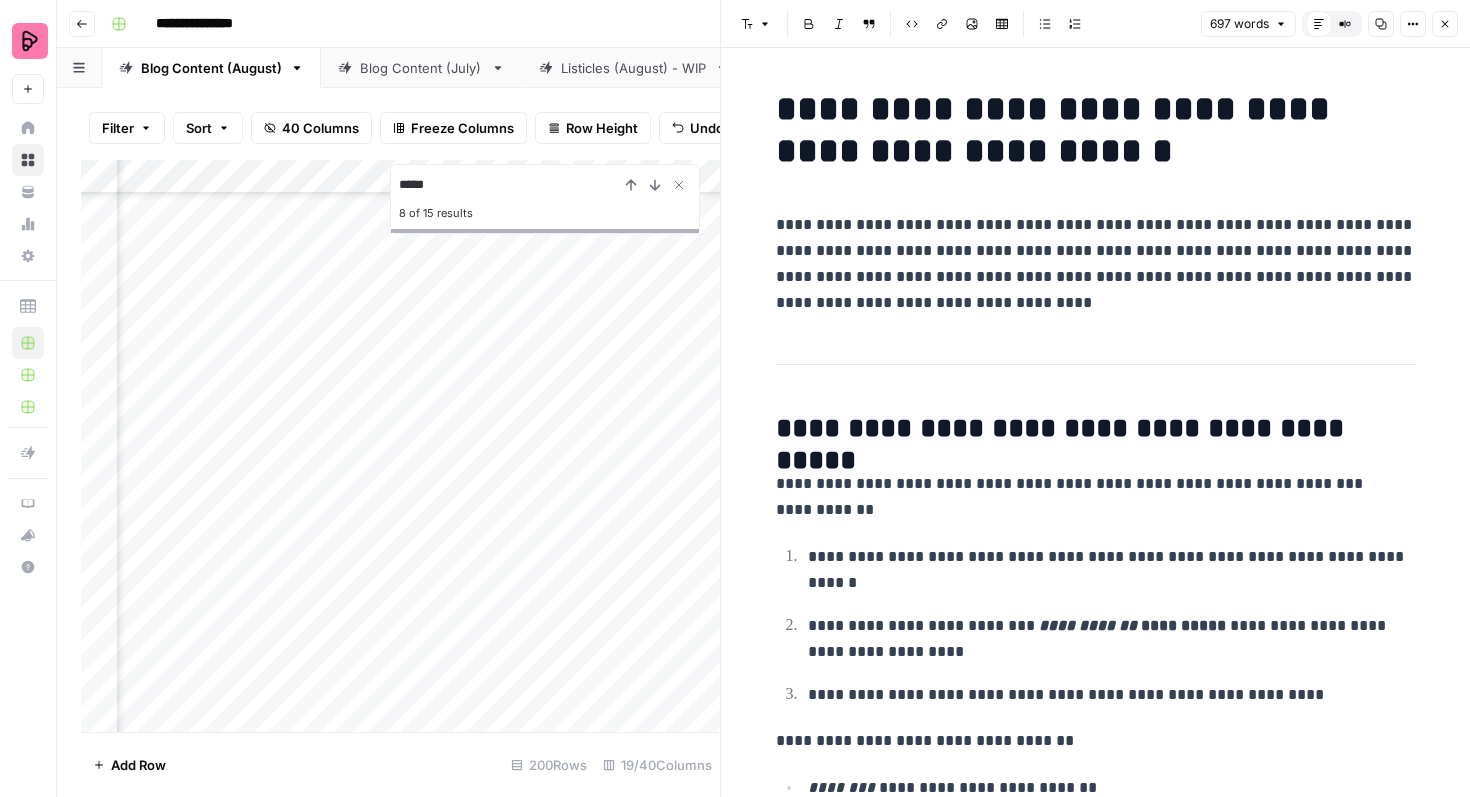 click on "**********" at bounding box center (1096, 264) 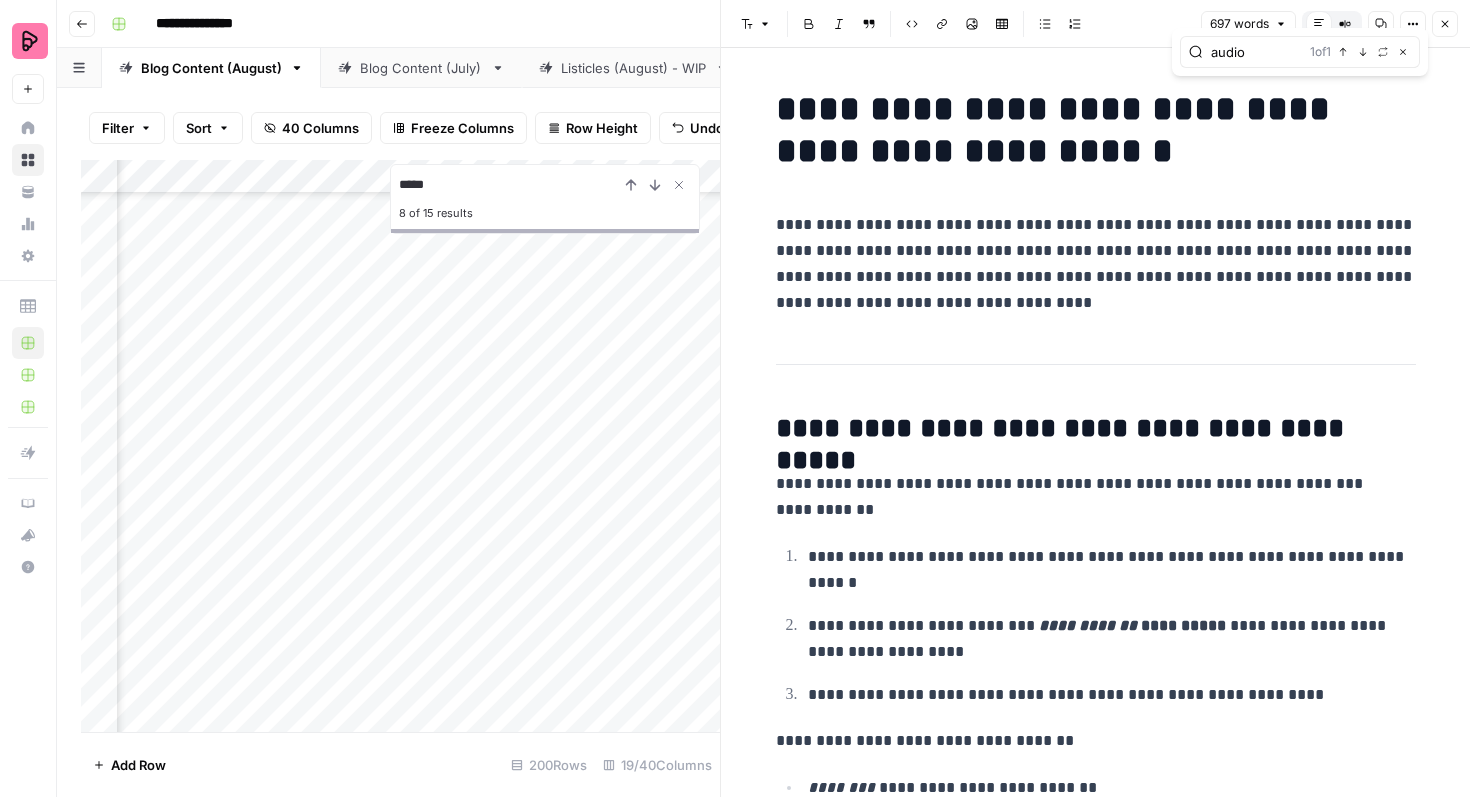 type on "audio" 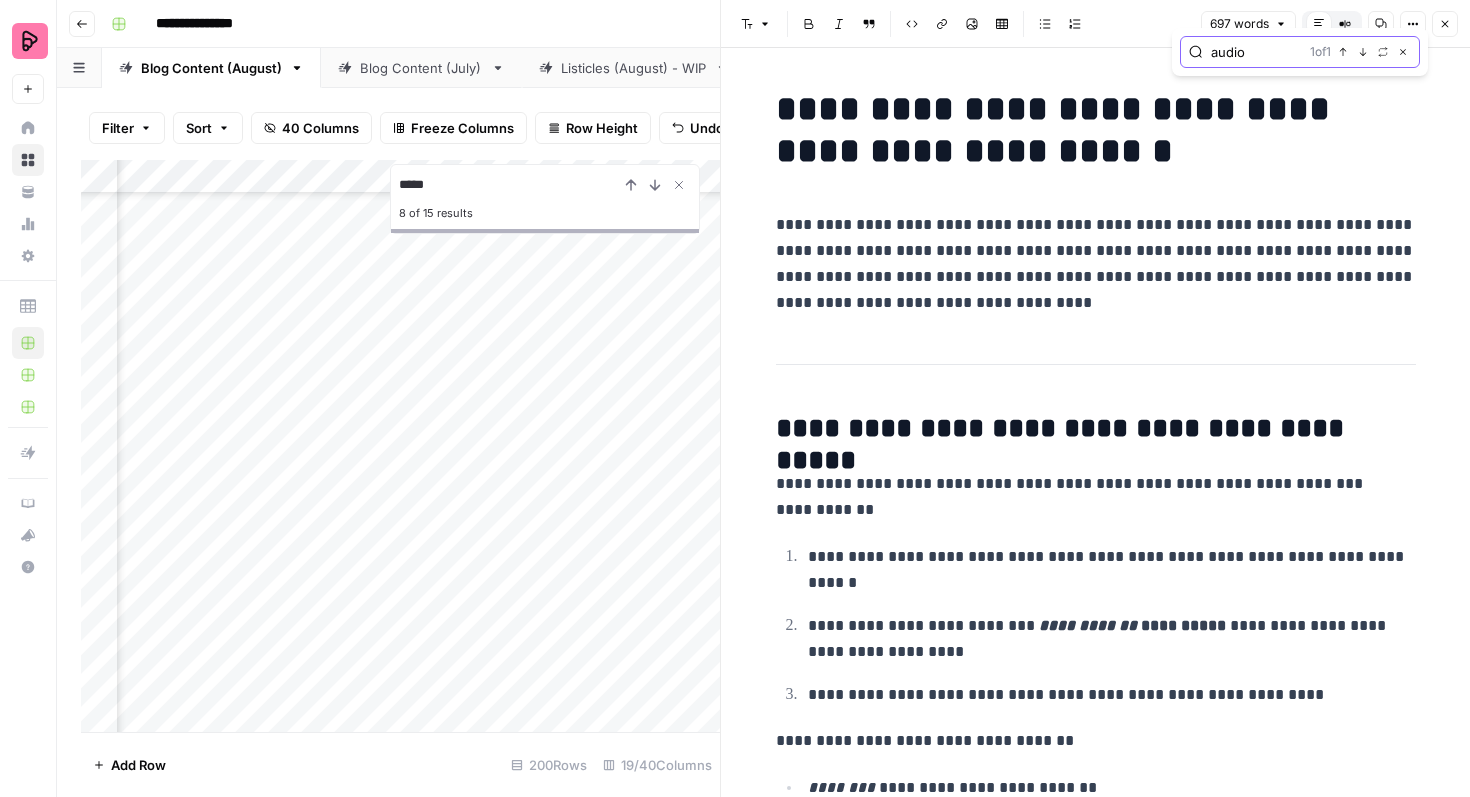 click on "Next Match" at bounding box center (1363, 52) 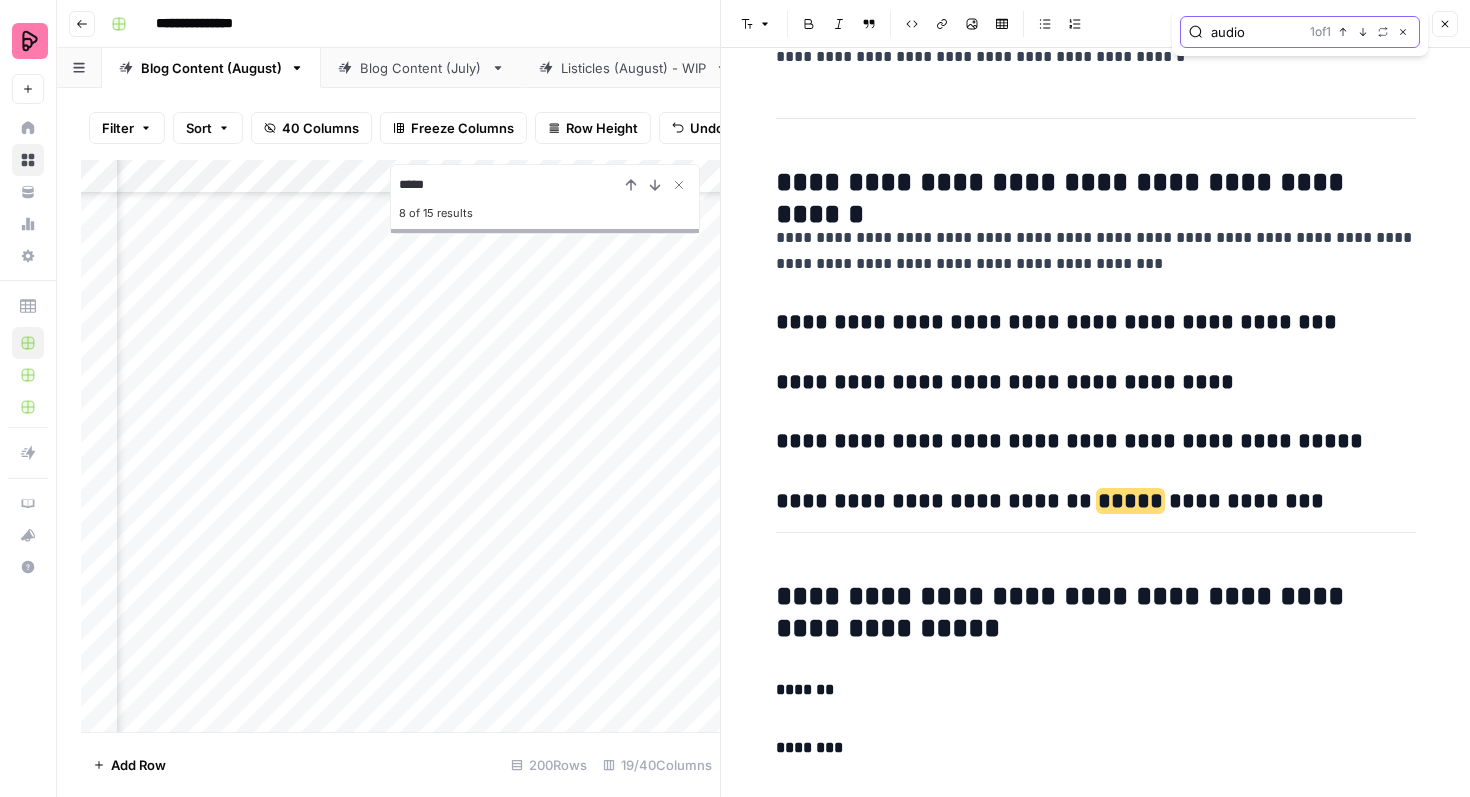 scroll, scrollTop: 3281, scrollLeft: 0, axis: vertical 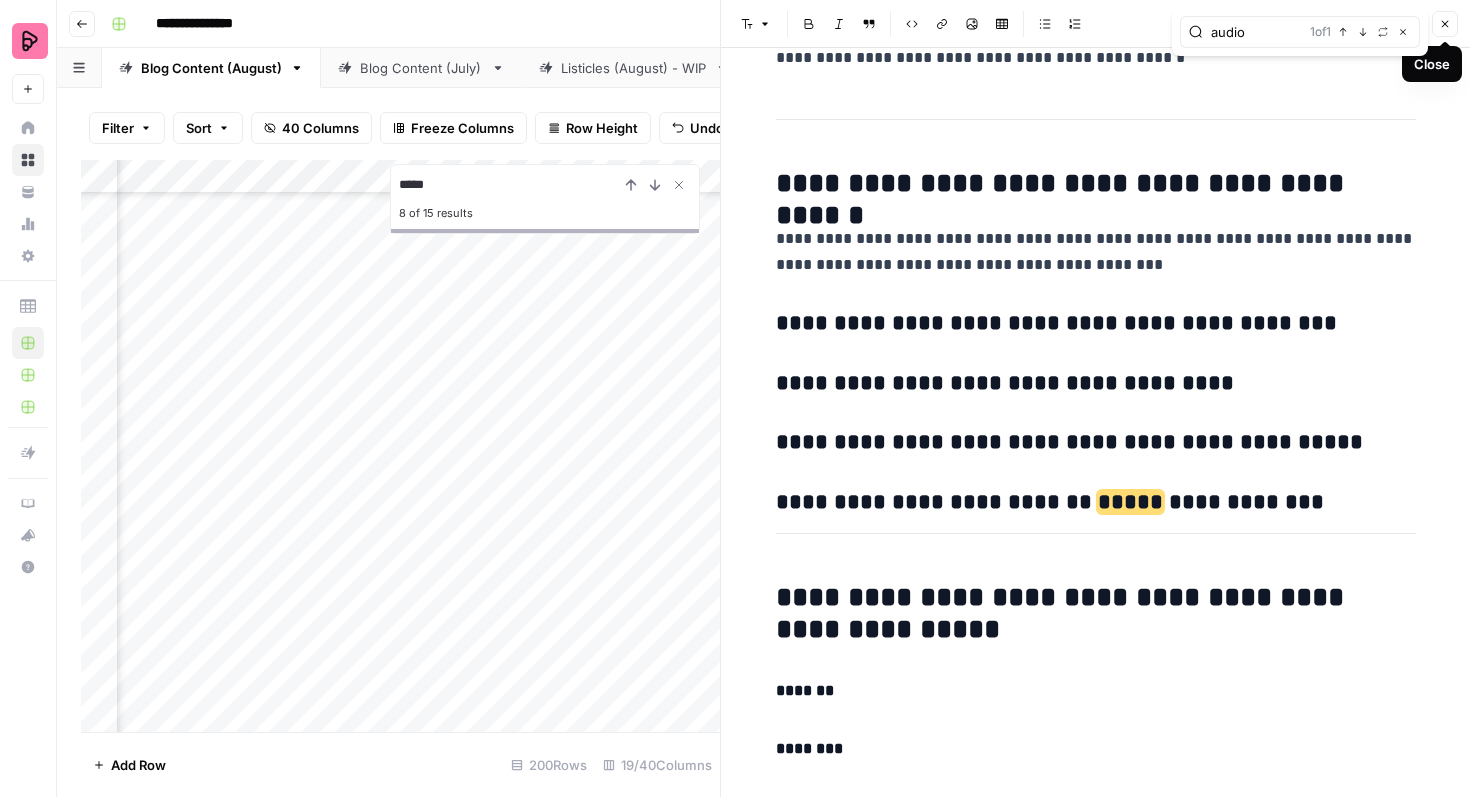 click 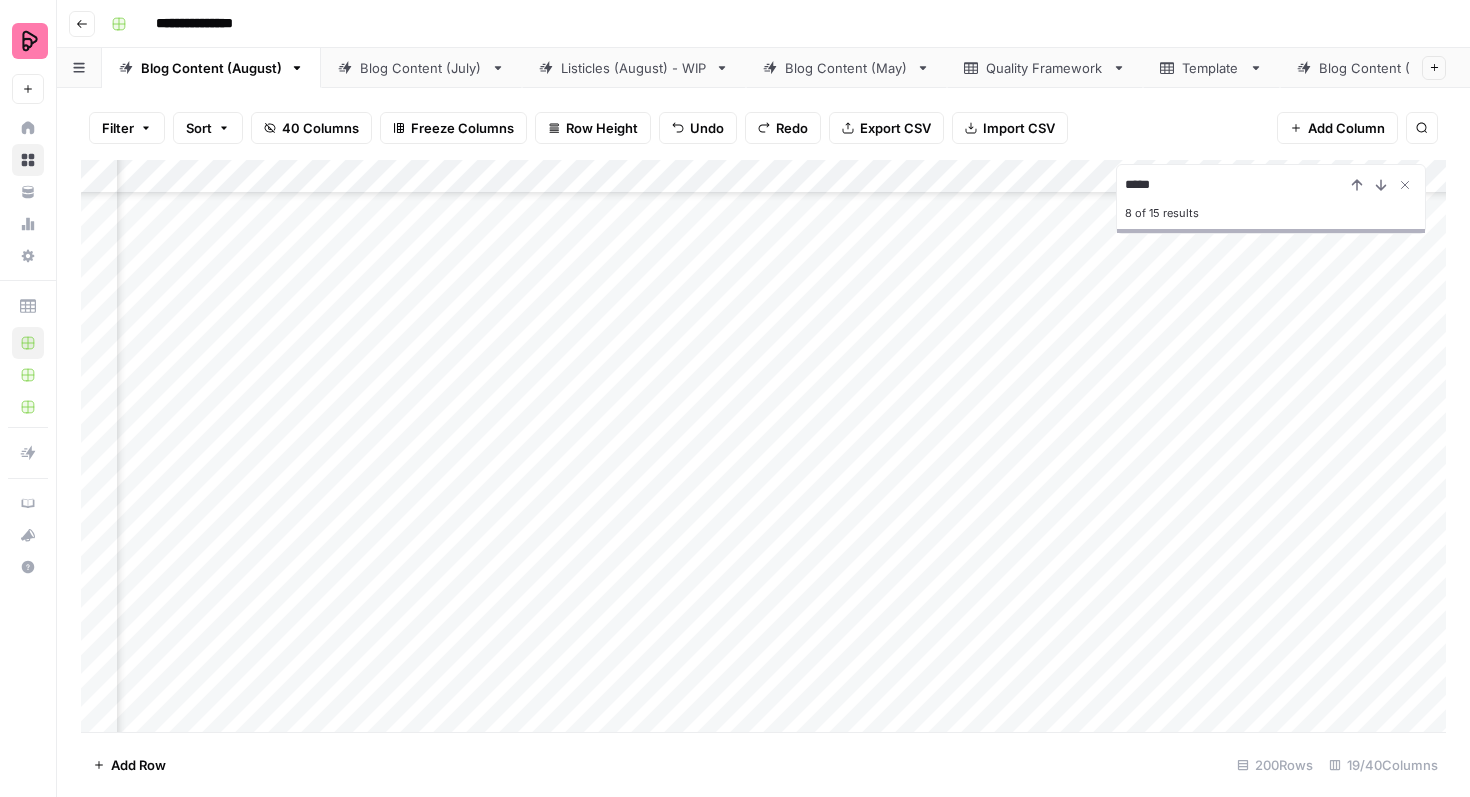 click on "Add Column" at bounding box center (763, 446) 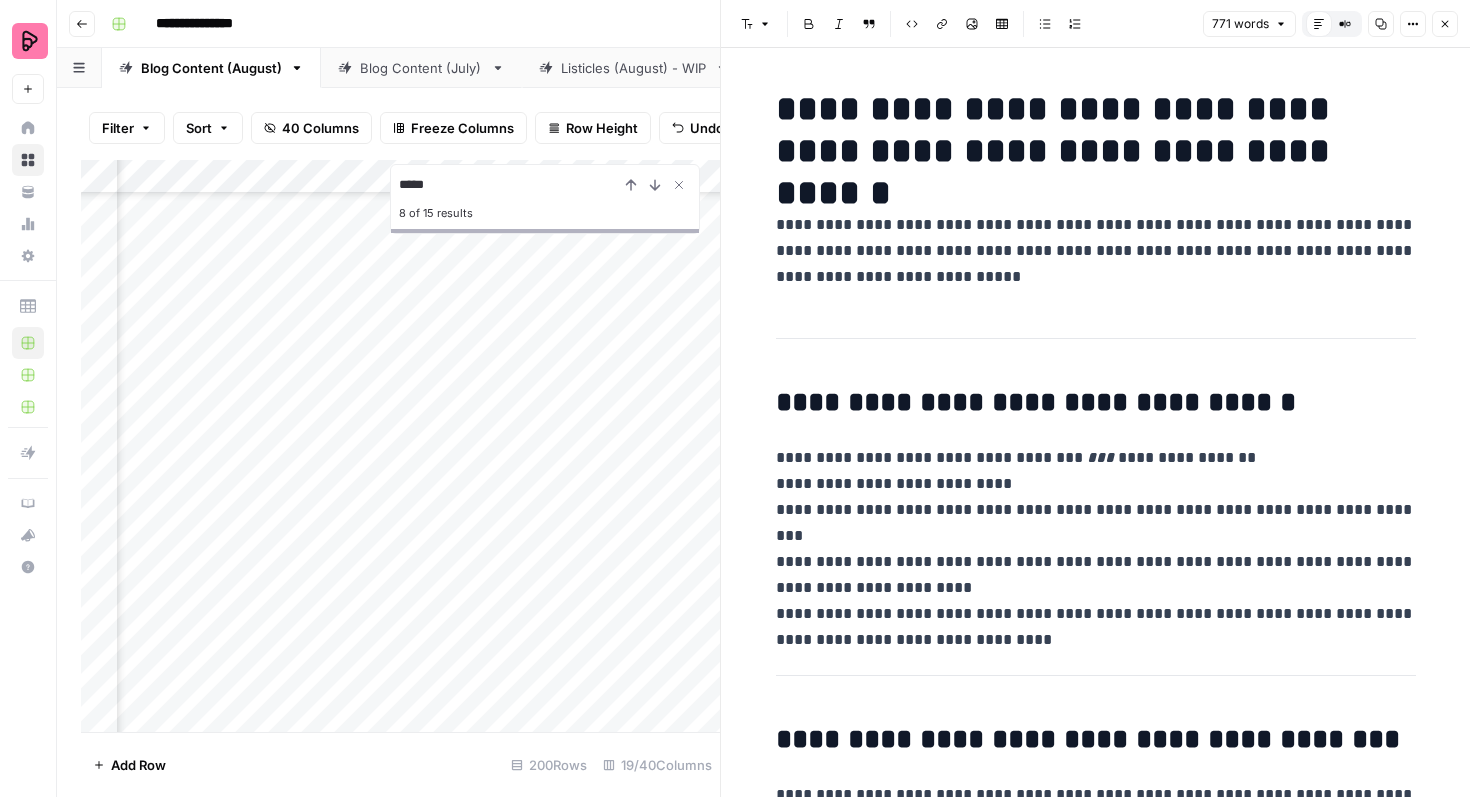 click on "**********" at bounding box center (1096, 130) 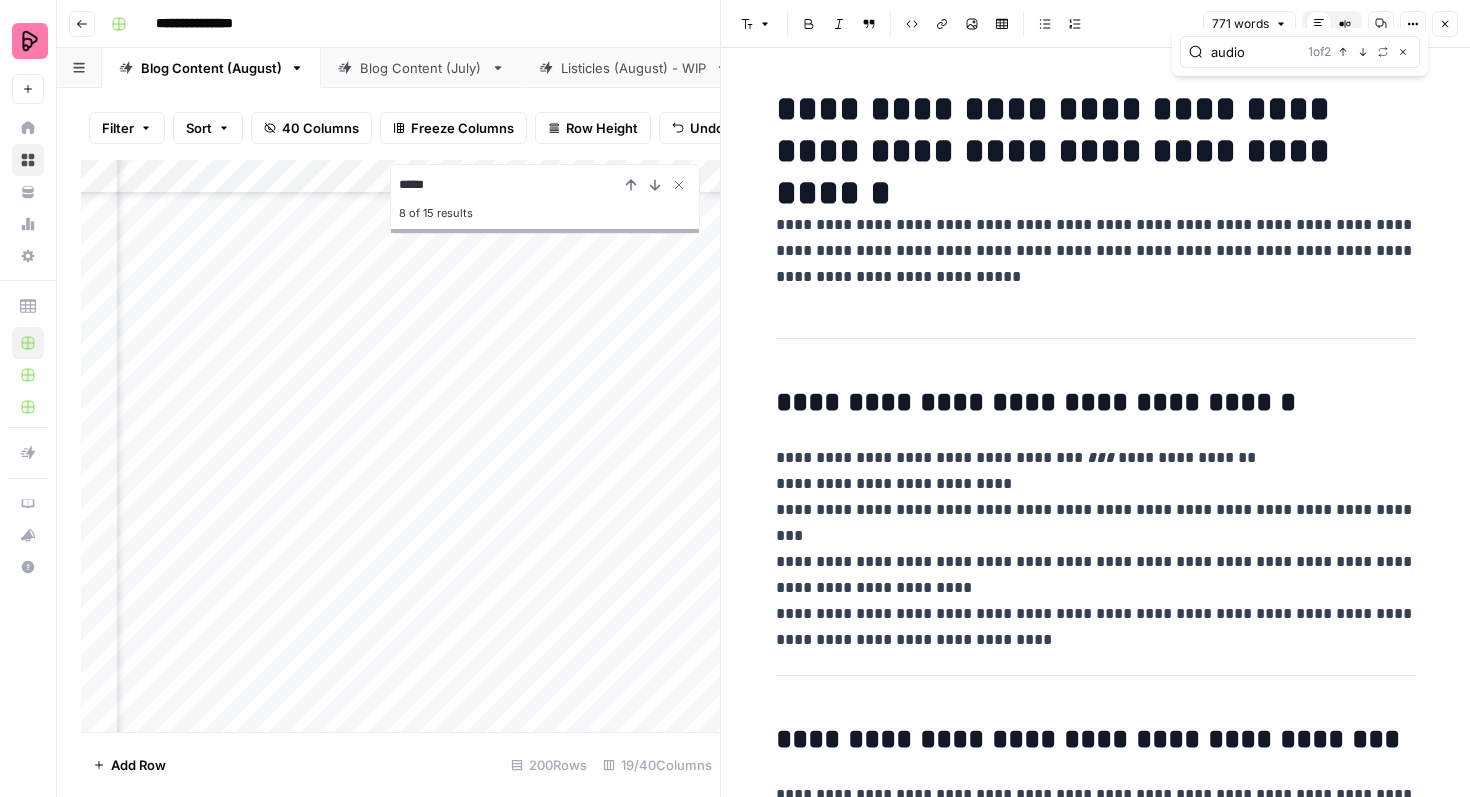 type on "audio" 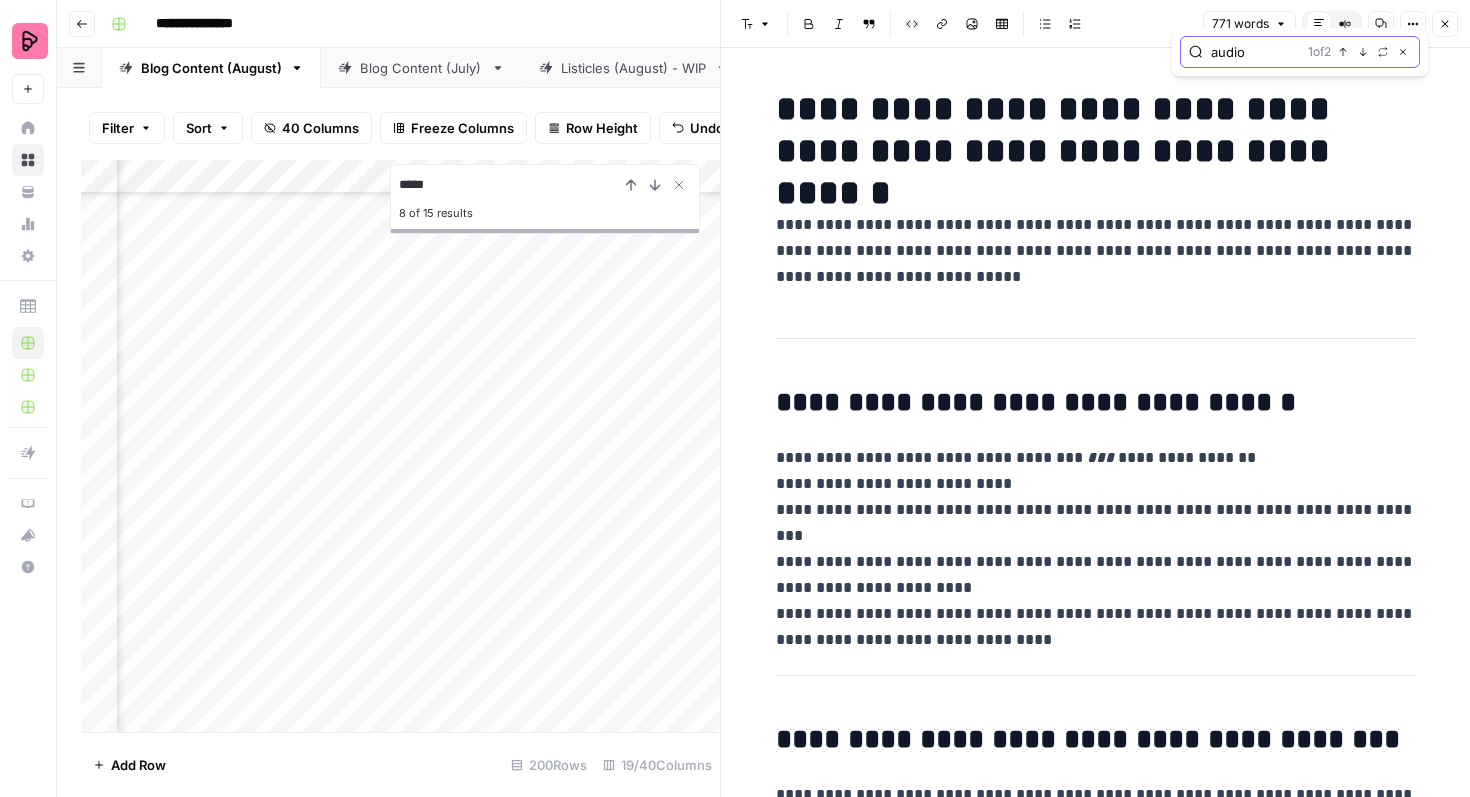 click 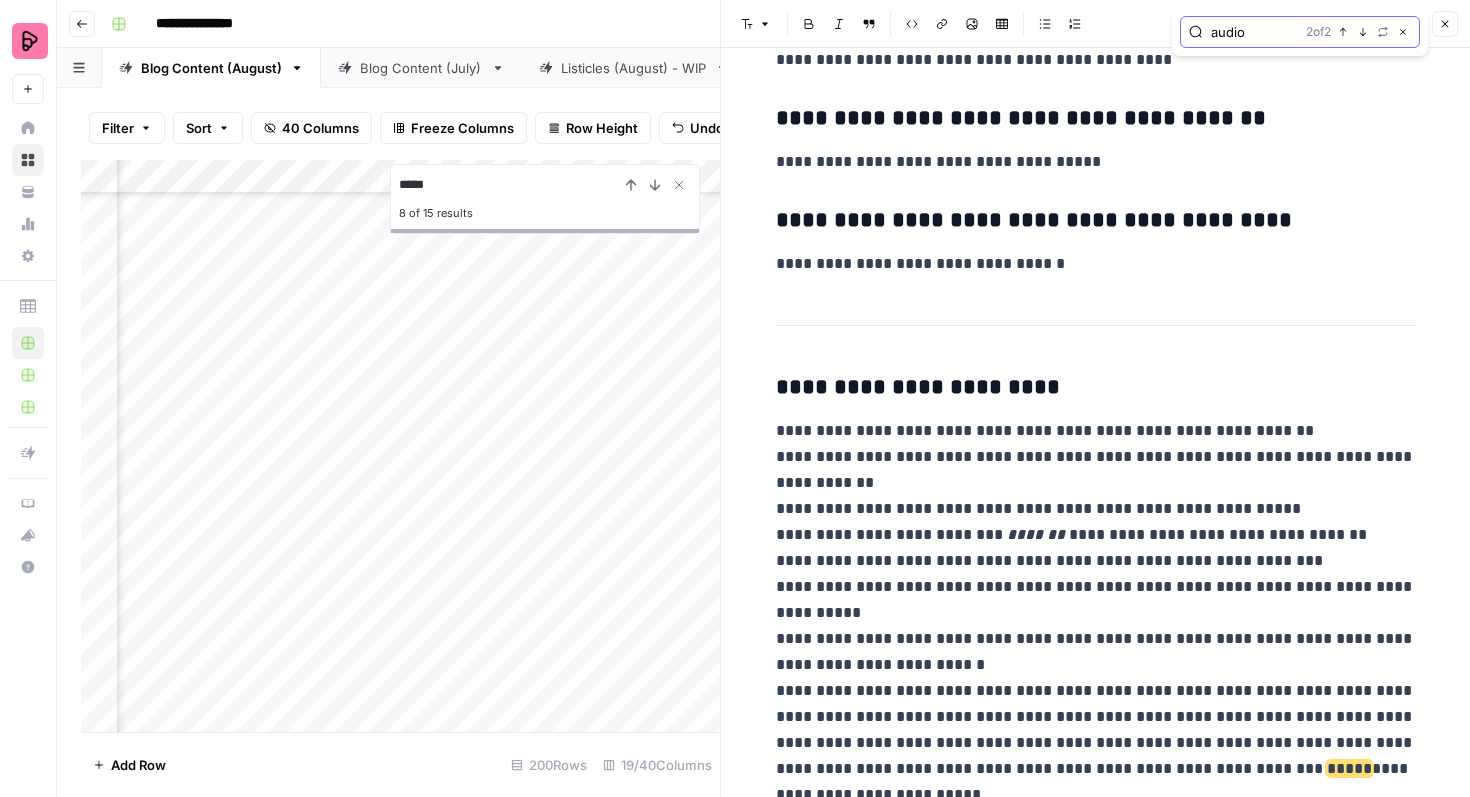 scroll, scrollTop: 4308, scrollLeft: 0, axis: vertical 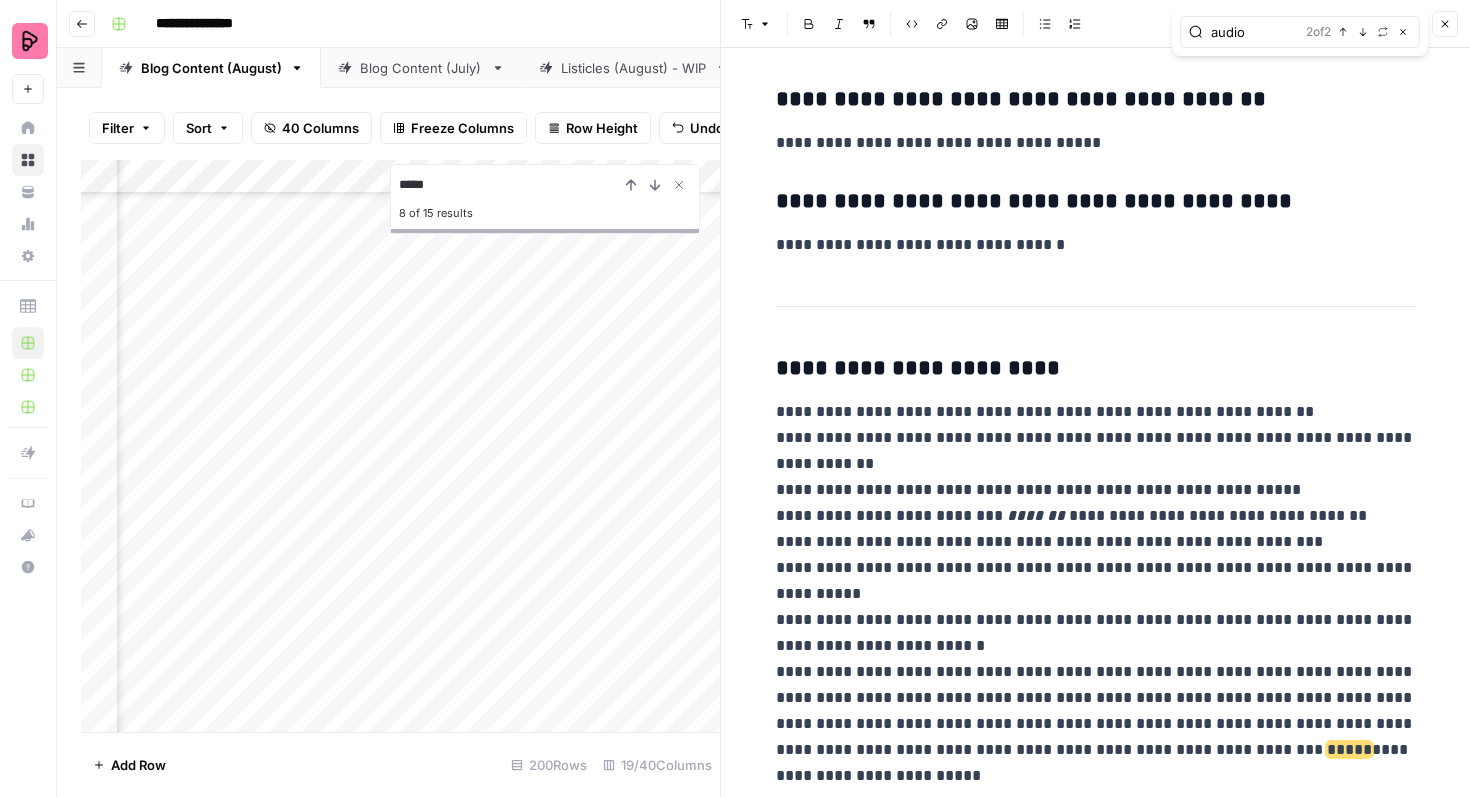 click on "audio 2  of  2 Previous match Next Match Replace Close" at bounding box center (1300, 32) 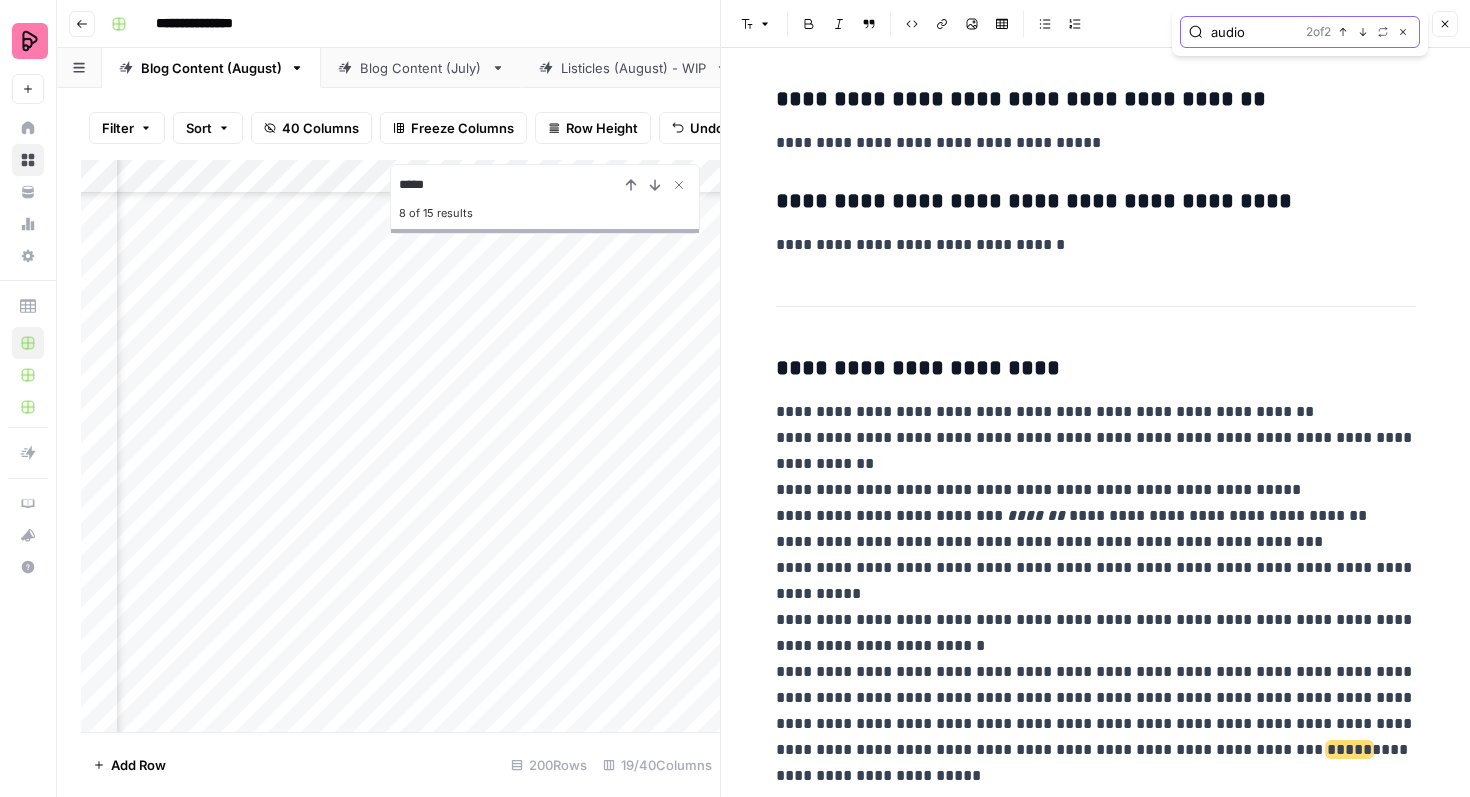 click 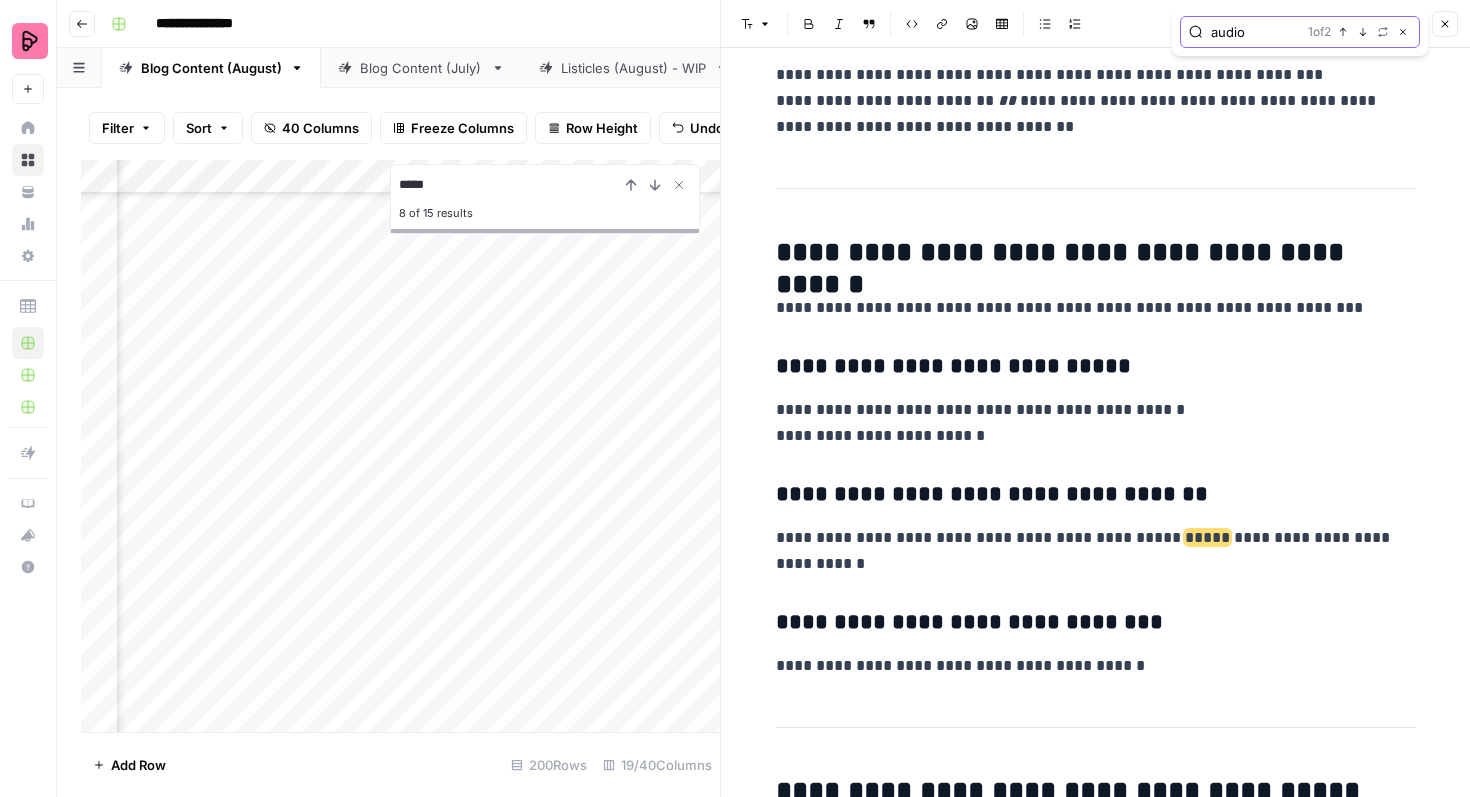 scroll, scrollTop: 1666, scrollLeft: 0, axis: vertical 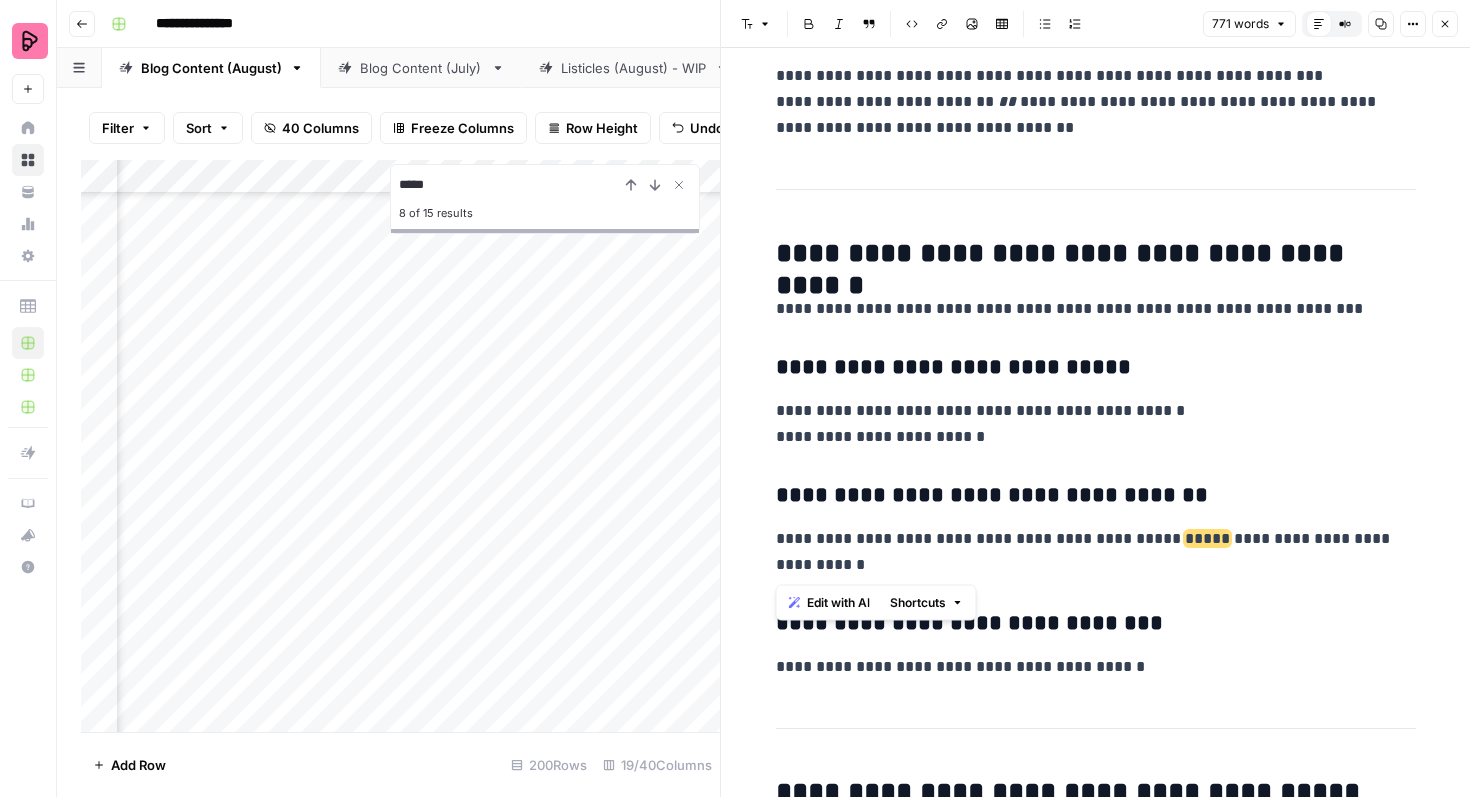 drag, startPoint x: 824, startPoint y: 561, endPoint x: 769, endPoint y: 500, distance: 82.13403 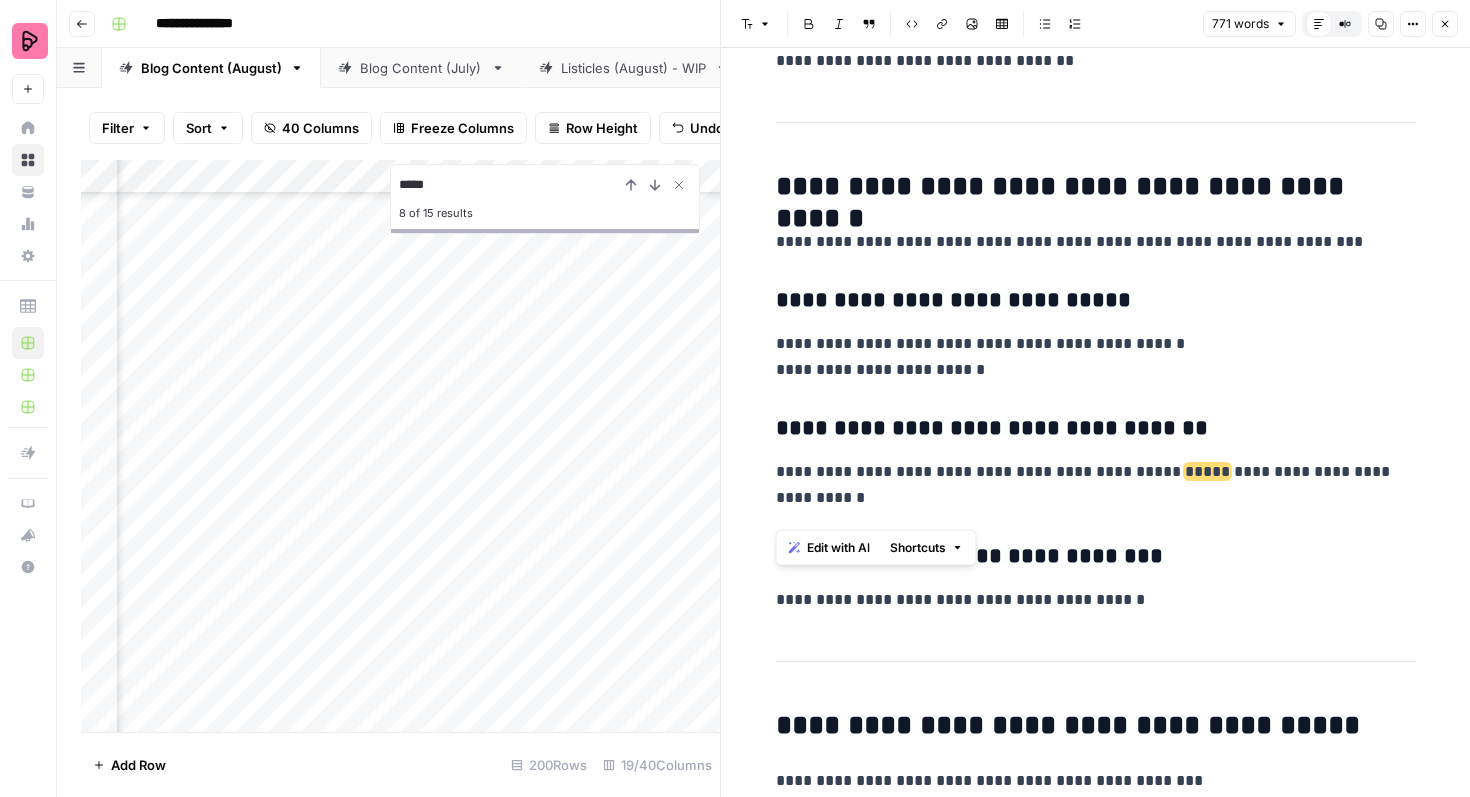 scroll, scrollTop: 1741, scrollLeft: 0, axis: vertical 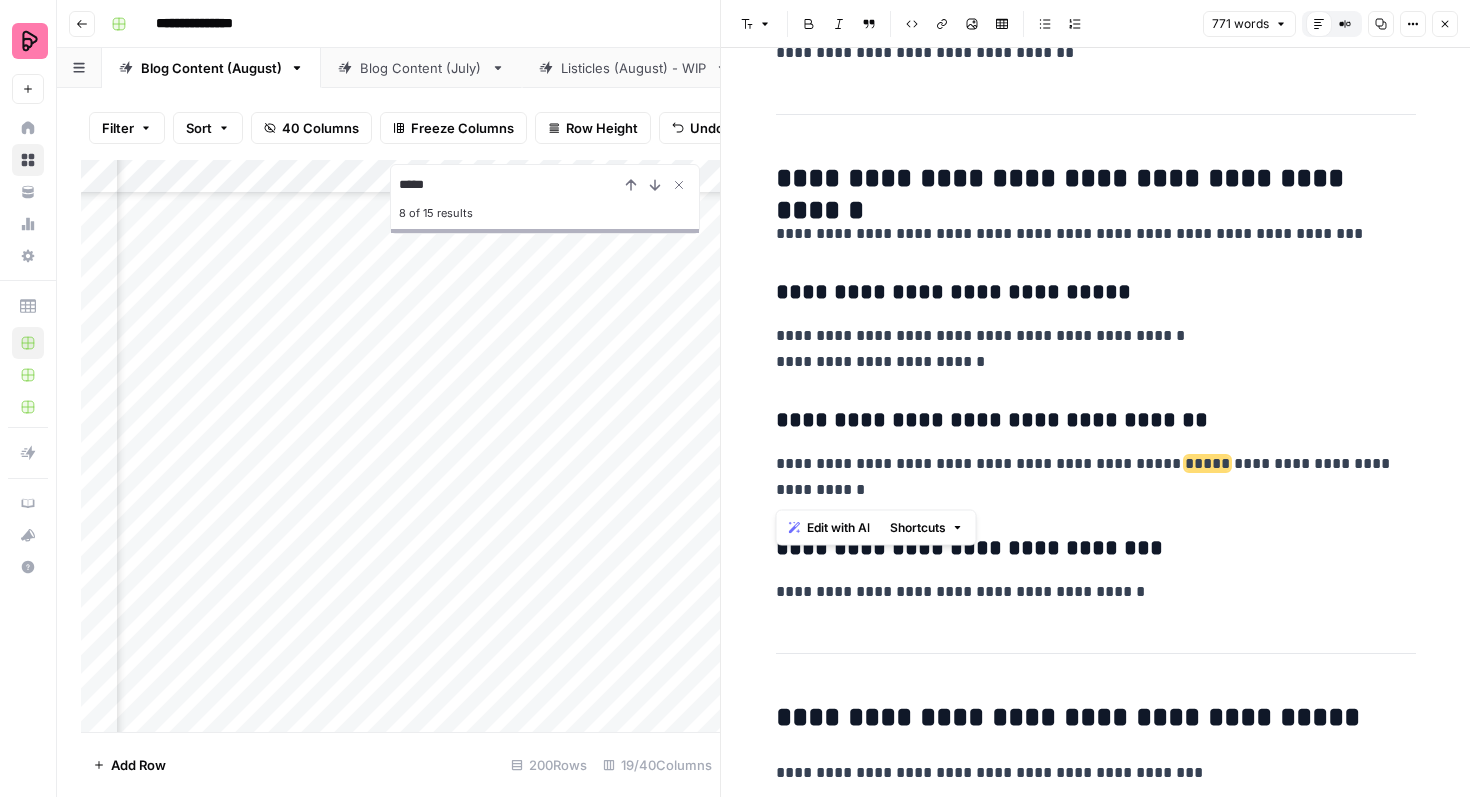 click 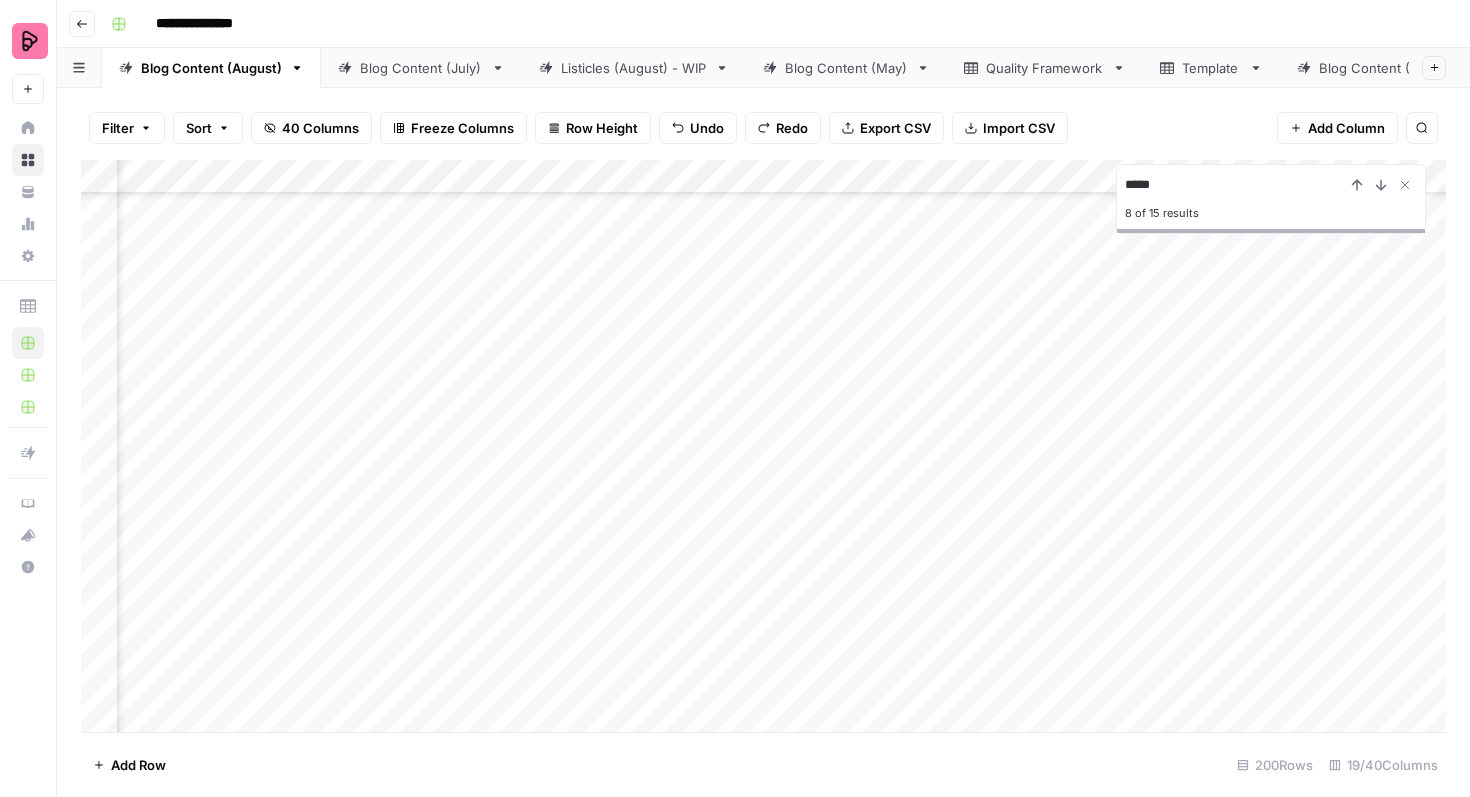 scroll, scrollTop: 2611, scrollLeft: 224, axis: both 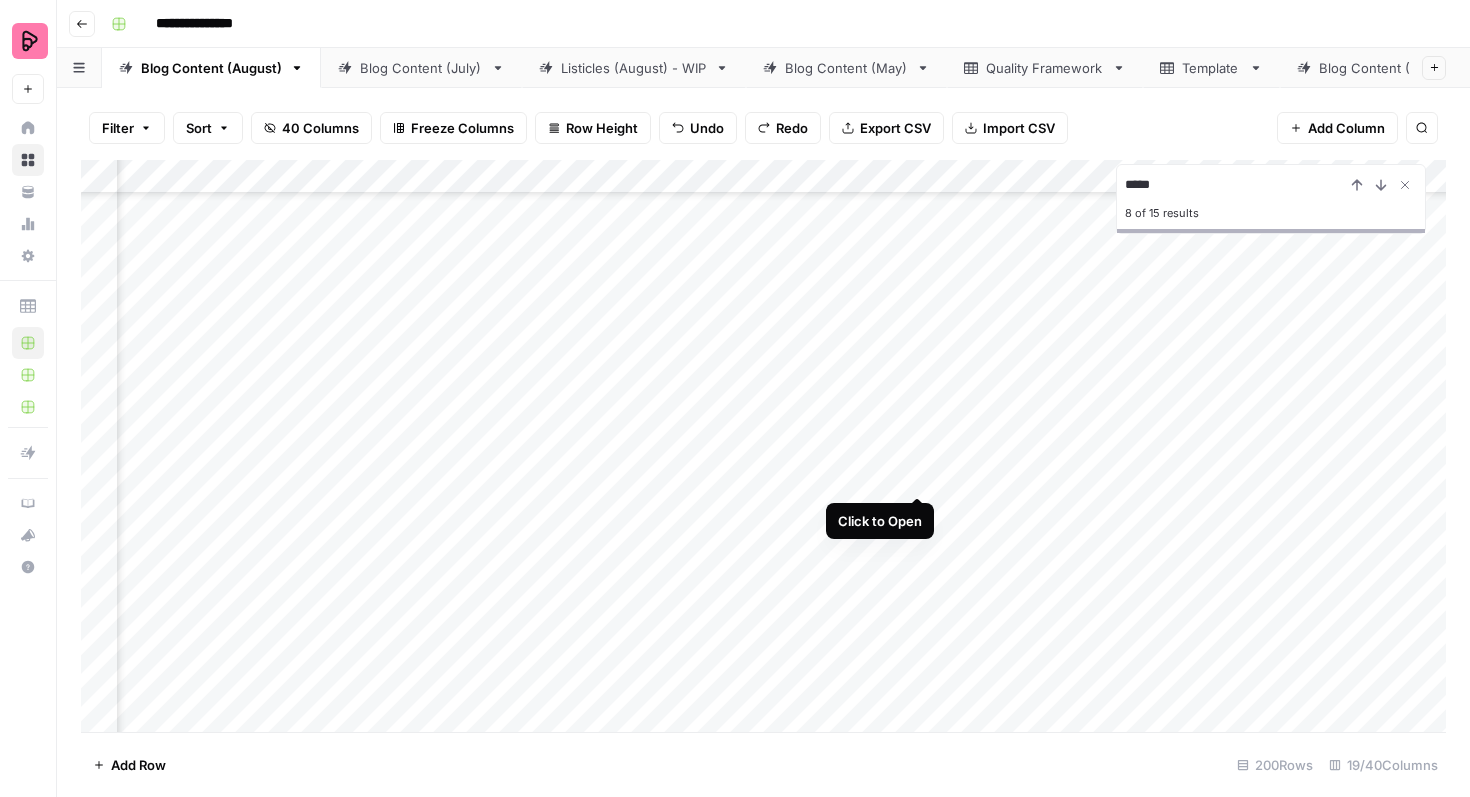 click on "Add Column" at bounding box center [763, 446] 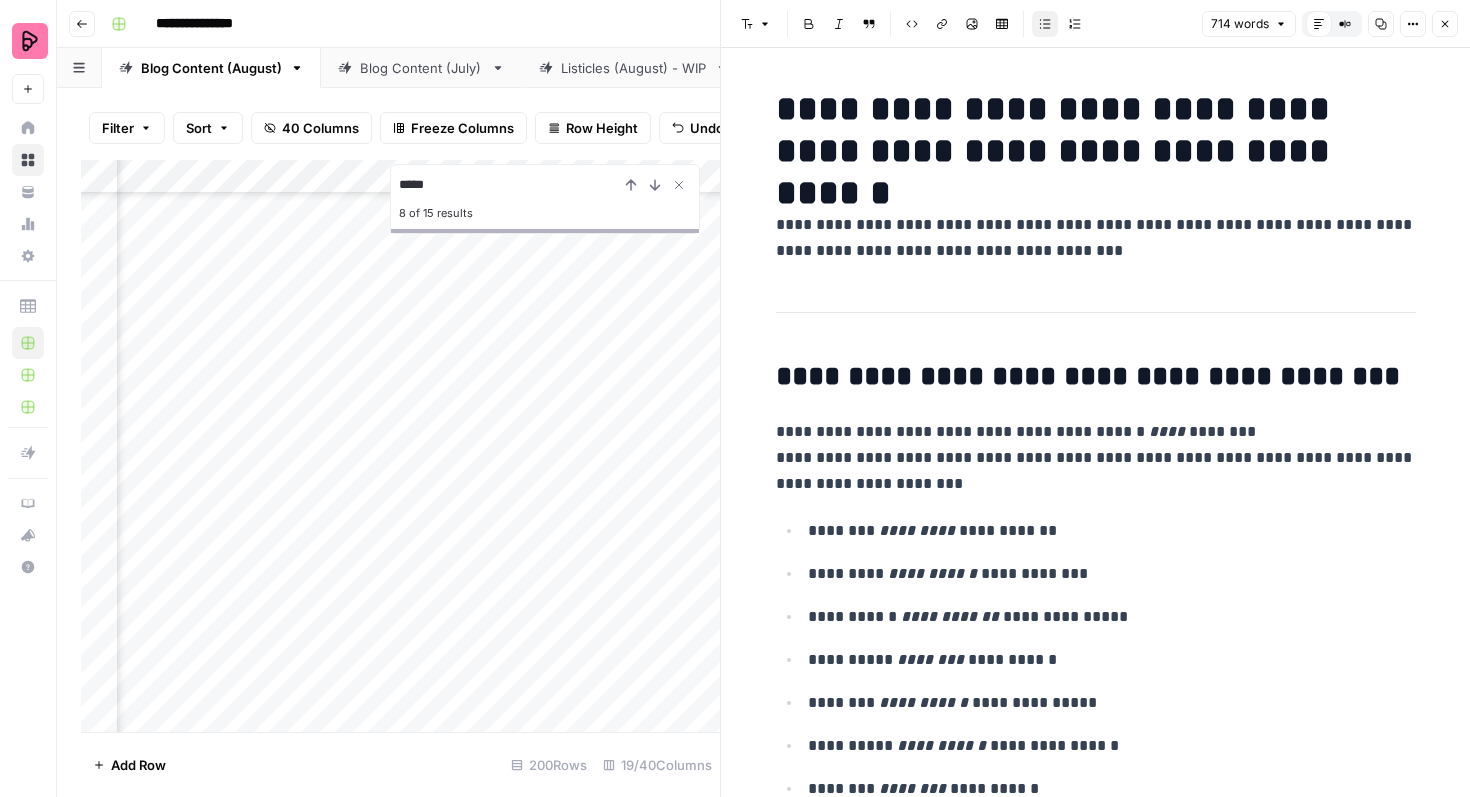 click on "**********" at bounding box center [1096, 238] 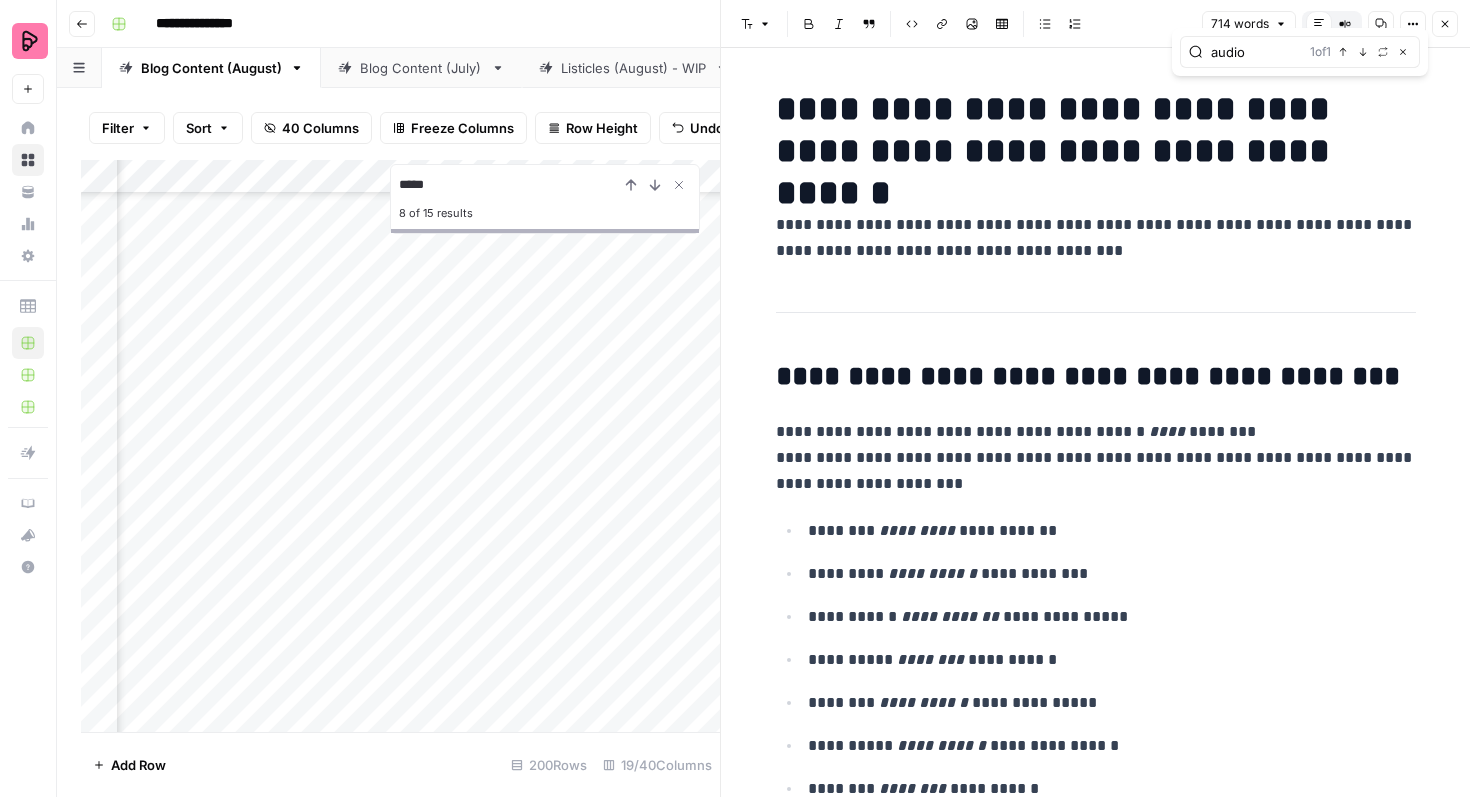 type on "audio" 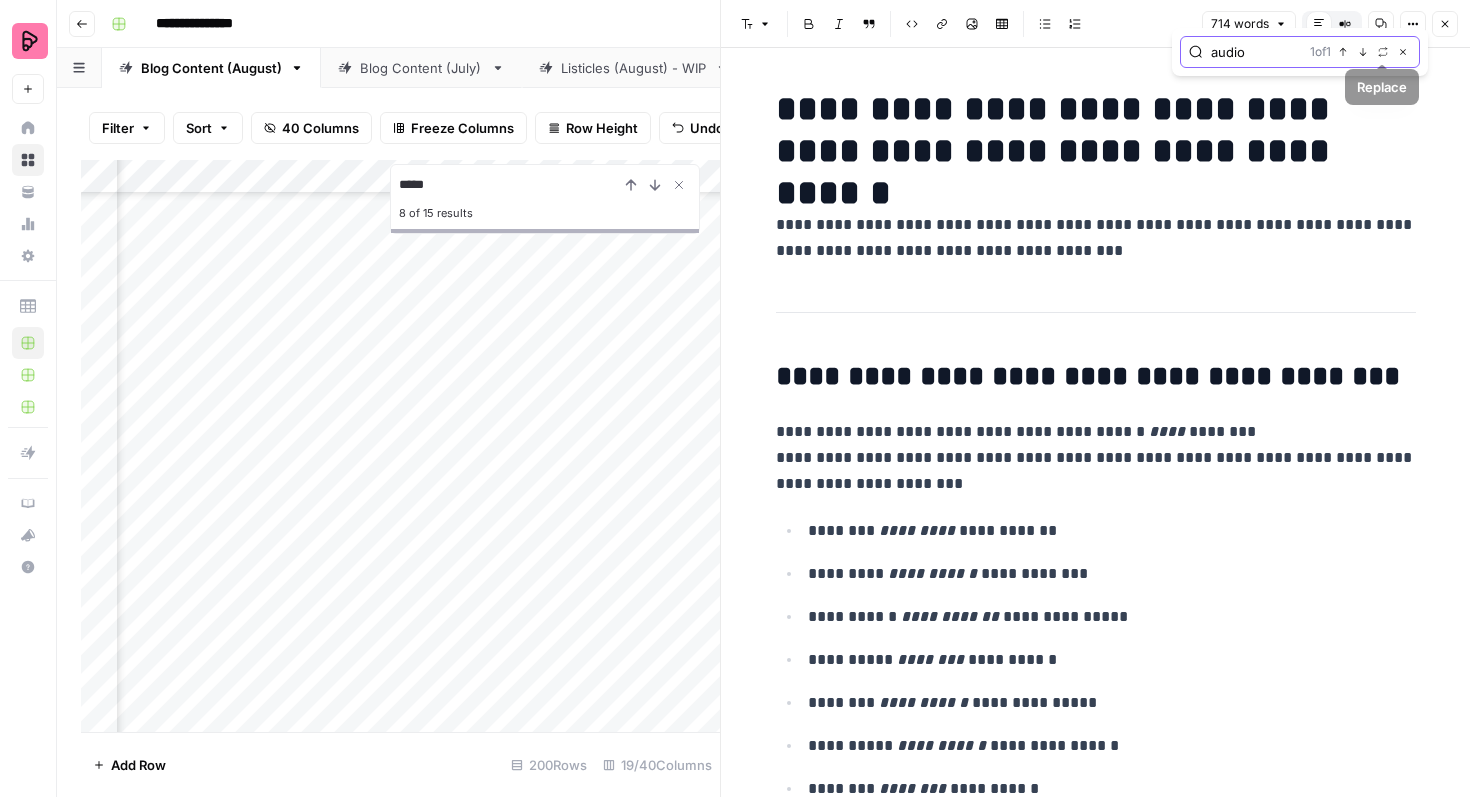 click 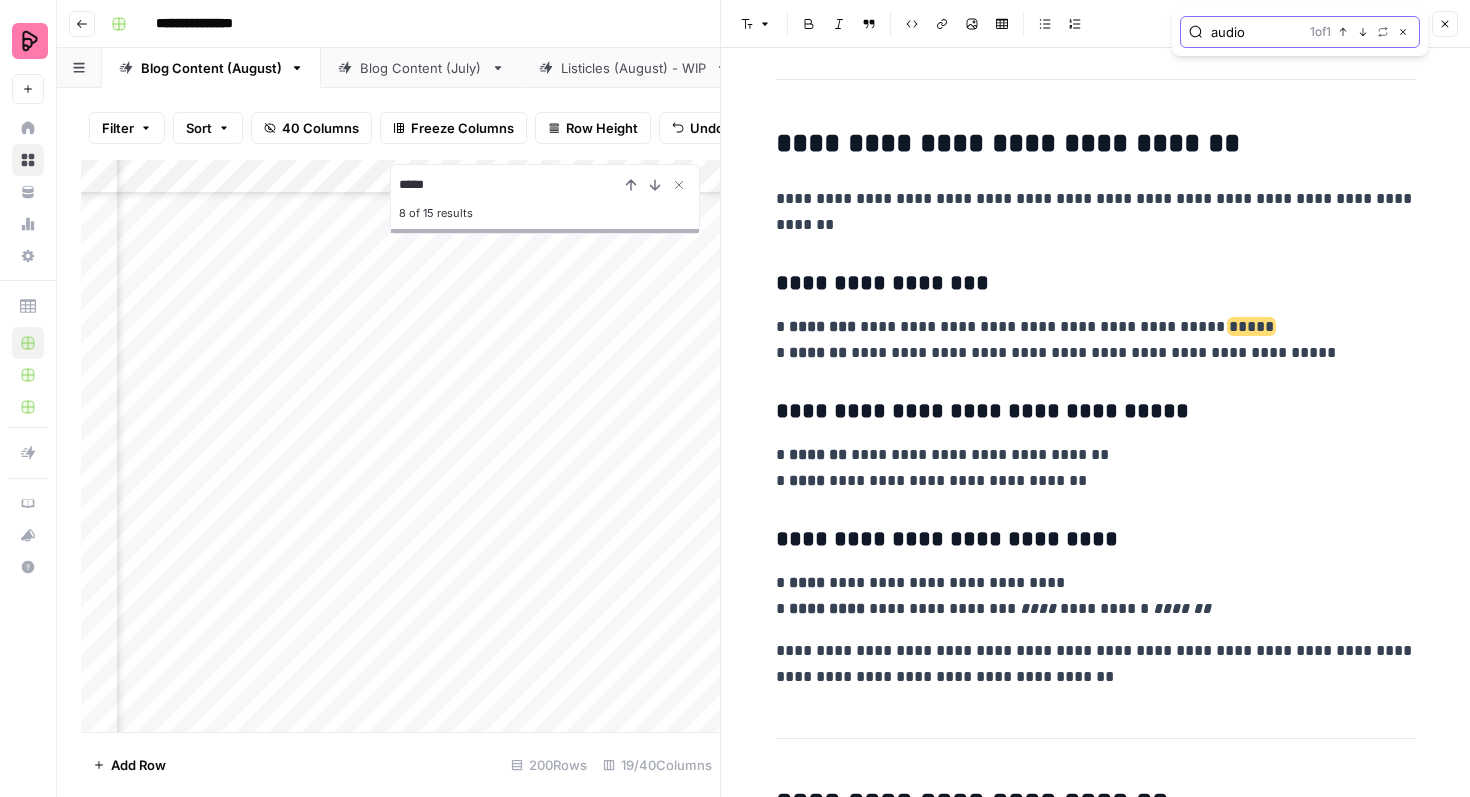 scroll, scrollTop: 1072, scrollLeft: 0, axis: vertical 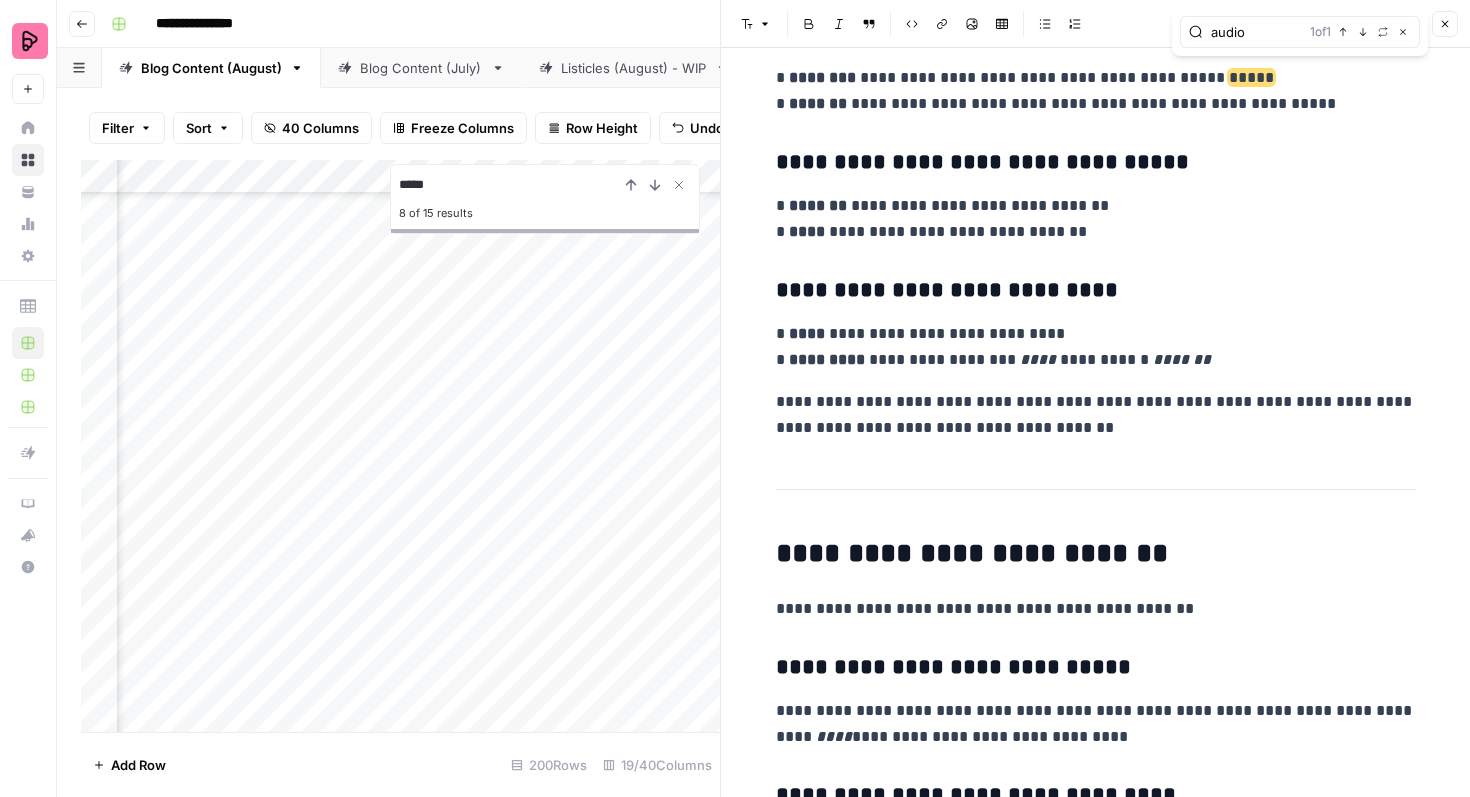 click 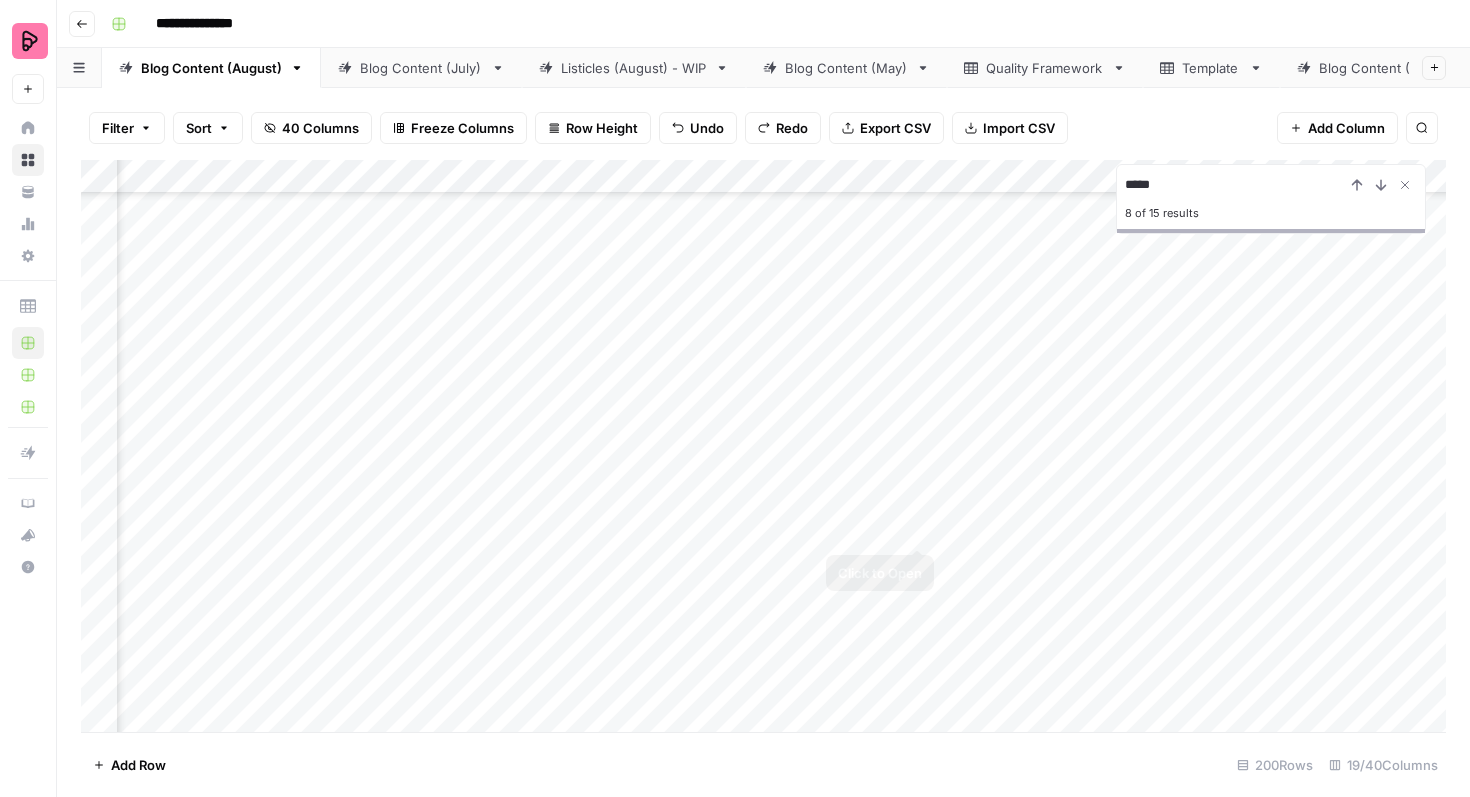 click on "Add Column" at bounding box center [763, 446] 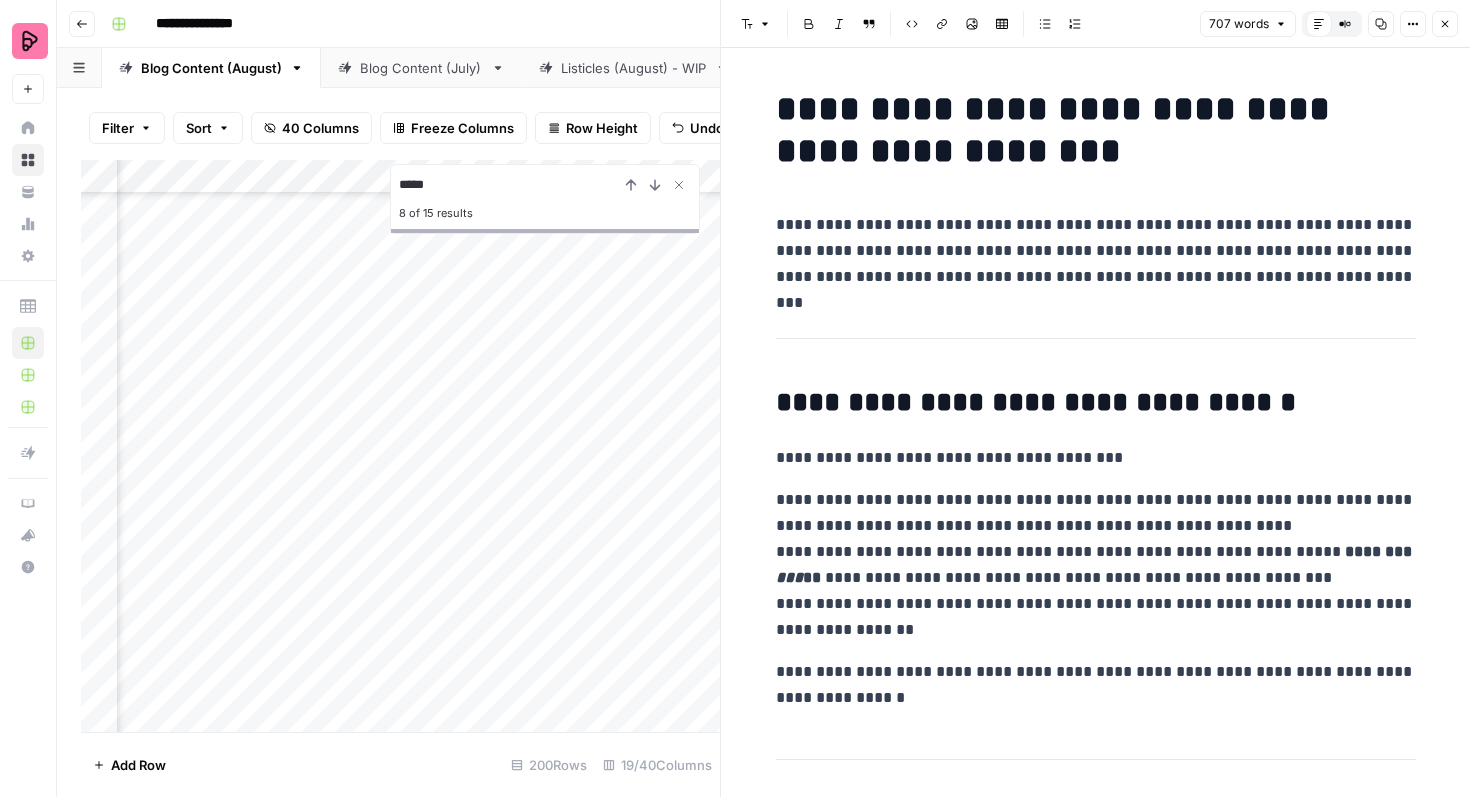 click on "**********" at bounding box center (1096, 130) 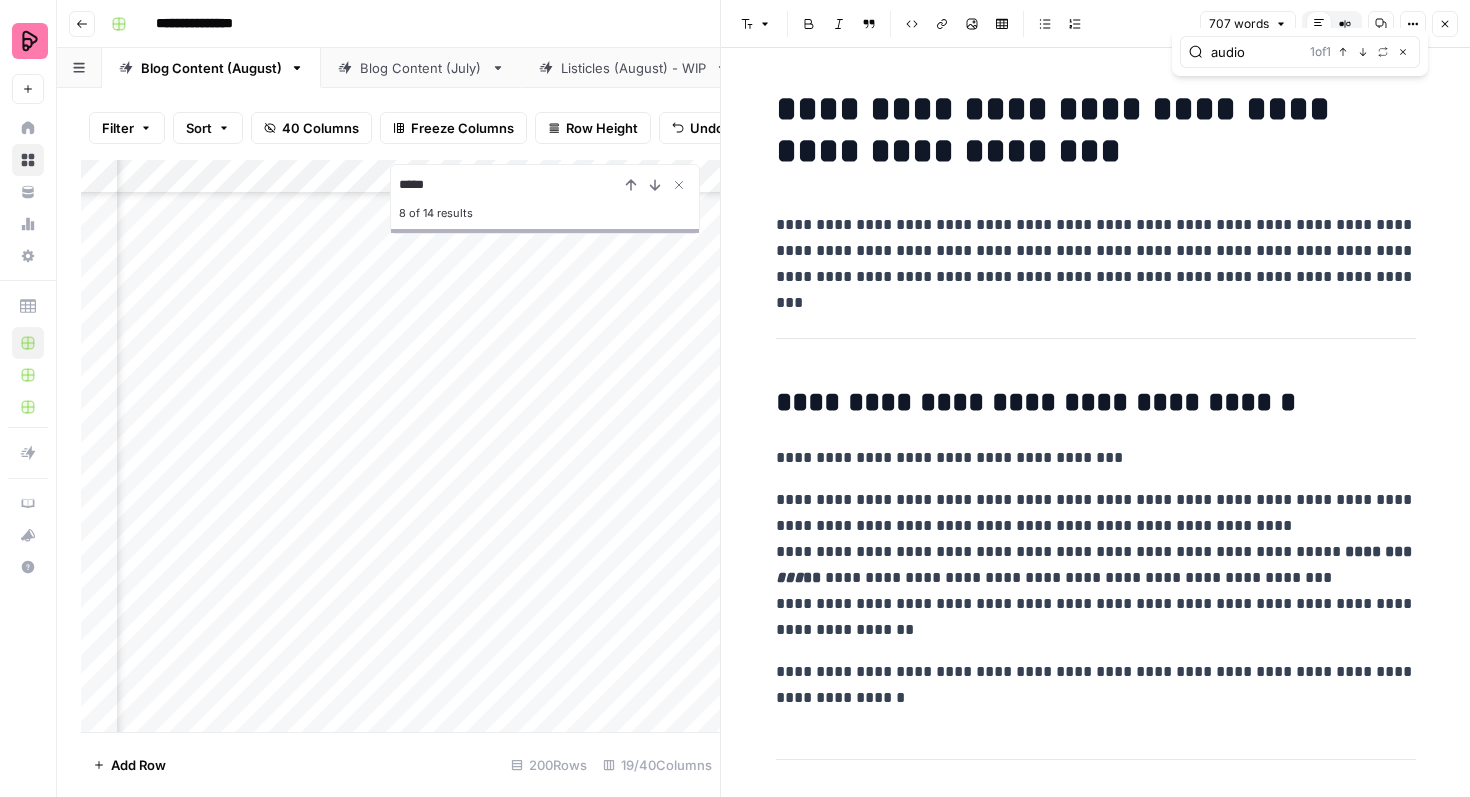 type on "audio" 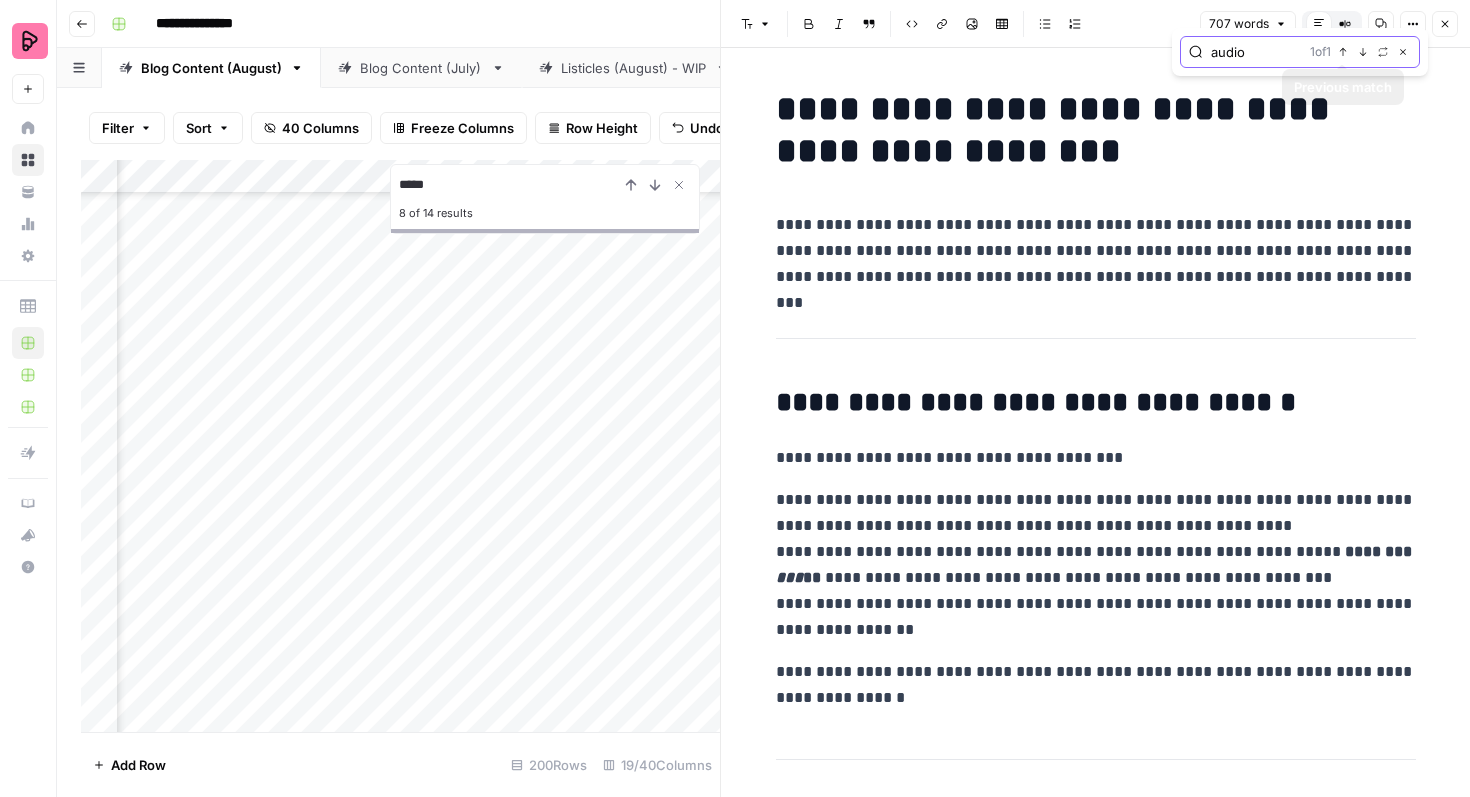 click 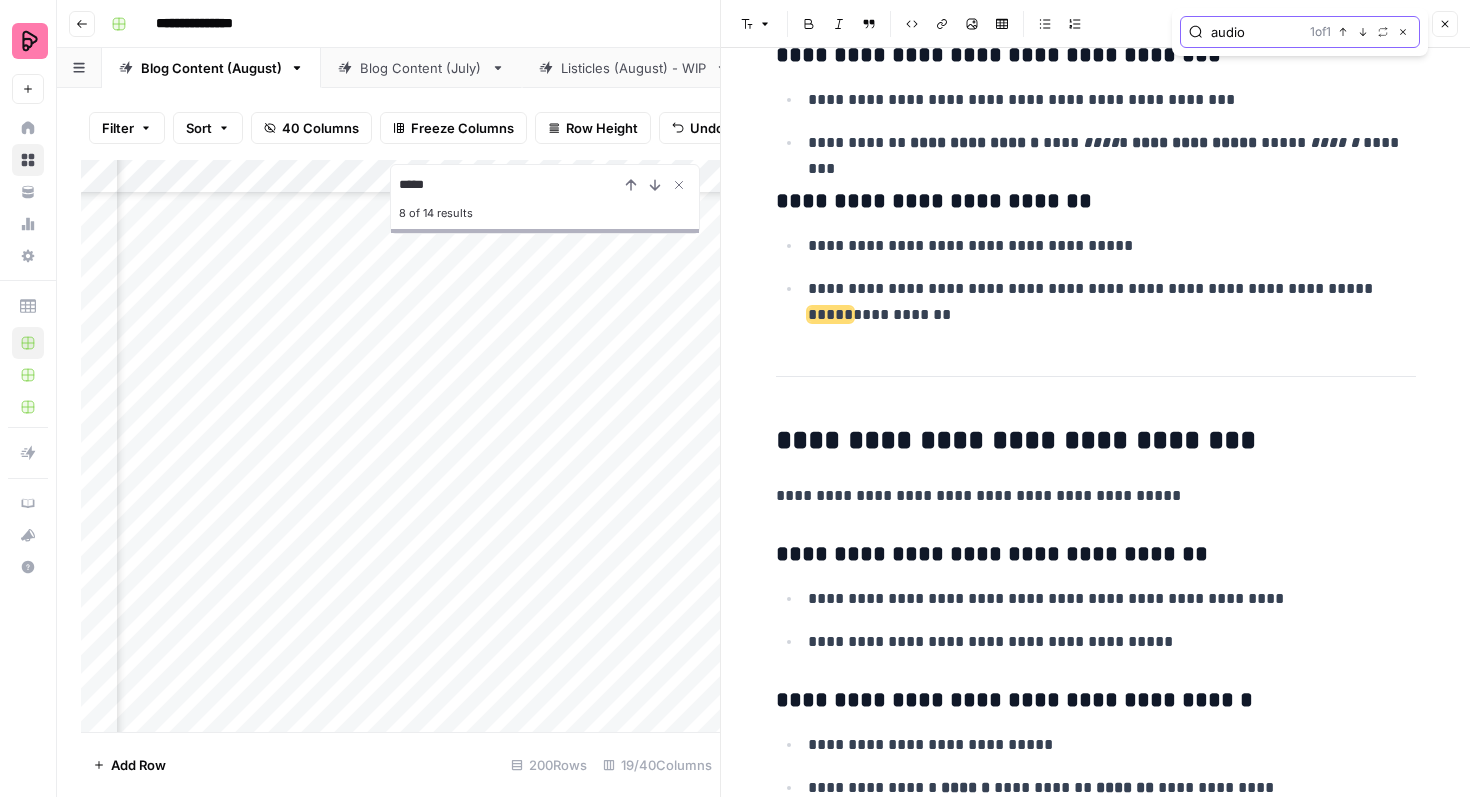scroll, scrollTop: 1051, scrollLeft: 0, axis: vertical 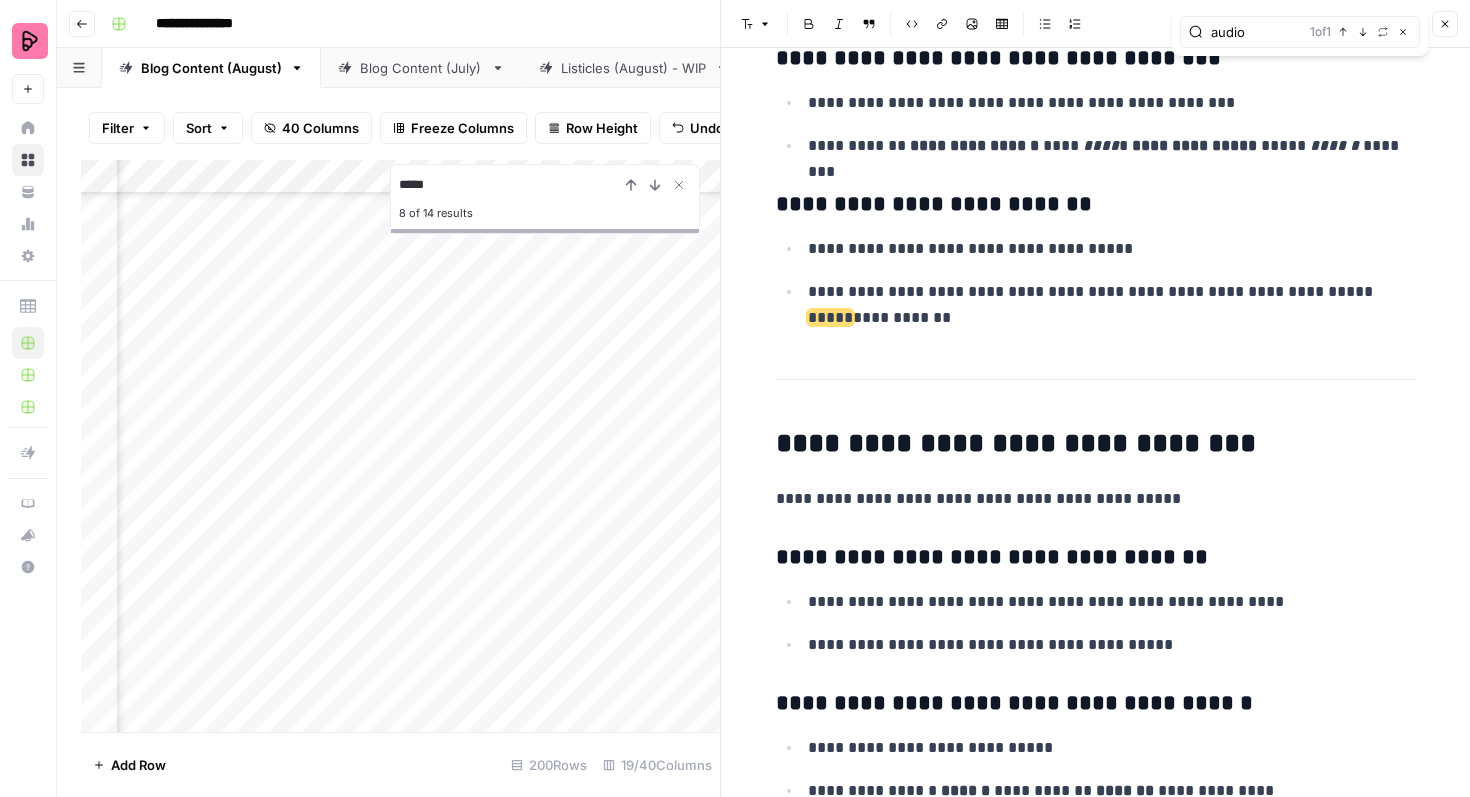 click 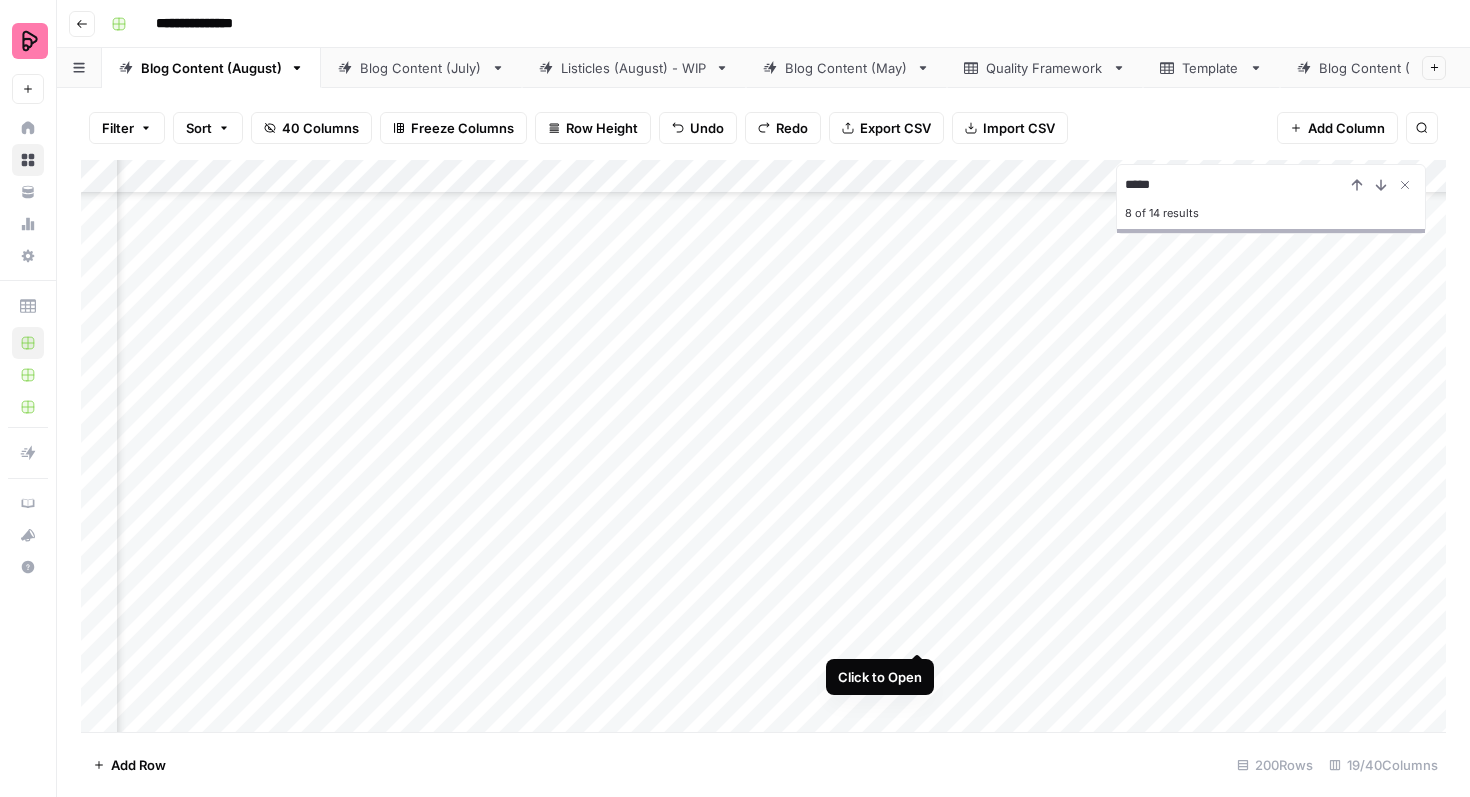 click on "Add Column" at bounding box center (763, 446) 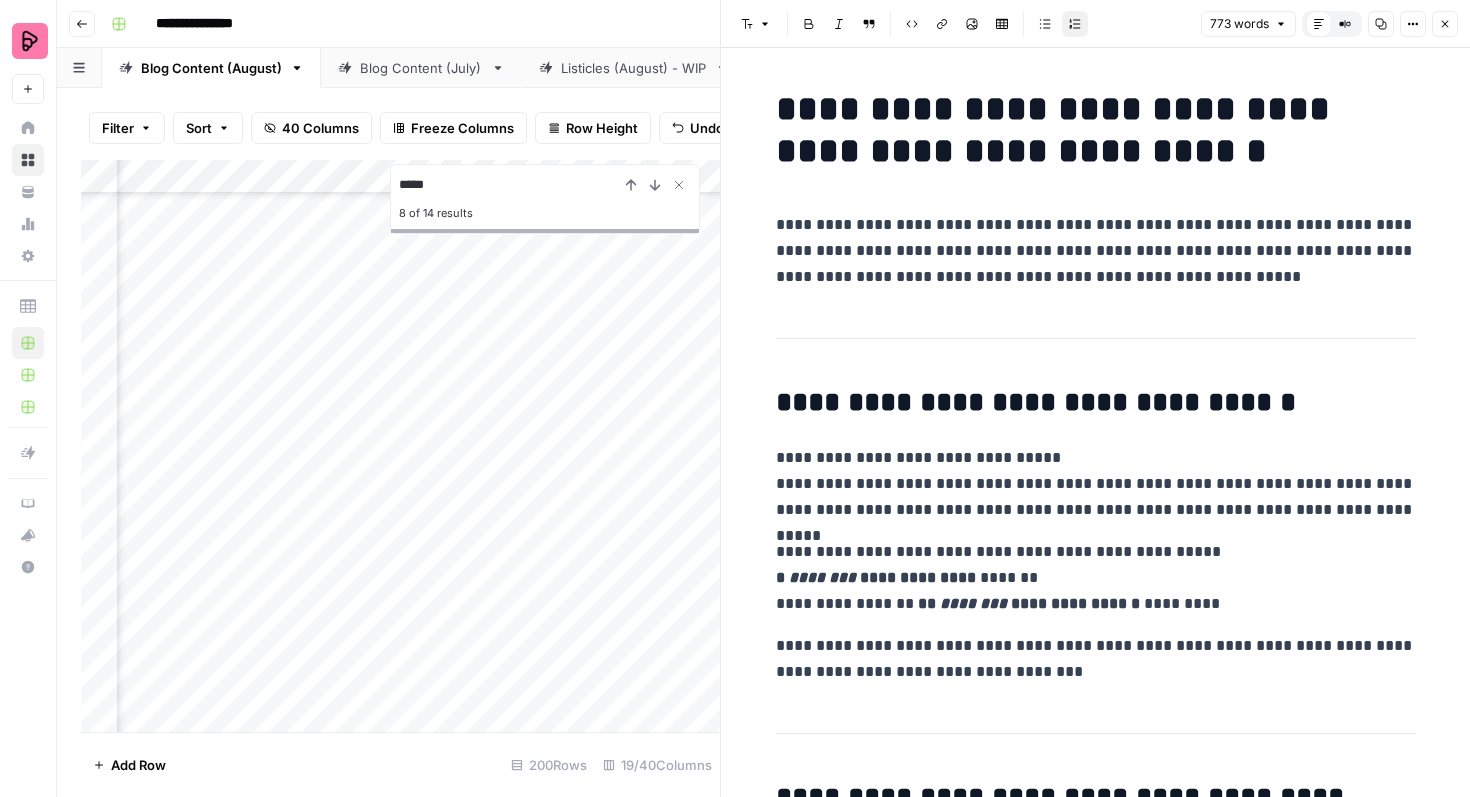 click on "**********" at bounding box center (1096, 251) 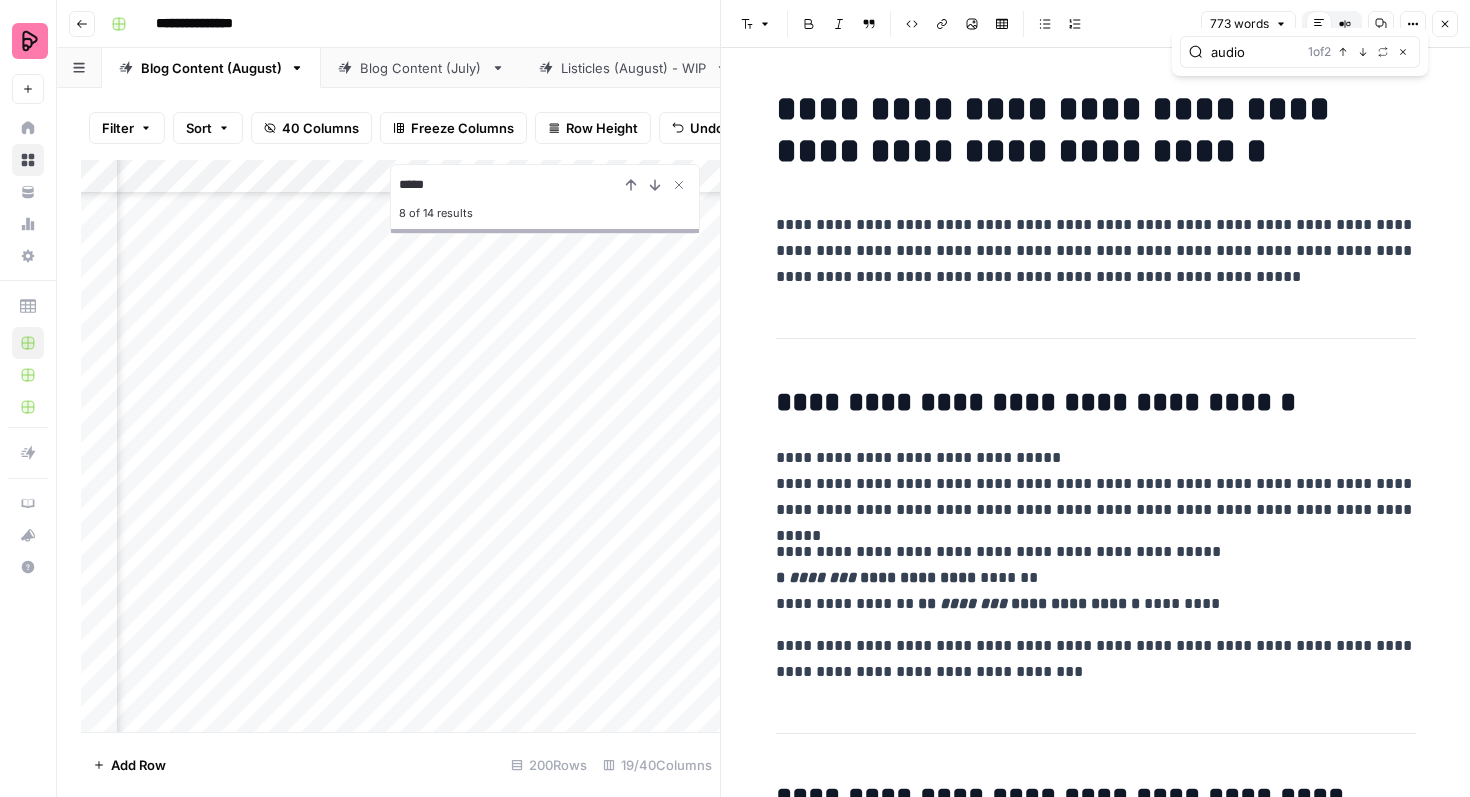 type on "audio" 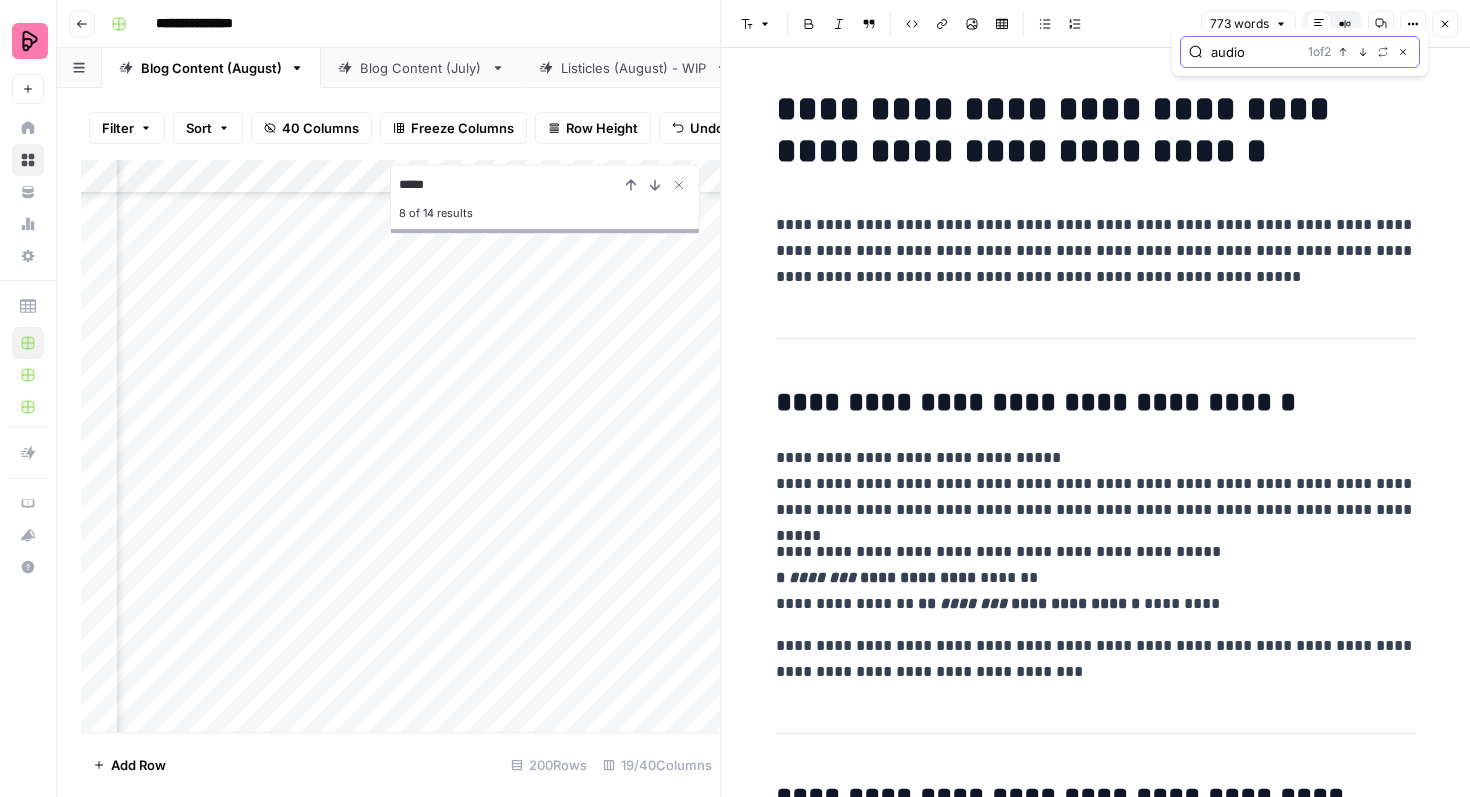 click 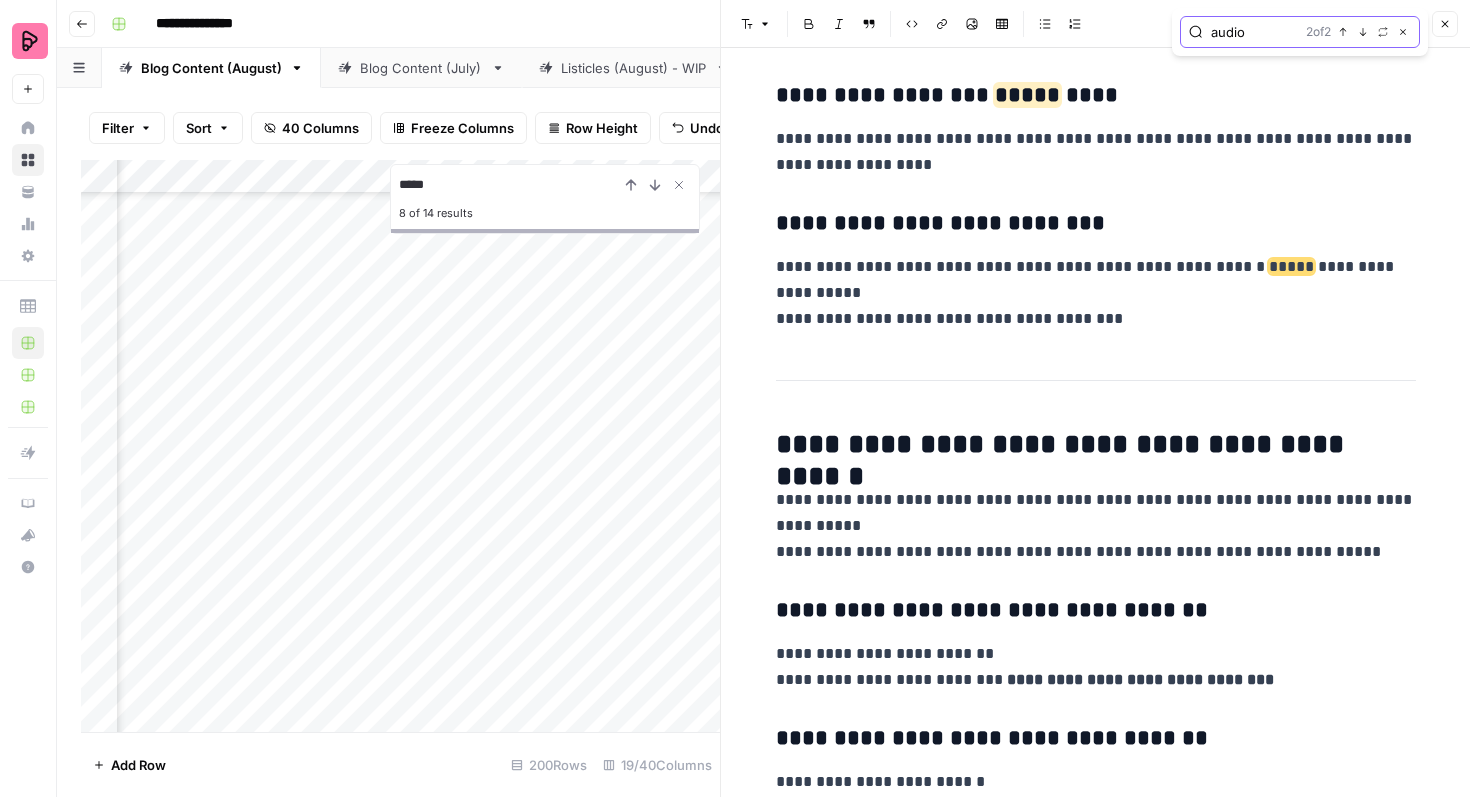 scroll, scrollTop: 1051, scrollLeft: 0, axis: vertical 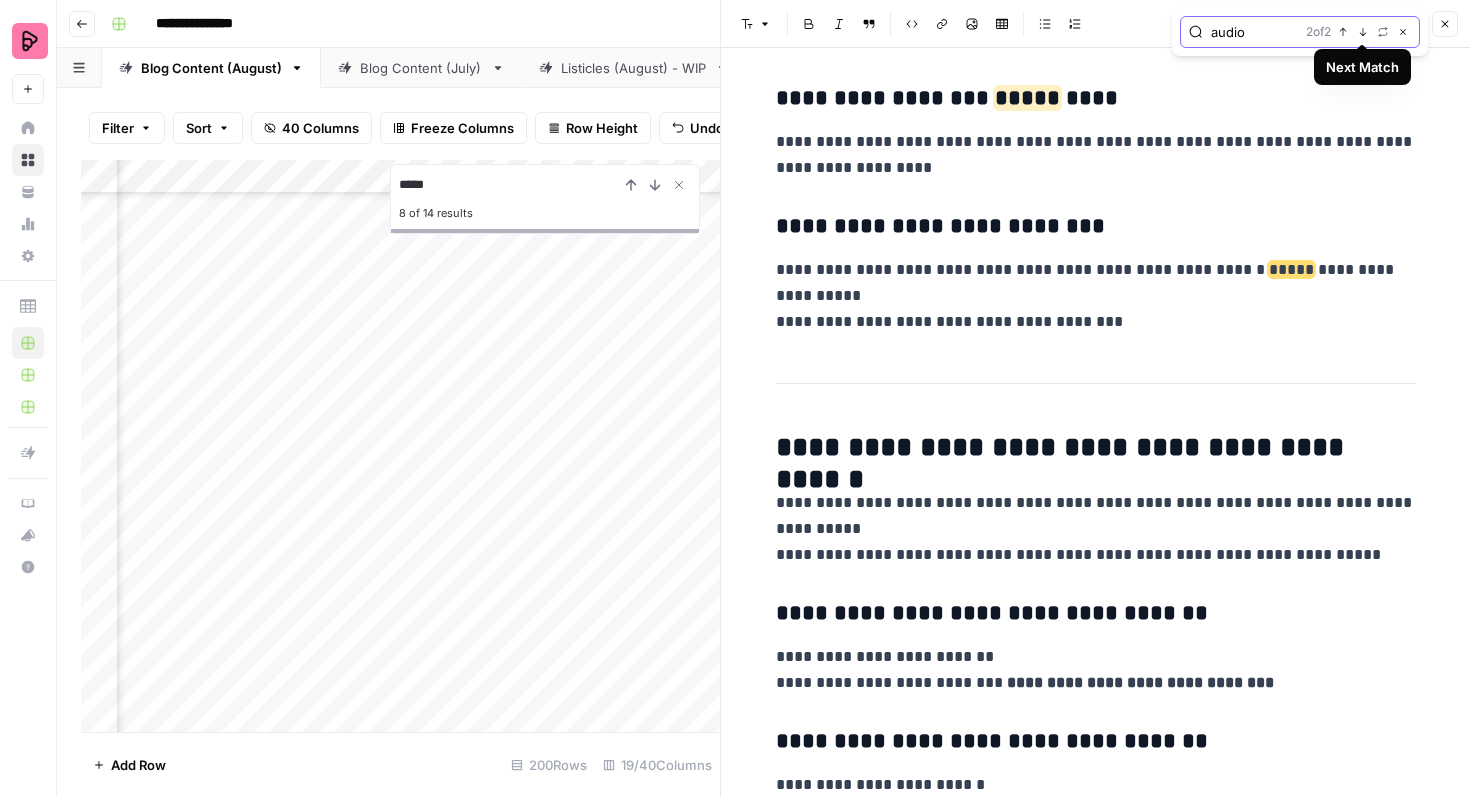 drag, startPoint x: 1360, startPoint y: 29, endPoint x: 1335, endPoint y: 45, distance: 29.681644 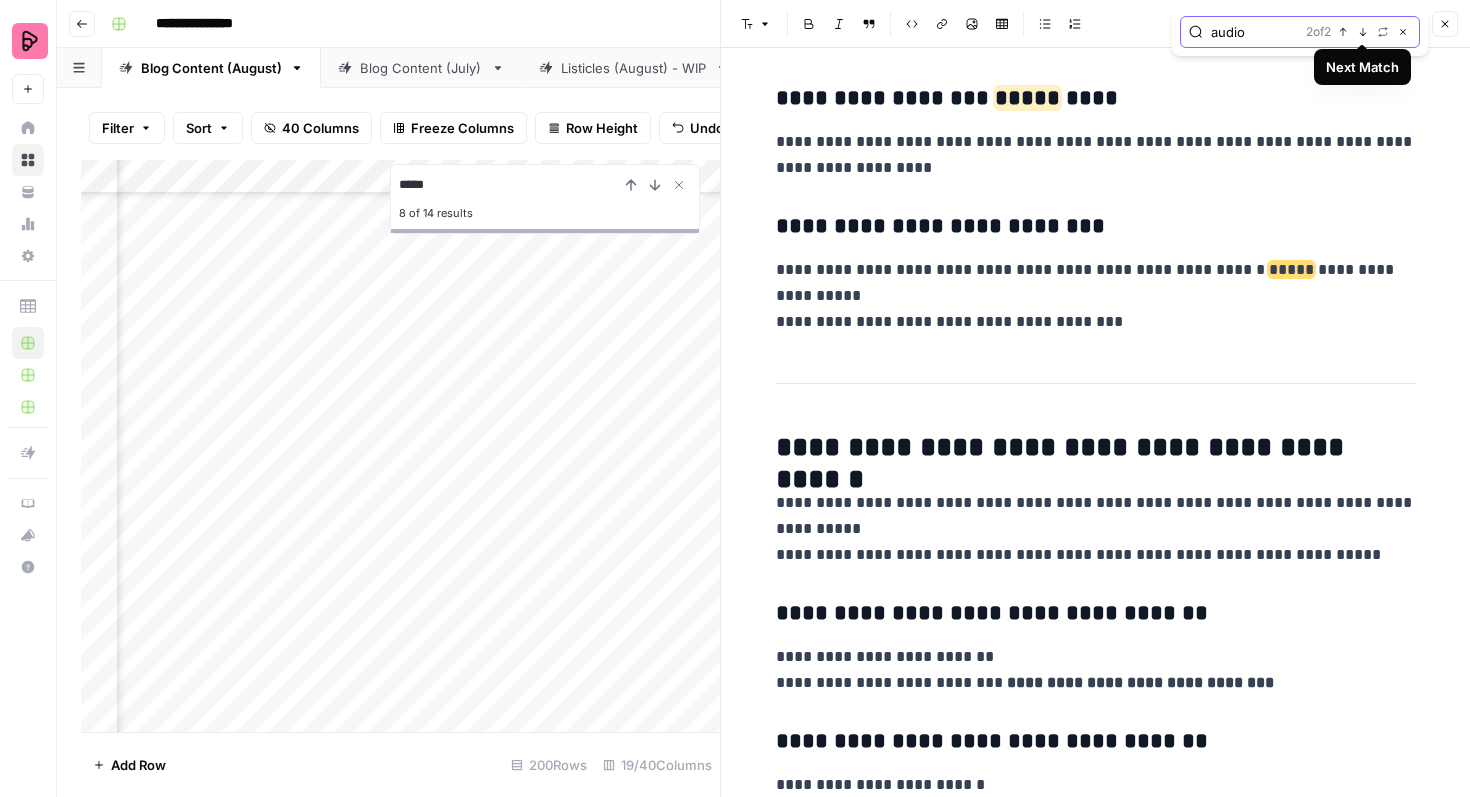 click on "audio 2  of  2 Previous match Next Match Replace Close" at bounding box center [1300, 32] 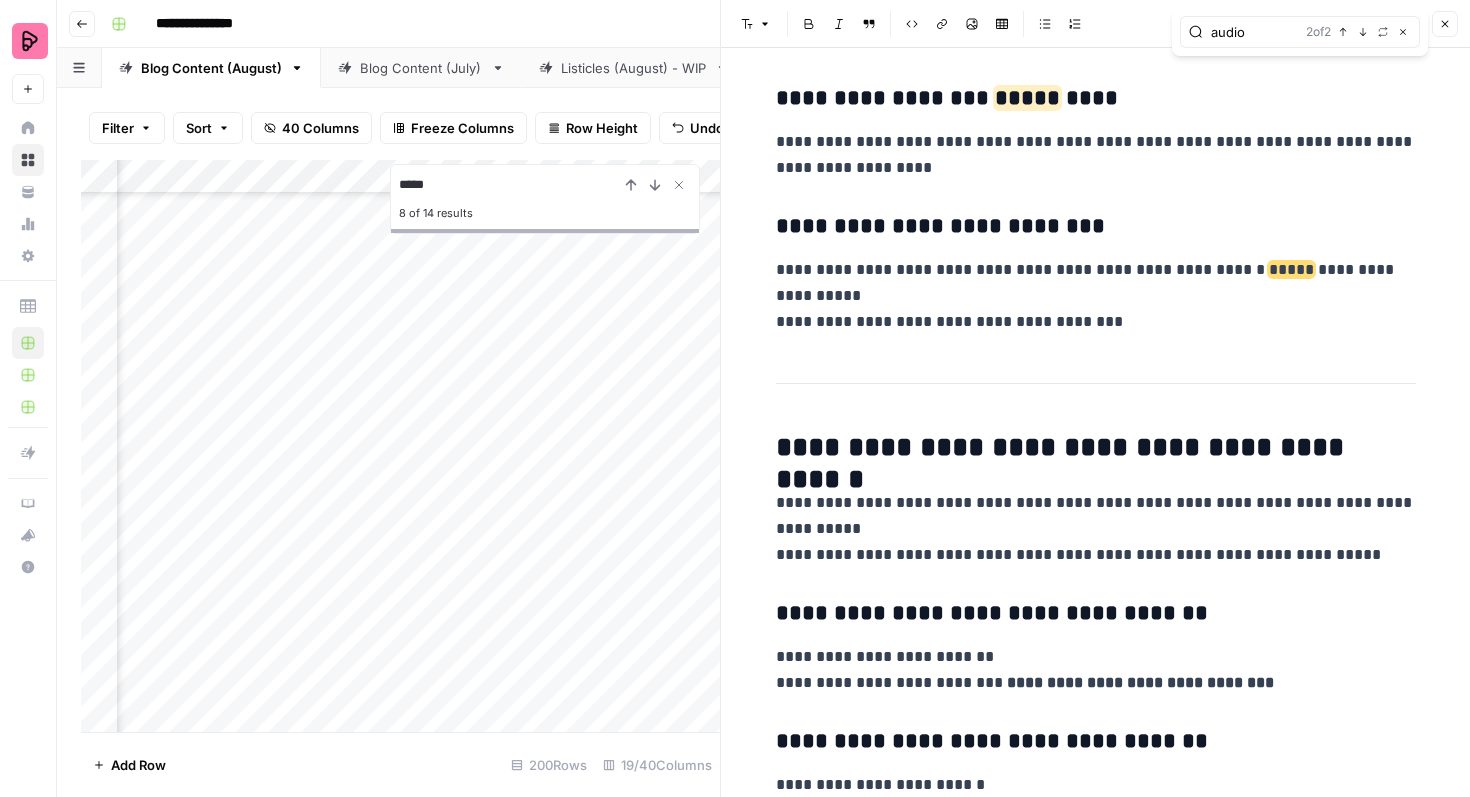 click 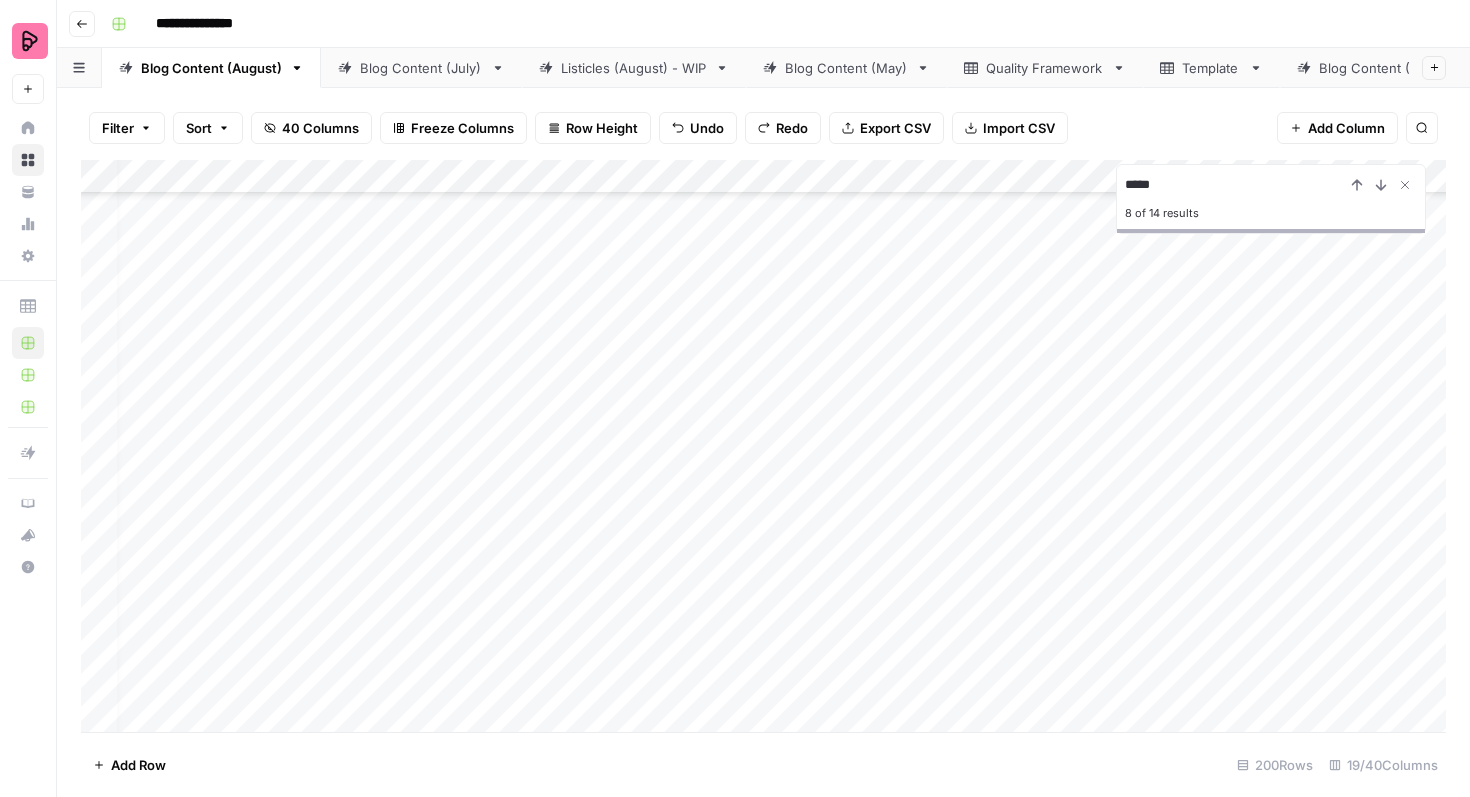 scroll, scrollTop: 550, scrollLeft: 8, axis: both 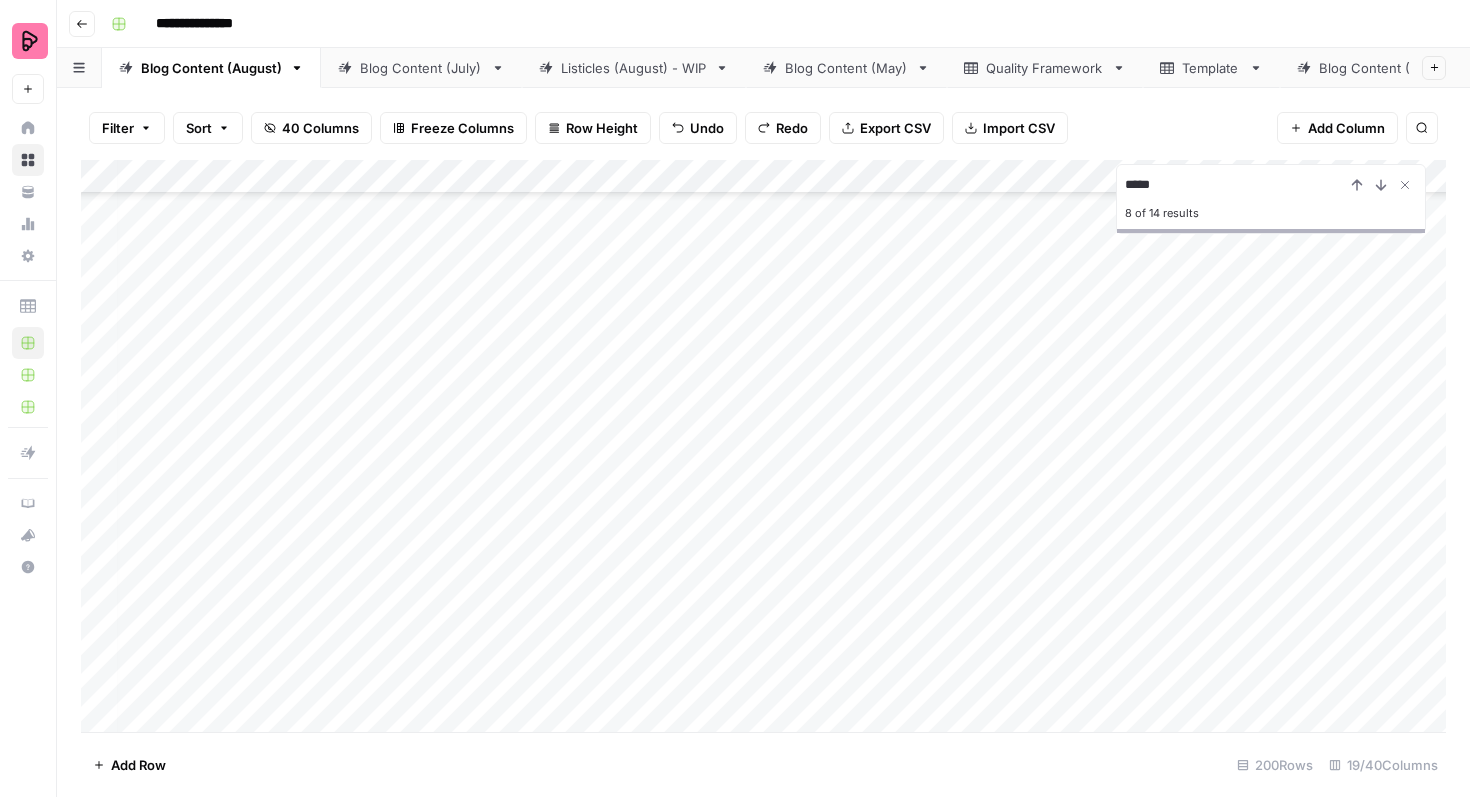 click on "Add Column" at bounding box center [763, 446] 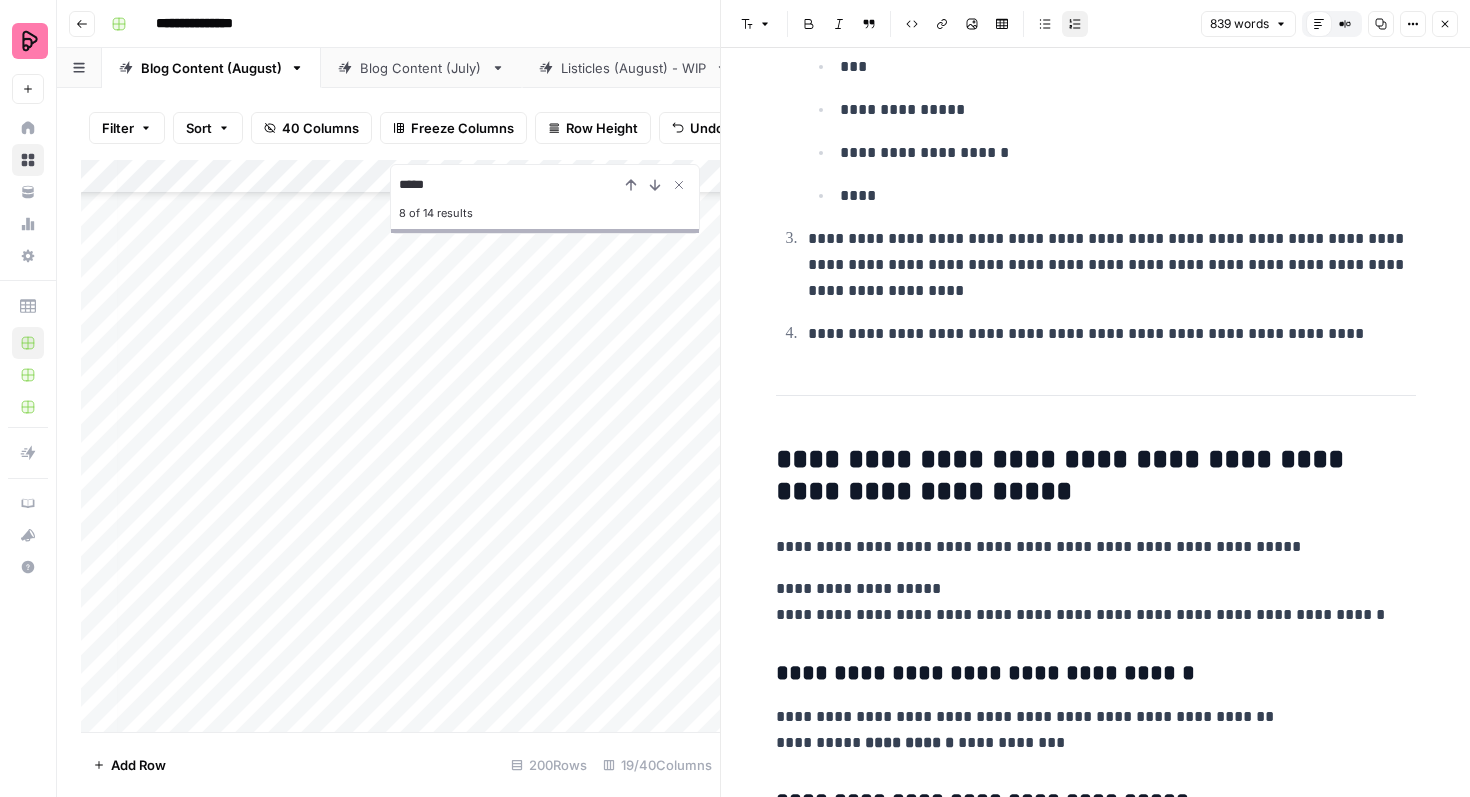 scroll, scrollTop: 1444, scrollLeft: 0, axis: vertical 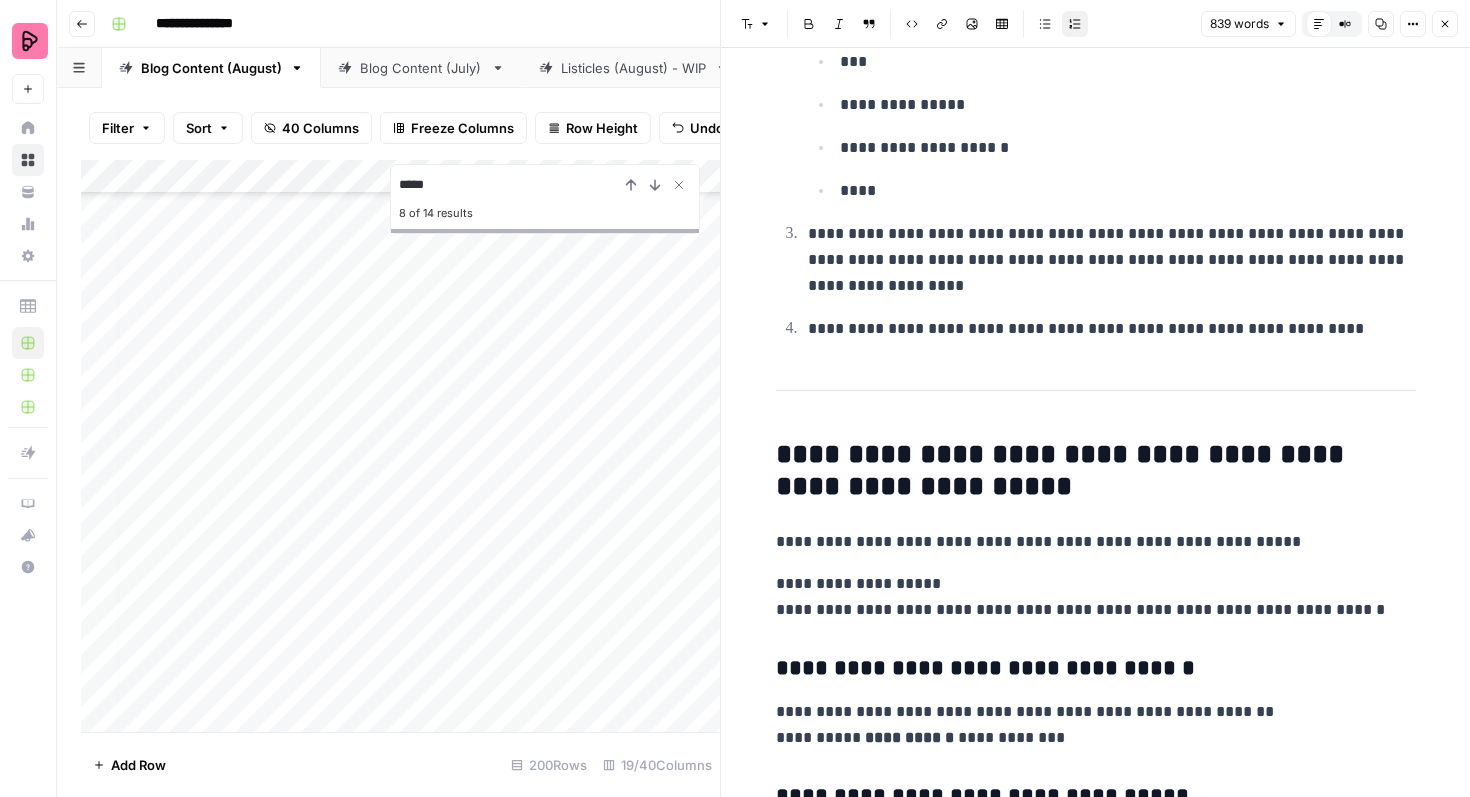 type 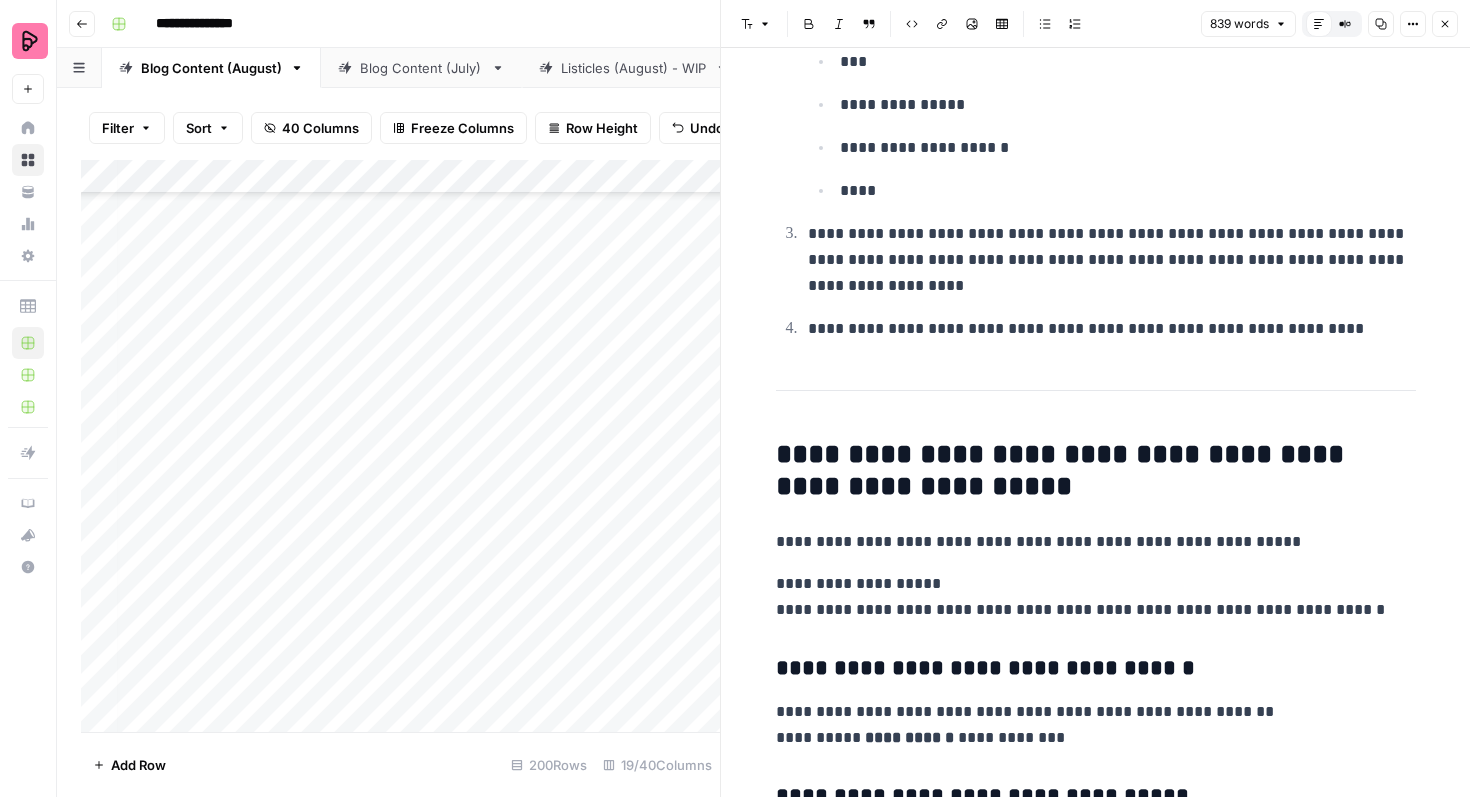 click on "**********" at bounding box center [1096, 471] 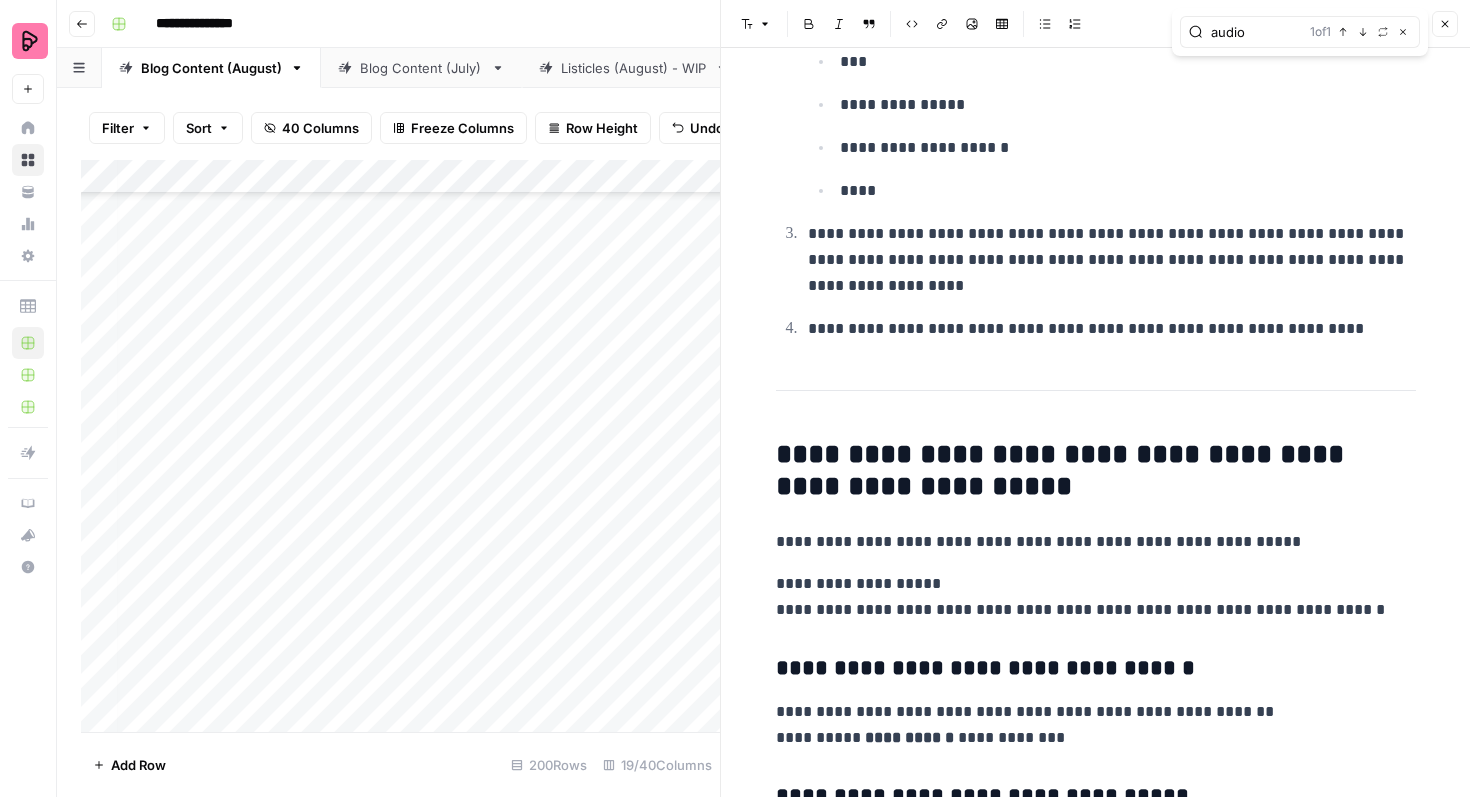 type on "audio" 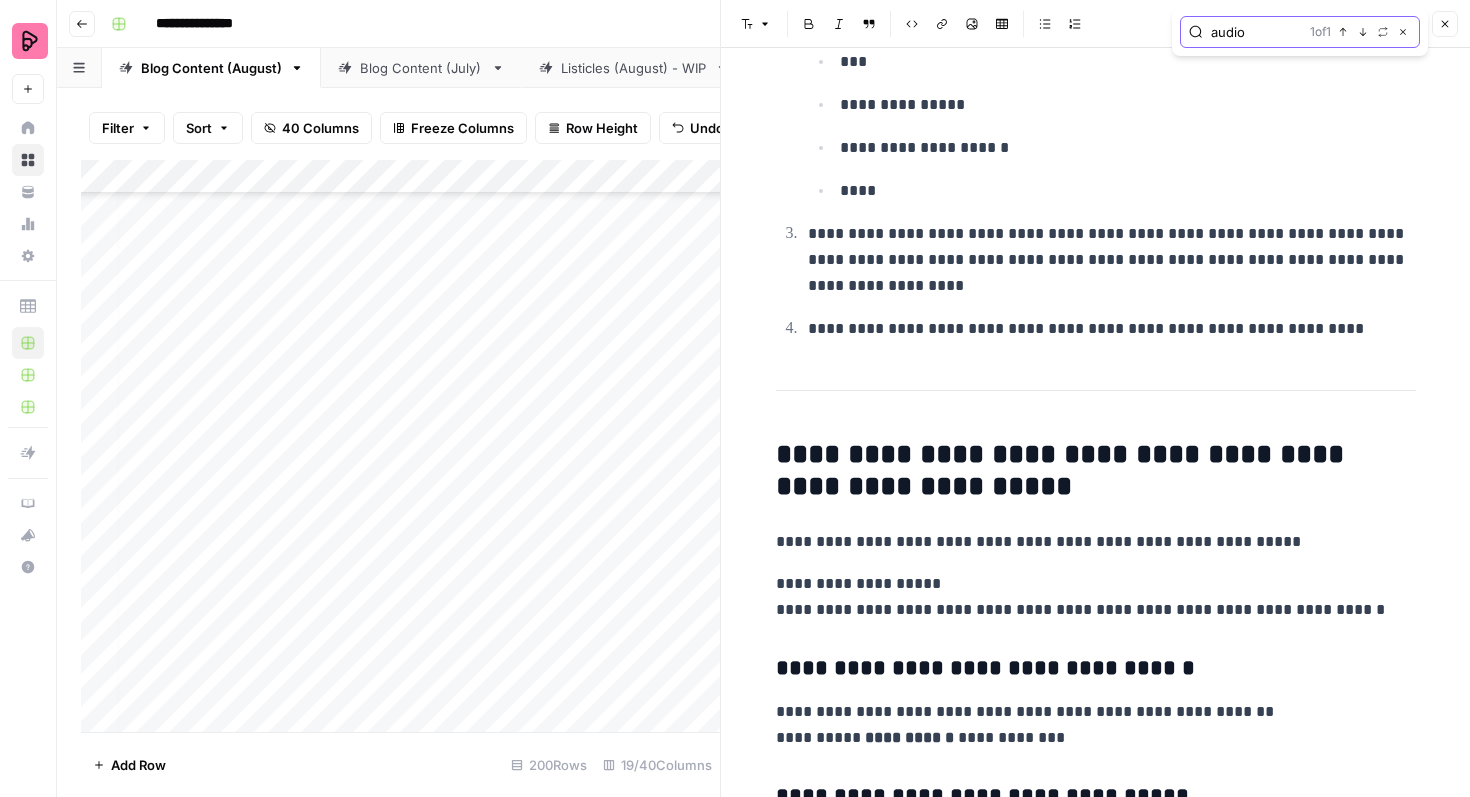 click 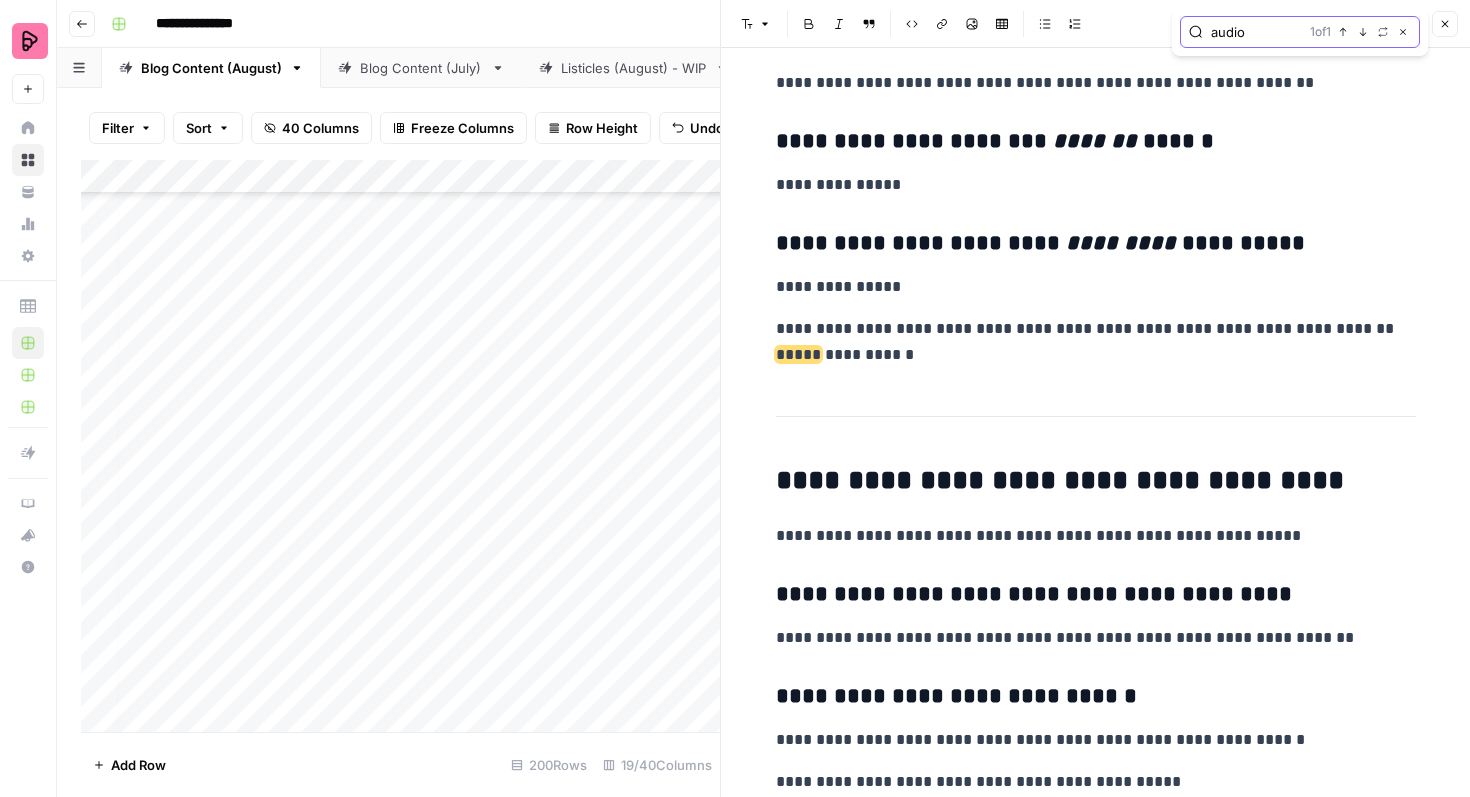 scroll, scrollTop: 2711, scrollLeft: 0, axis: vertical 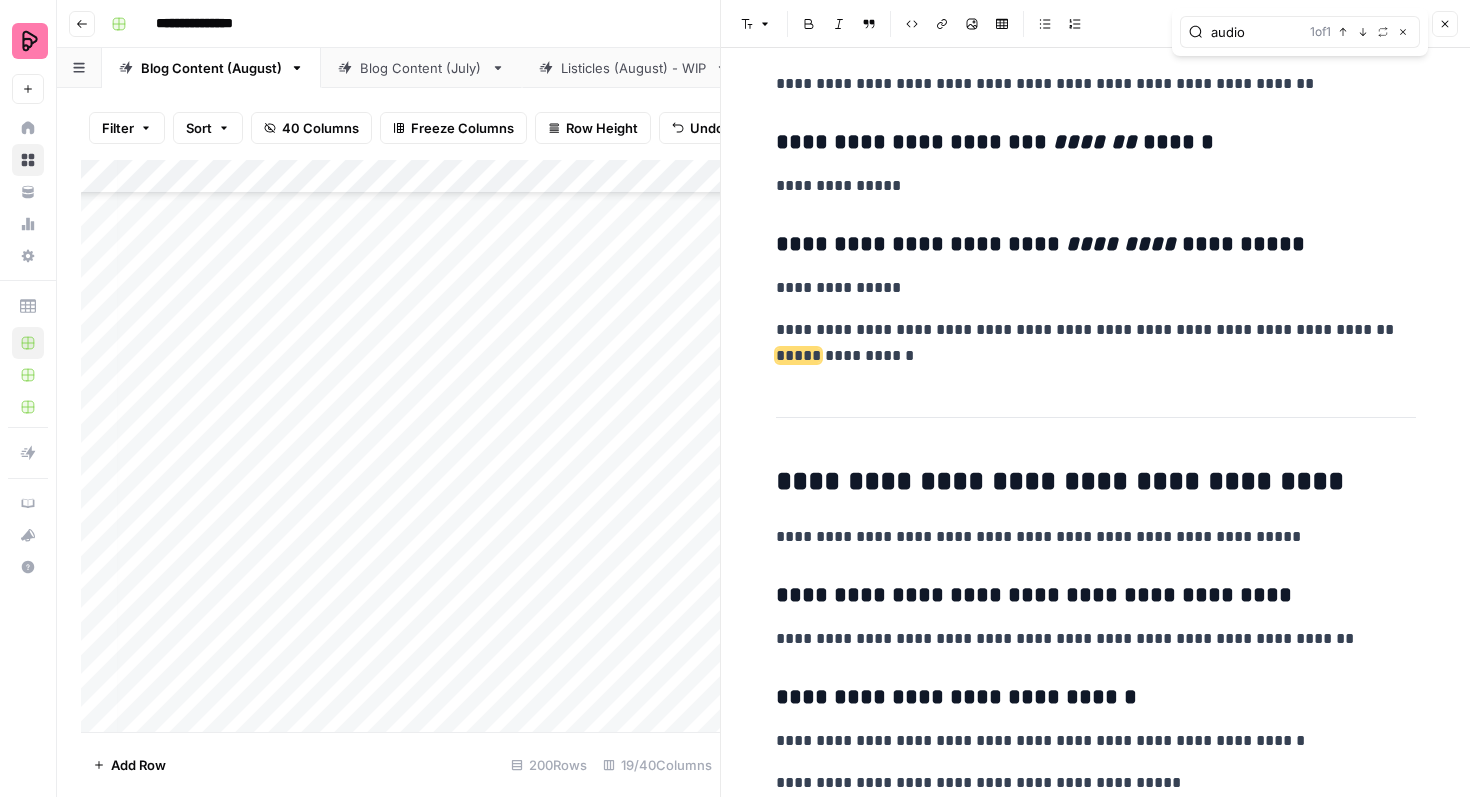 click 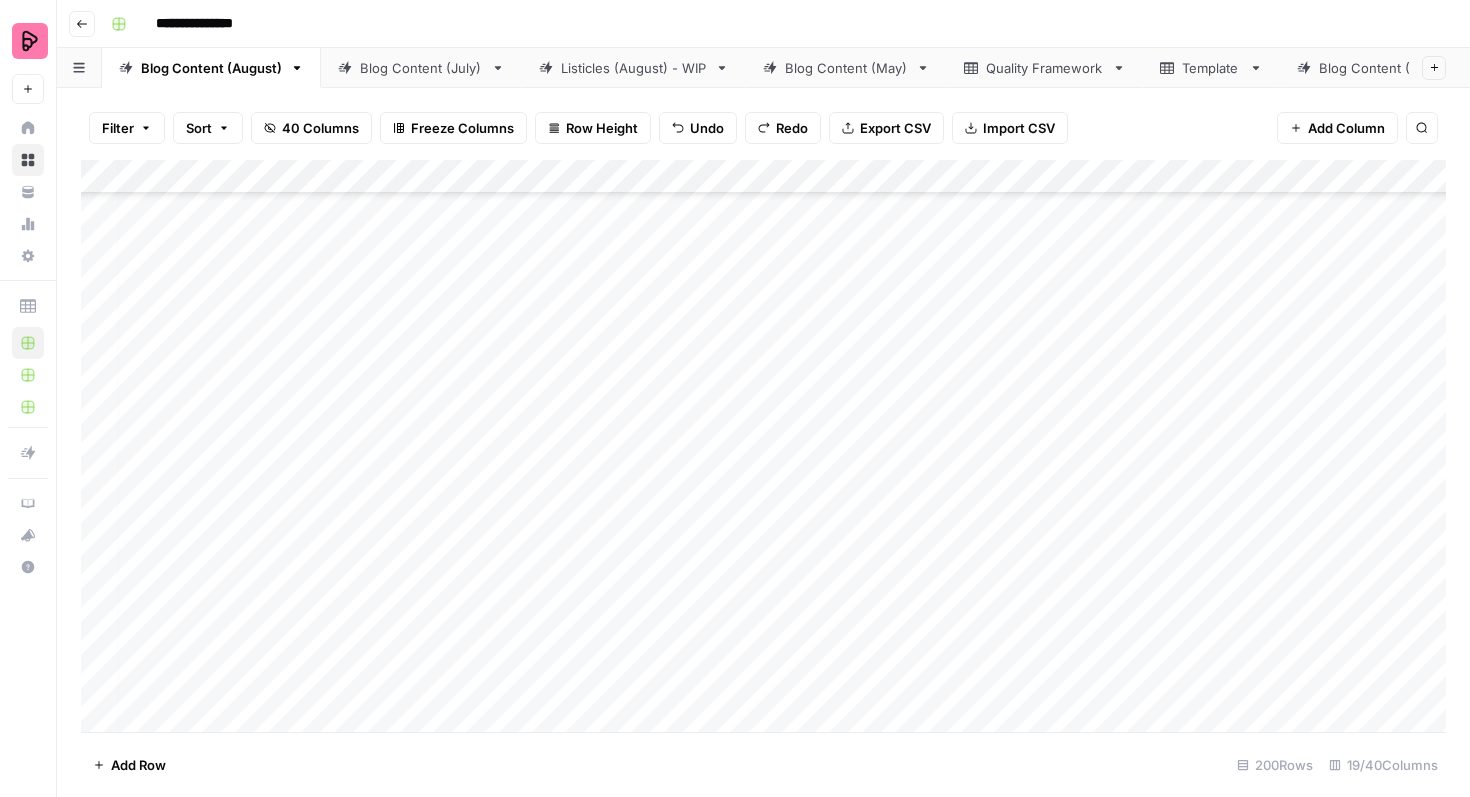 scroll, scrollTop: 1066, scrollLeft: 8, axis: both 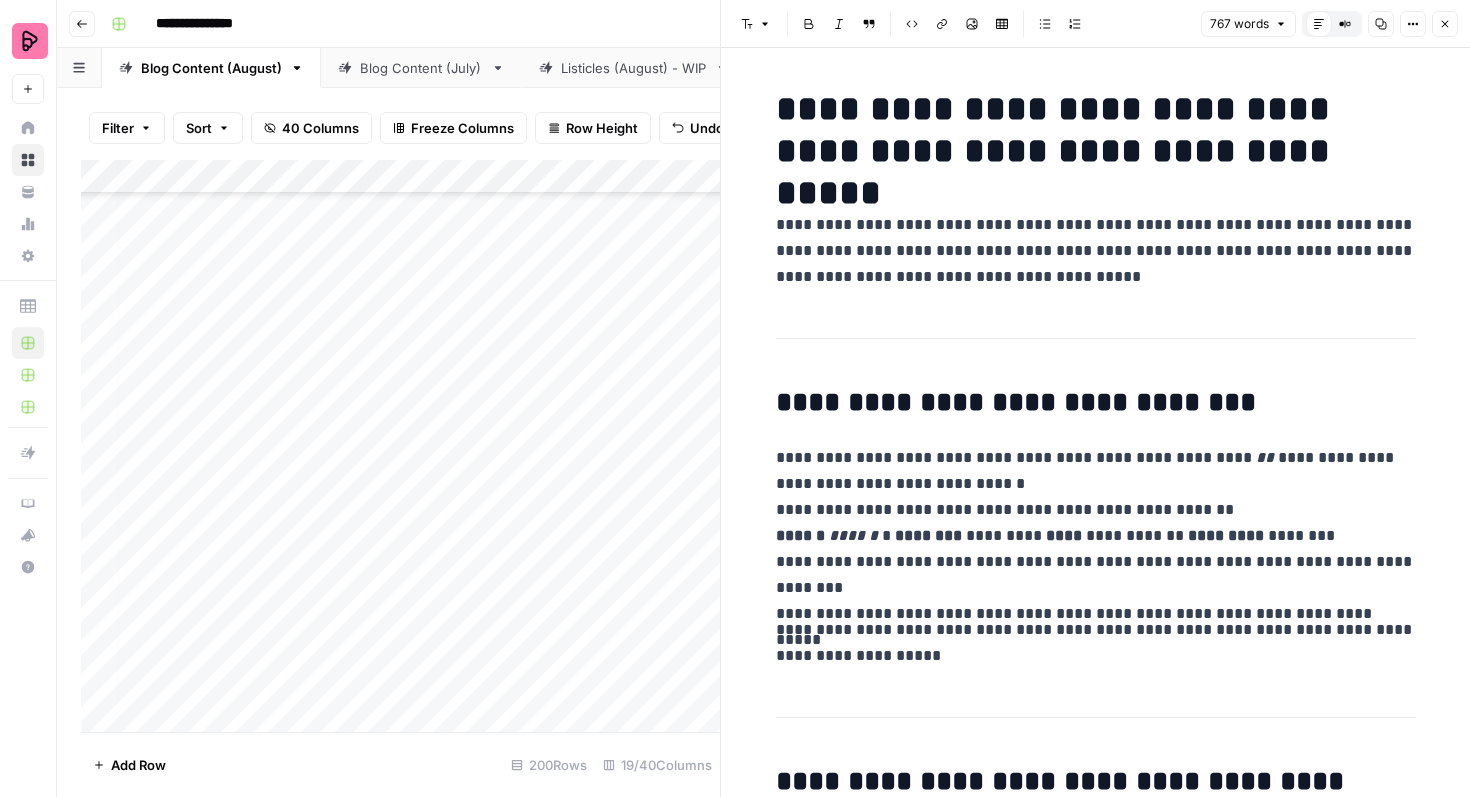 click on "**********" at bounding box center [1096, 251] 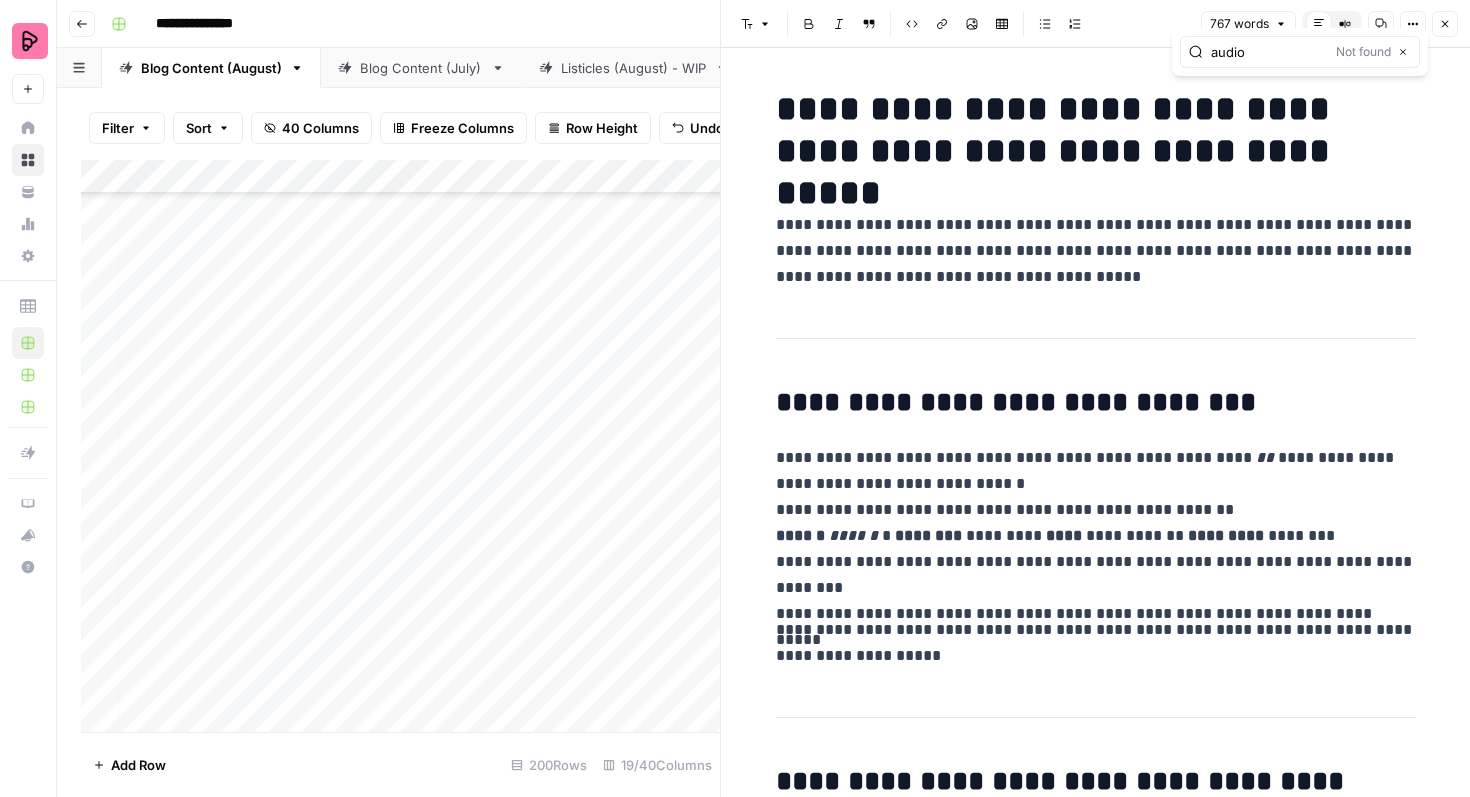 type on "audio" 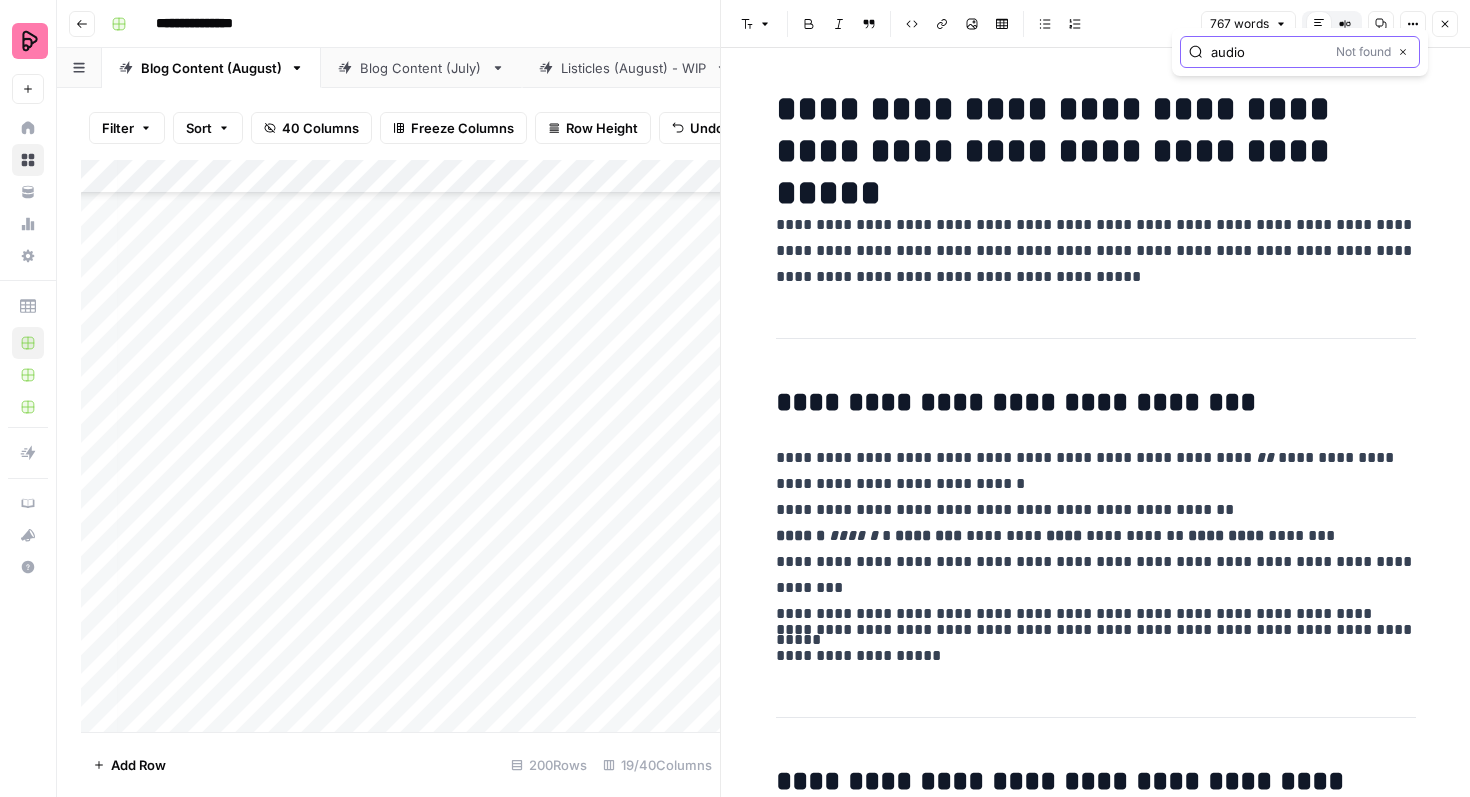 click 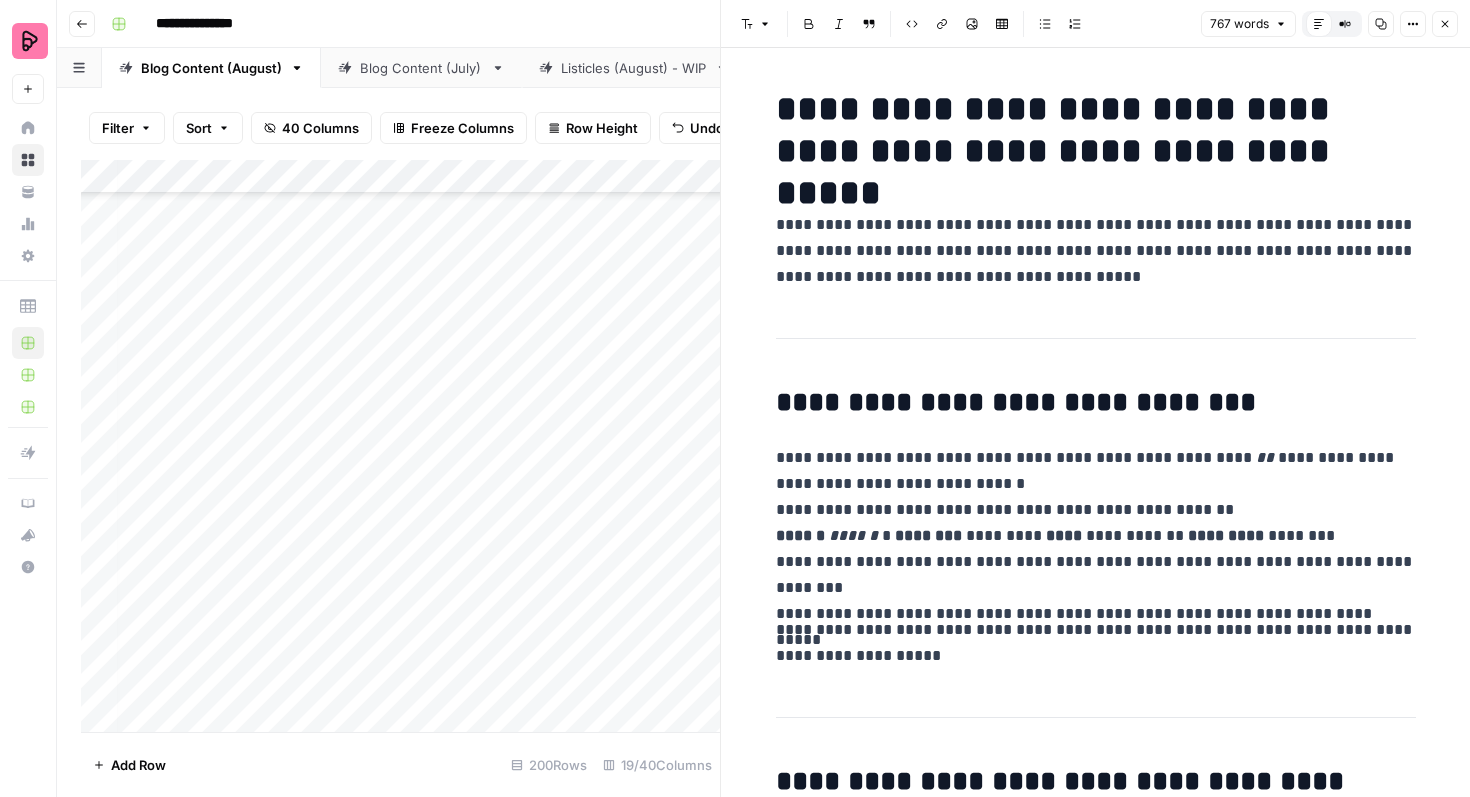 click on "Close" at bounding box center (1445, 24) 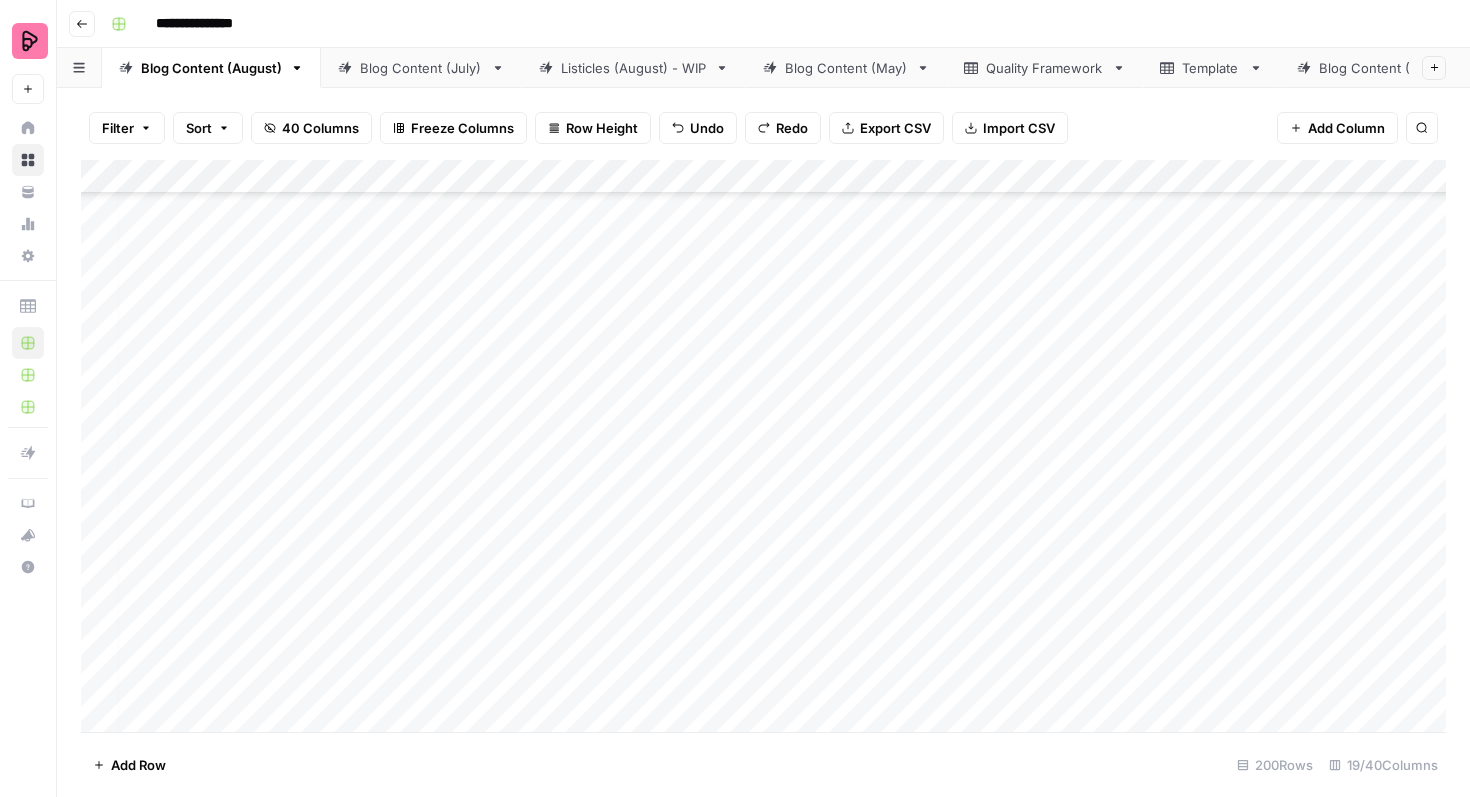 scroll, scrollTop: 1862, scrollLeft: 8, axis: both 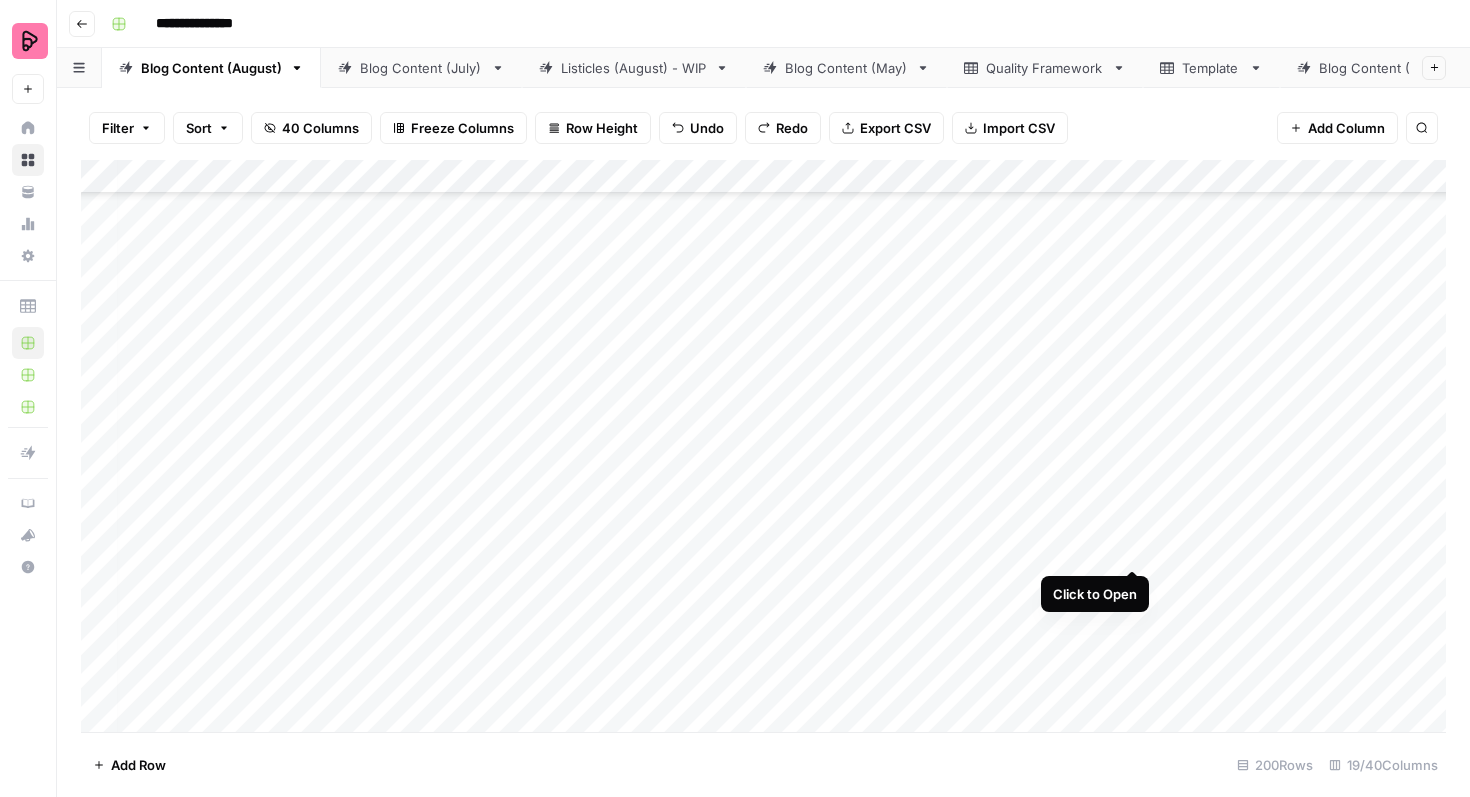 click on "Add Column" at bounding box center (763, 446) 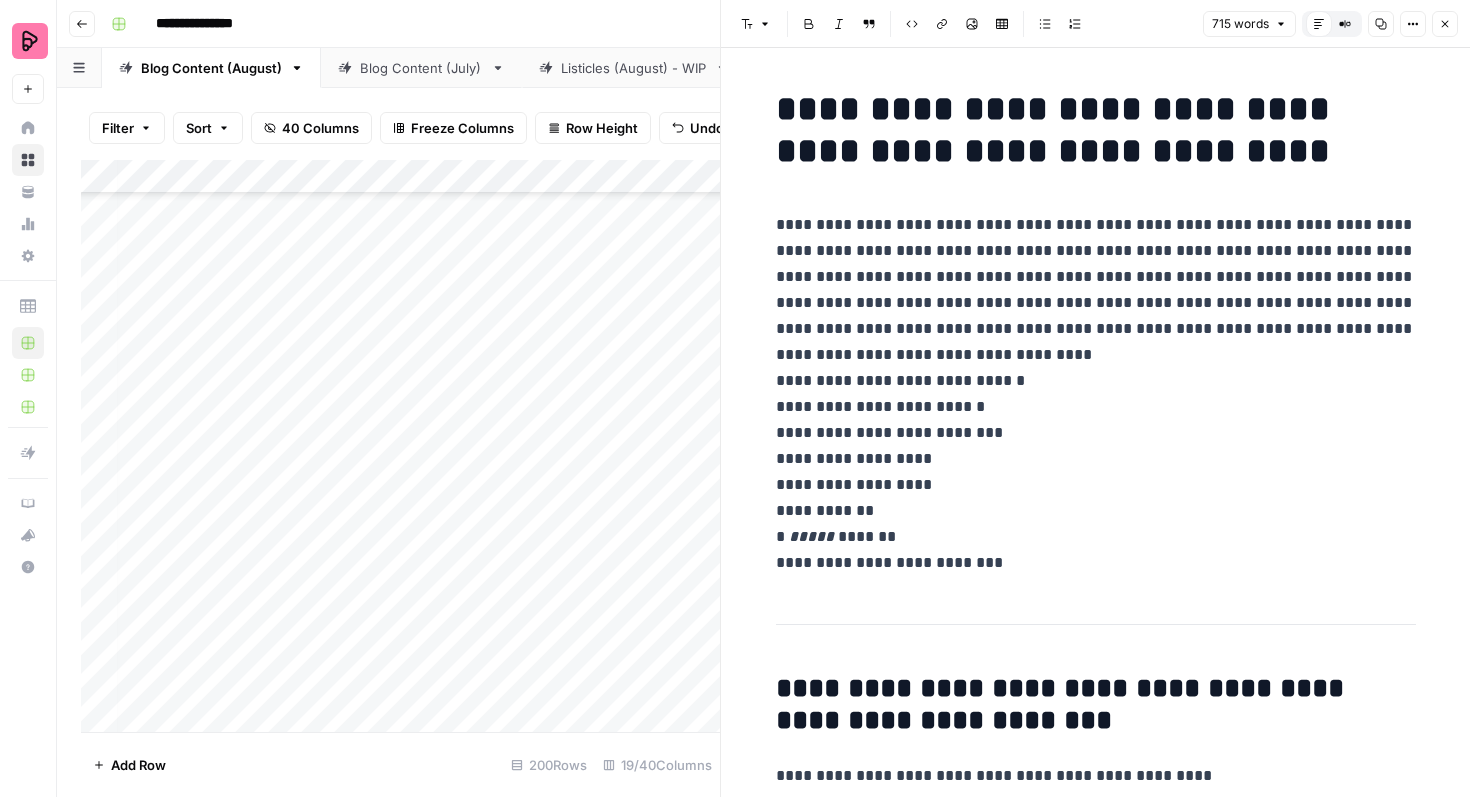 click on "**********" at bounding box center [1096, 394] 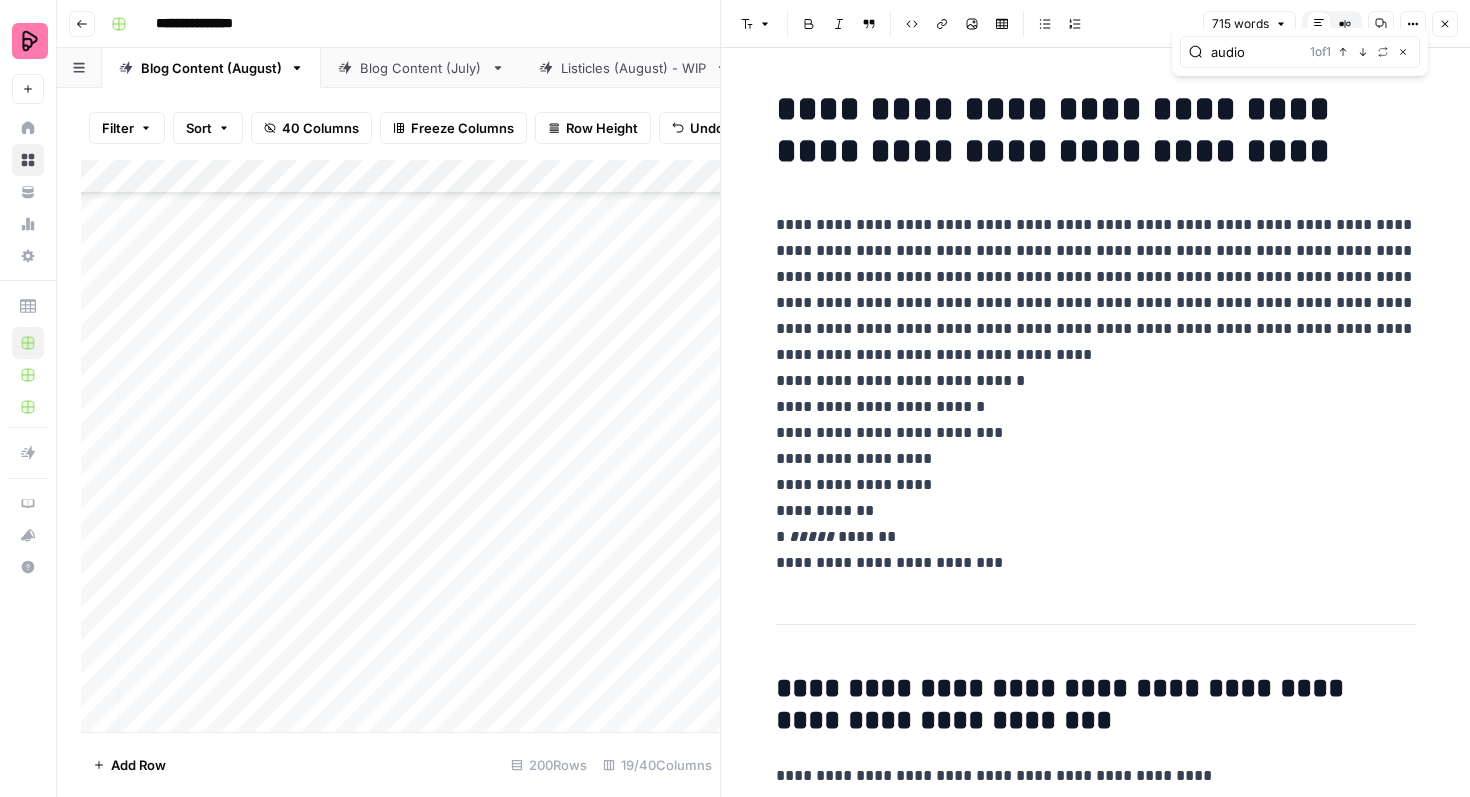 type on "audio" 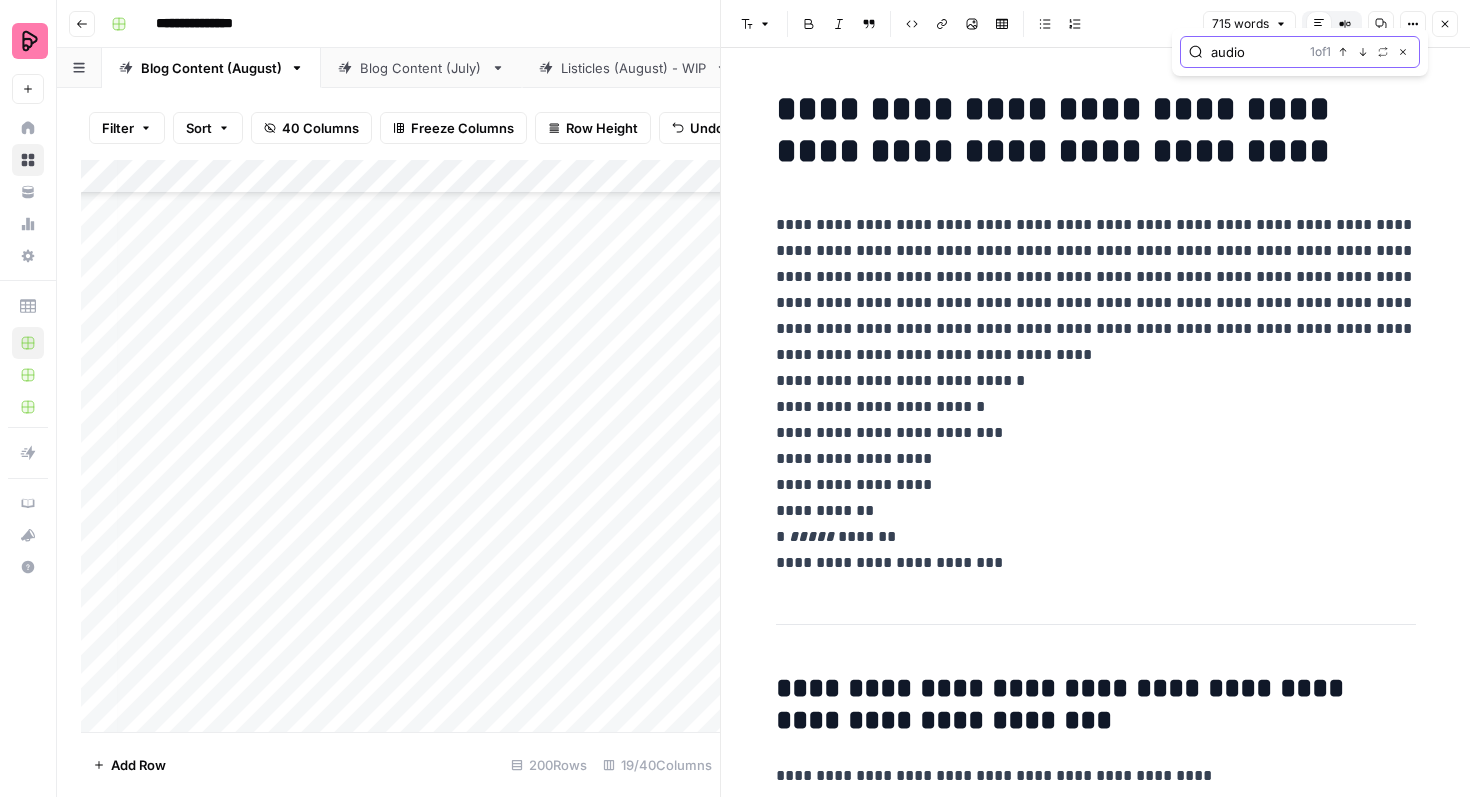 click 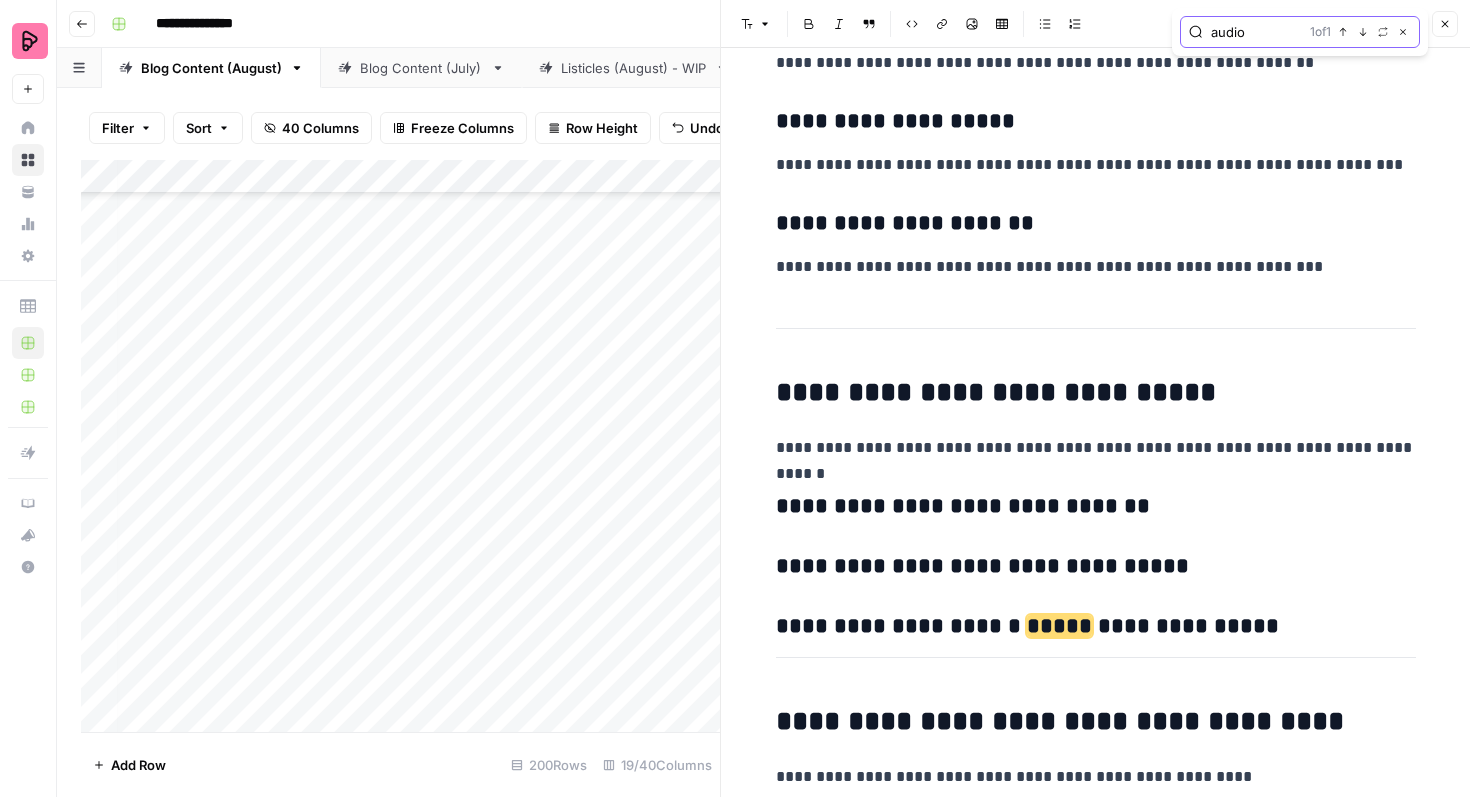 scroll, scrollTop: 3347, scrollLeft: 0, axis: vertical 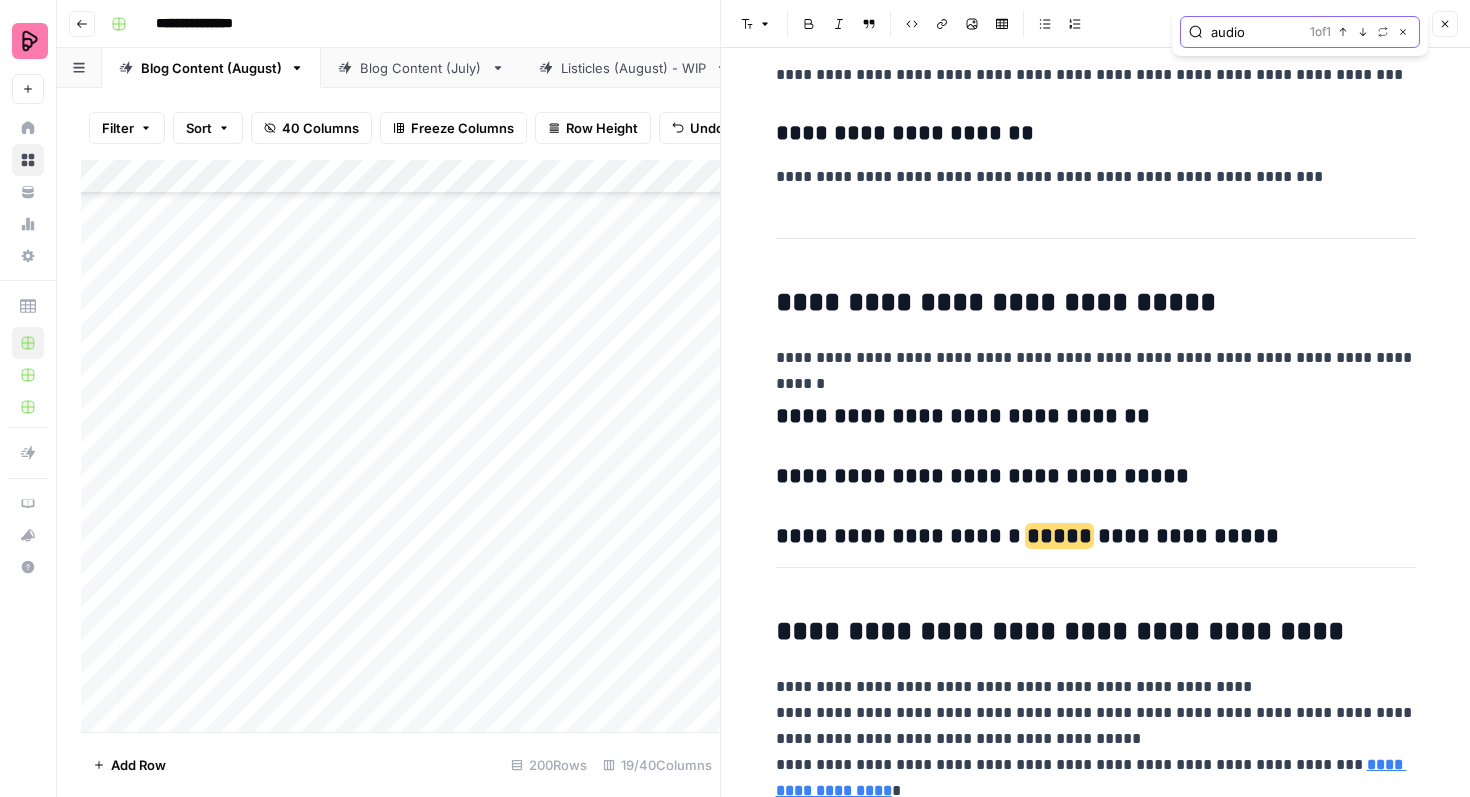 click 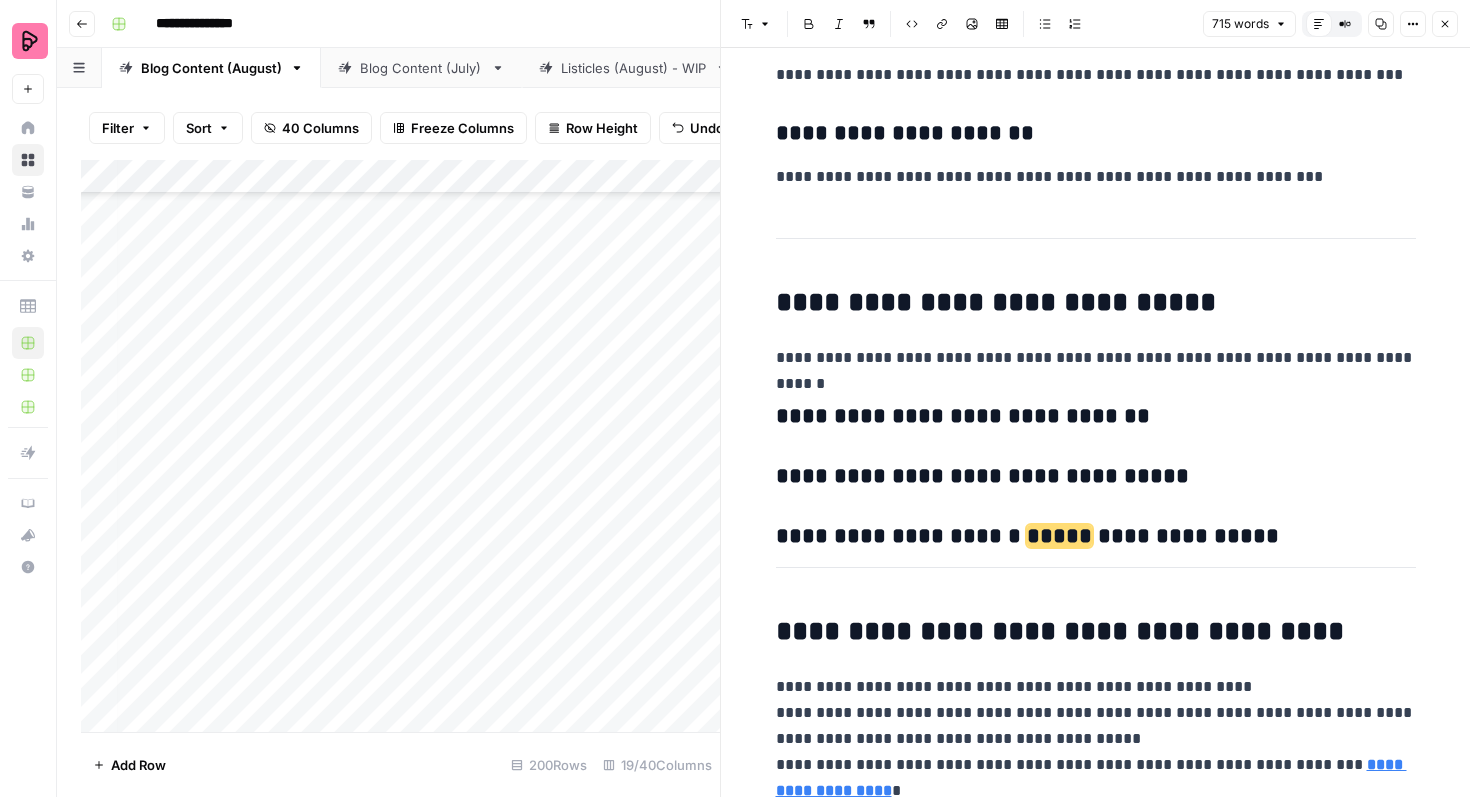click 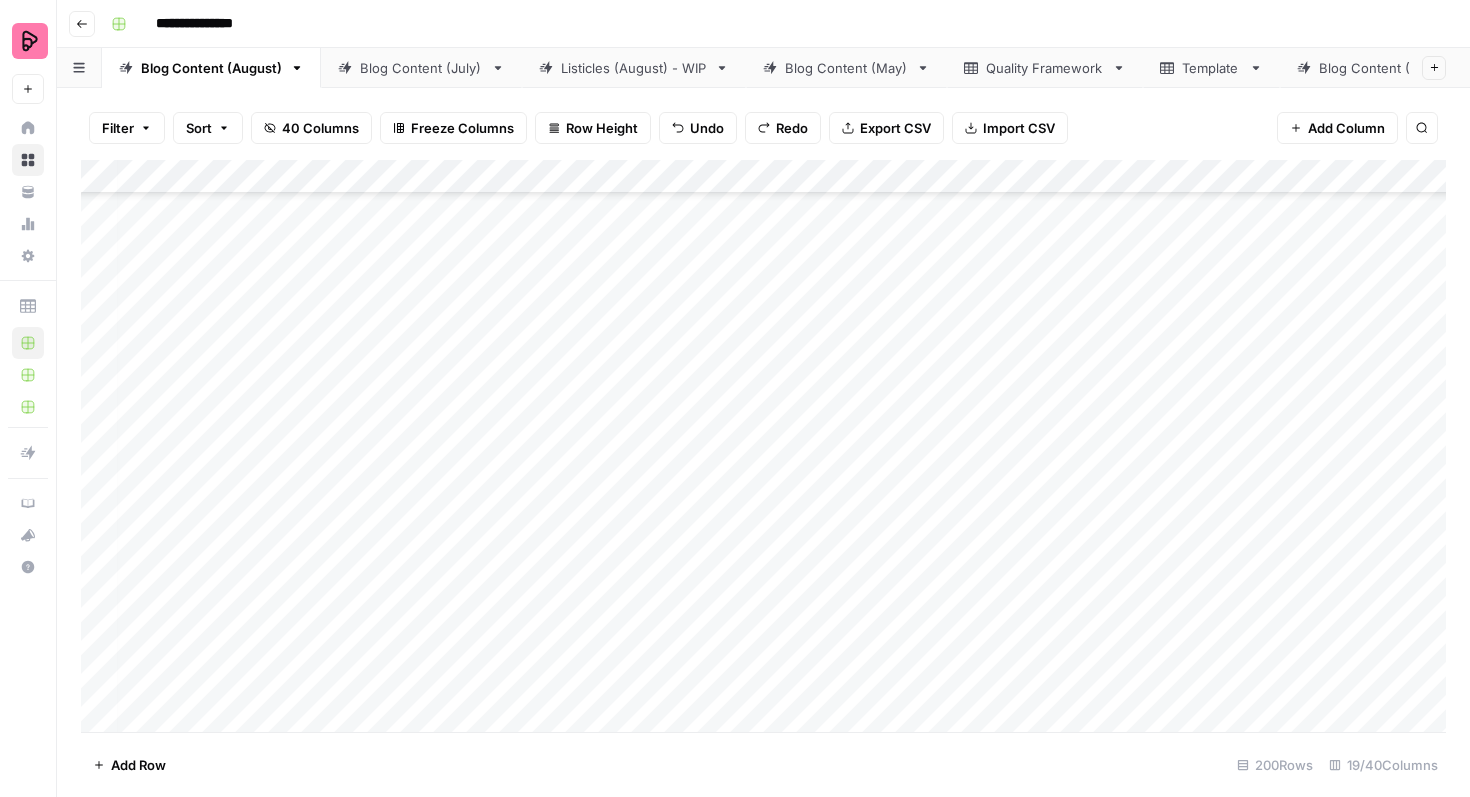 scroll, scrollTop: 1640, scrollLeft: 8, axis: both 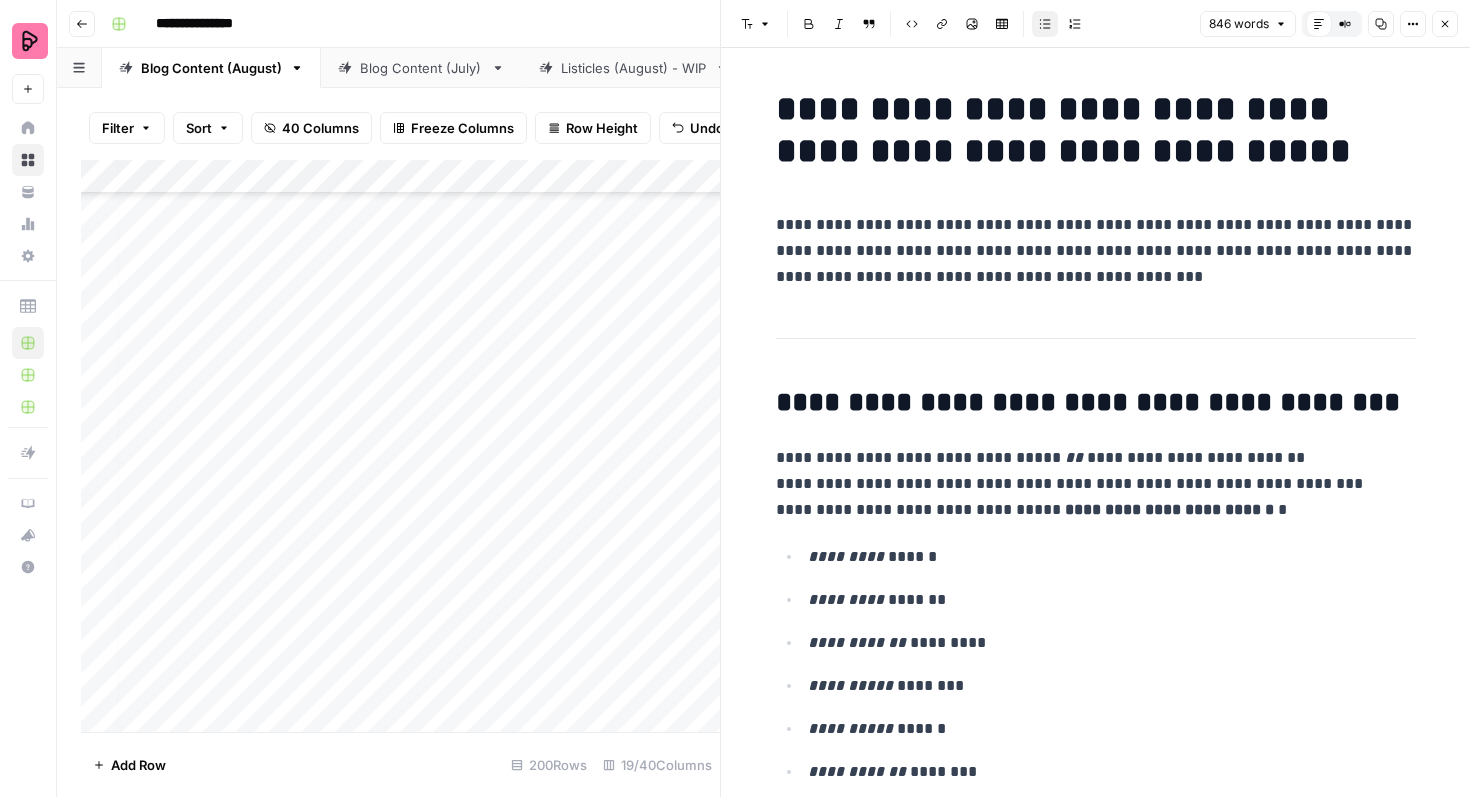 click on "**********" at bounding box center (1096, 251) 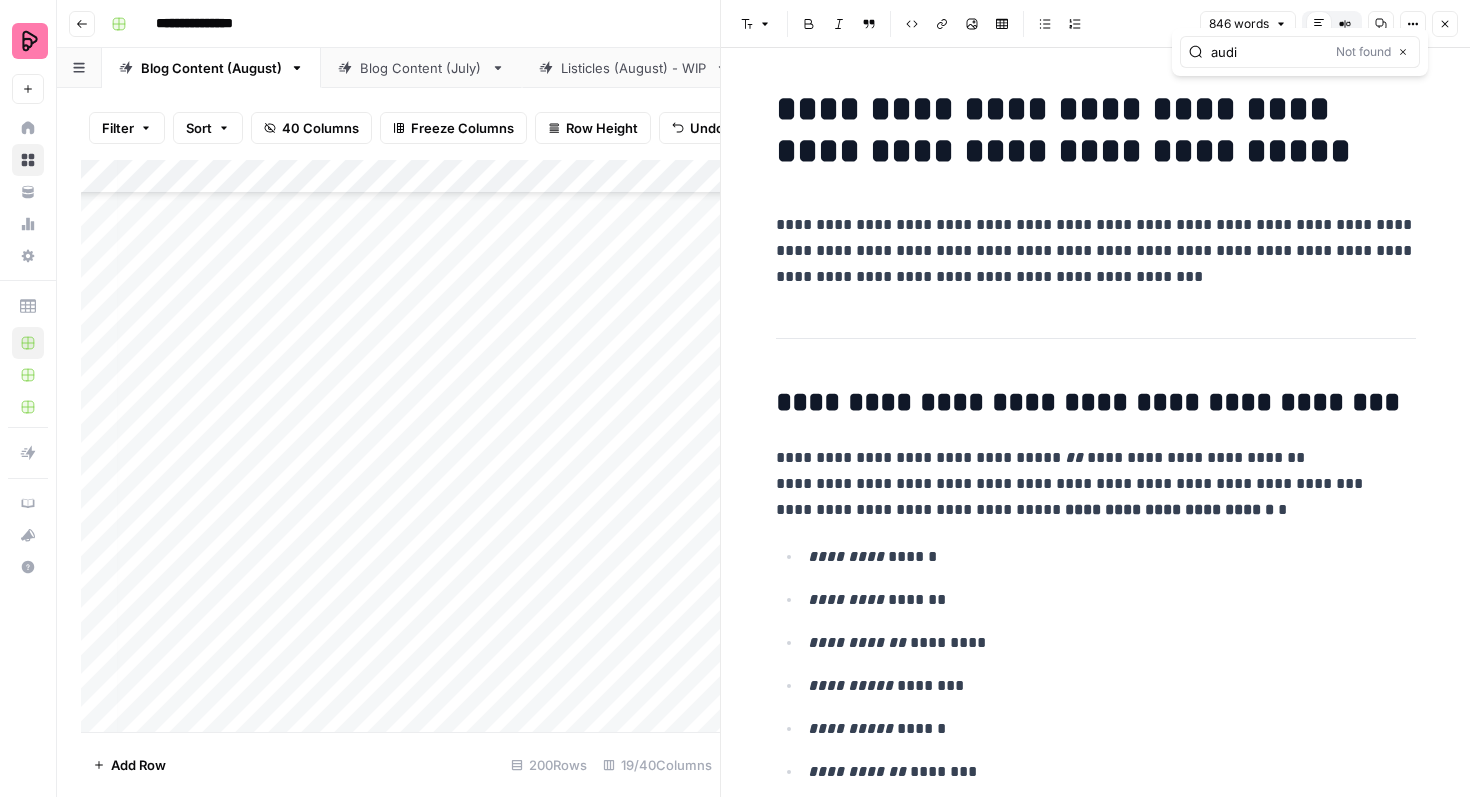 type on "audi" 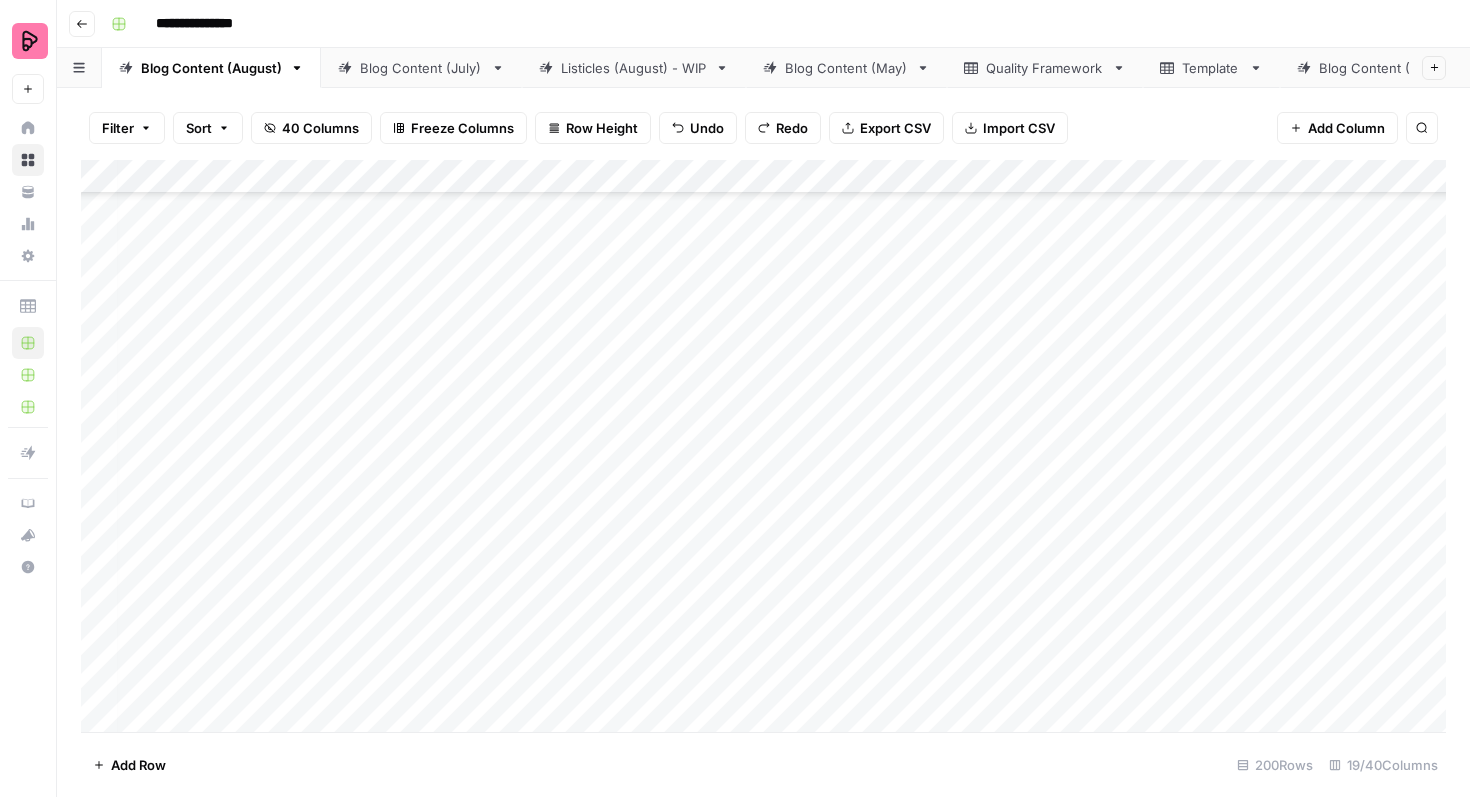 scroll, scrollTop: 1604, scrollLeft: 8, axis: both 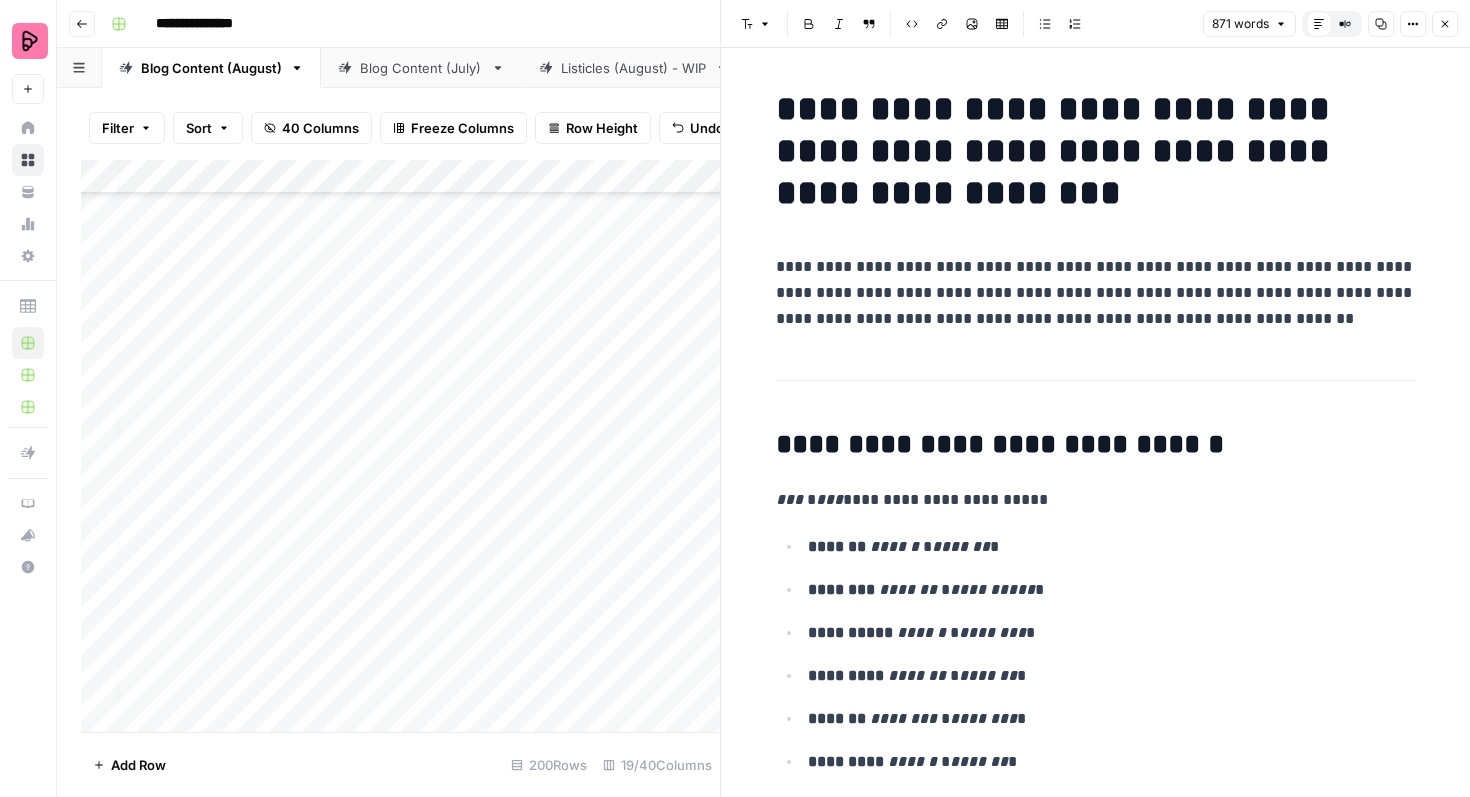click on "**********" at bounding box center [1096, 293] 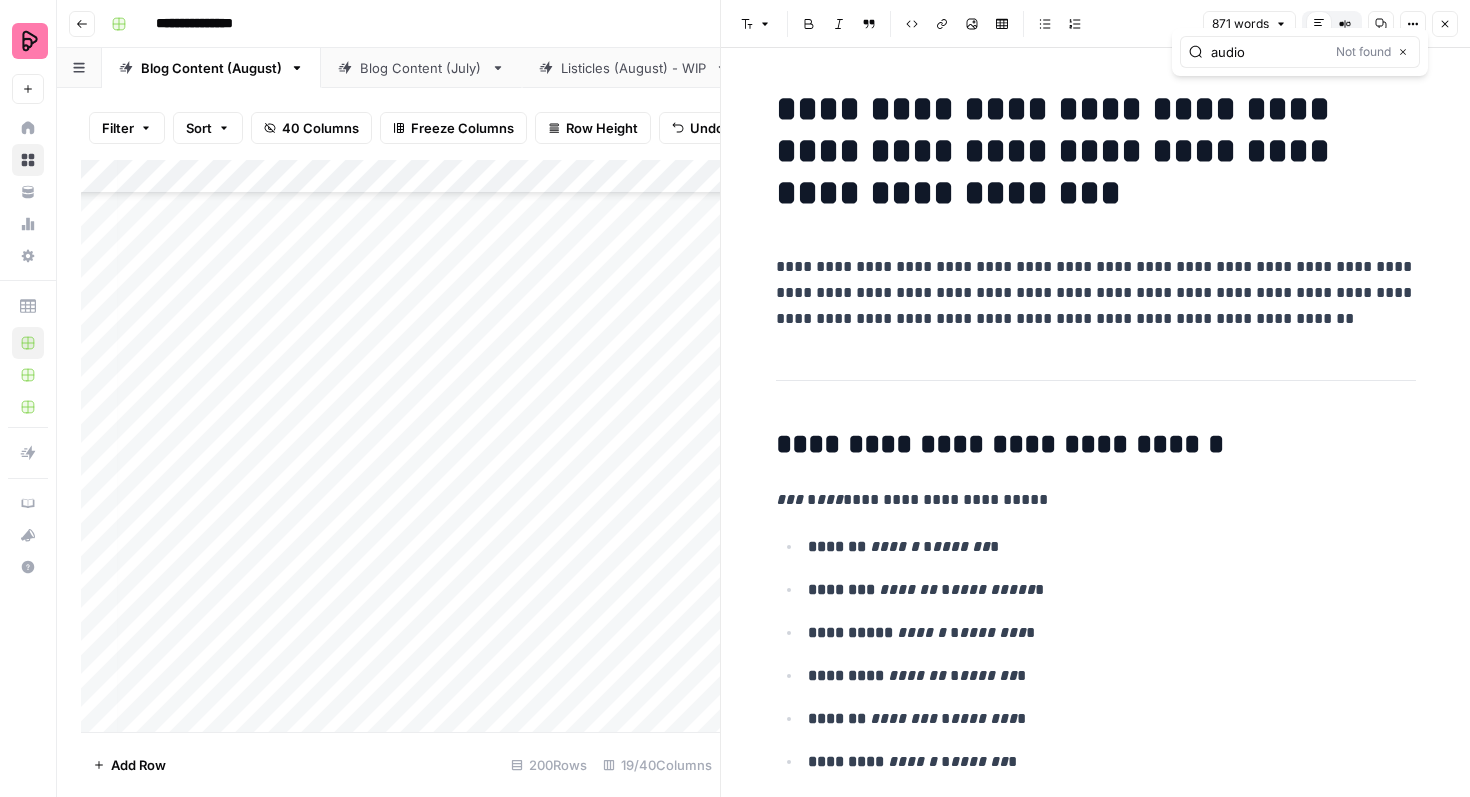 type on "audio" 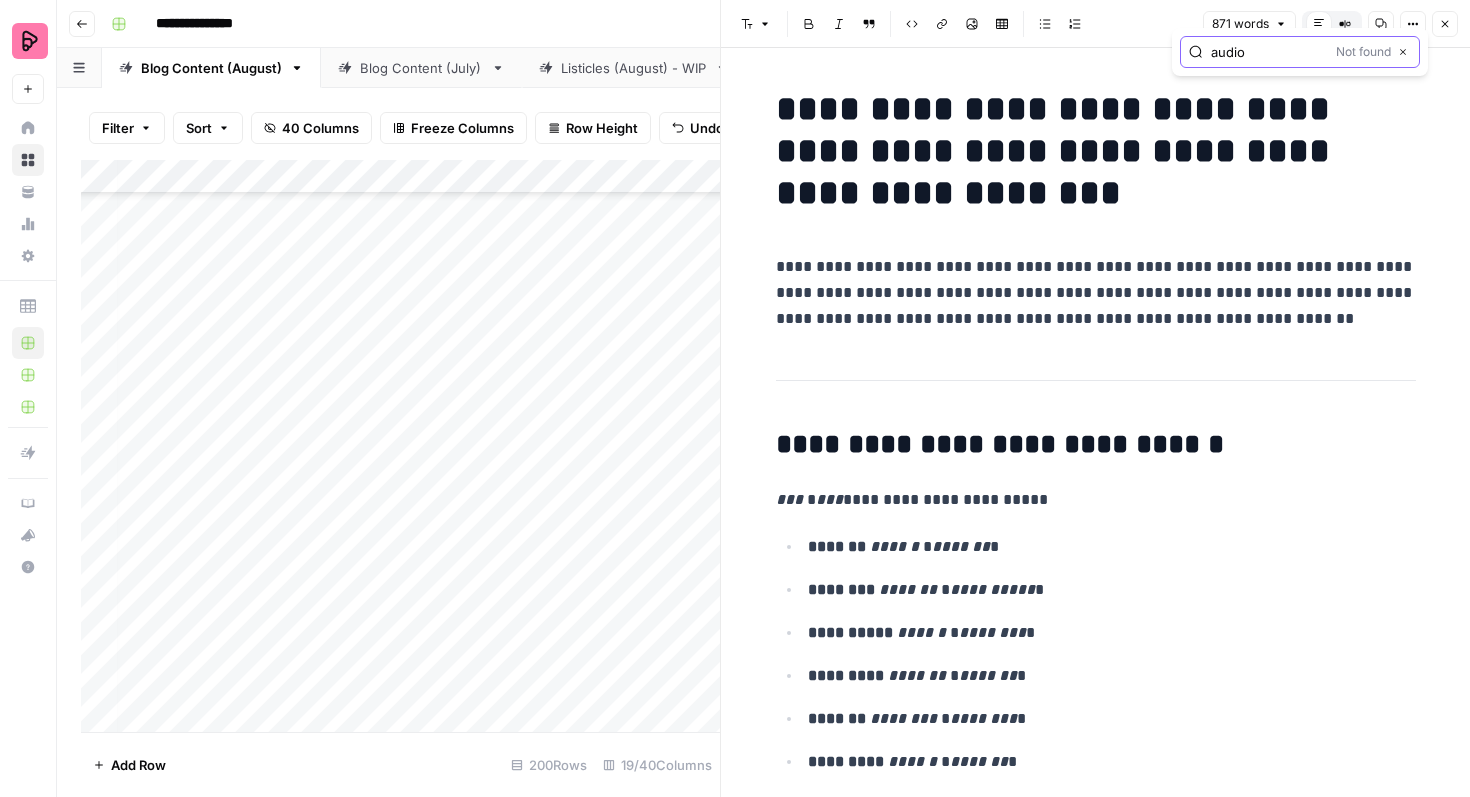click 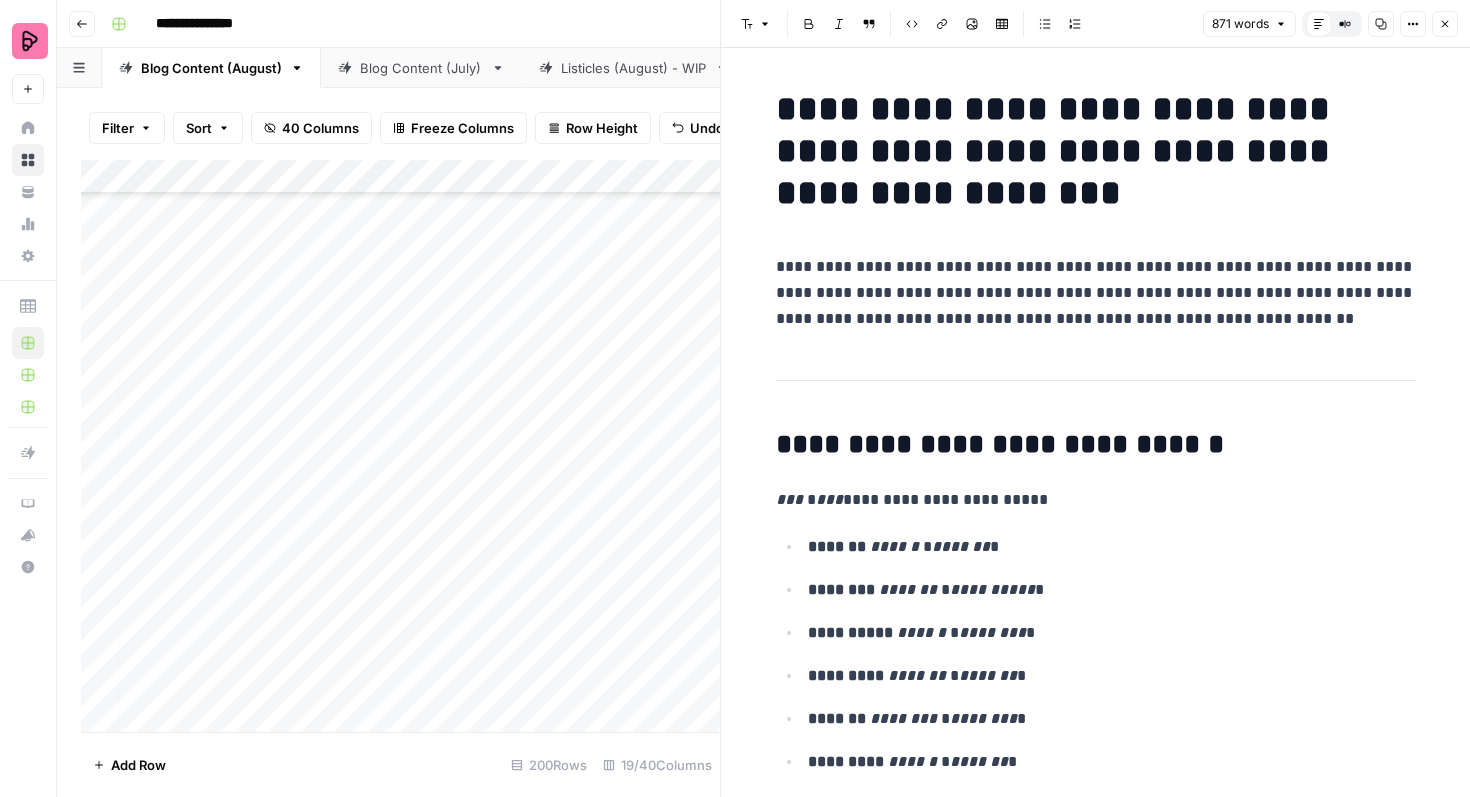 click 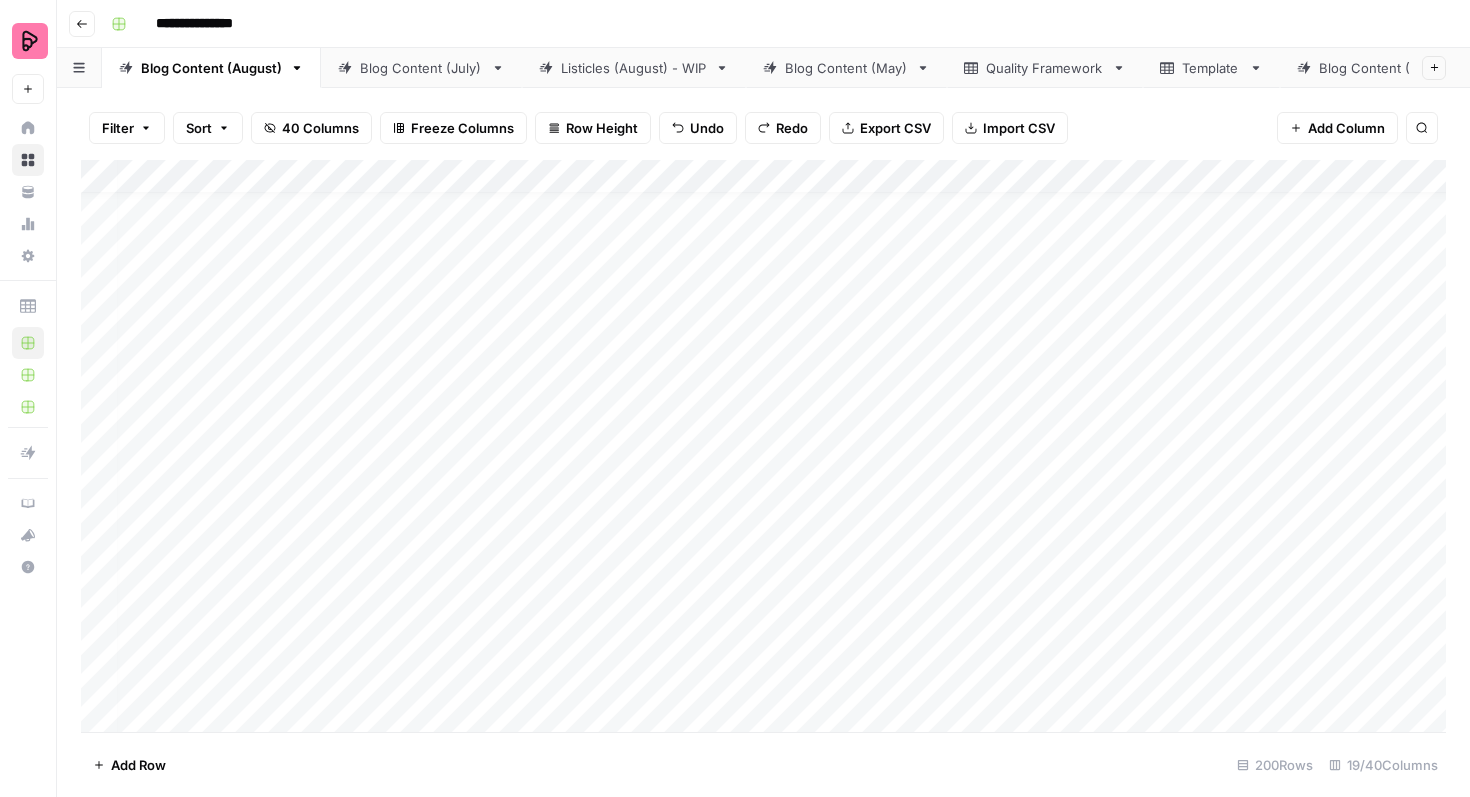 scroll, scrollTop: 0, scrollLeft: 8, axis: horizontal 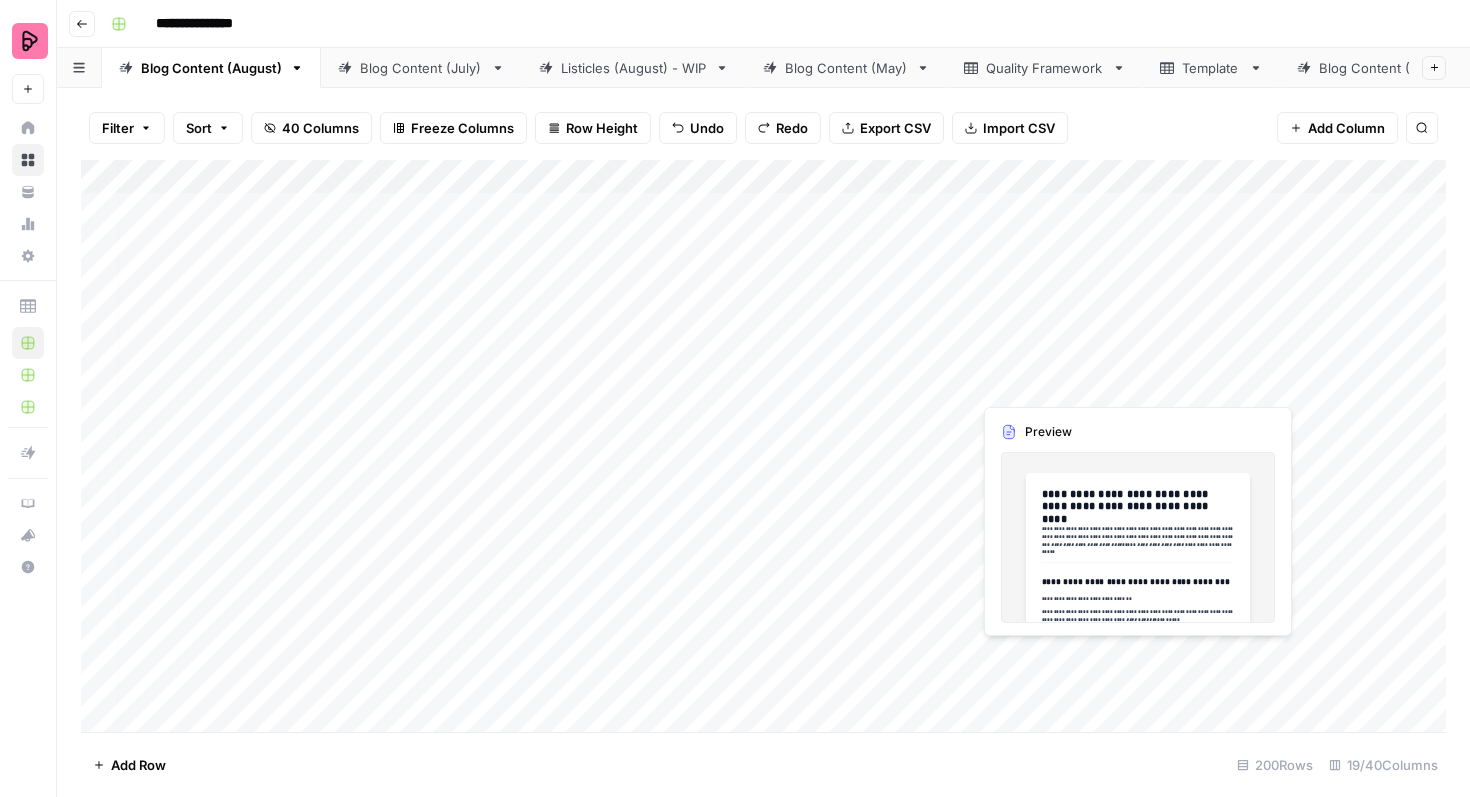 click on "Add Column" at bounding box center [763, 446] 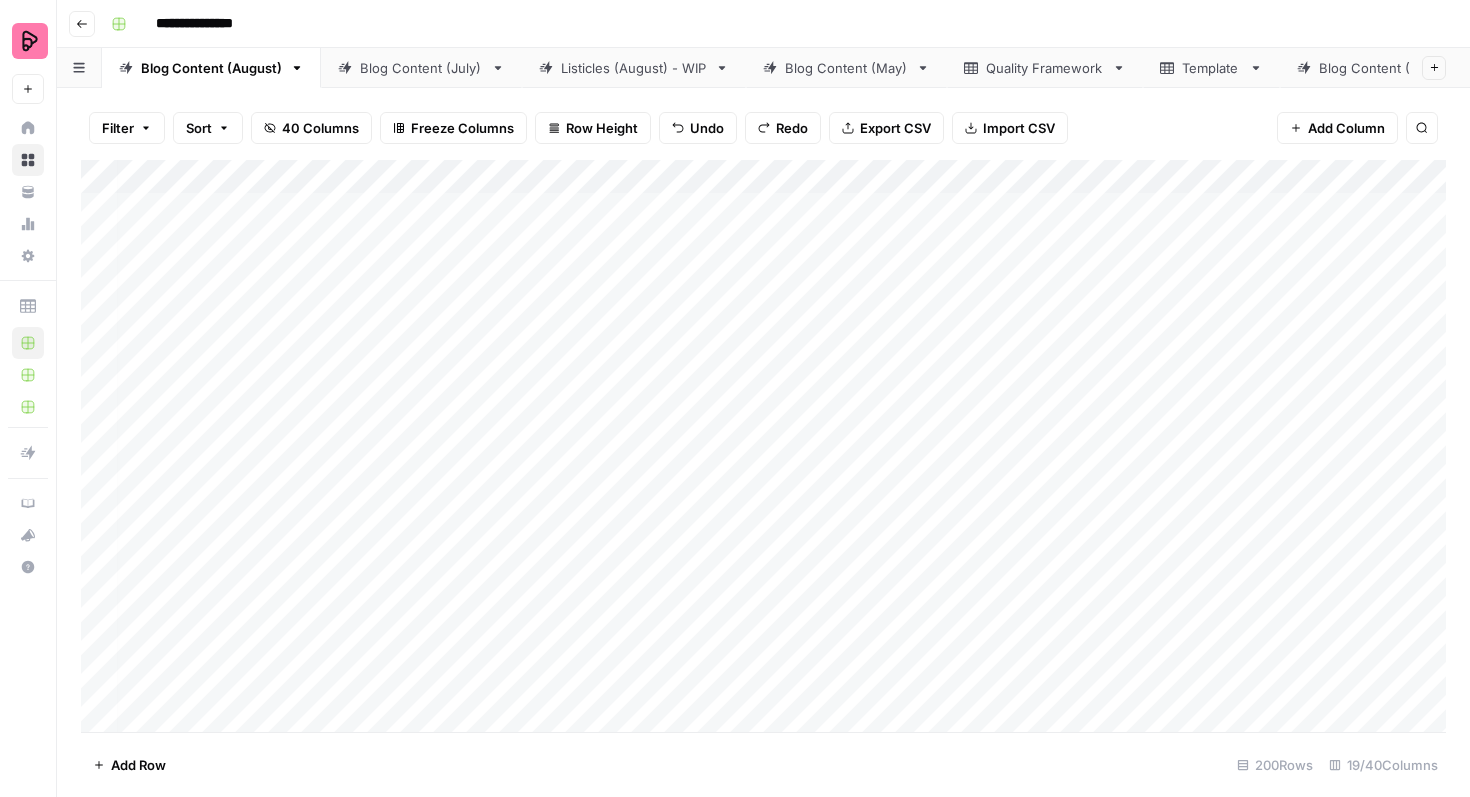 click on "Add Column" at bounding box center (763, 446) 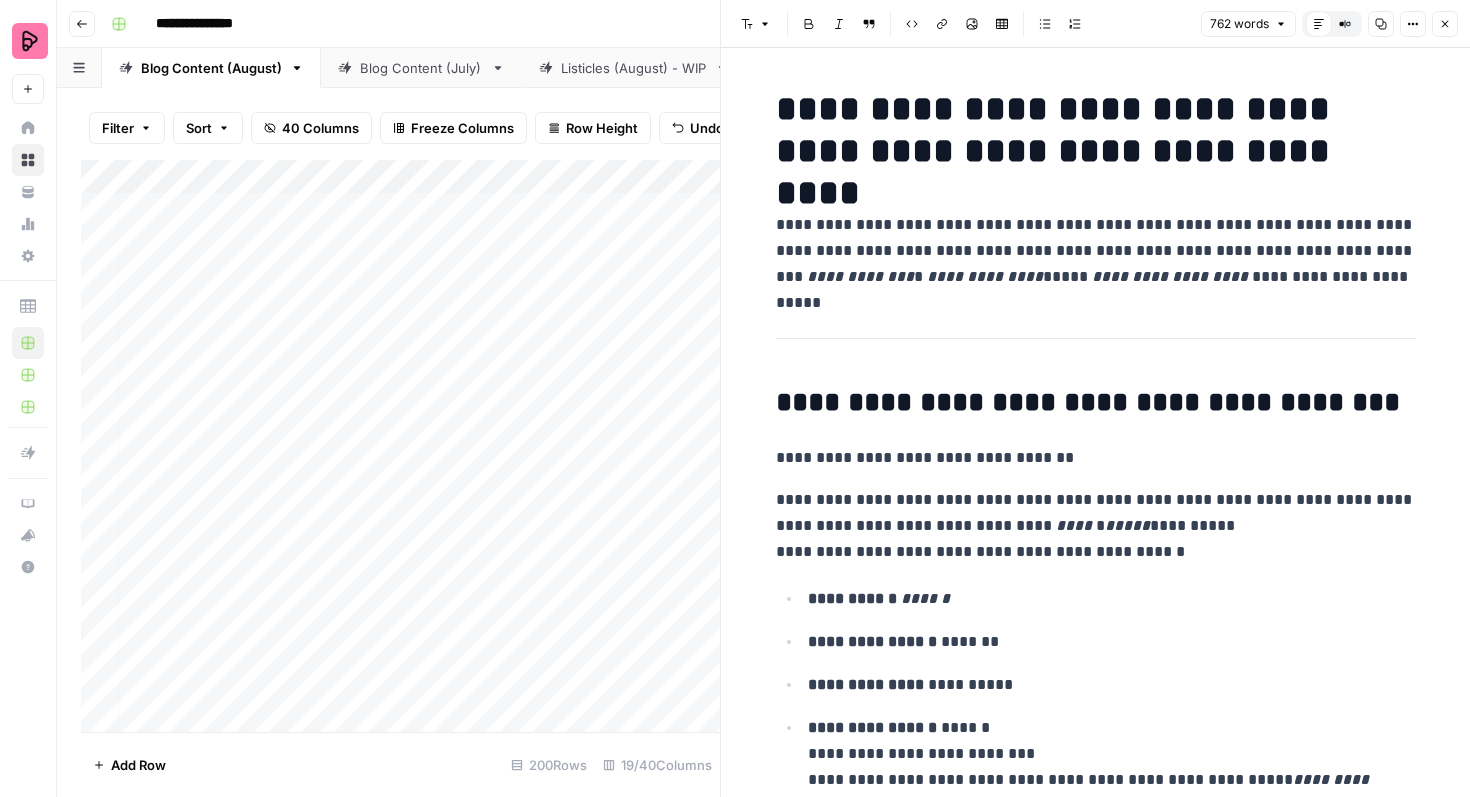 click on "**********" at bounding box center [1096, 251] 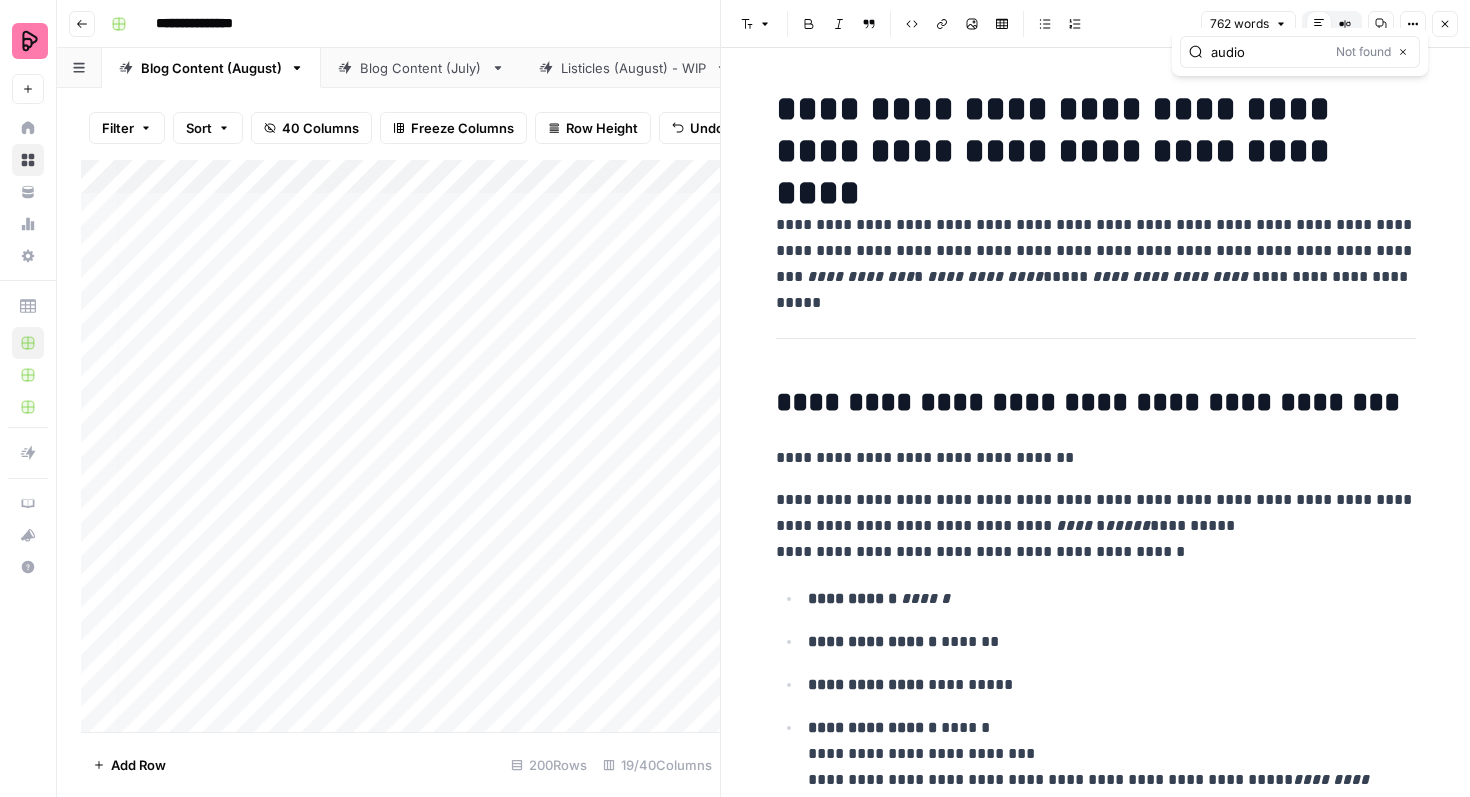type on "audio" 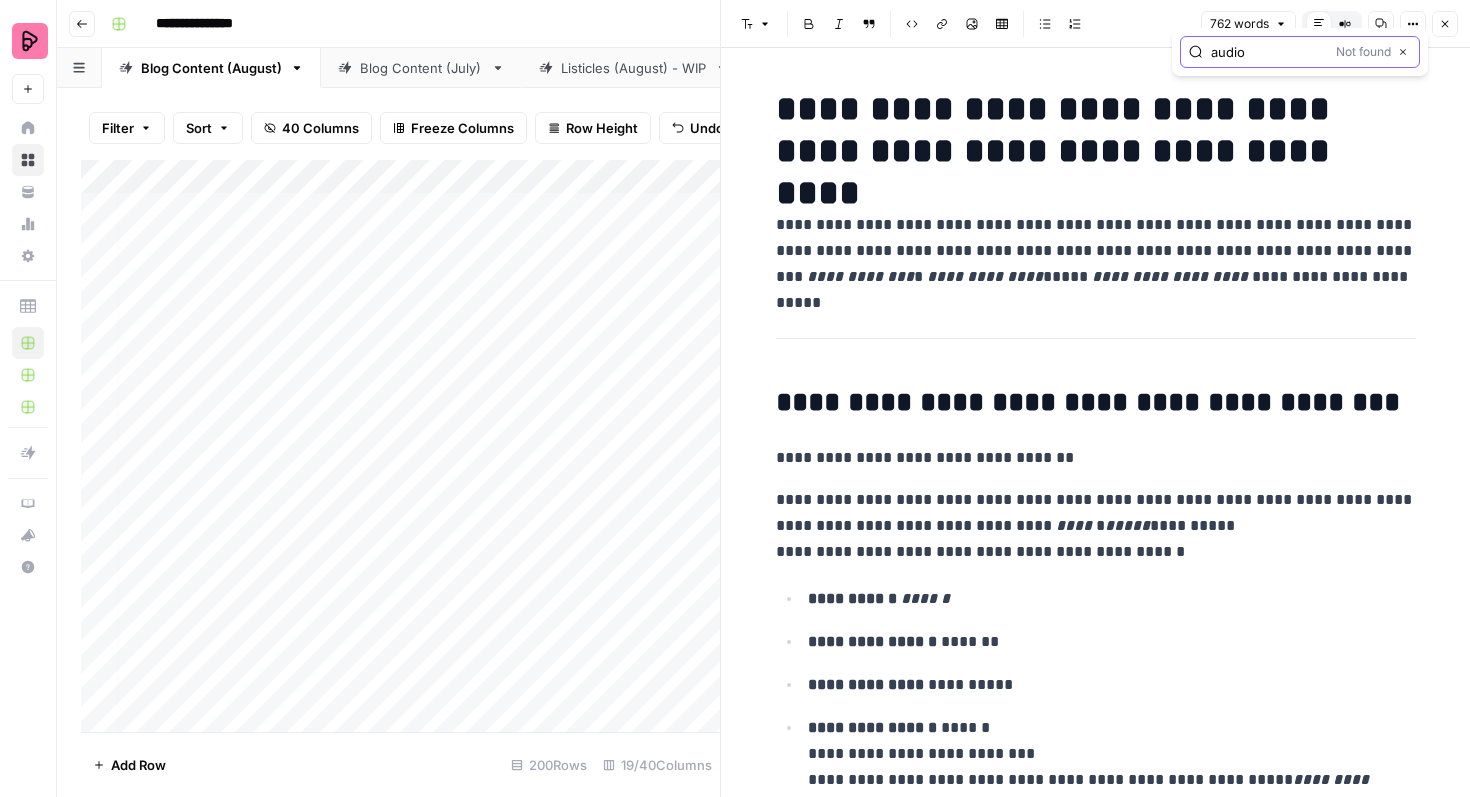 click on "Close" at bounding box center [1407, 52] 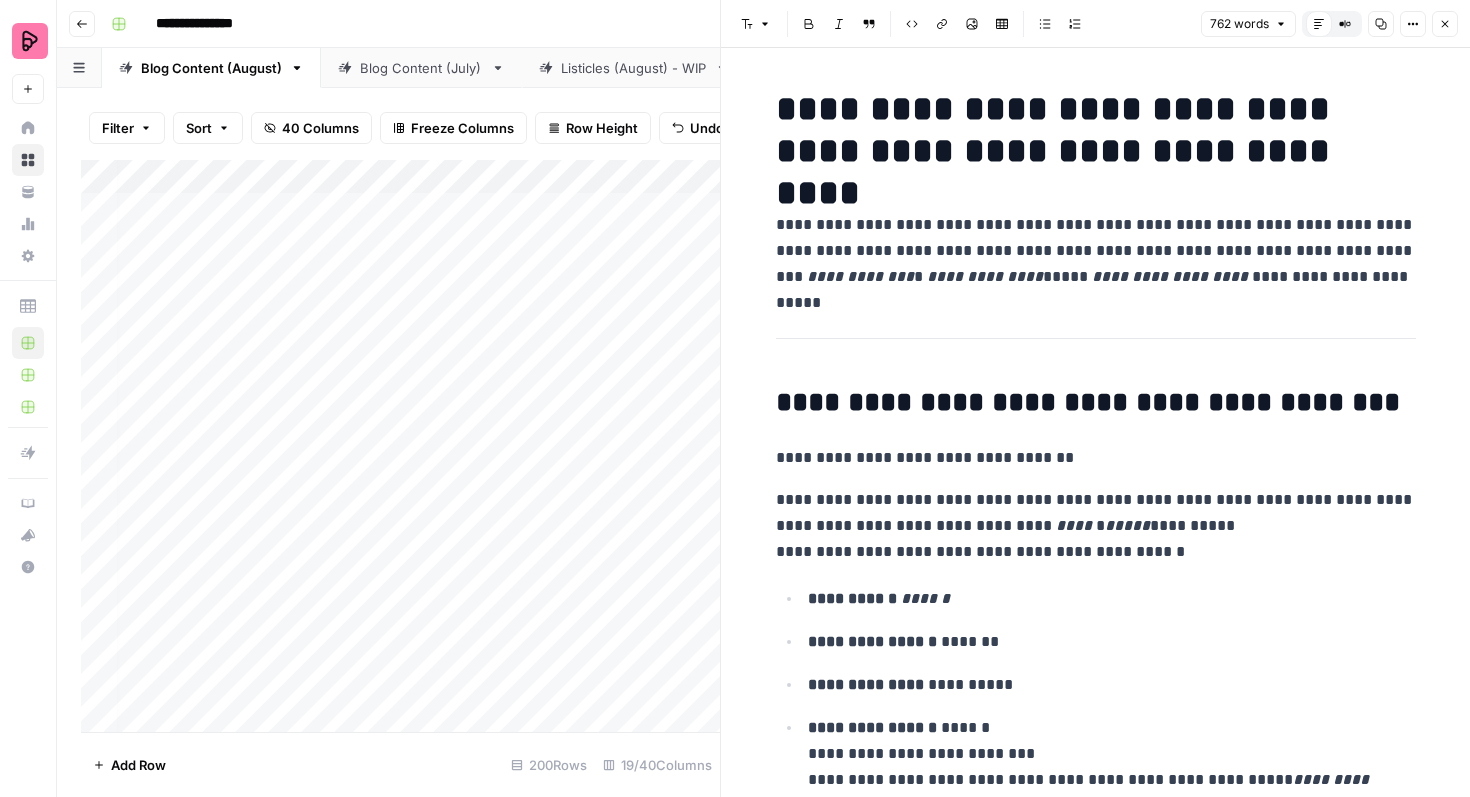click on "Close" at bounding box center [1445, 24] 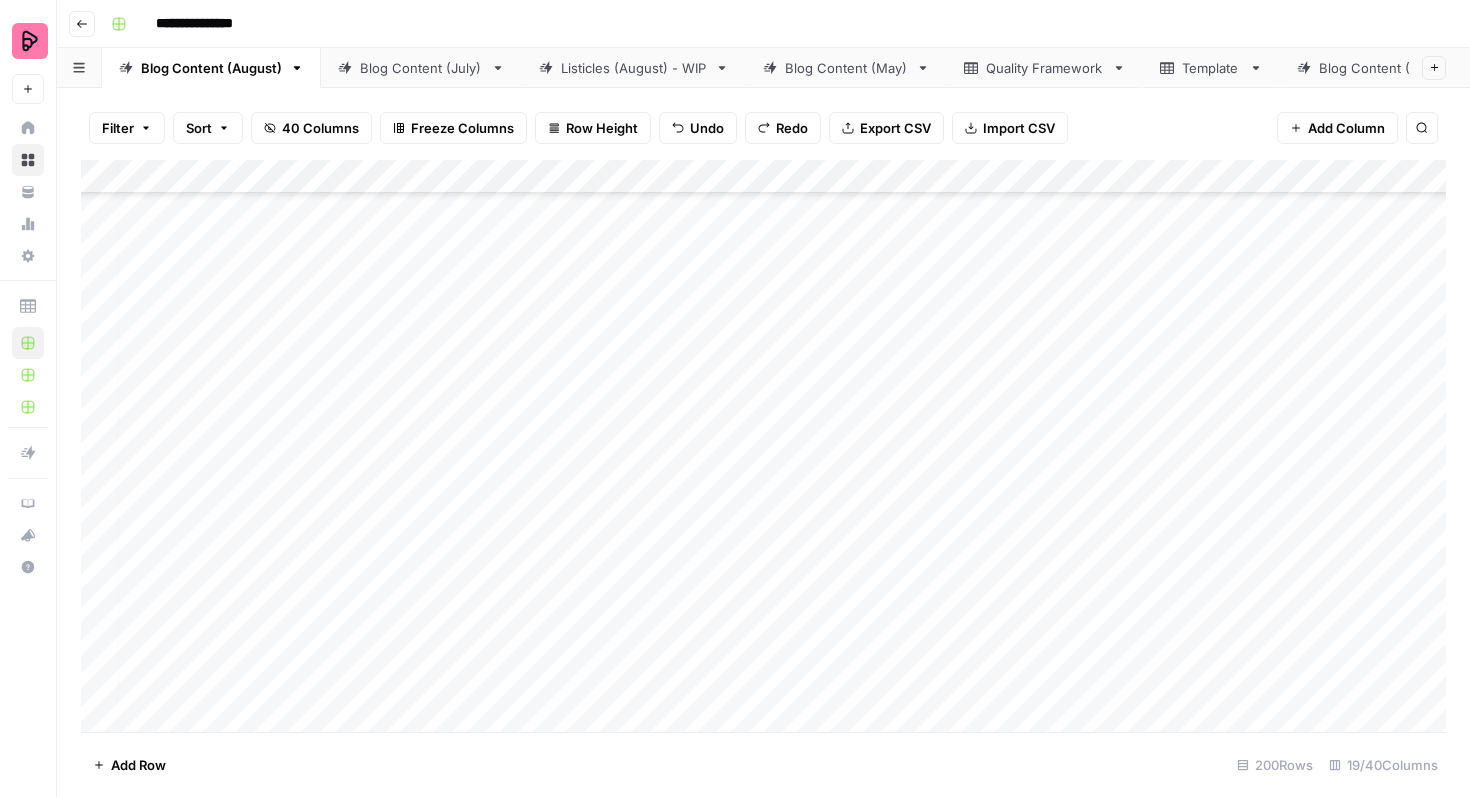 scroll, scrollTop: 0, scrollLeft: 8, axis: horizontal 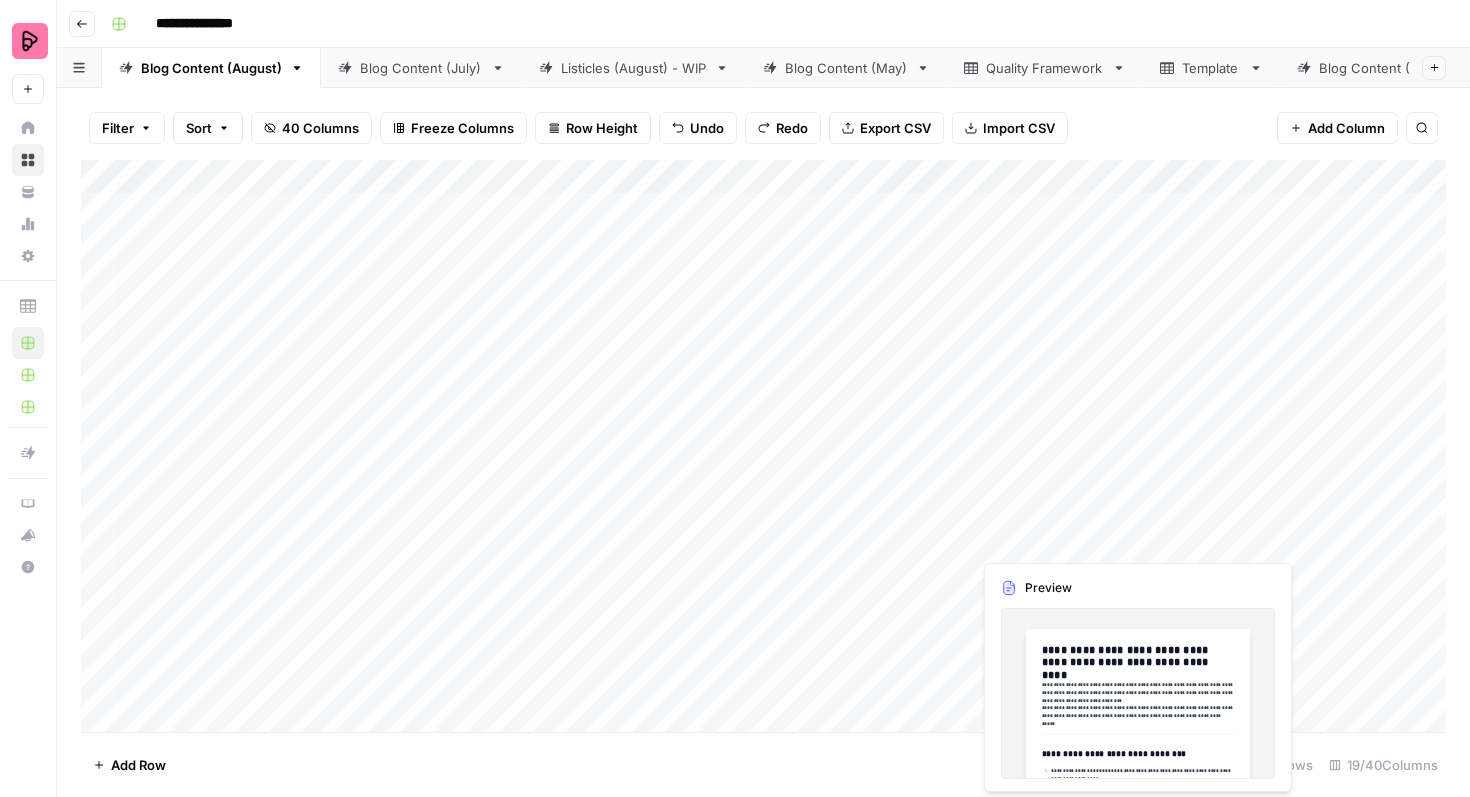 click on "Add Column" at bounding box center (763, 446) 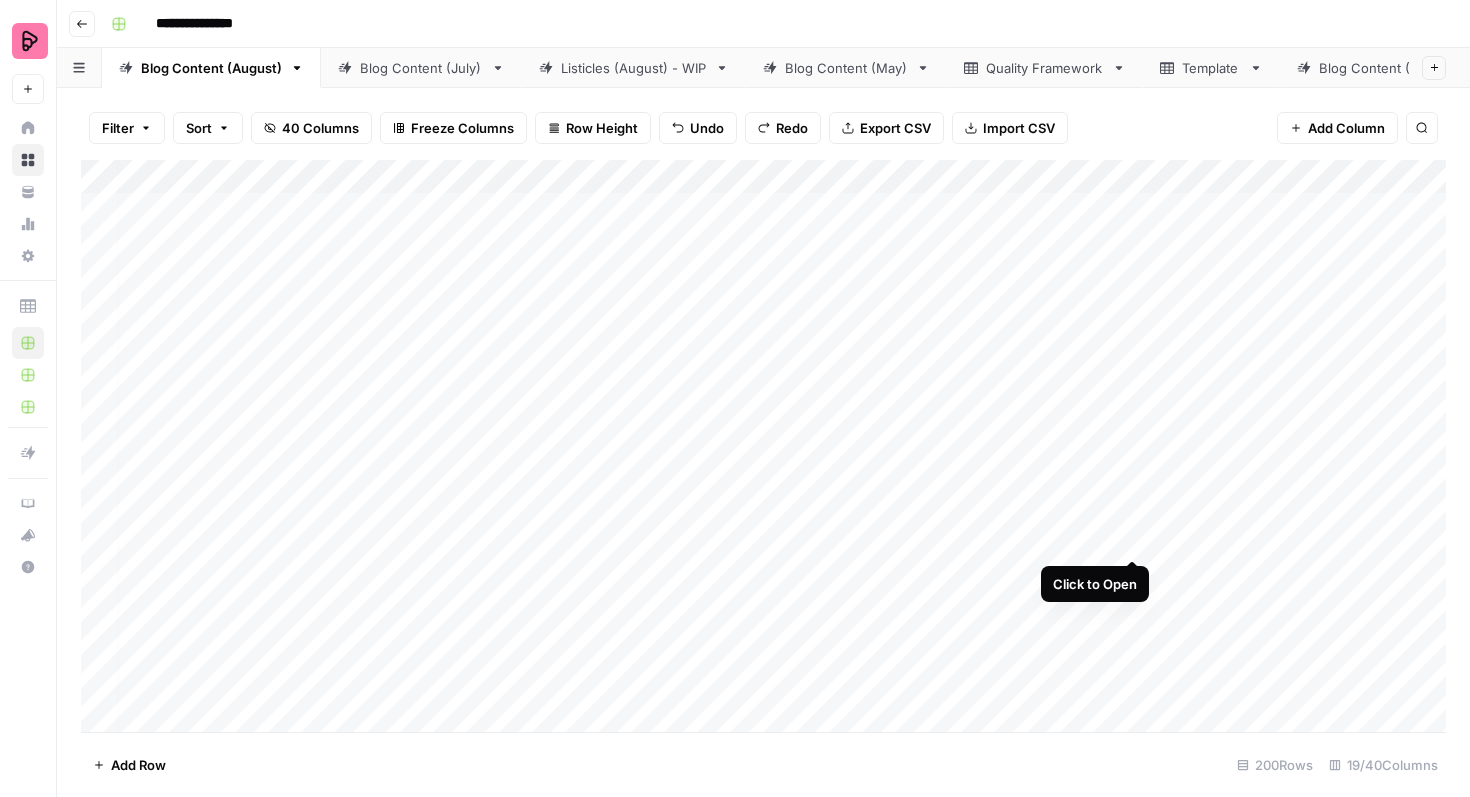 click on "Add Column" at bounding box center [763, 446] 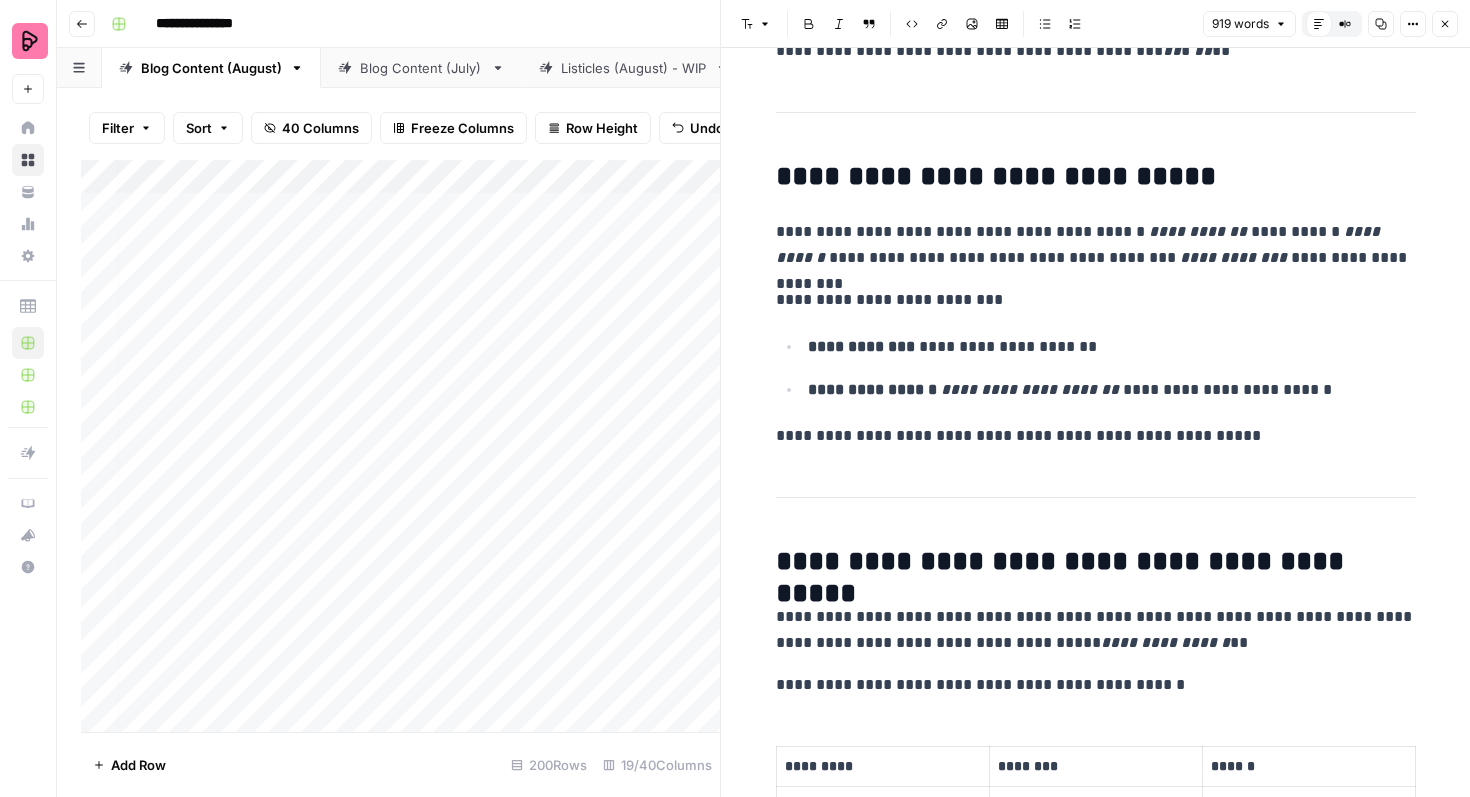 scroll, scrollTop: 2012, scrollLeft: 0, axis: vertical 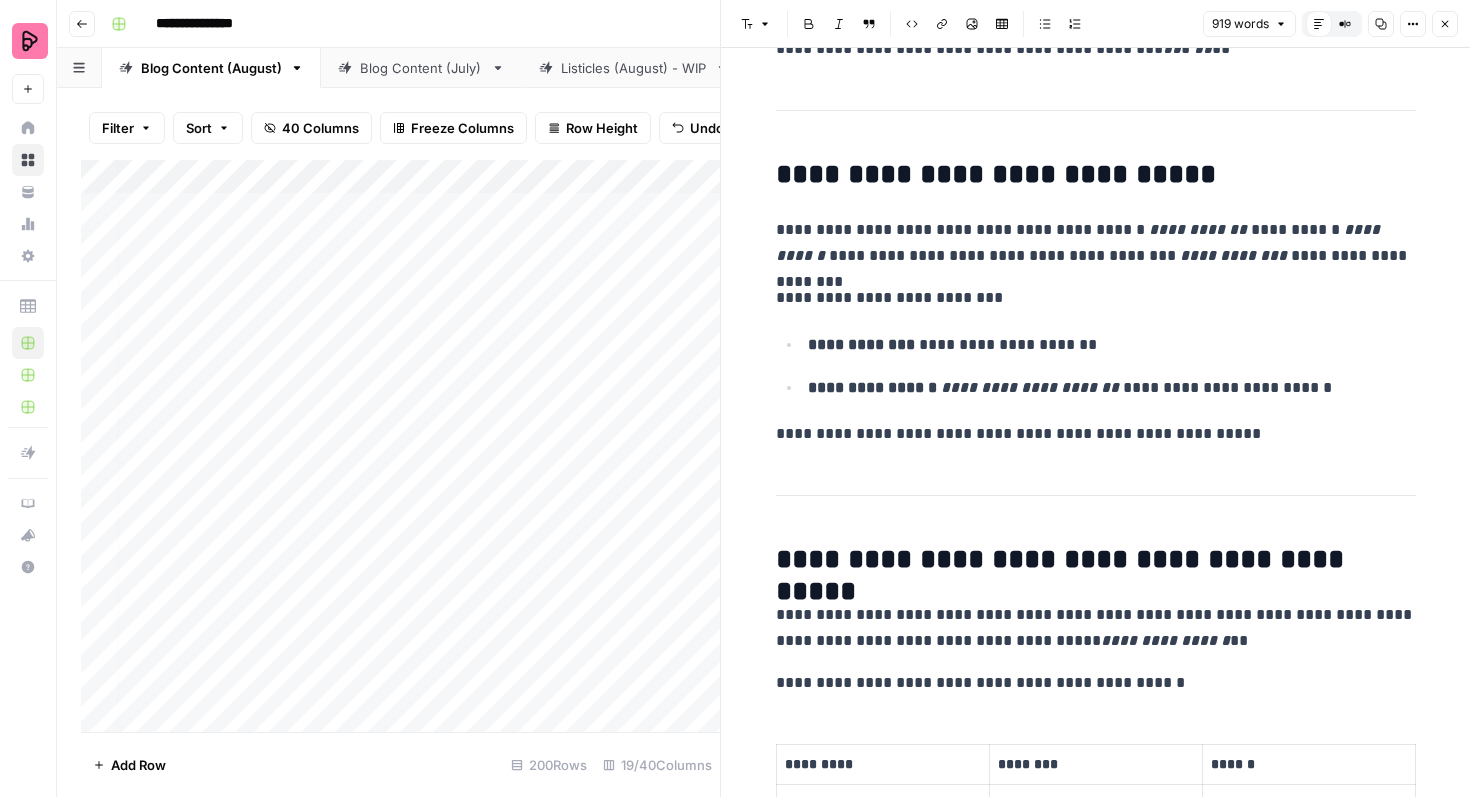 click on "**********" at bounding box center [1096, 298] 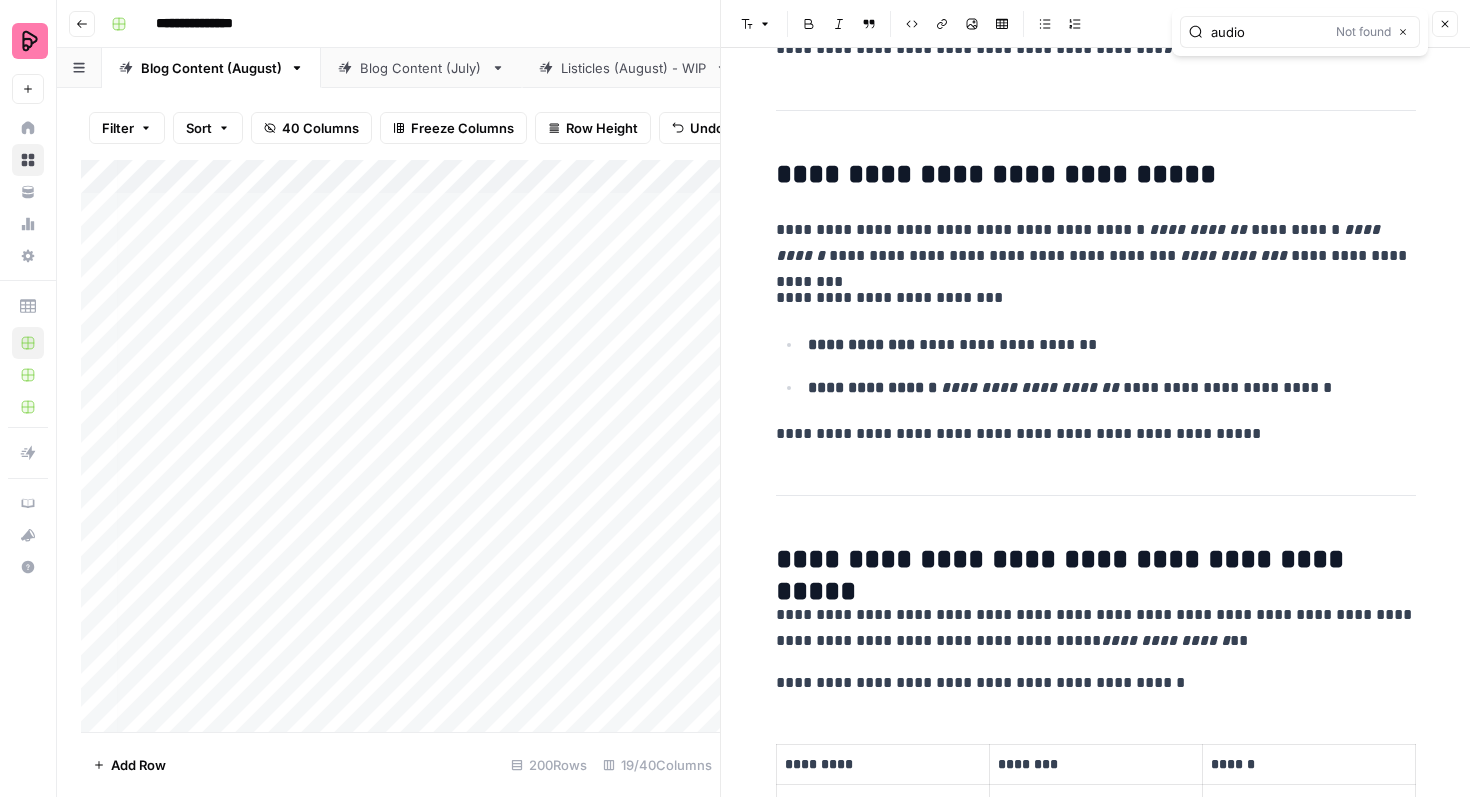 type on "audio" 